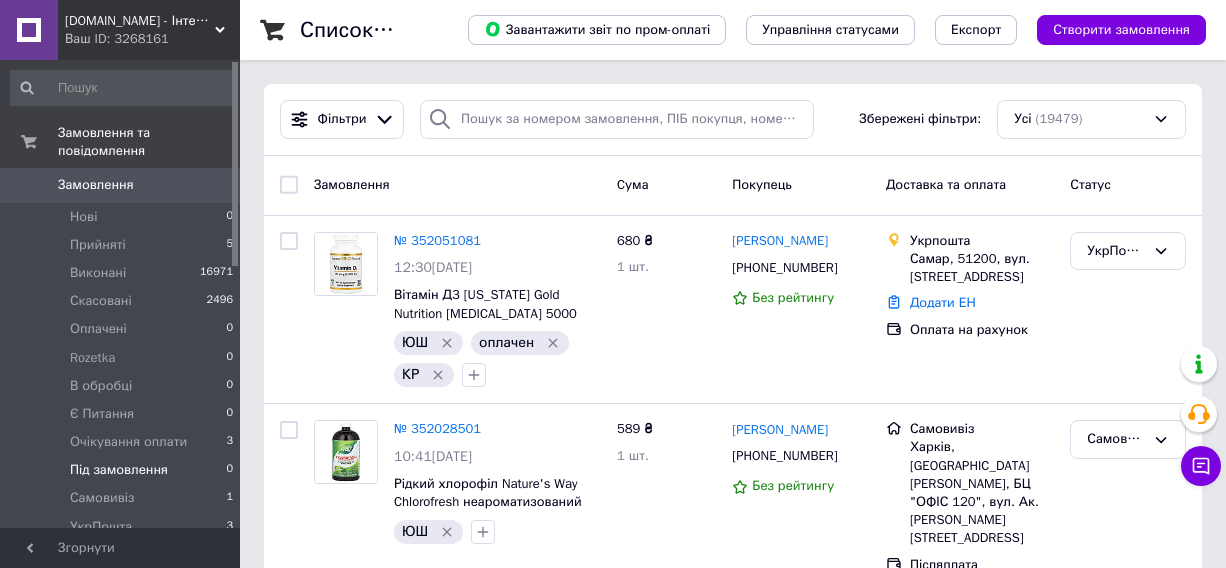scroll, scrollTop: 0, scrollLeft: 0, axis: both 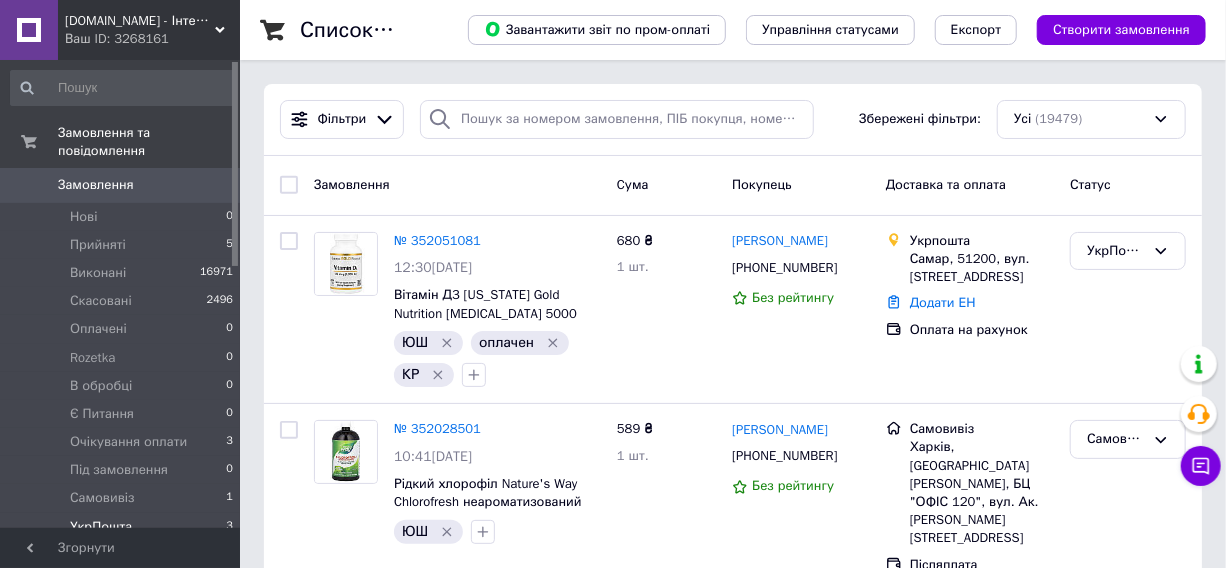 click on "УкрПошта 3" at bounding box center [122, 527] 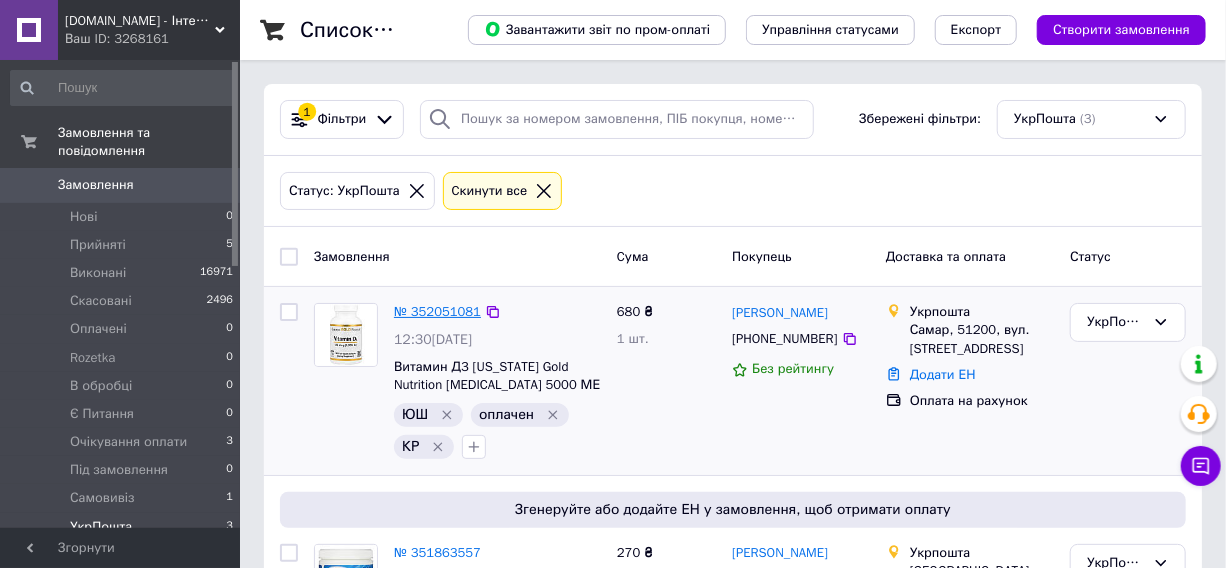 click on "№ 352051081" at bounding box center [437, 311] 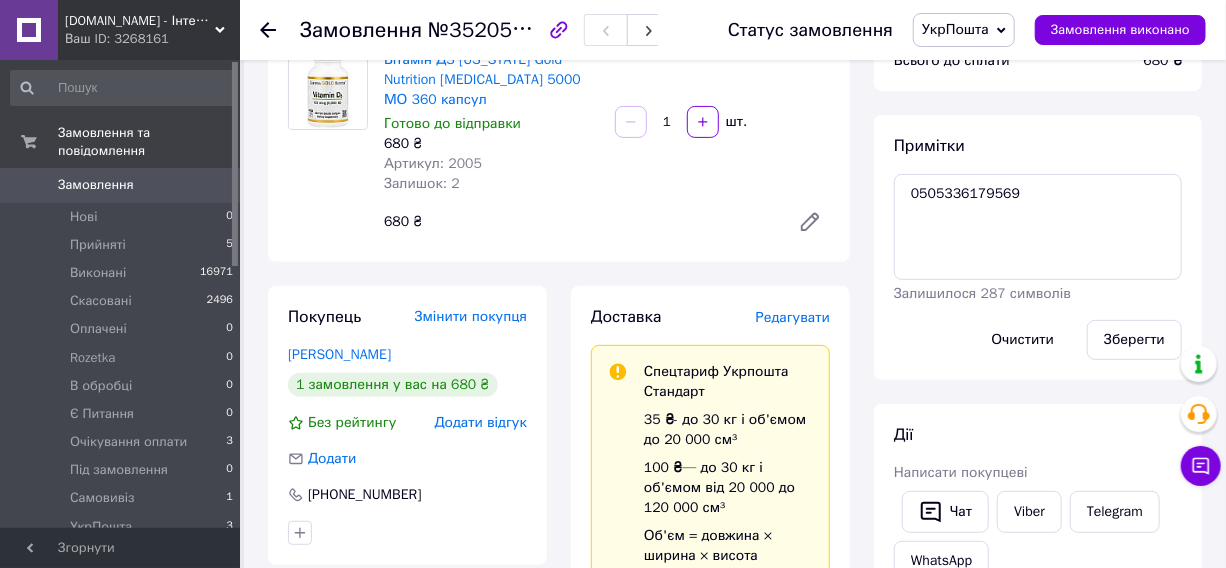 scroll, scrollTop: 363, scrollLeft: 0, axis: vertical 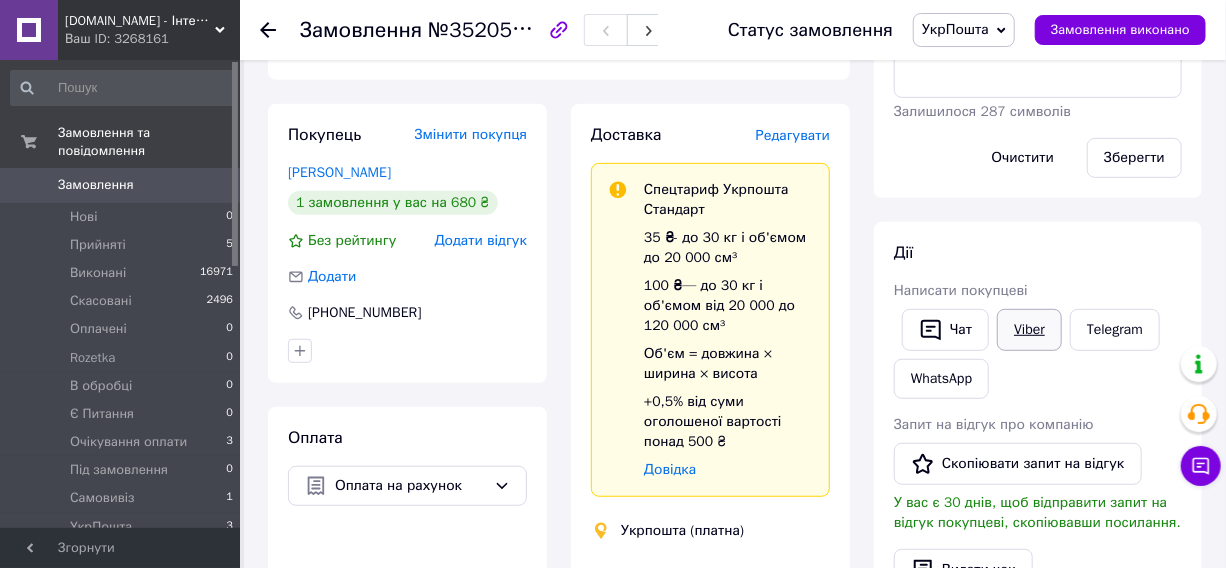 click on "Viber" at bounding box center [1029, 330] 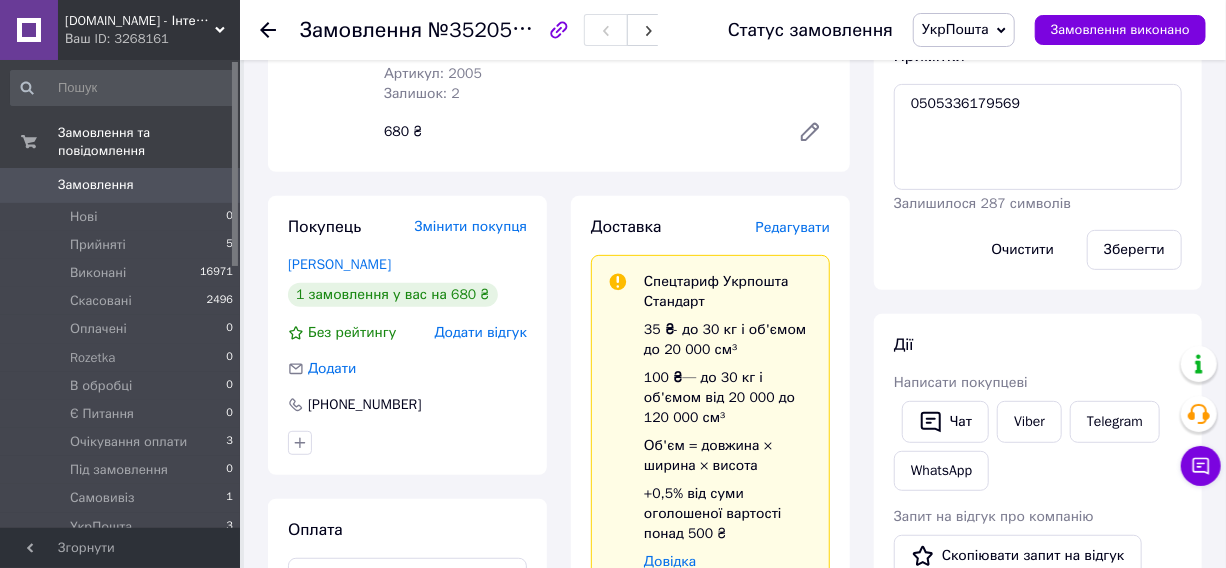 scroll, scrollTop: 181, scrollLeft: 0, axis: vertical 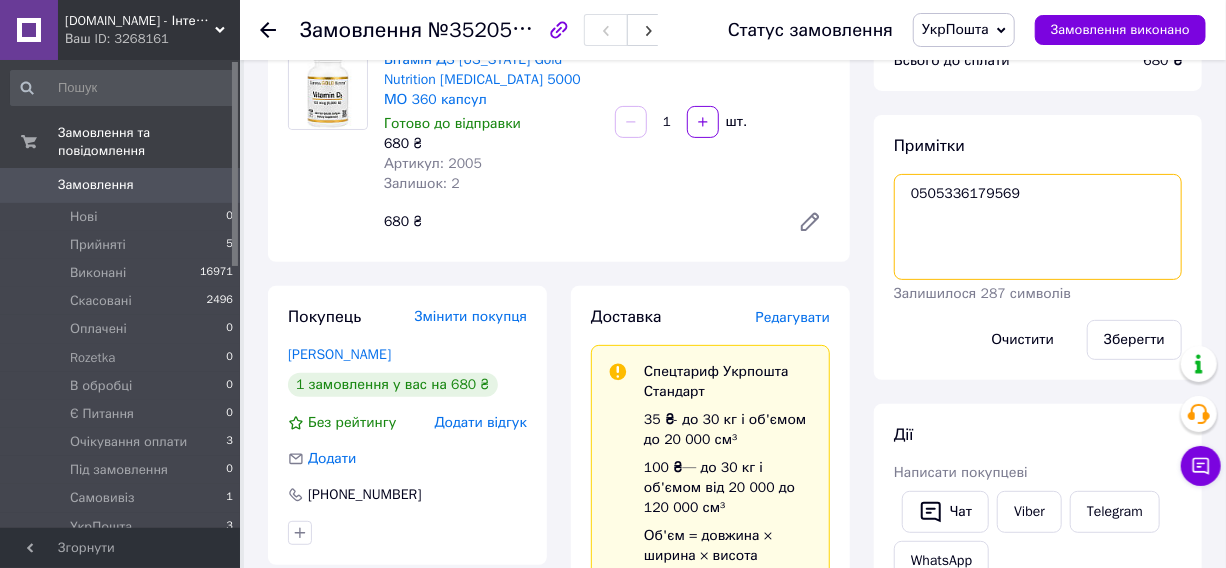 click on "0505336179569" at bounding box center [1038, 227] 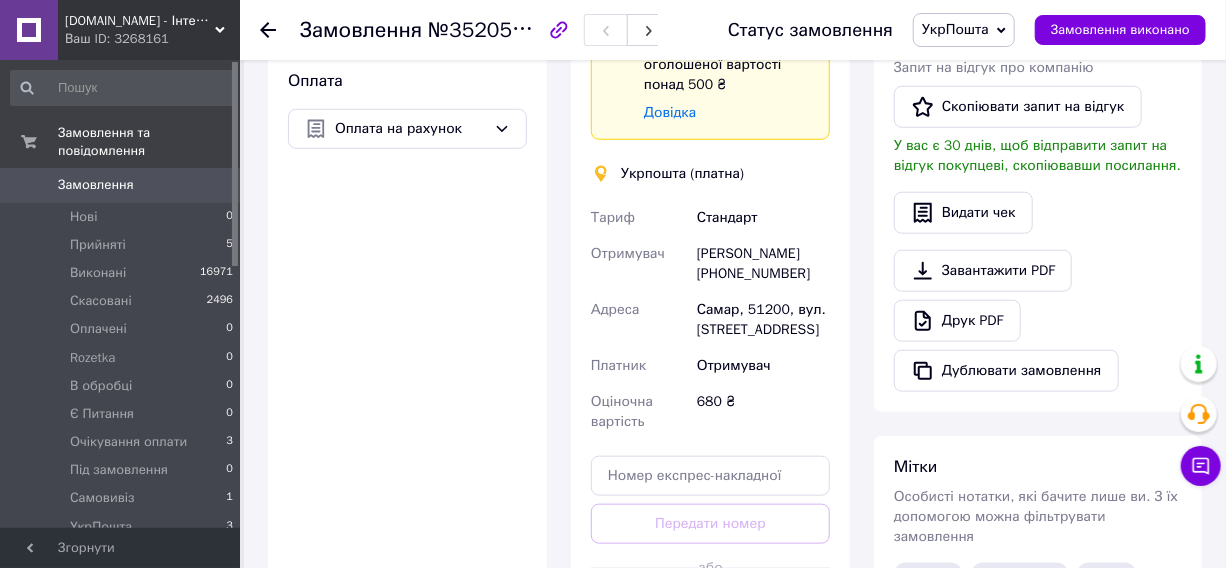 scroll, scrollTop: 818, scrollLeft: 0, axis: vertical 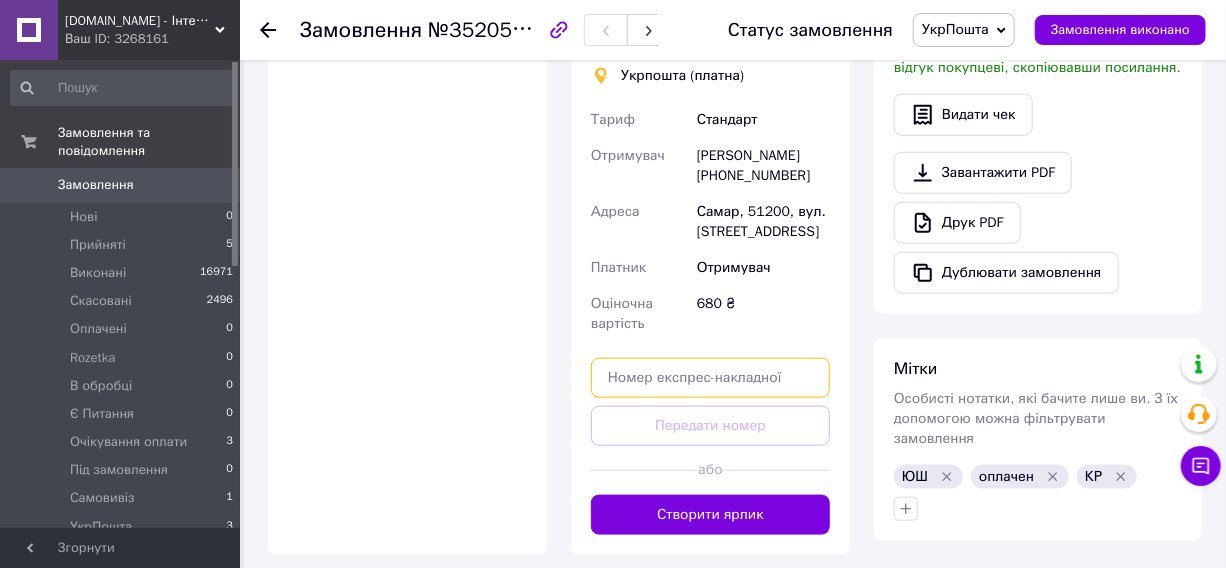 click at bounding box center [710, 378] 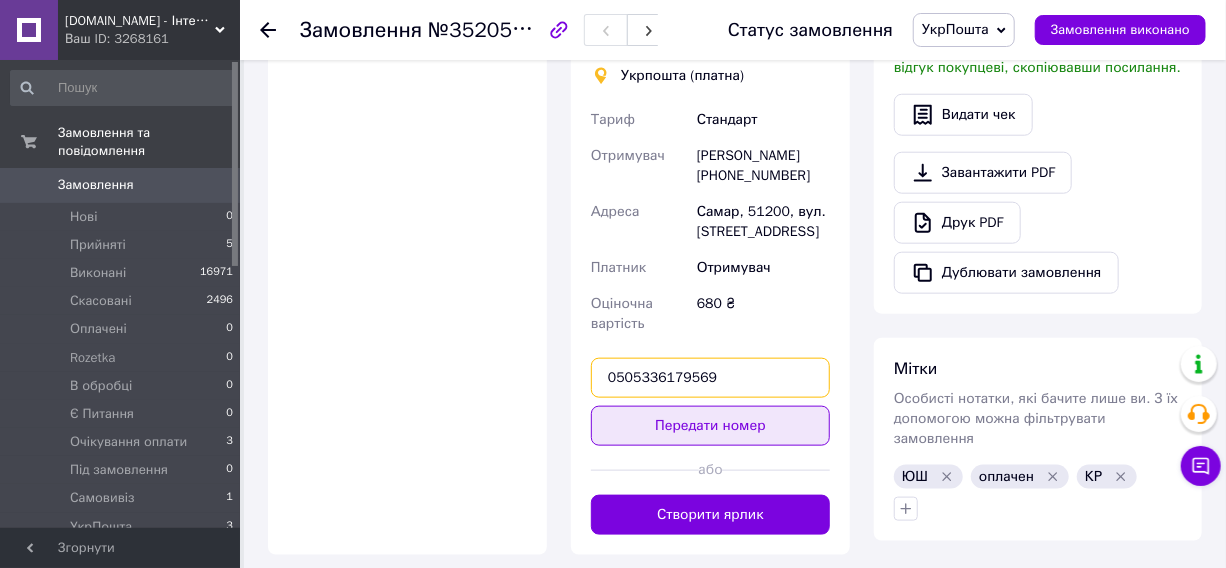 type on "0505336179569" 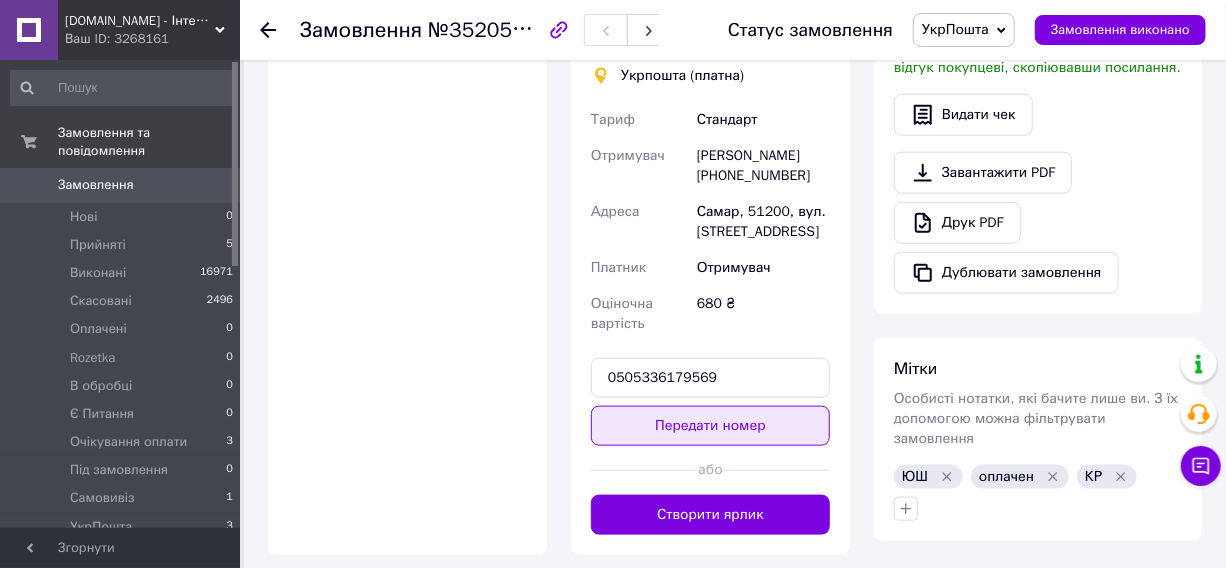 click on "Передати номер" at bounding box center (710, 426) 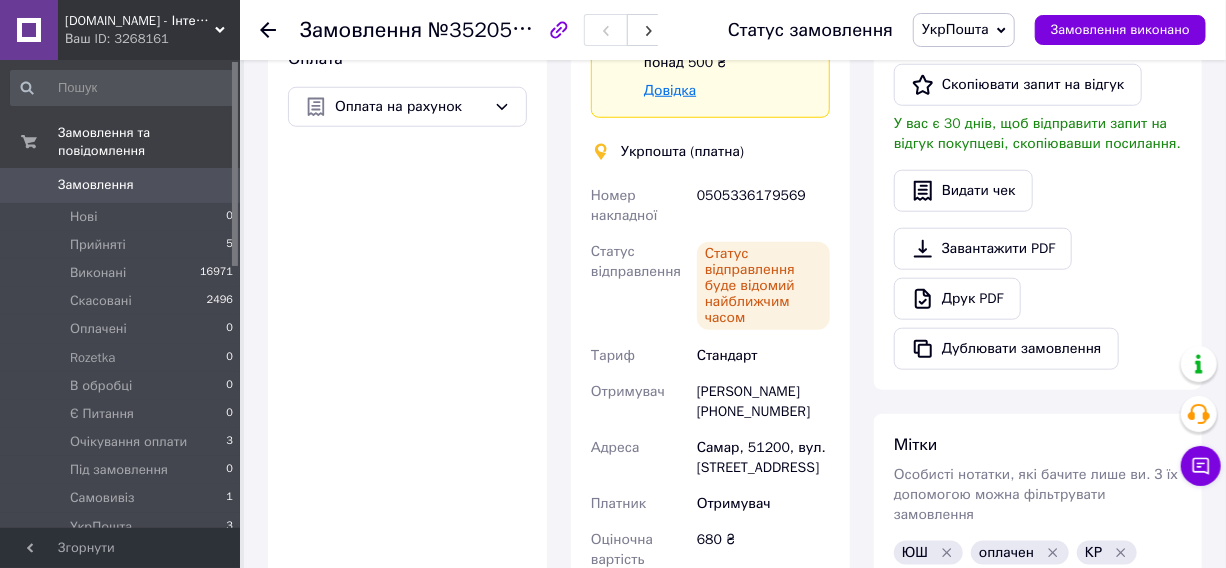 scroll, scrollTop: 636, scrollLeft: 0, axis: vertical 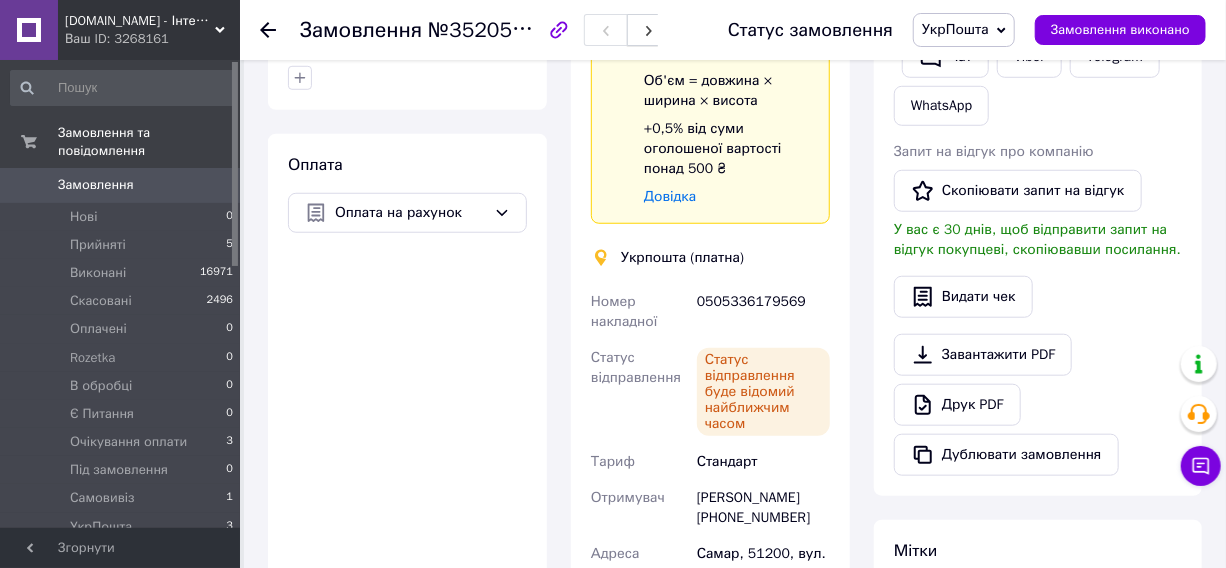 click at bounding box center (649, 30) 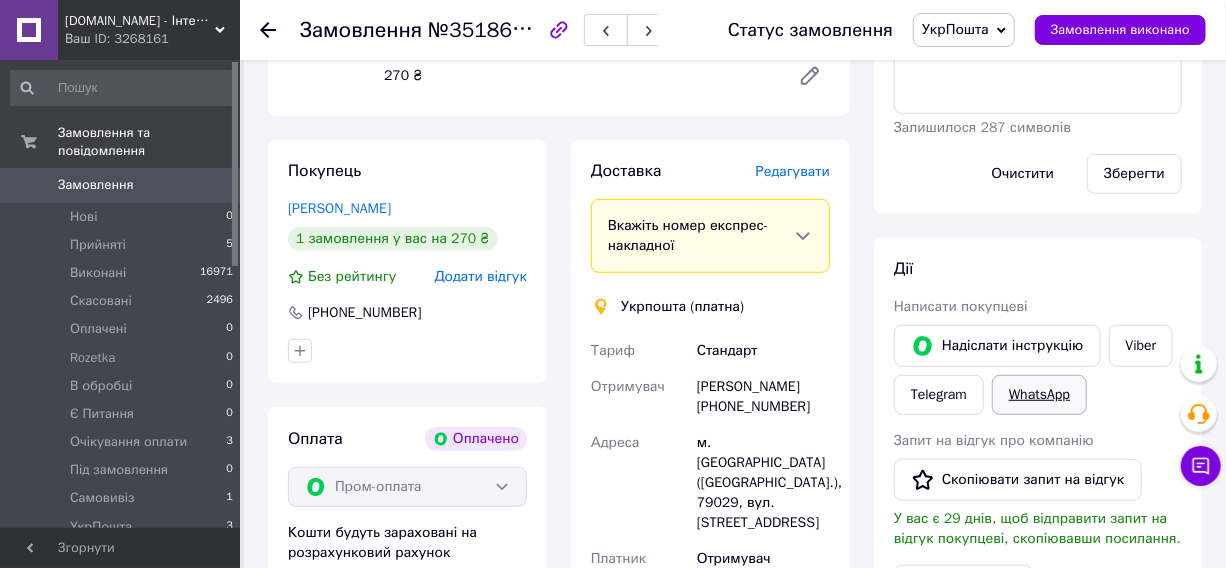 scroll, scrollTop: 363, scrollLeft: 0, axis: vertical 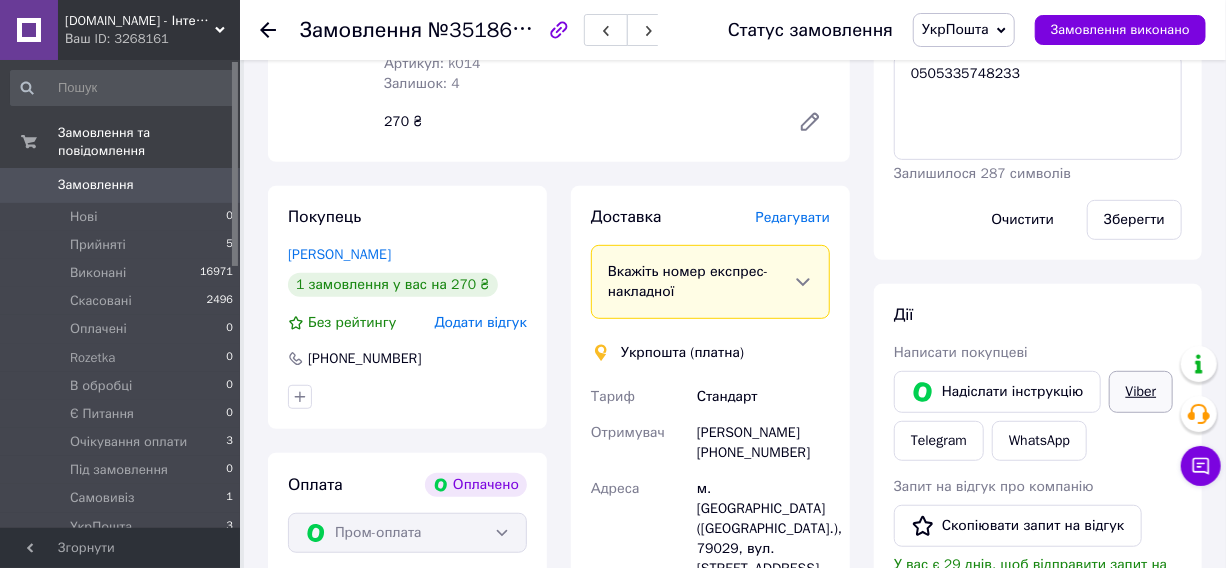 click on "Viber" at bounding box center [1141, 392] 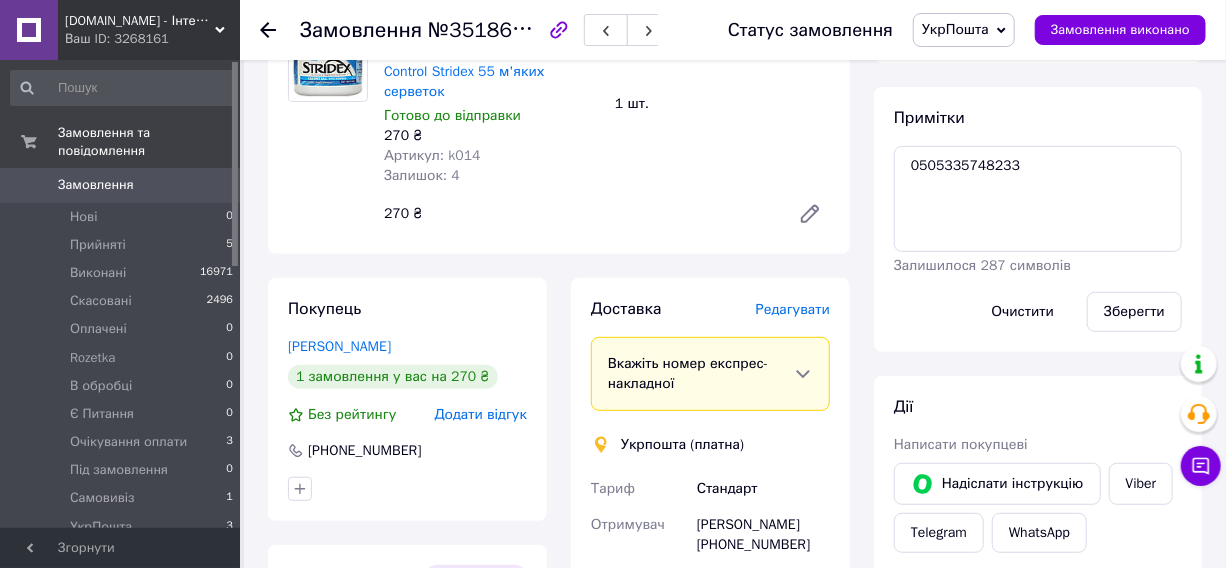 scroll, scrollTop: 181, scrollLeft: 0, axis: vertical 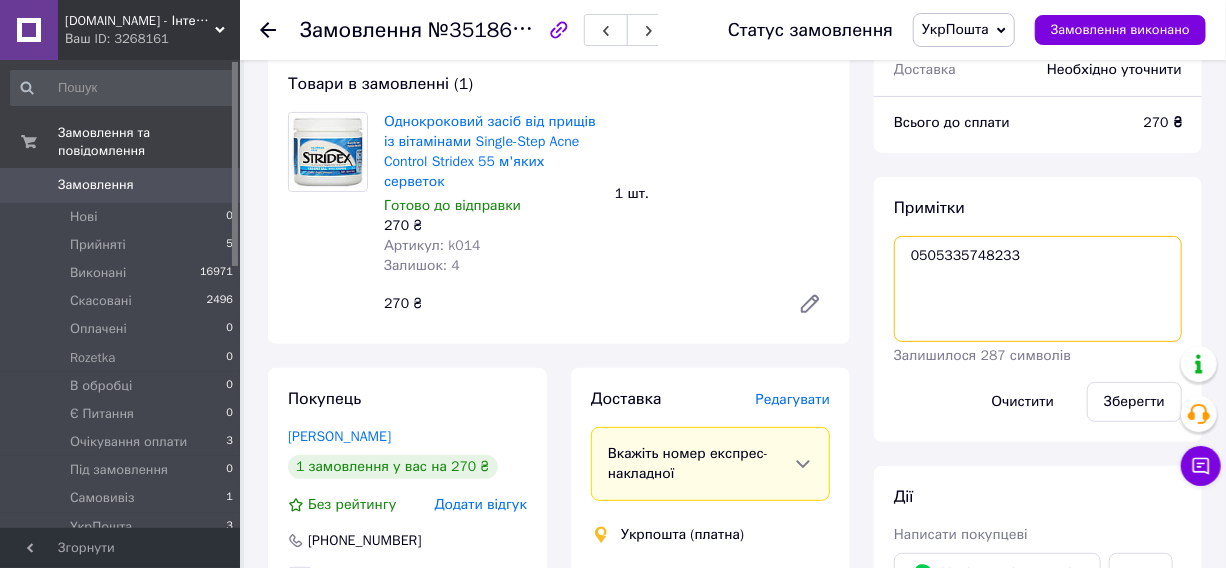 click on "0505335748233" at bounding box center (1038, 289) 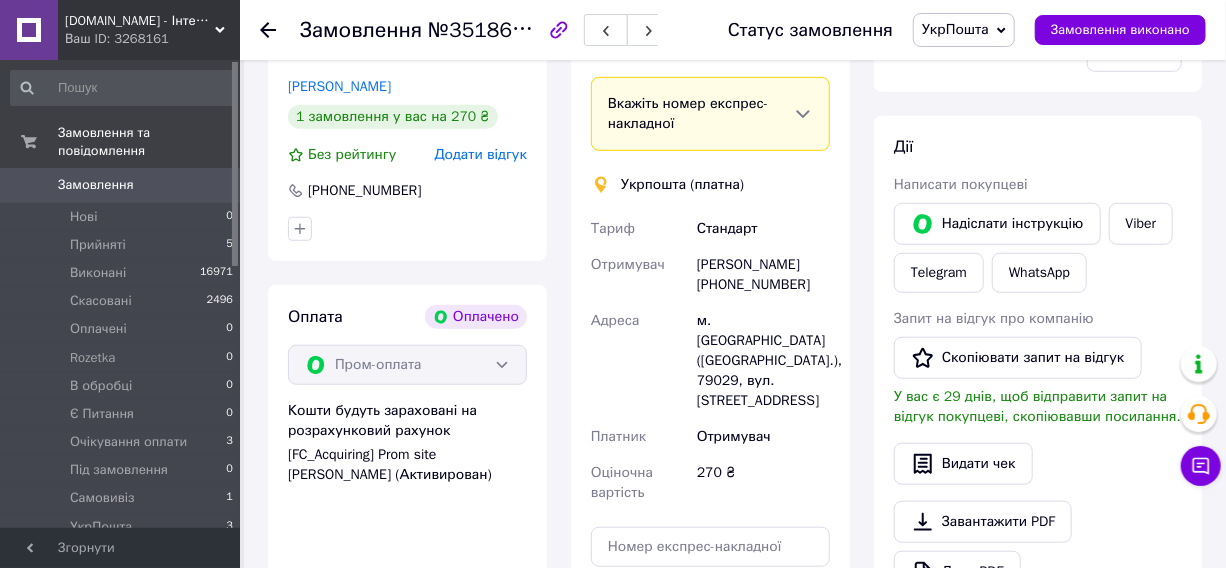 scroll, scrollTop: 545, scrollLeft: 0, axis: vertical 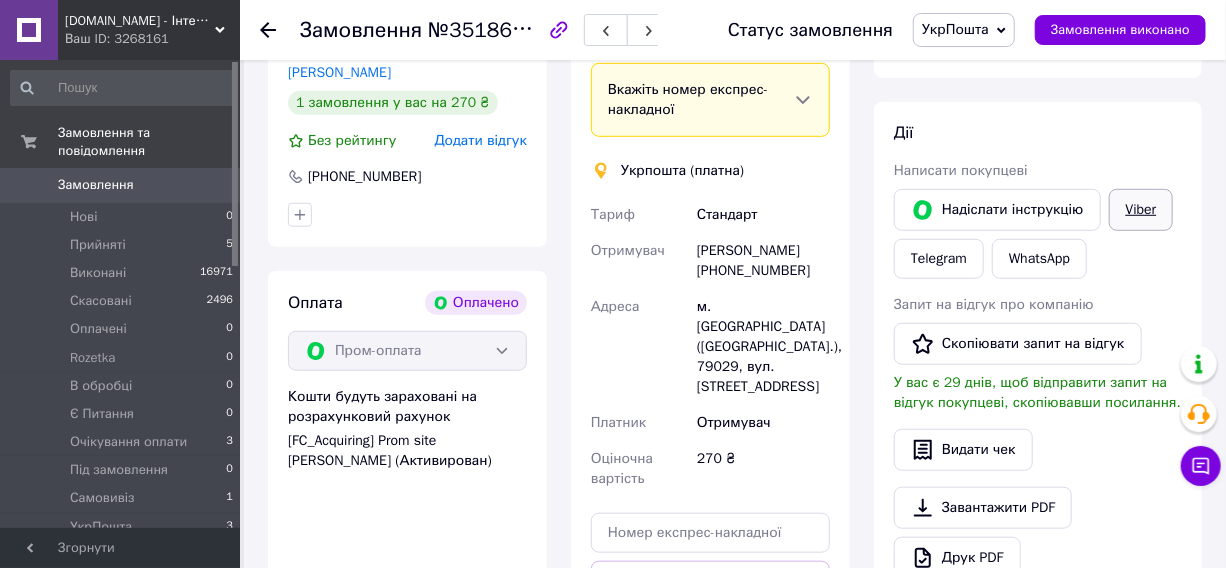 click on "Viber" at bounding box center (1141, 210) 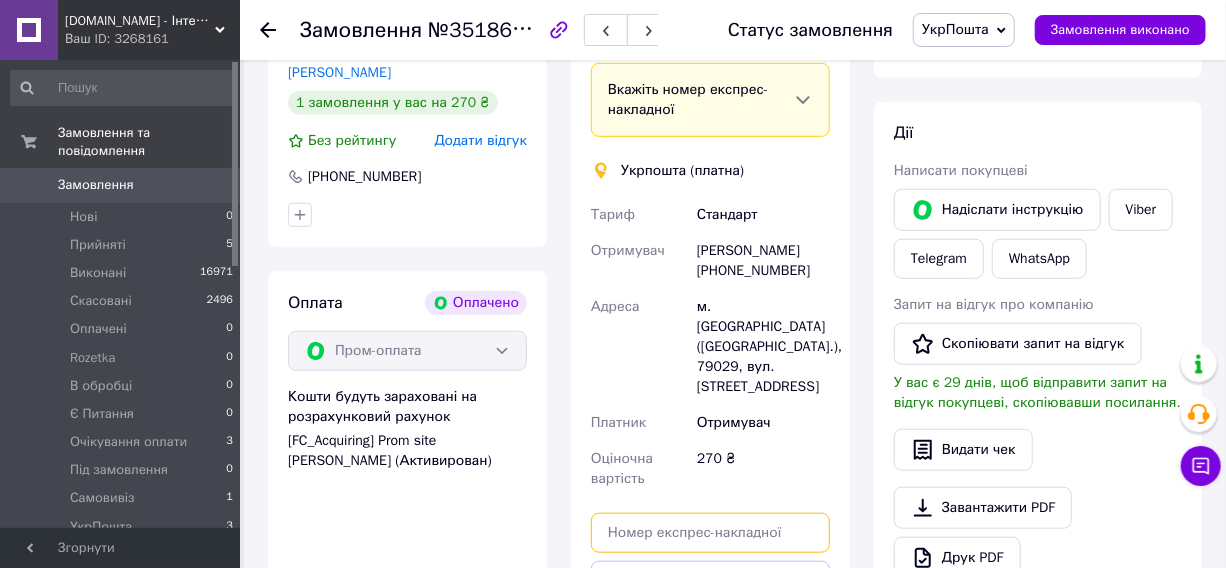 click at bounding box center [710, 533] 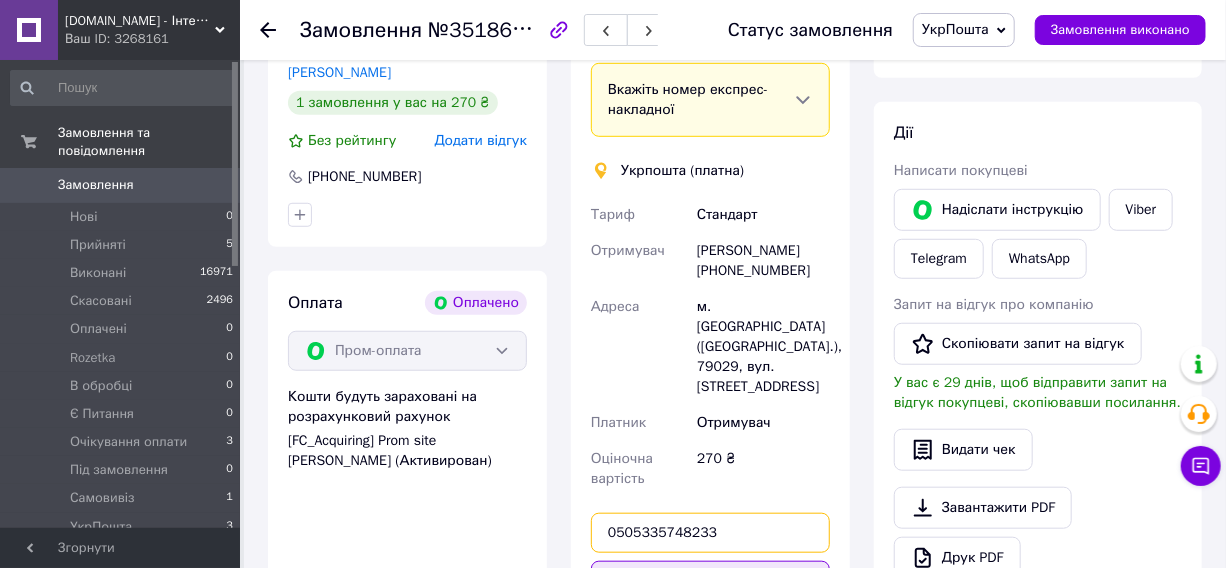 type on "0505335748233" 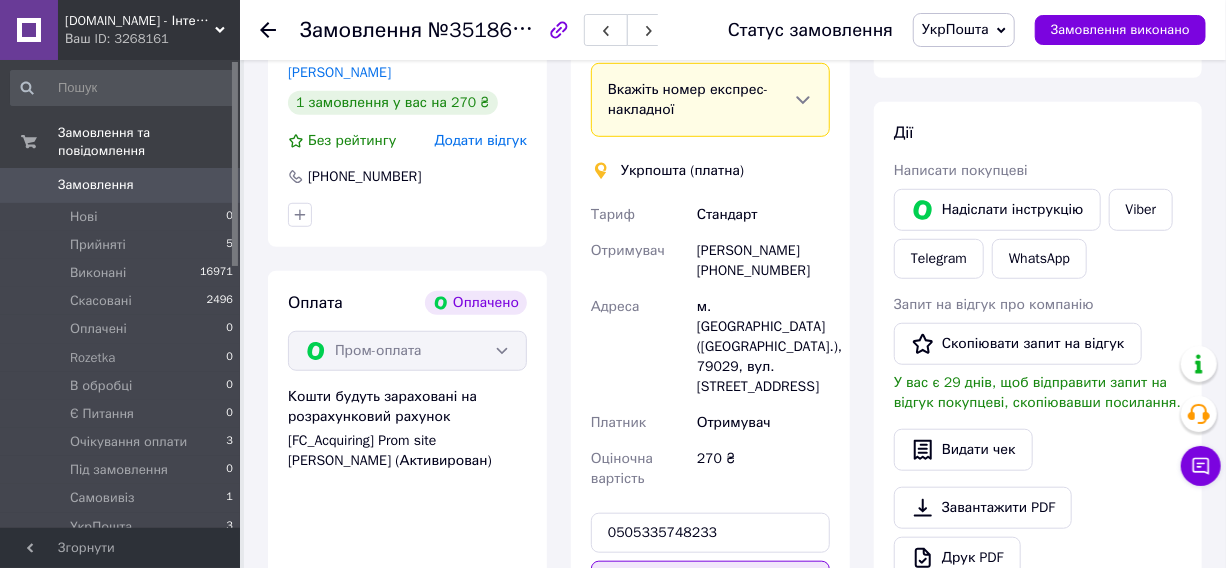 click on "Передати номер" at bounding box center (710, 581) 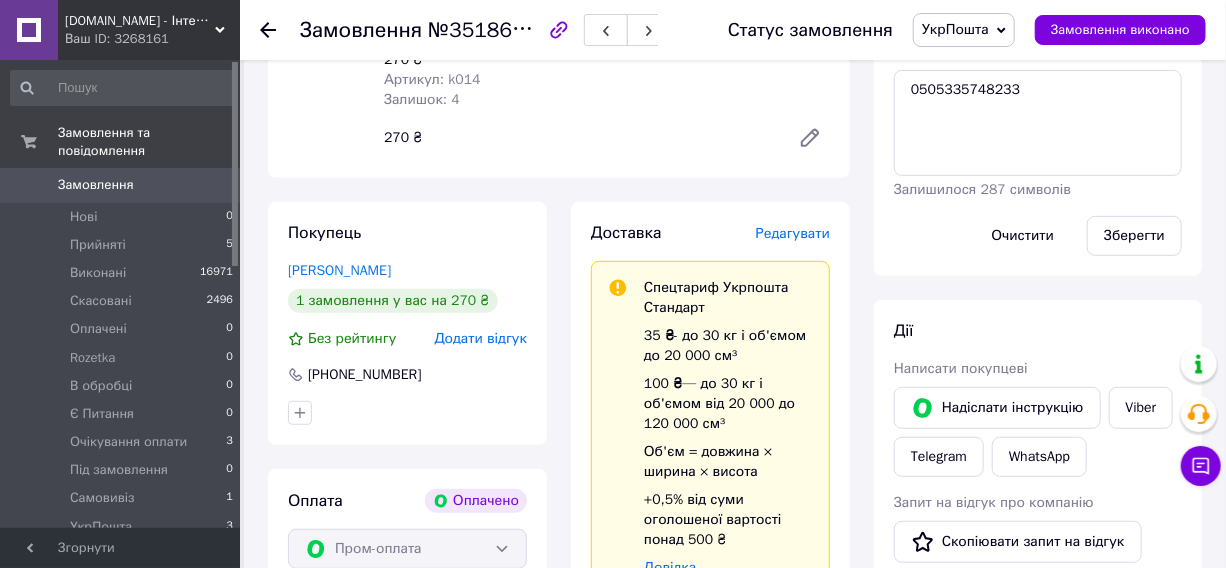 scroll, scrollTop: 90, scrollLeft: 0, axis: vertical 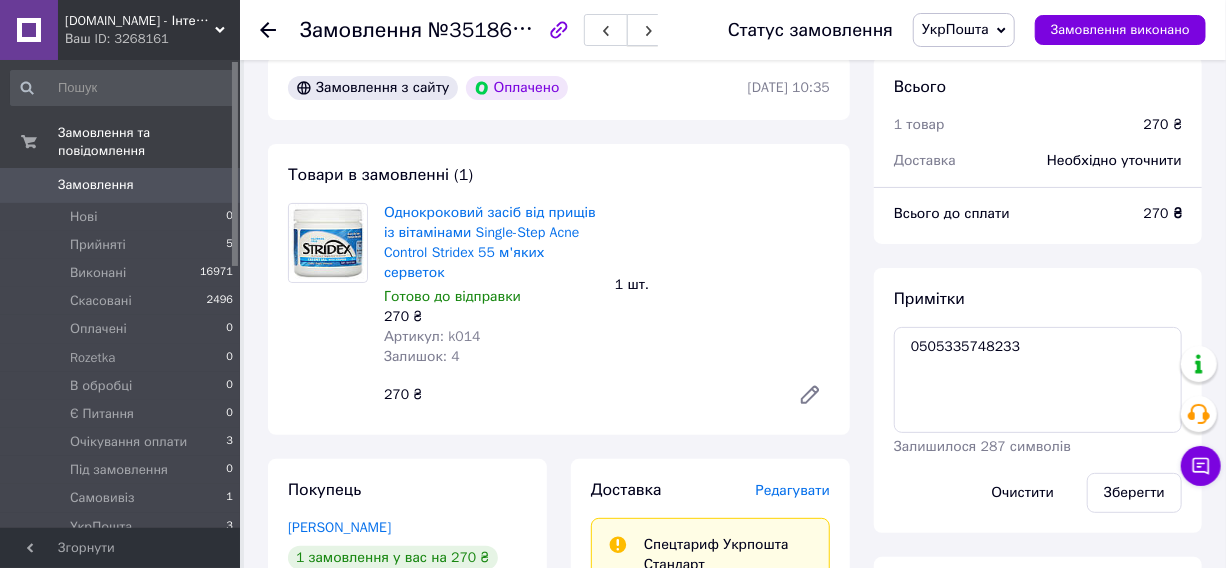 click at bounding box center [649, 30] 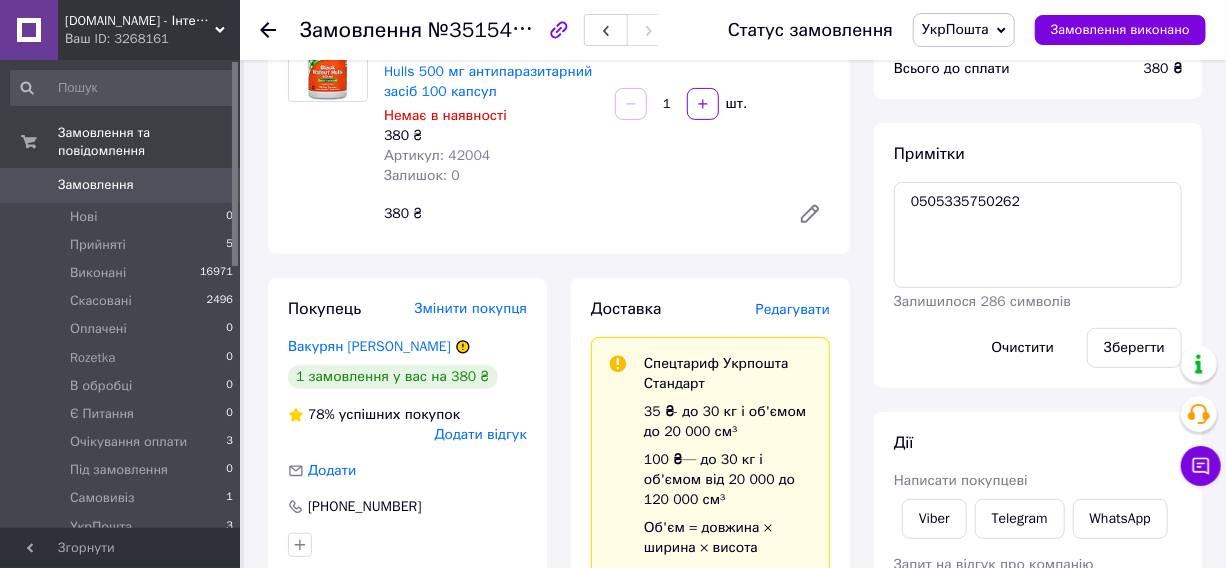 scroll, scrollTop: 363, scrollLeft: 0, axis: vertical 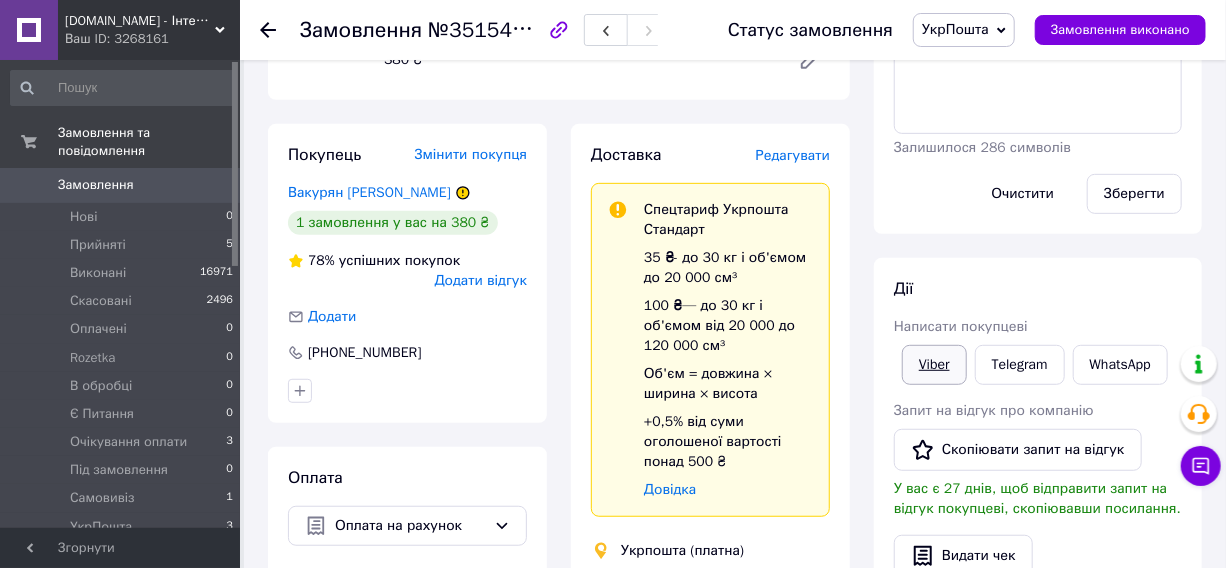 click on "Viber" at bounding box center (934, 365) 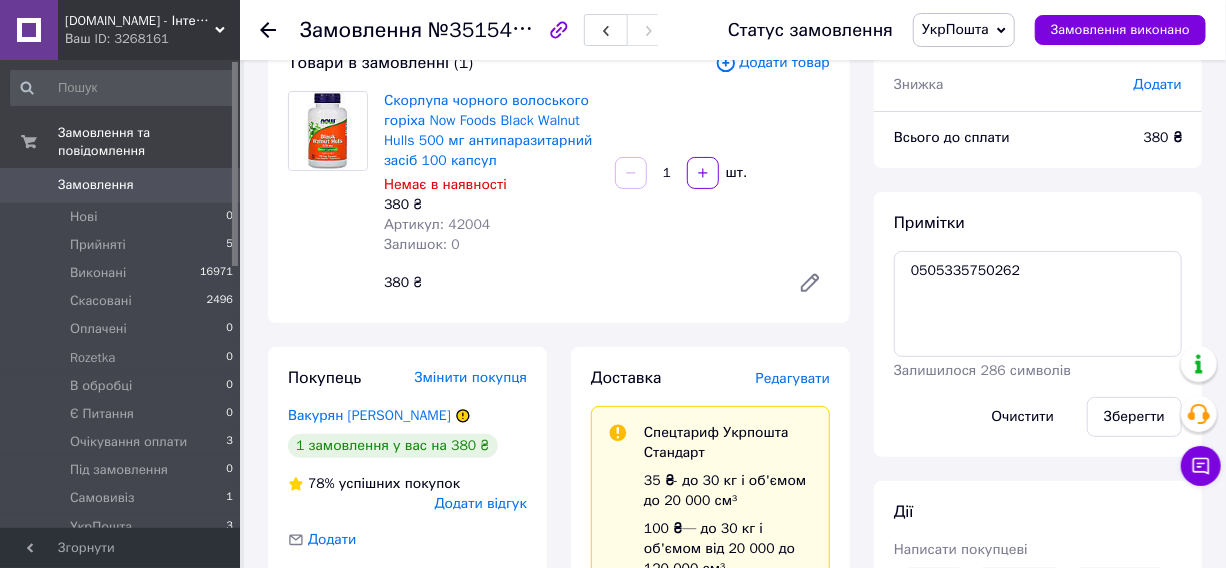 scroll, scrollTop: 90, scrollLeft: 0, axis: vertical 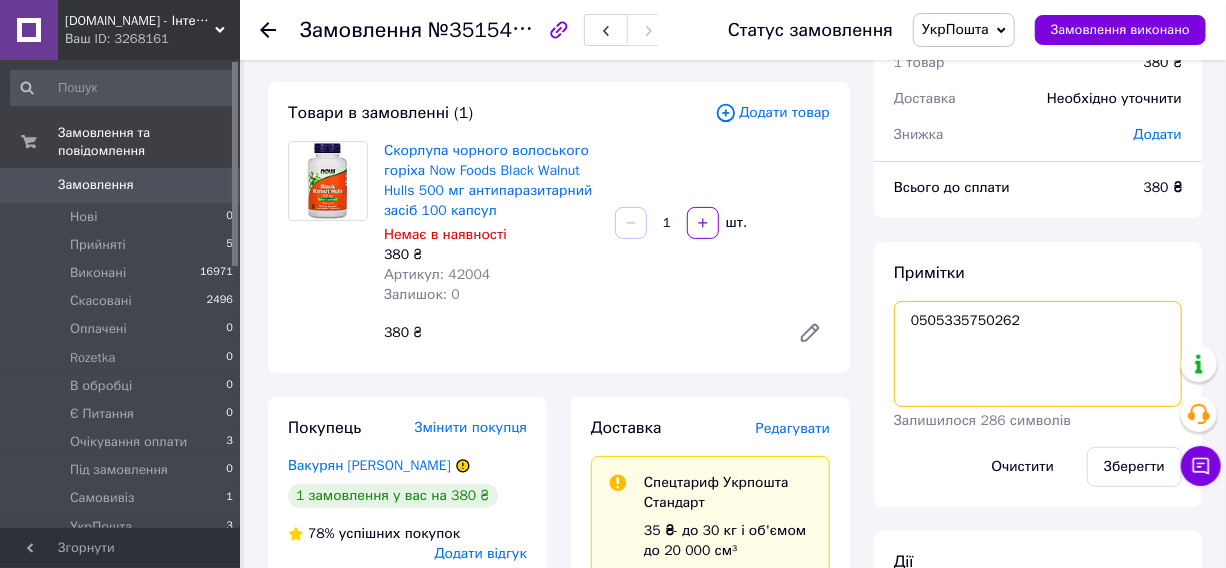 click on "0505335750262" at bounding box center (1038, 354) 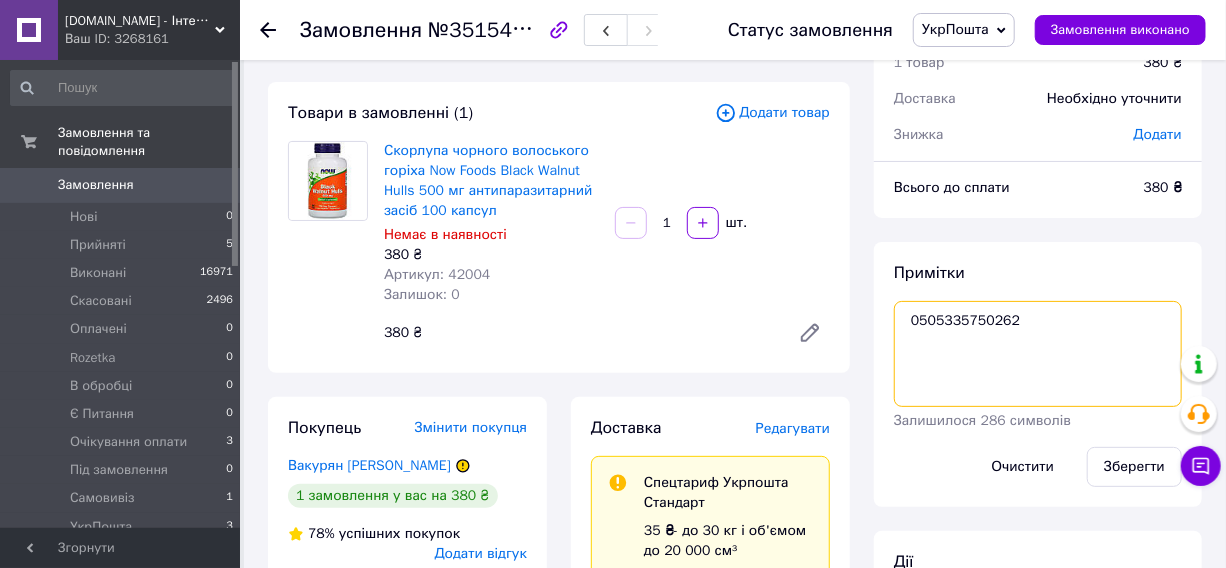 paste on "(checkmark)Посилочка вже в дорозі.
*ТТН*
Зберігання посилочки у відділенні - 7 днів.
(fire) ЗНИЖКА 3% на всі наступні замовлення!
*Запрошуємо до нас в Instagram:*
https://www.instagram.com/izdorov.vitamins/
*За відмітку в сторіс - ЗНИЖКА 50 грн* на наступне замовлення від 1000 грн.
Є питання" 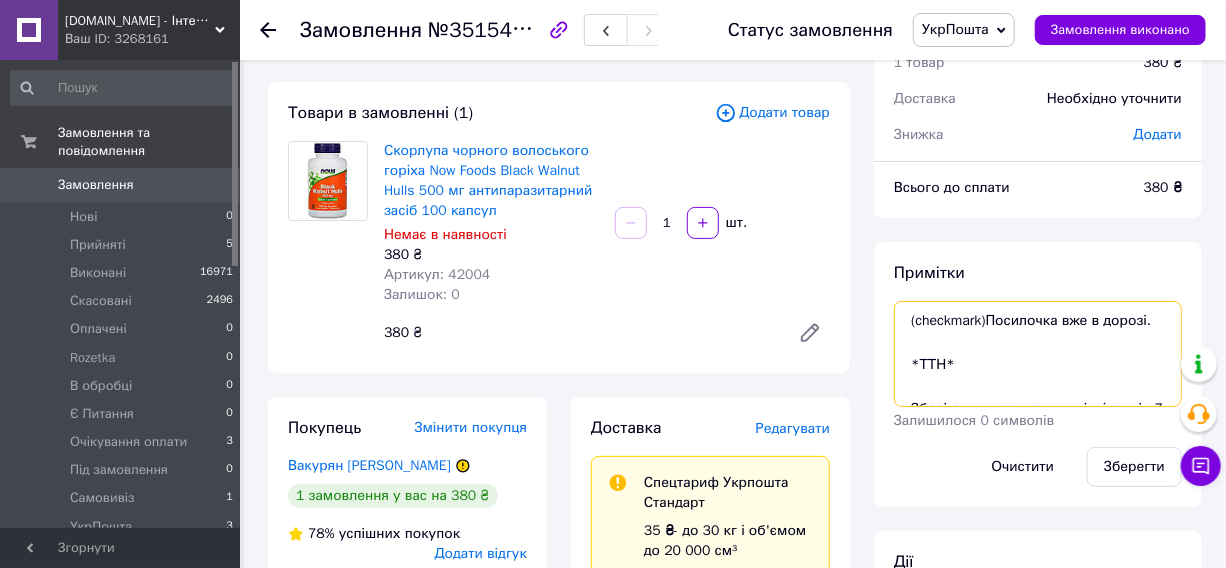 scroll, scrollTop: 341, scrollLeft: 0, axis: vertical 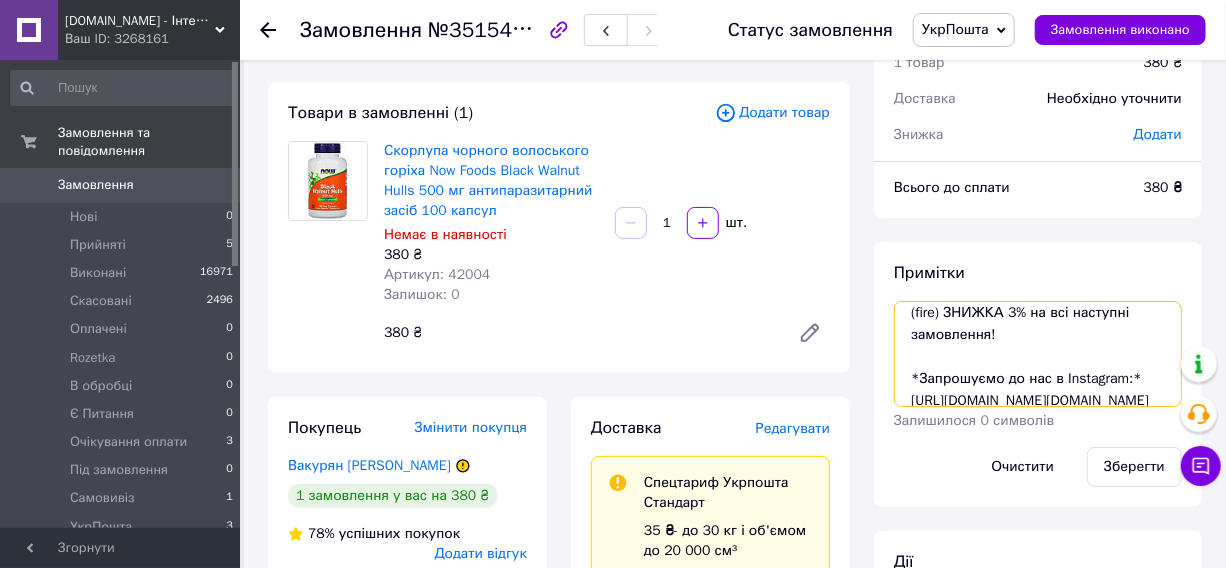 drag, startPoint x: 983, startPoint y: 394, endPoint x: 898, endPoint y: 339, distance: 101.24229 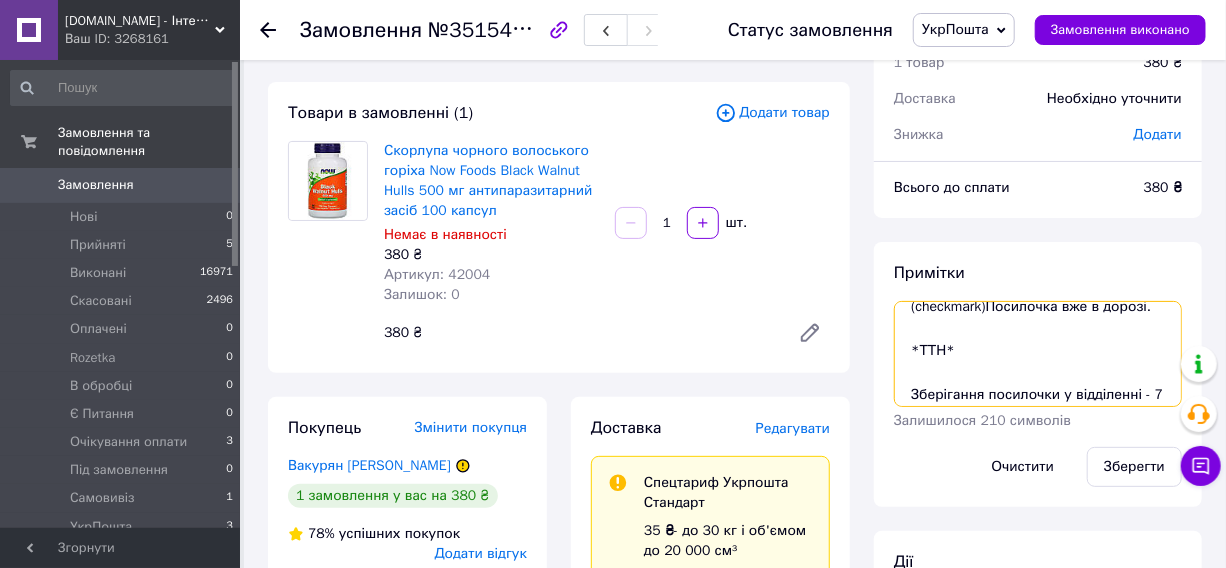 scroll, scrollTop: 0, scrollLeft: 0, axis: both 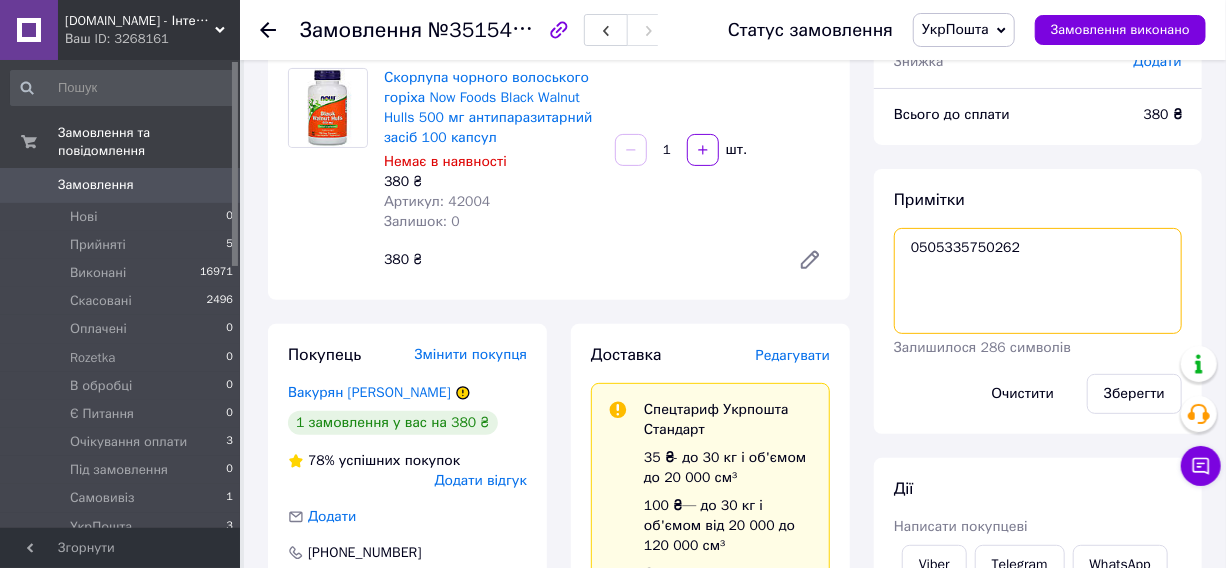 click on "0505335750262" at bounding box center [1038, 281] 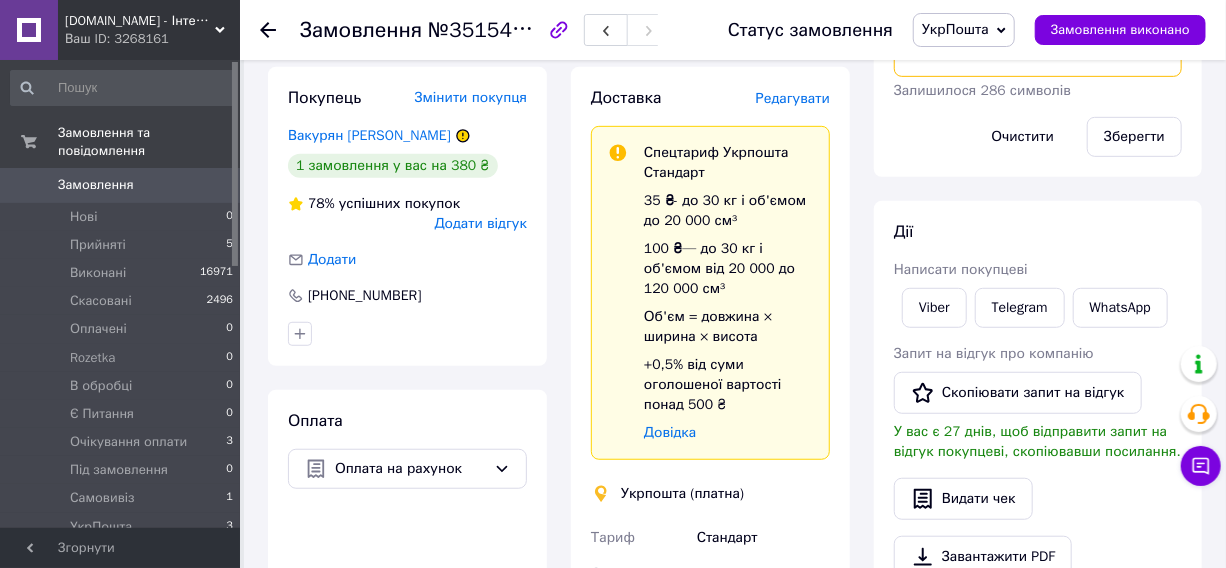 scroll, scrollTop: 436, scrollLeft: 0, axis: vertical 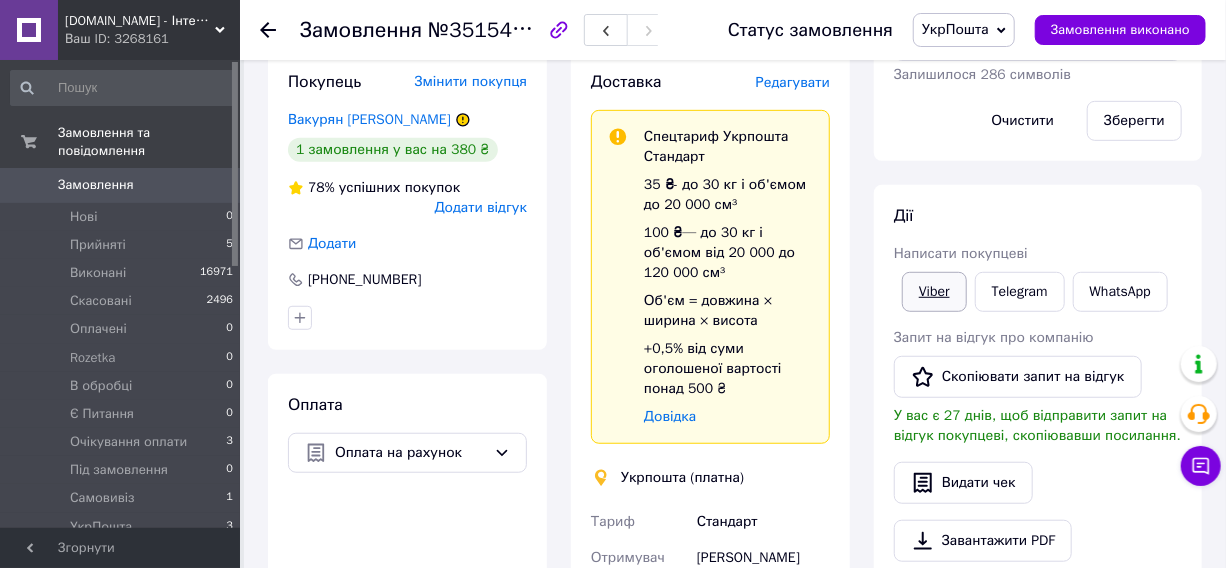 click on "Viber" at bounding box center [934, 292] 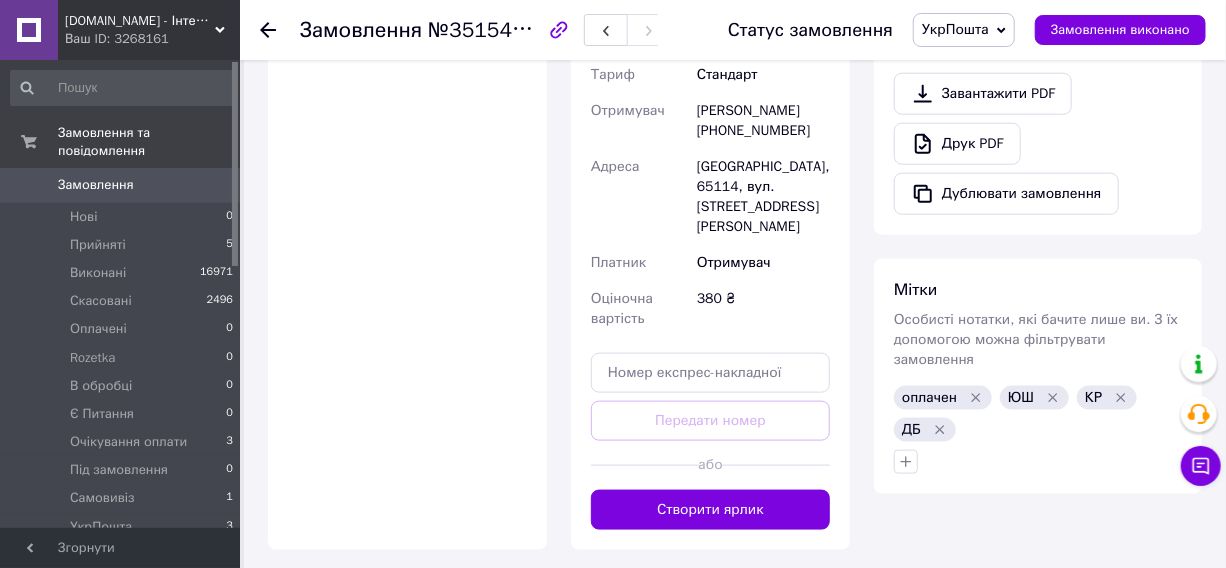 scroll, scrollTop: 890, scrollLeft: 0, axis: vertical 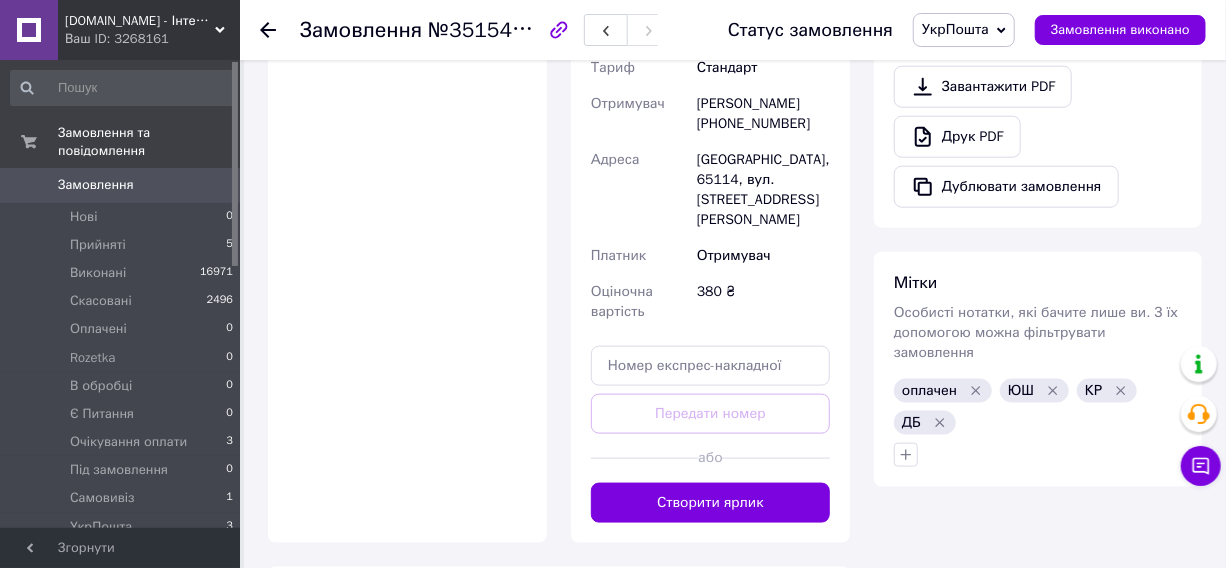 click on "Доставка Редагувати Спецтариф Укрпошта Стандарт 35 ₴  - до 30 кг і об'ємом до 20 000 см³ 100 ₴  — до 30 кг і об'ємом від 20 000 до 120 000 см³ Об'єм = довжина × ширина × висота +0,5% від суми оголошеної вартості понад 500 ₴ Довідка Укрпошта (платна) Тариф Стандарт Отримувач Елена Вакурян +380662706394 Адреса Одеса, 65114, вул. Академіка Корольова, 42 Платник Отримувач Оціночна вартість 380 ₴ Передати номер або Створити ярлик" at bounding box center (710, 70) 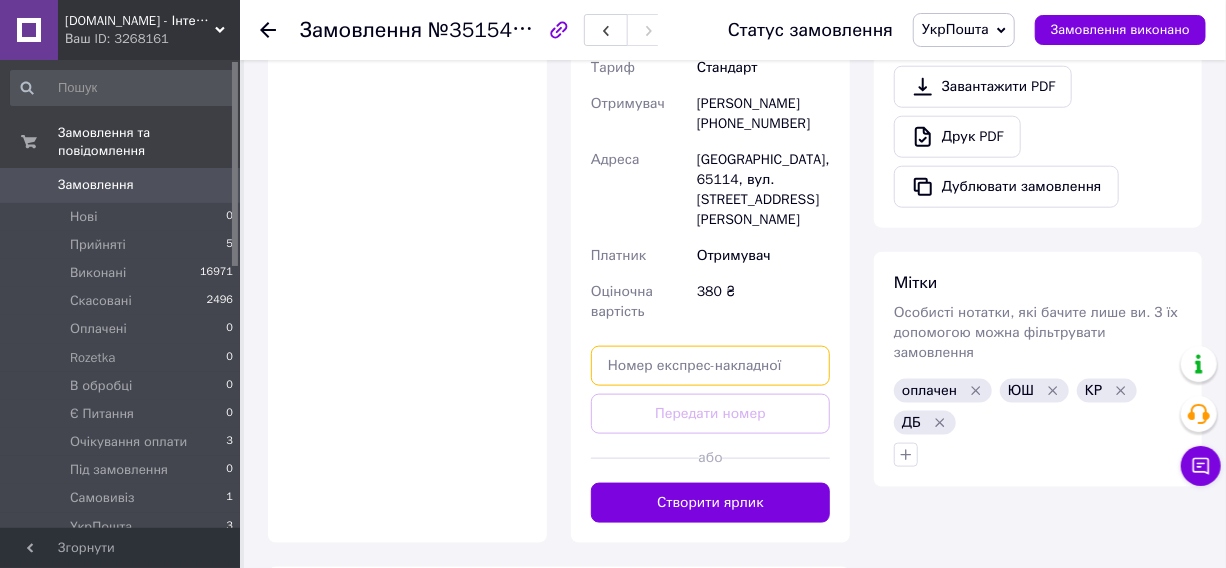 click at bounding box center [710, 366] 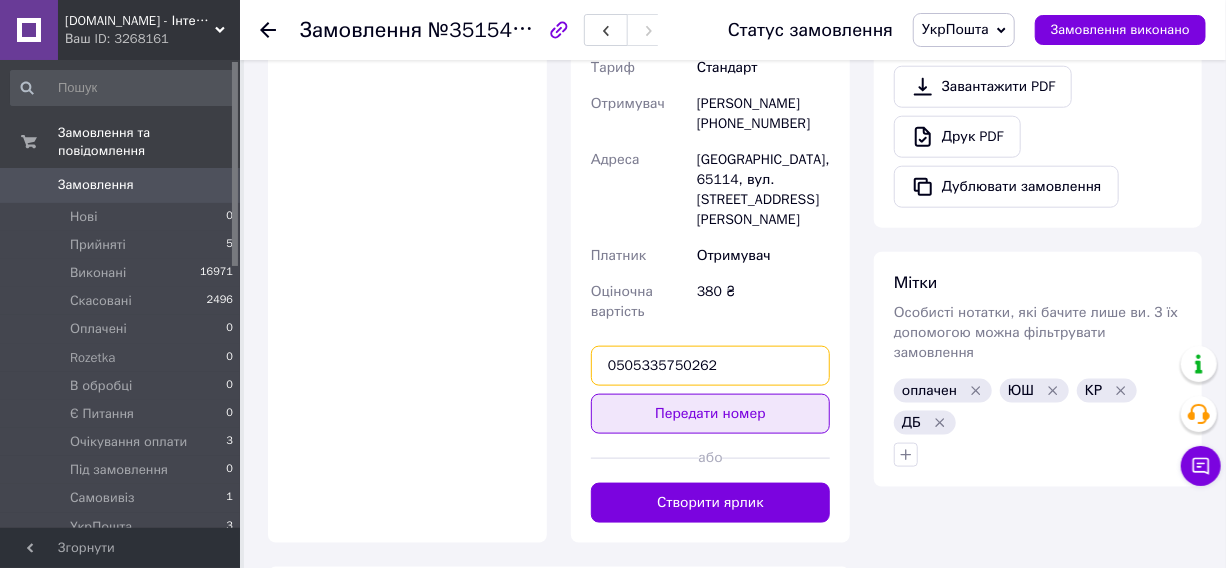 type on "0505335750262" 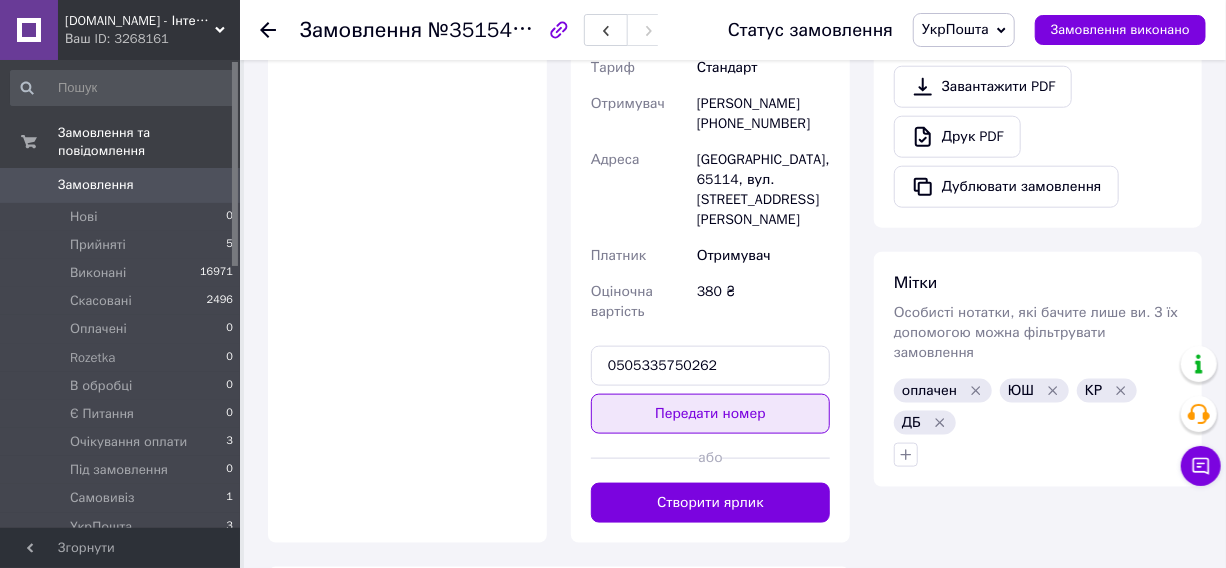 click on "Передати номер" at bounding box center (710, 414) 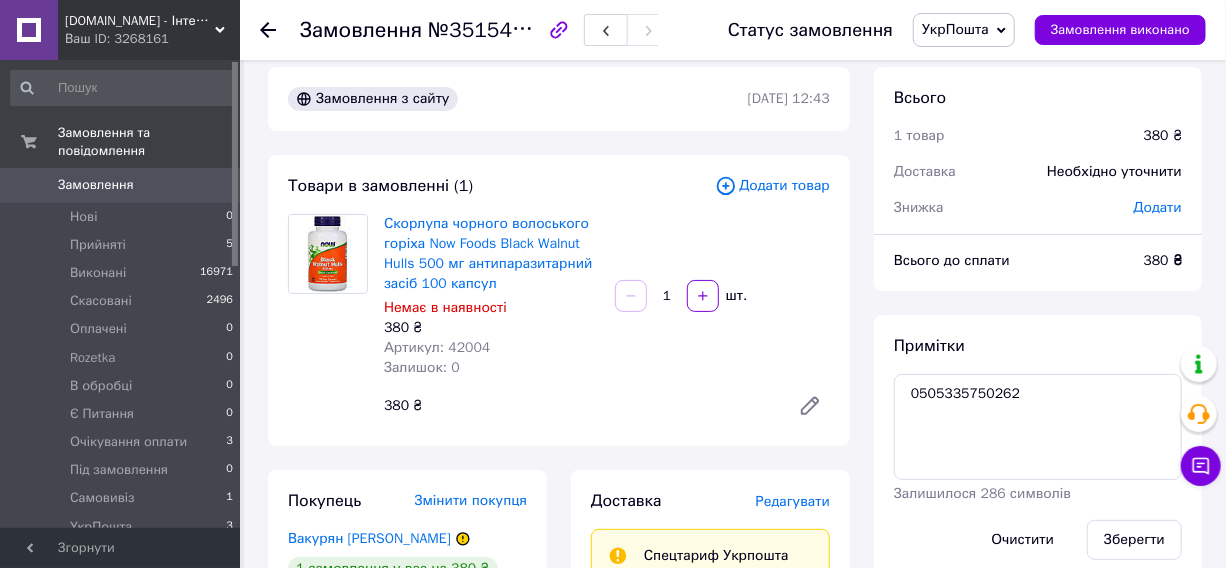 scroll, scrollTop: 0, scrollLeft: 0, axis: both 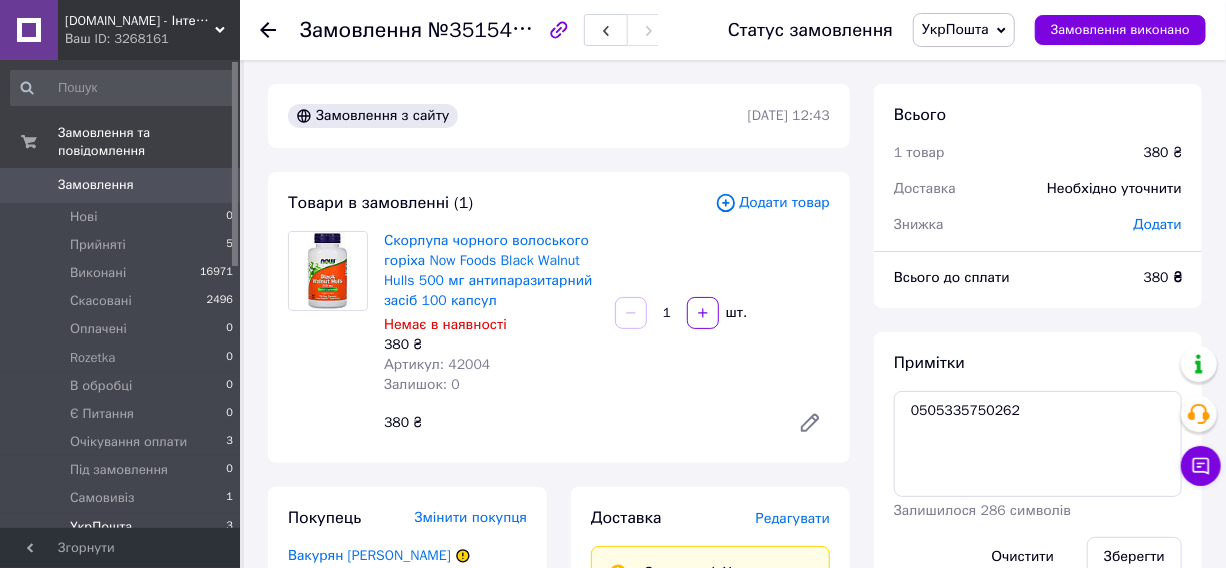 click on "УкрПошта 3" at bounding box center (122, 527) 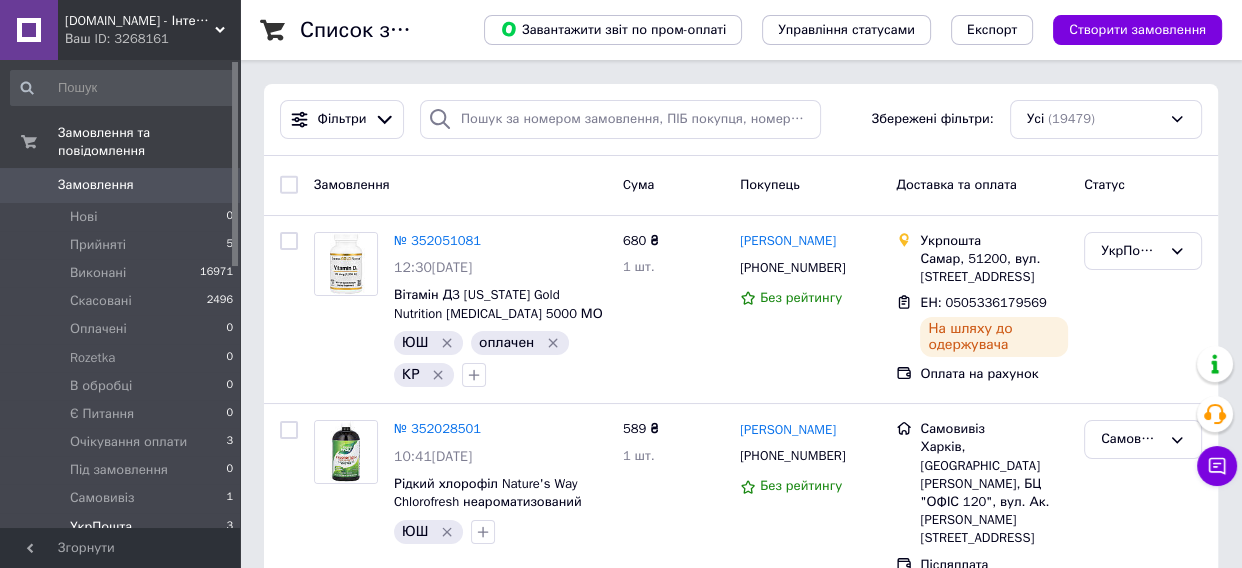 click on "УкрПошта" at bounding box center (101, 527) 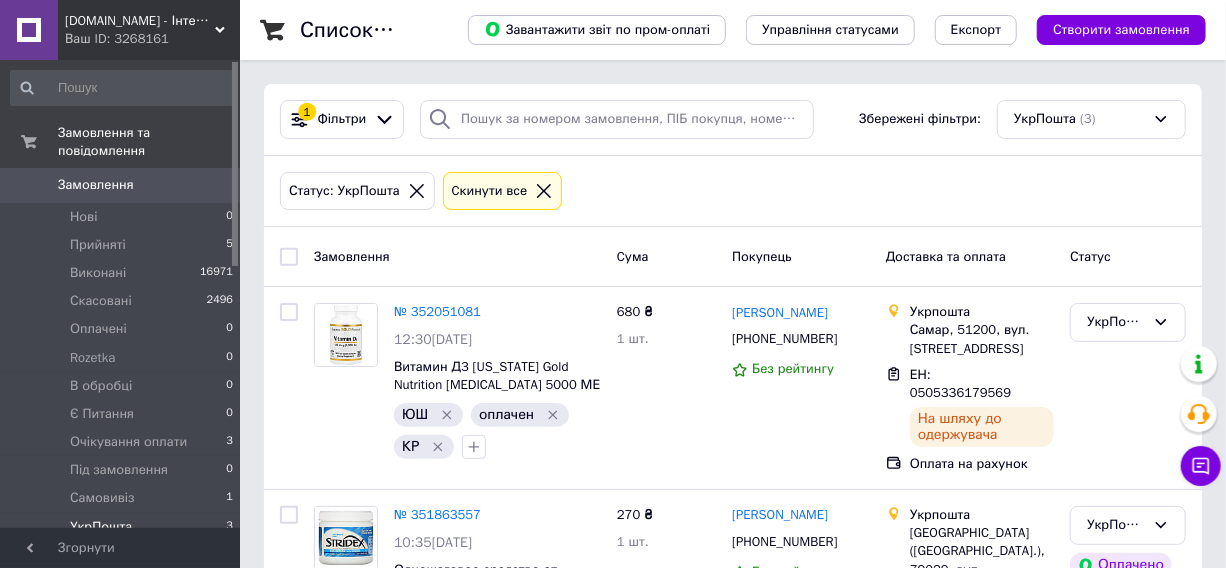 click at bounding box center (289, 257) 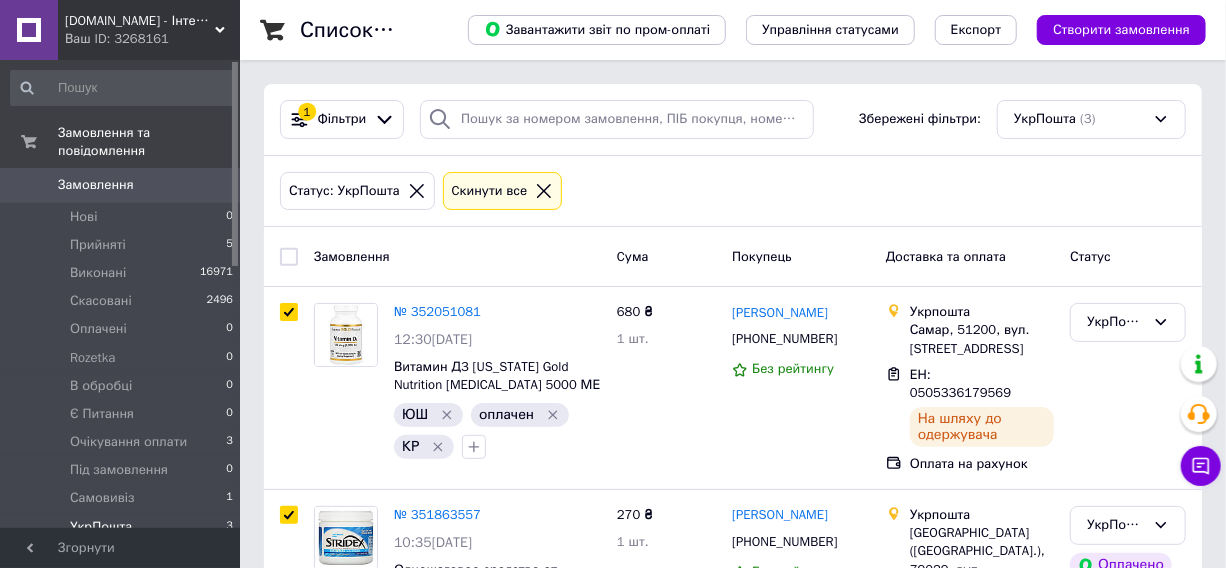 checkbox on "true" 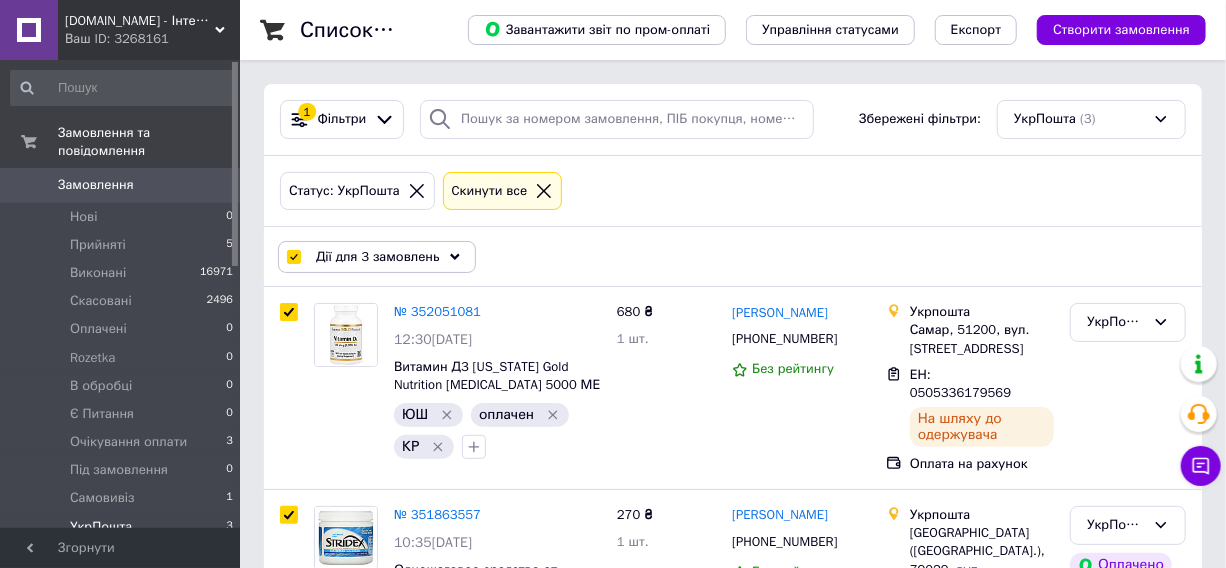 click on "Дії для 3 замовлень" at bounding box center [378, 257] 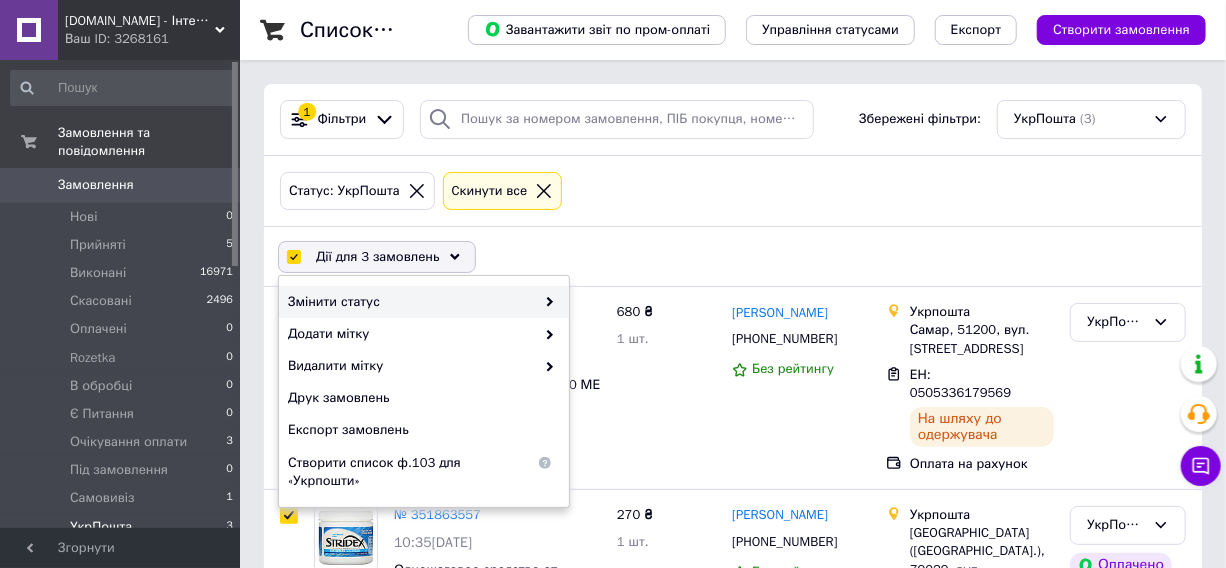 click on "Змінити статус" at bounding box center (411, 302) 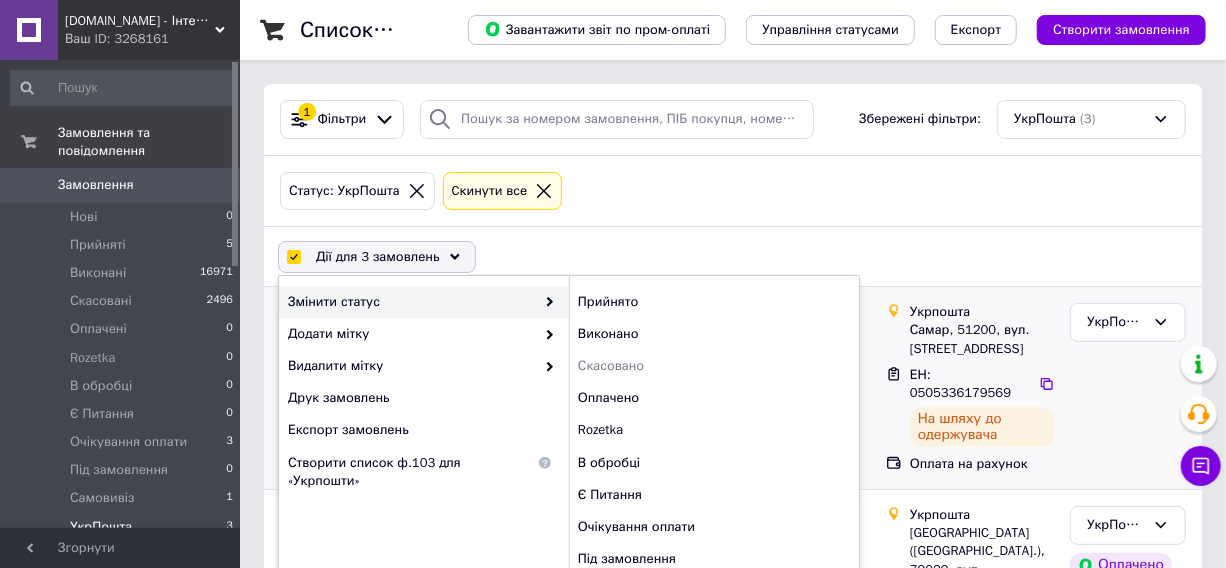 click on "Виконано" at bounding box center (714, 334) 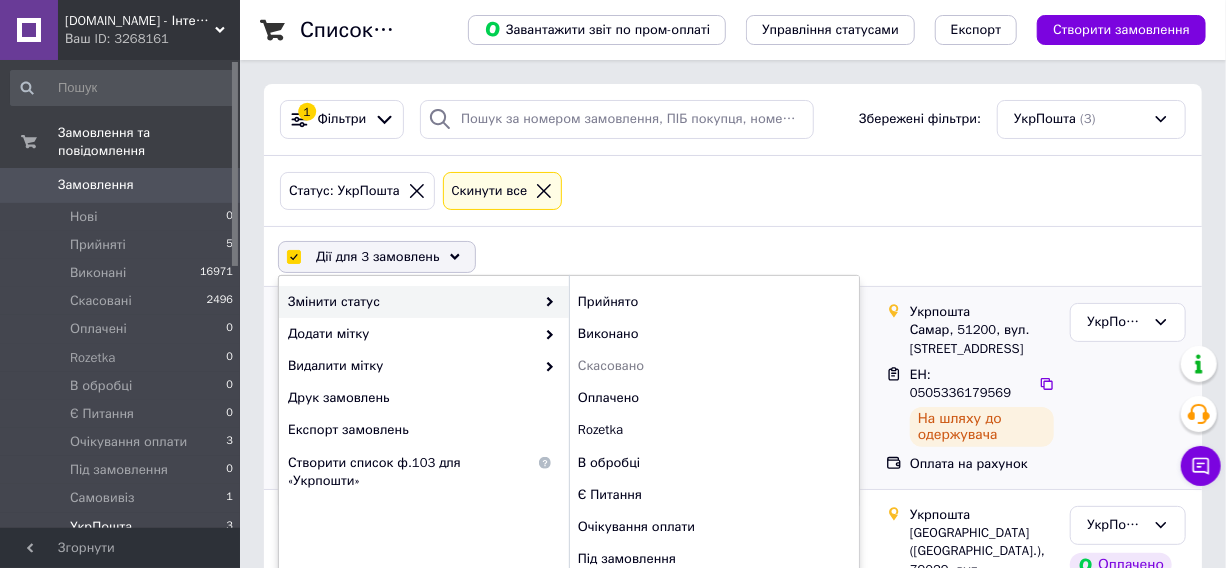 checkbox on "false" 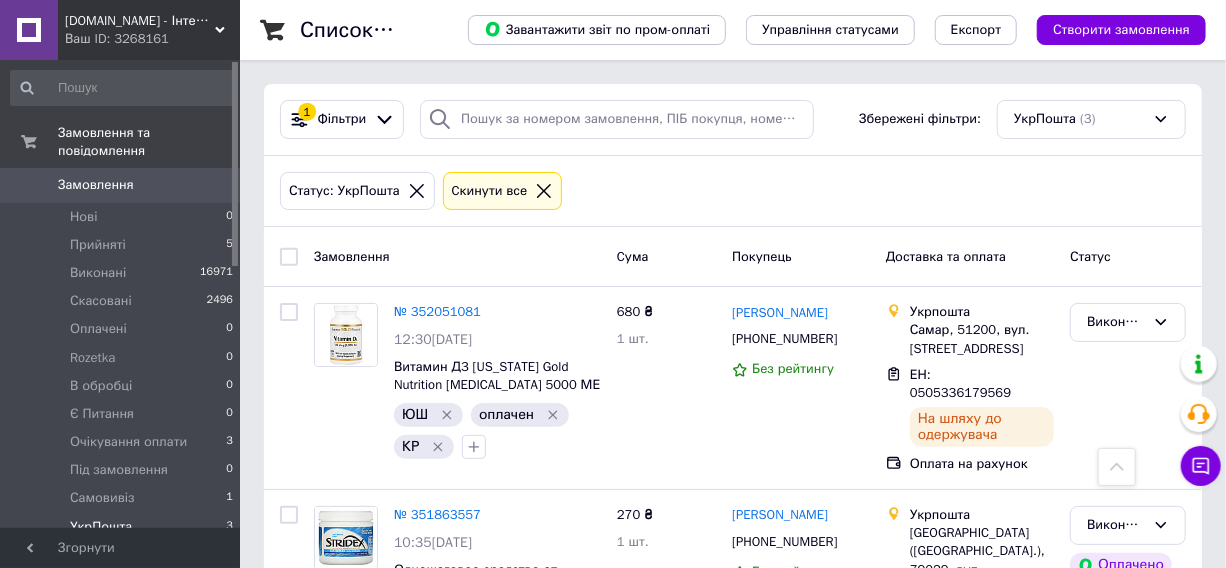 scroll, scrollTop: 0, scrollLeft: 0, axis: both 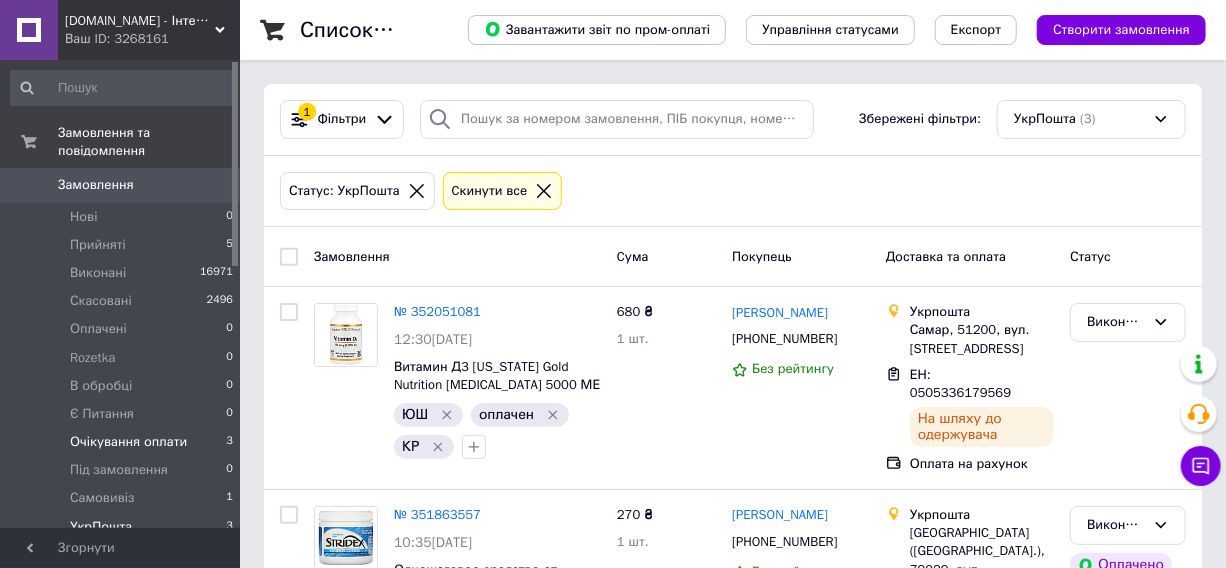 click on "Очікування оплати" at bounding box center [128, 442] 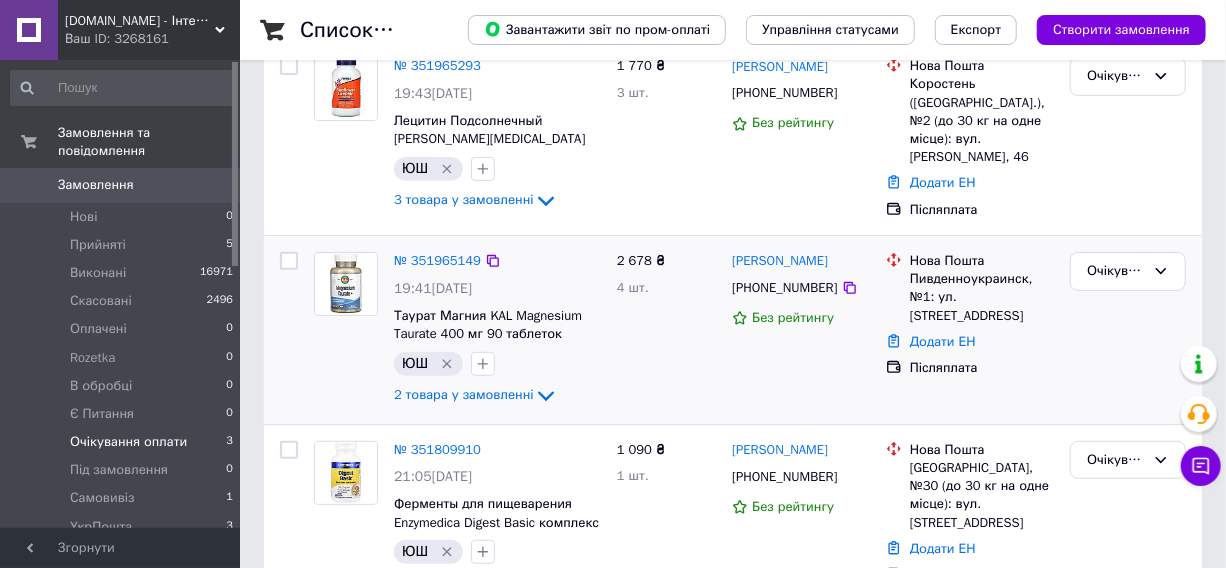 scroll, scrollTop: 272, scrollLeft: 0, axis: vertical 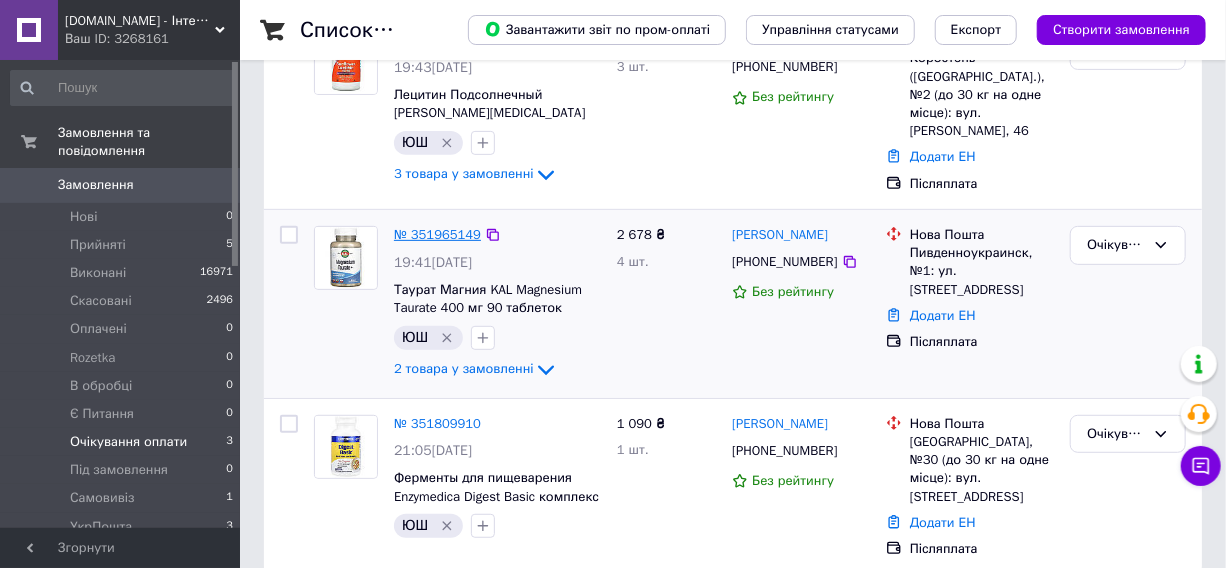 click on "№ 351965149" at bounding box center [437, 234] 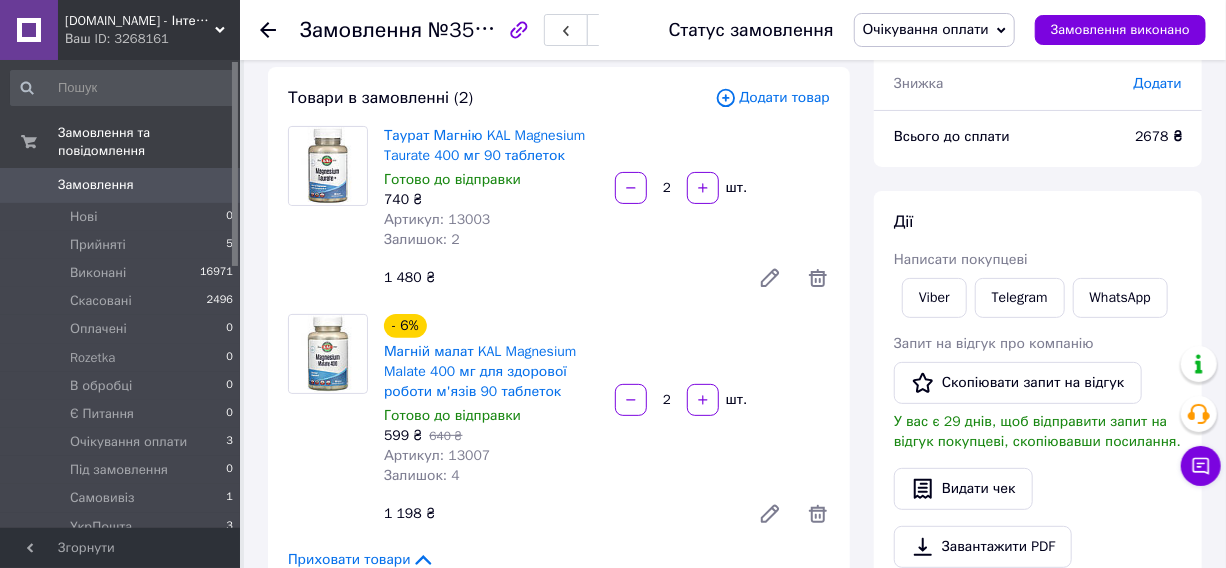 scroll, scrollTop: 90, scrollLeft: 0, axis: vertical 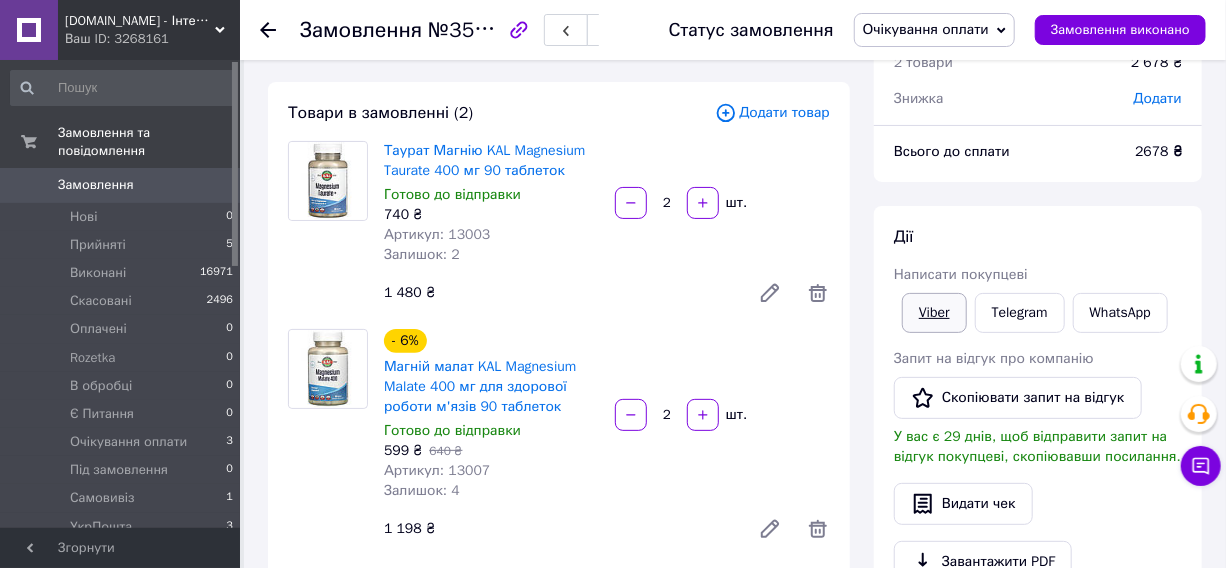 click on "Viber" at bounding box center [934, 313] 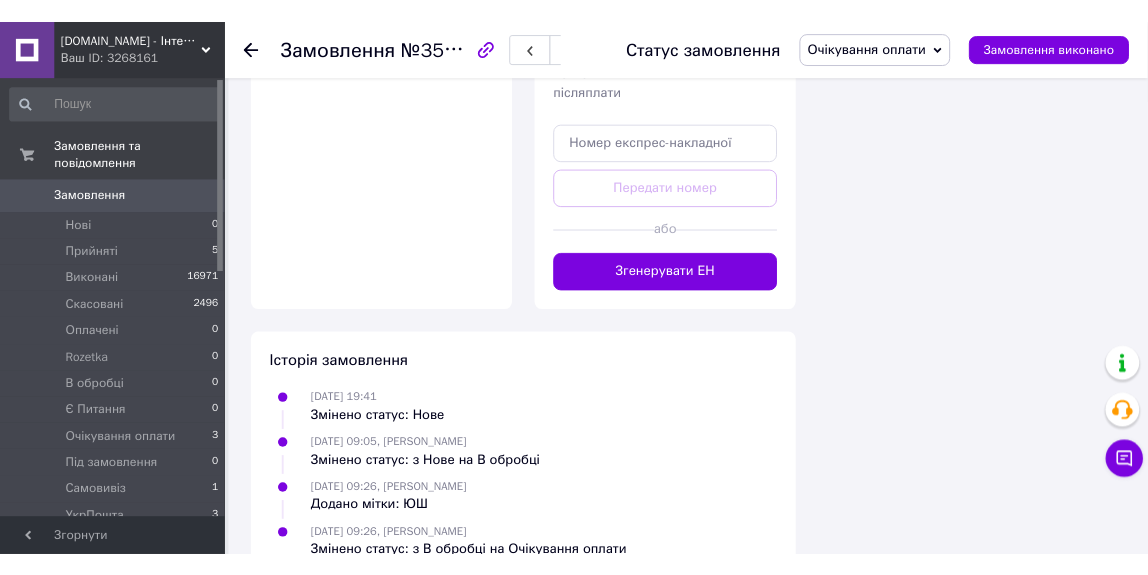 scroll, scrollTop: 1280, scrollLeft: 0, axis: vertical 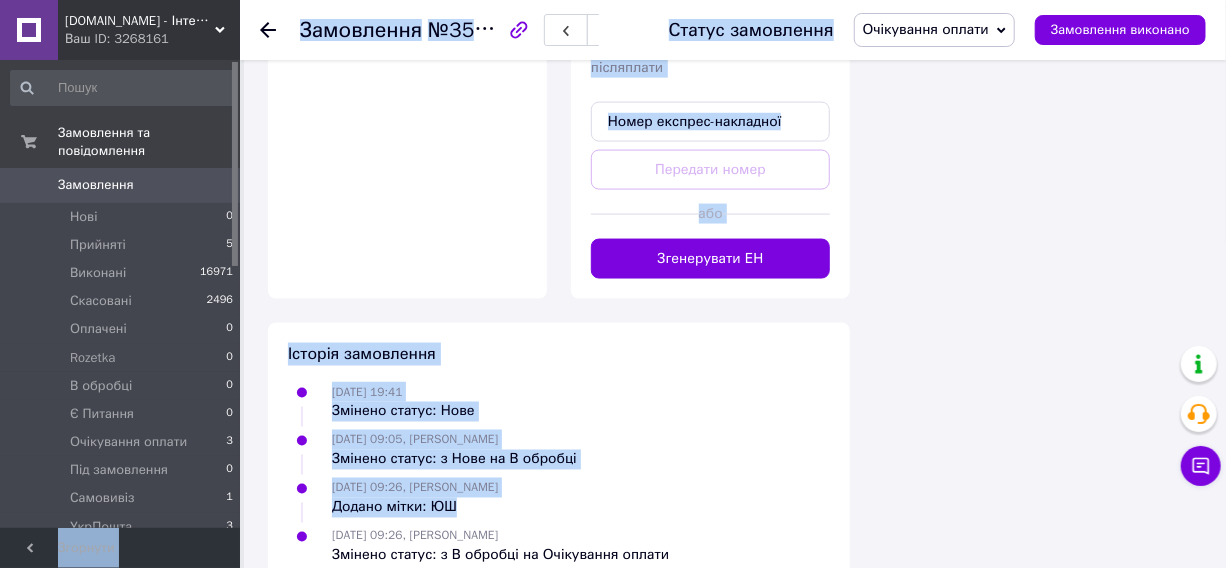 click on "izdorov.com.ua - Інтернет-магазин вітамінів і біодобавок Ваш ID: 3268161 Сайт izdorov.com.ua - Інтернет-магазин в... Кабінет покупця Перевірити стан системи Сторінка на порталі Довідка Вийти Замовлення та повідомлення Замовлення 0 Нові 0 Прийняті 5 Виконані 16971 Скасовані 2496 Оплачені 0 Rozetka 0 В обробці 0 Є Питання 0 Очікування оплати 3 Під замовлення 0 Самовивіз 1 УкрПошта 3 Замовлення з Розетки 529 Повідомлення 0 Товари та послуги Сповіщення 5 2 Показники роботи компанії Панель управління Відгуки Клієнти Каталог ProSale Аналітика Rozetka" at bounding box center [613, -335] 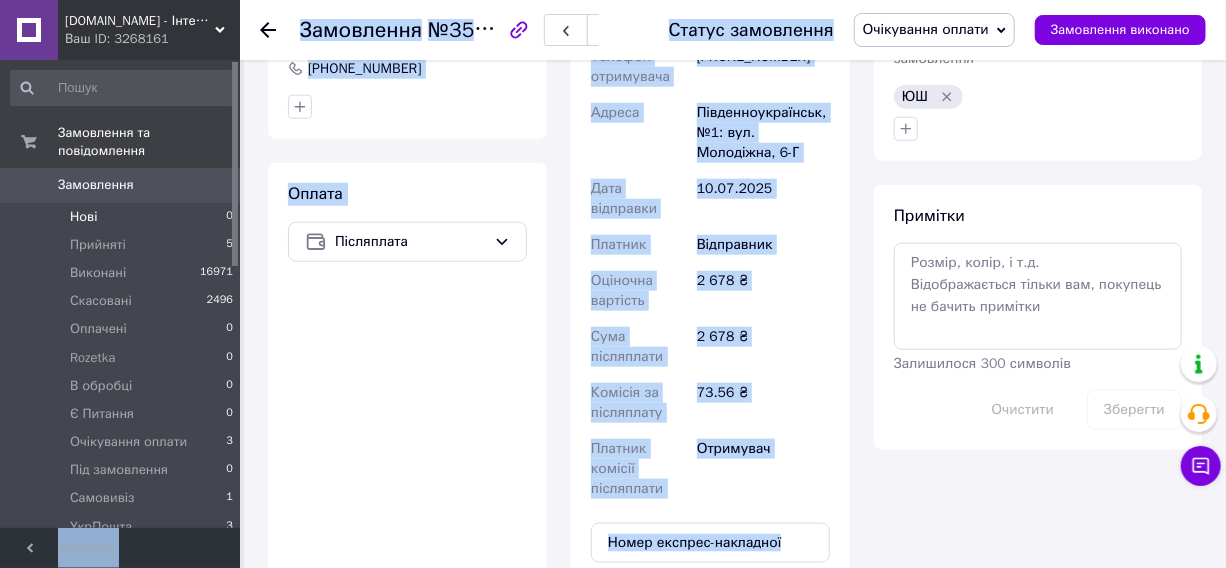 scroll, scrollTop: 826, scrollLeft: 0, axis: vertical 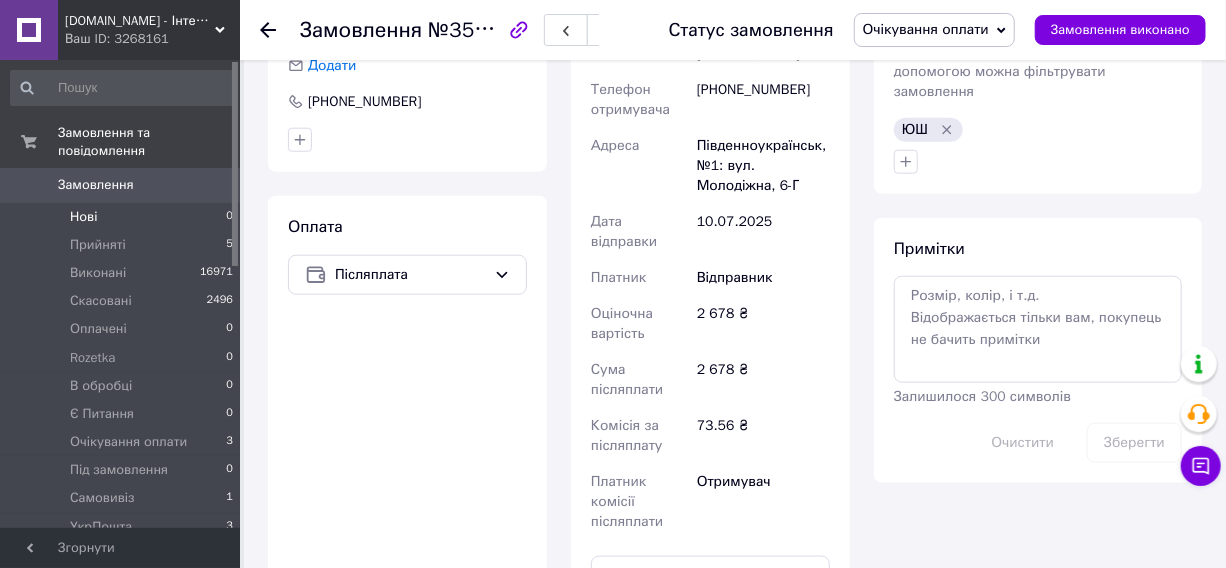 click on "Нові 0" at bounding box center [122, 217] 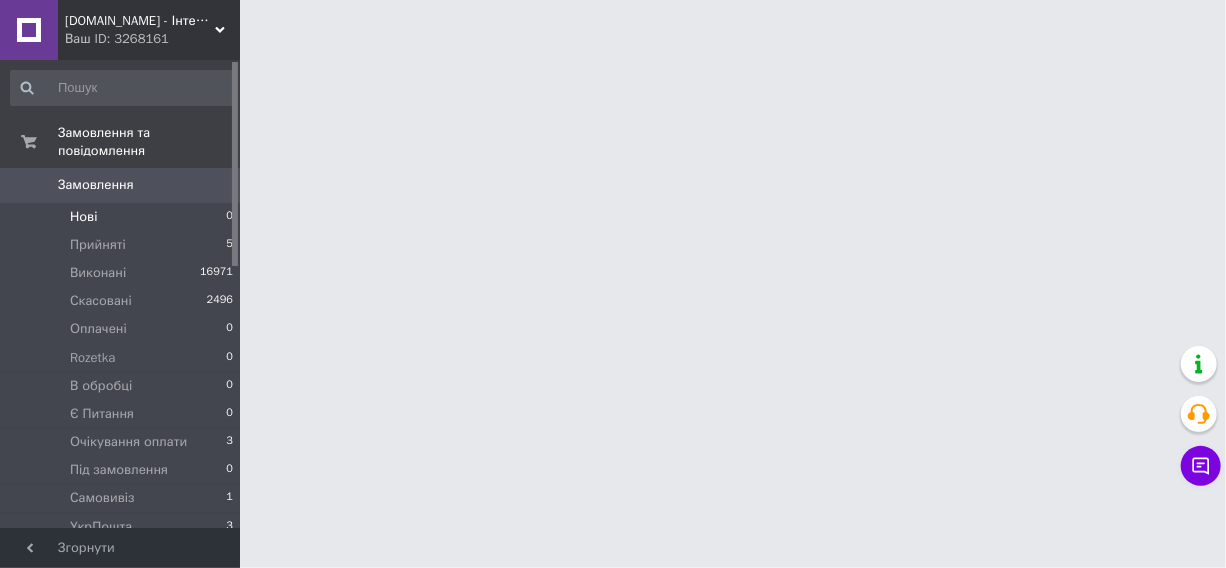 scroll, scrollTop: 0, scrollLeft: 0, axis: both 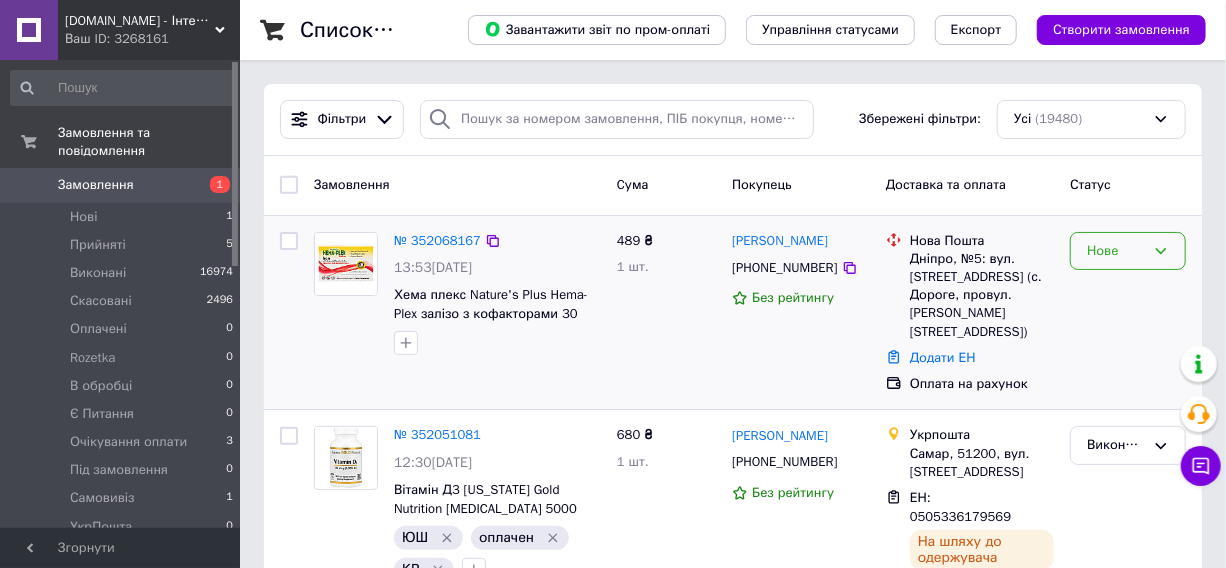 click on "Нове" at bounding box center [1116, 251] 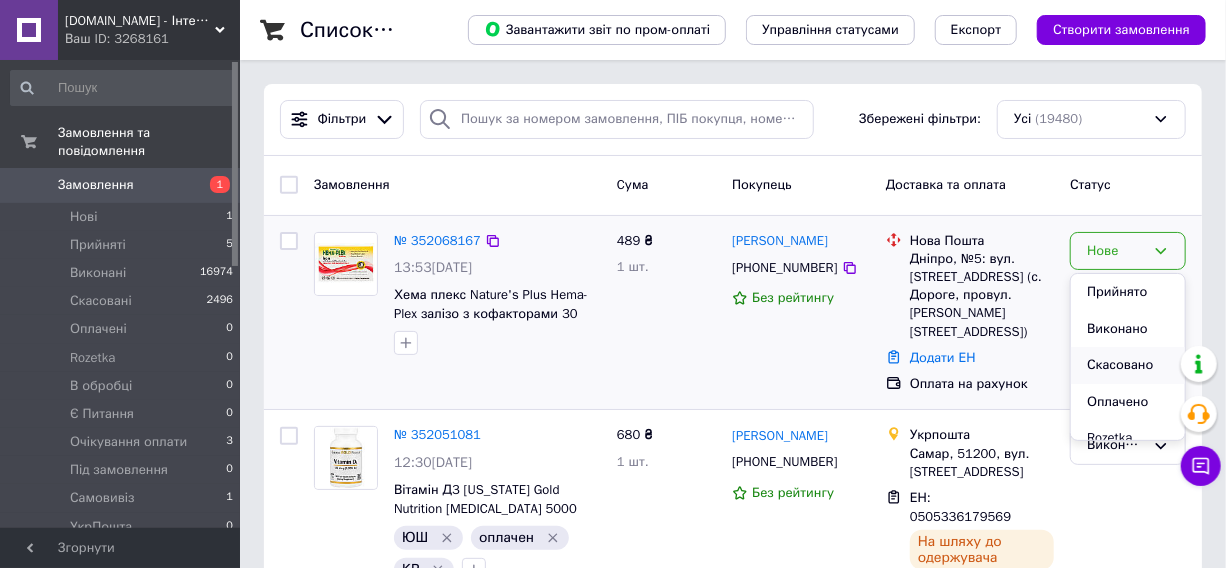 scroll, scrollTop: 90, scrollLeft: 0, axis: vertical 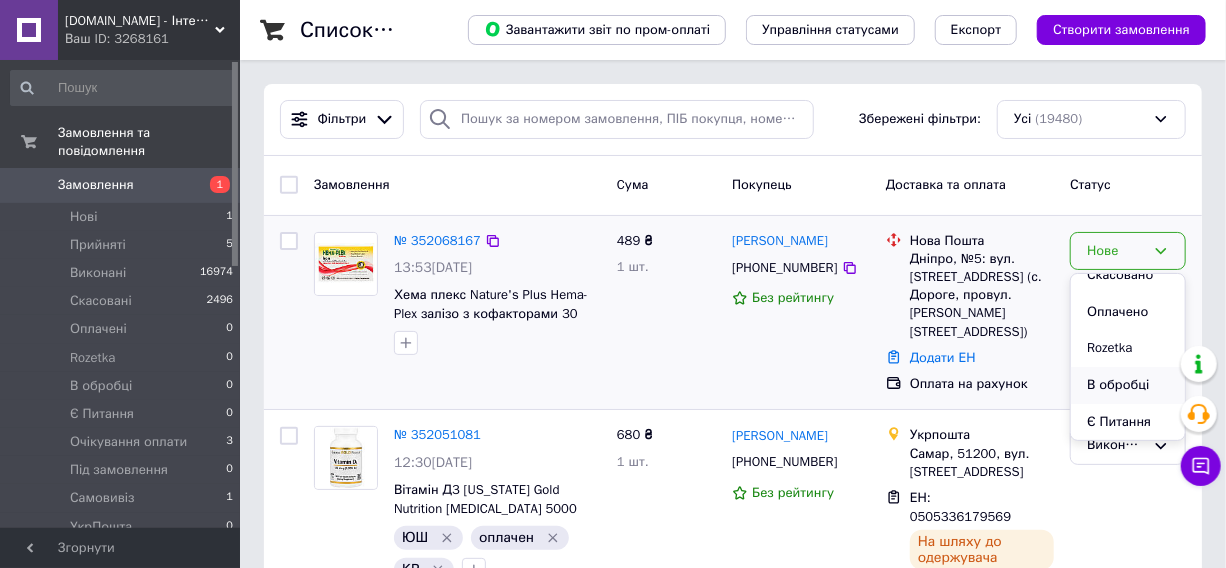 click on "В обробці" at bounding box center (1128, 385) 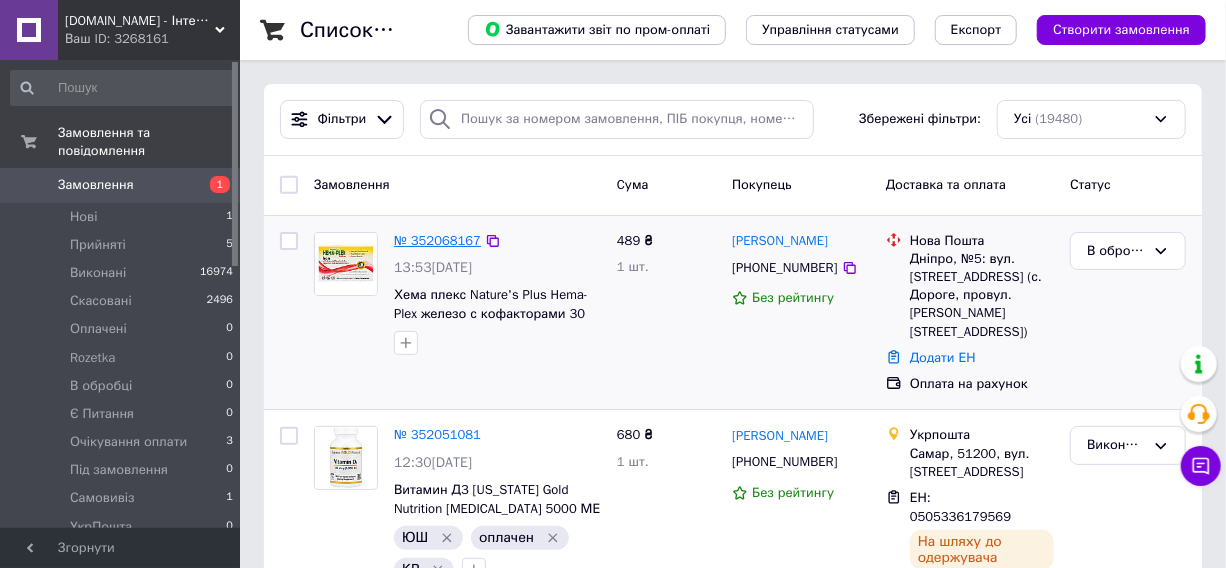 click on "№ 352068167" at bounding box center (437, 240) 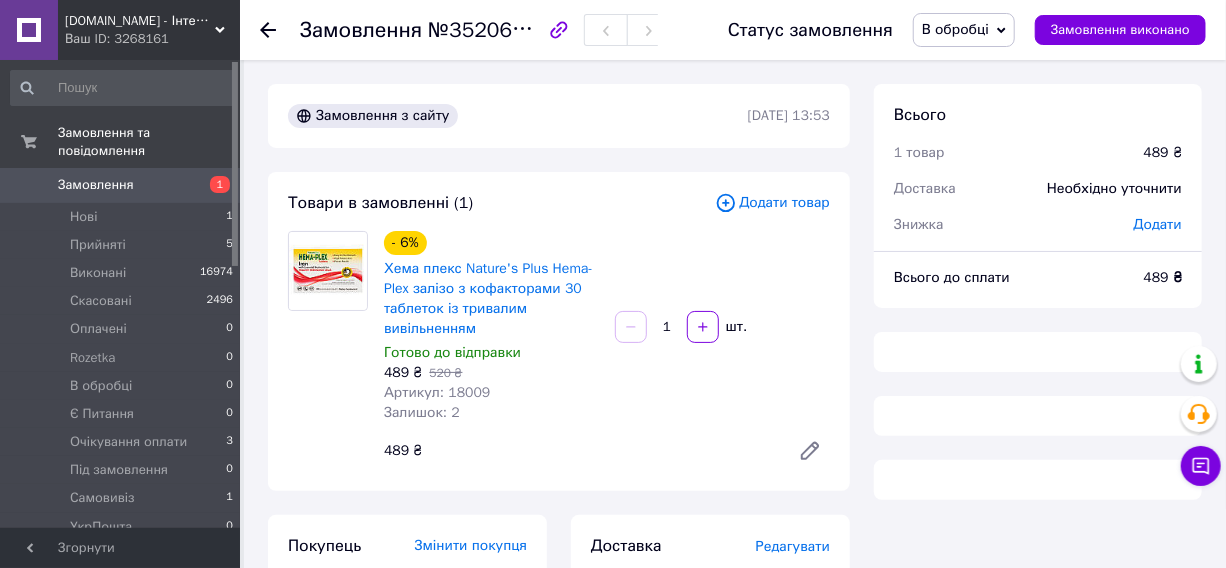 scroll, scrollTop: 272, scrollLeft: 0, axis: vertical 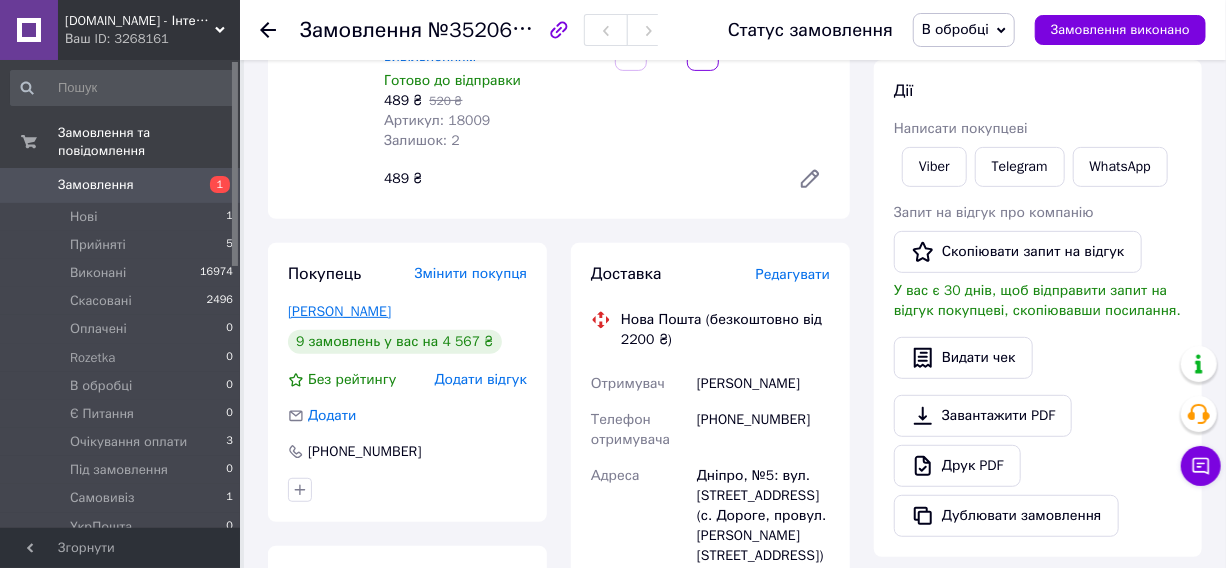 click on "Владимирова Владислава" at bounding box center (339, 311) 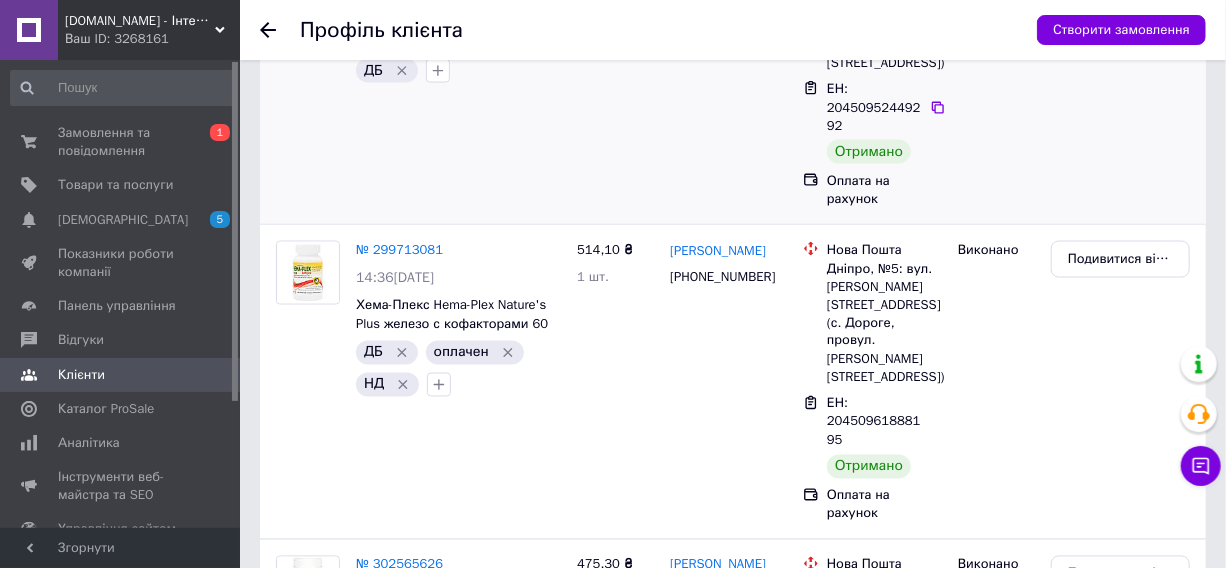 scroll, scrollTop: 818, scrollLeft: 0, axis: vertical 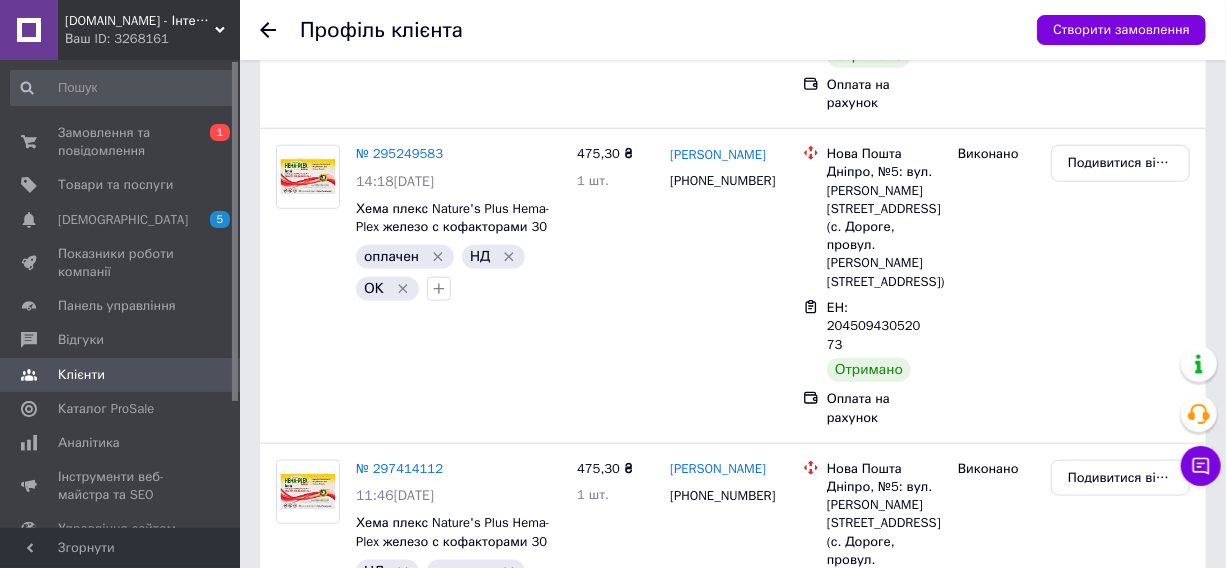 click at bounding box center [280, 30] 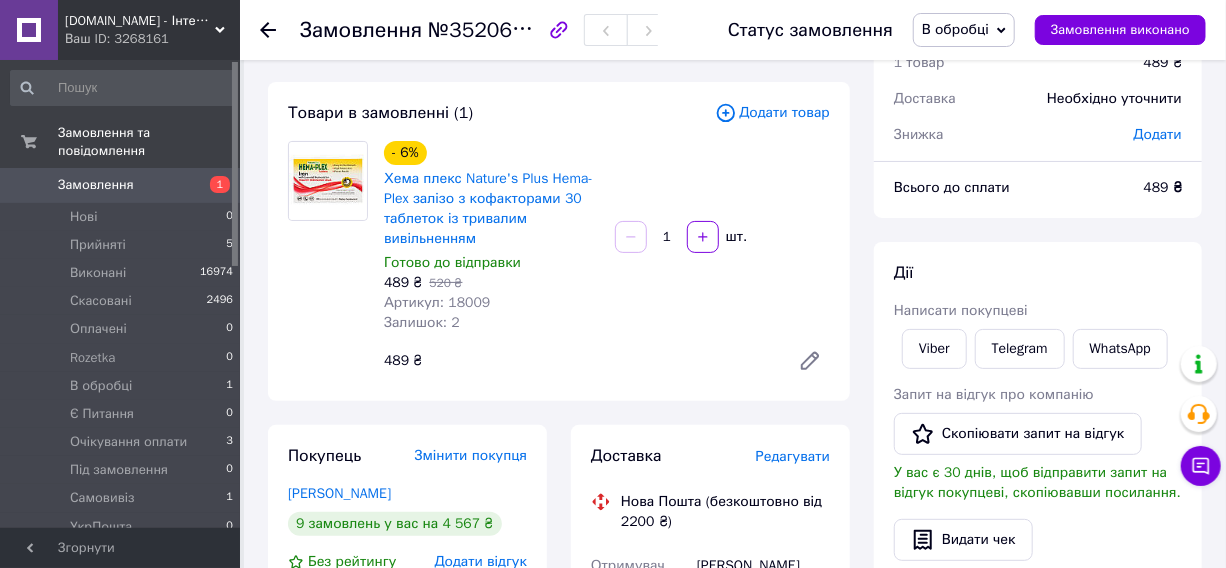 scroll, scrollTop: 0, scrollLeft: 0, axis: both 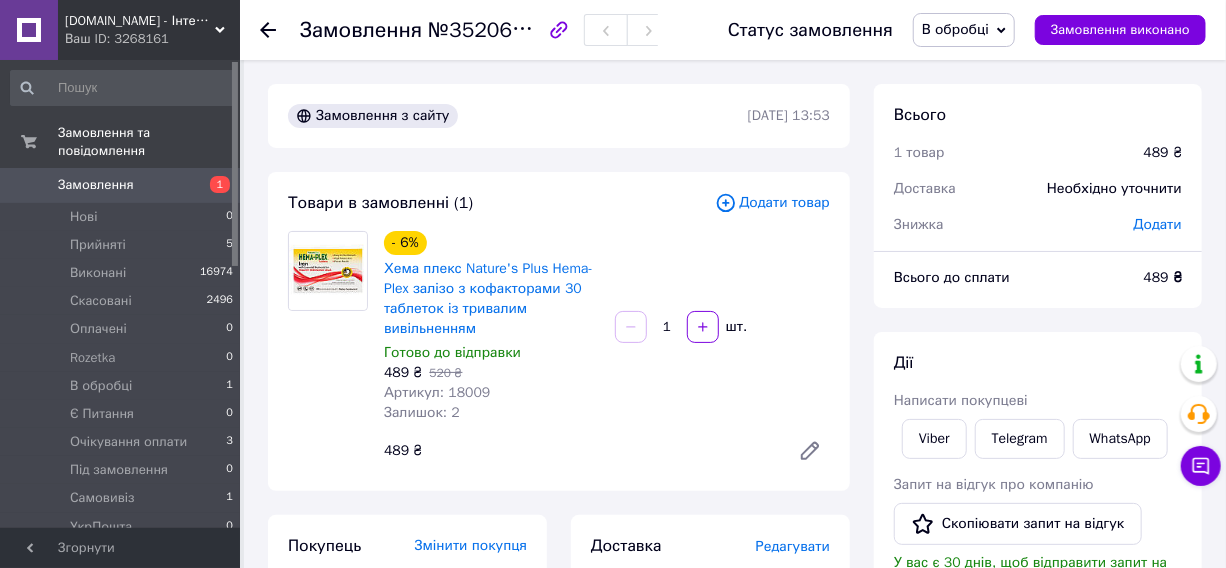 click on "Додати" at bounding box center [1158, 224] 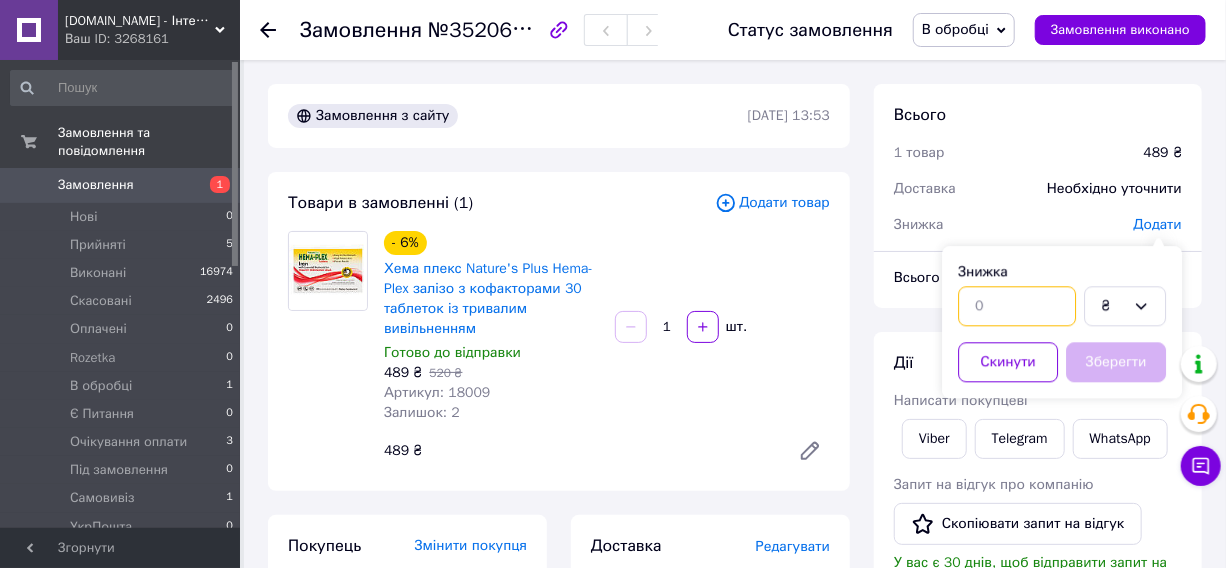 click at bounding box center [1017, 306] 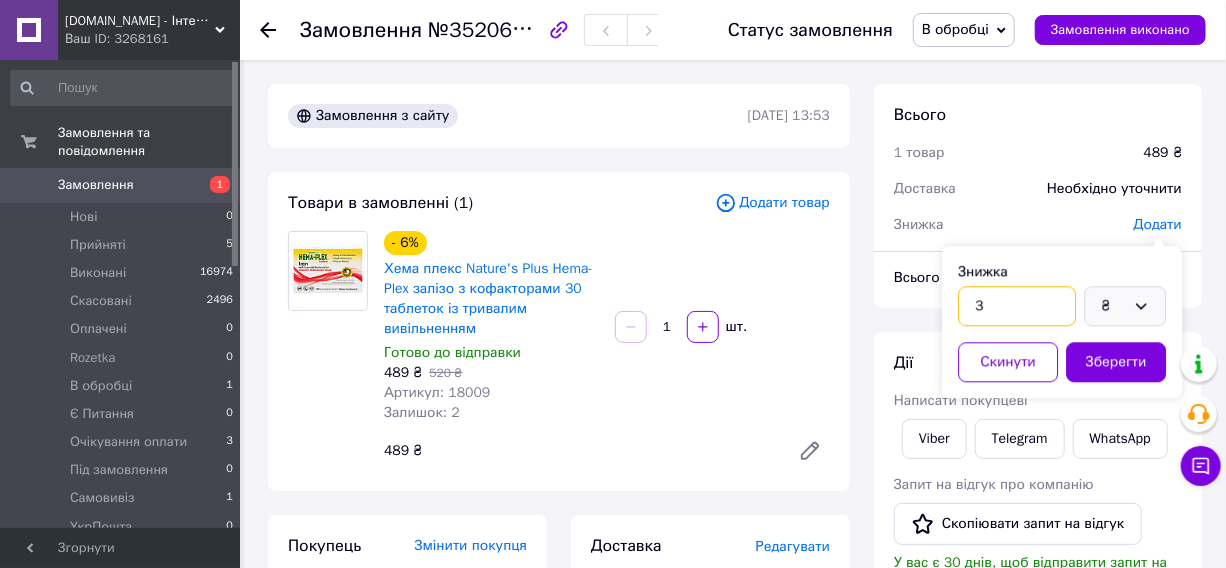 type on "3" 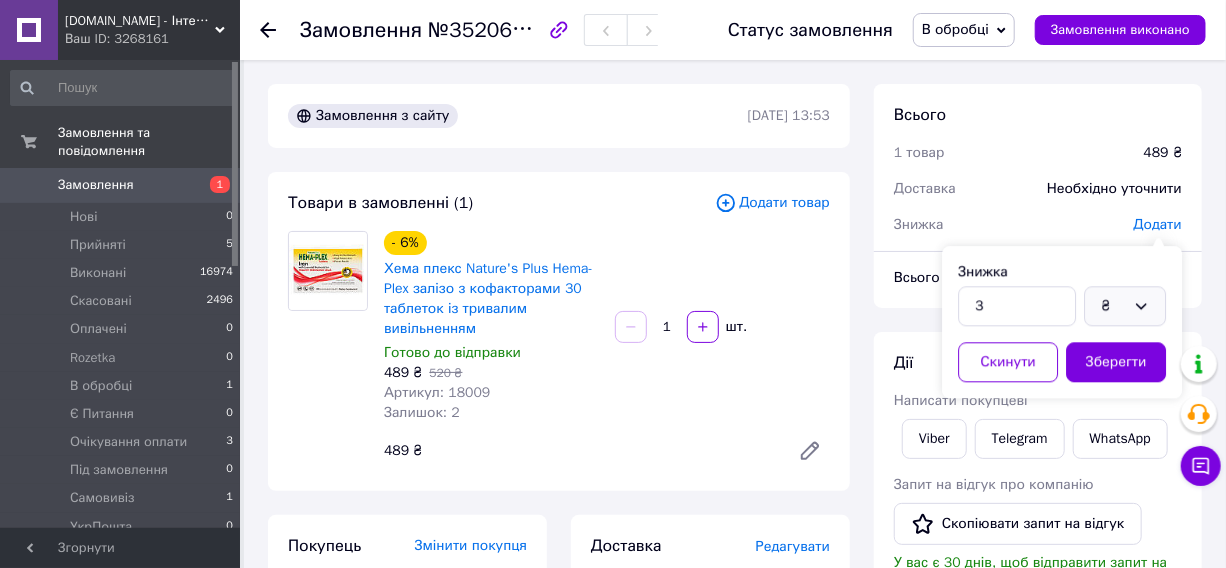 click on "₴" at bounding box center (1125, 306) 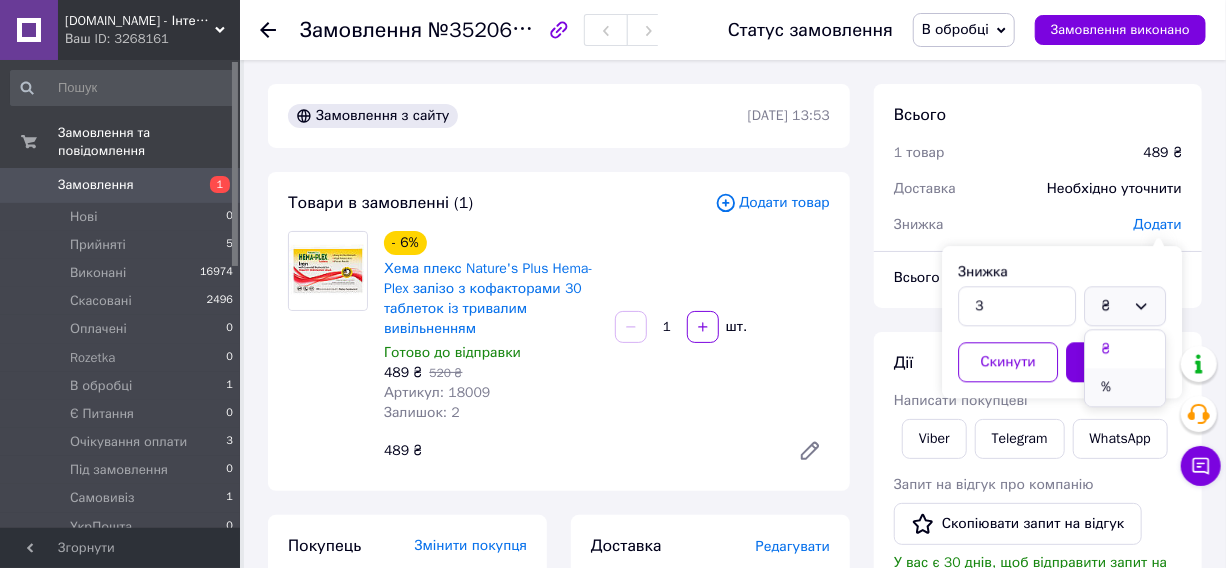 click on "%" at bounding box center [1125, 387] 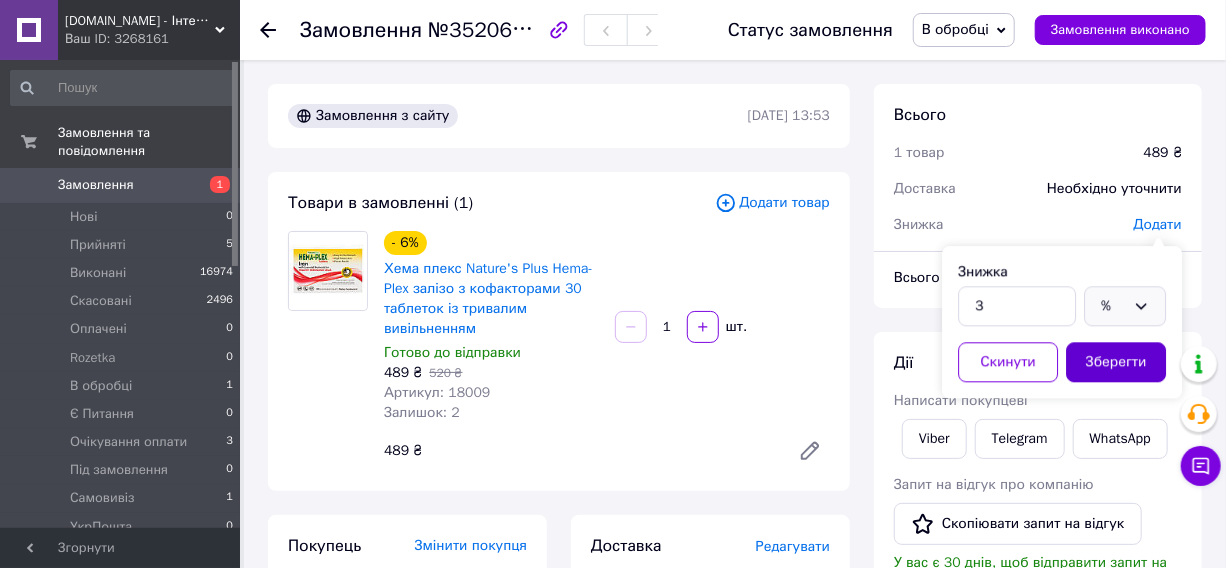 click on "Зберегти" at bounding box center [1116, 362] 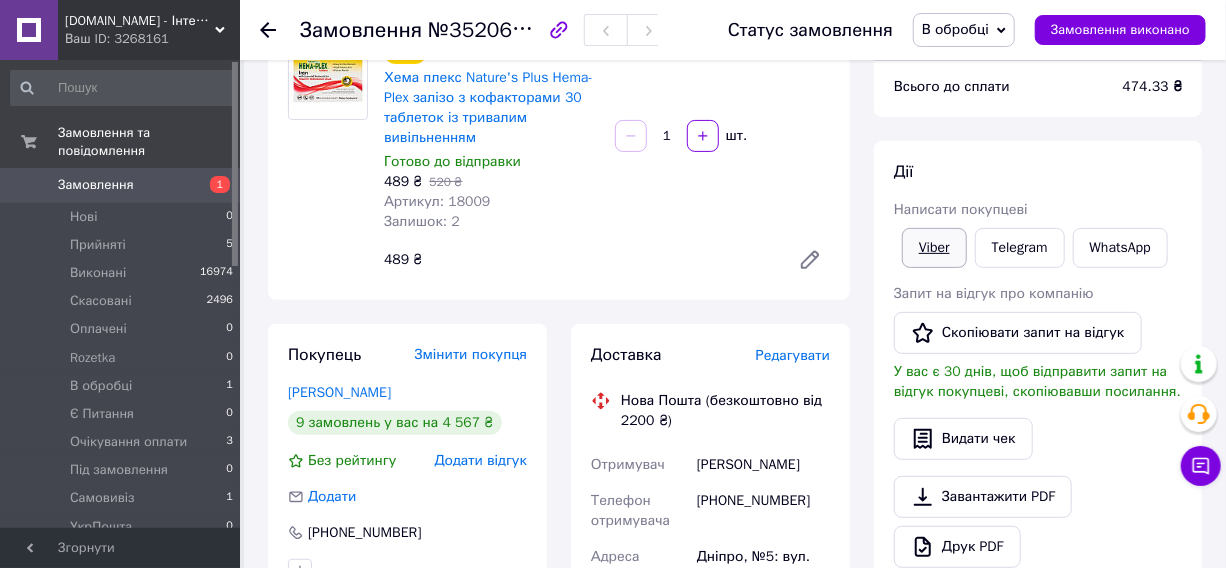 scroll, scrollTop: 181, scrollLeft: 0, axis: vertical 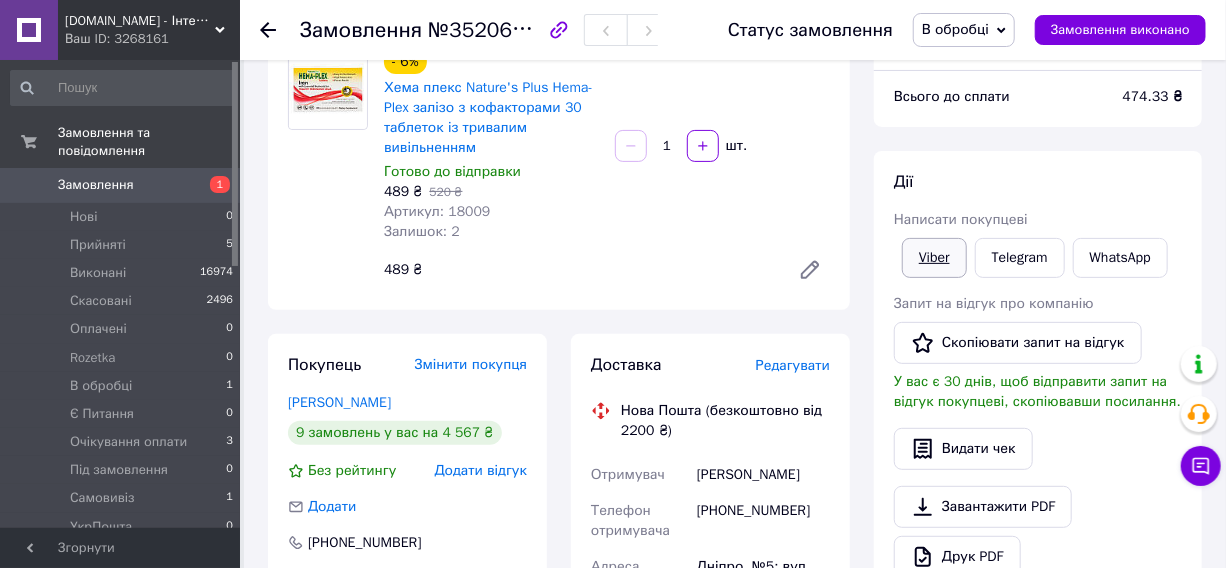 click on "Viber" at bounding box center [934, 258] 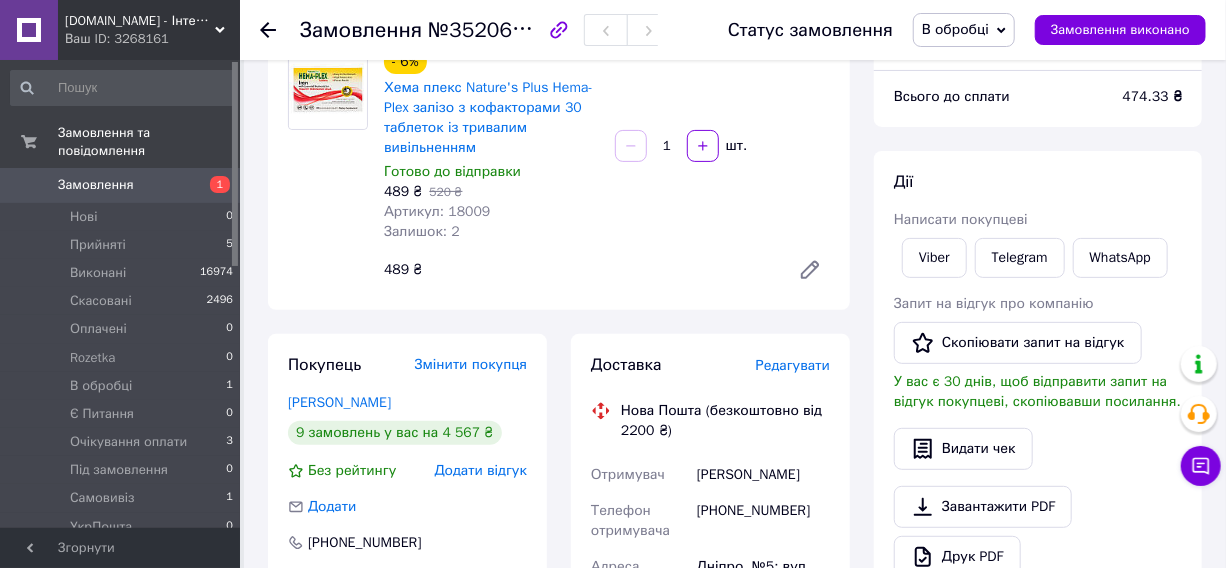 click on "Владимирова Владислава" at bounding box center (763, 475) 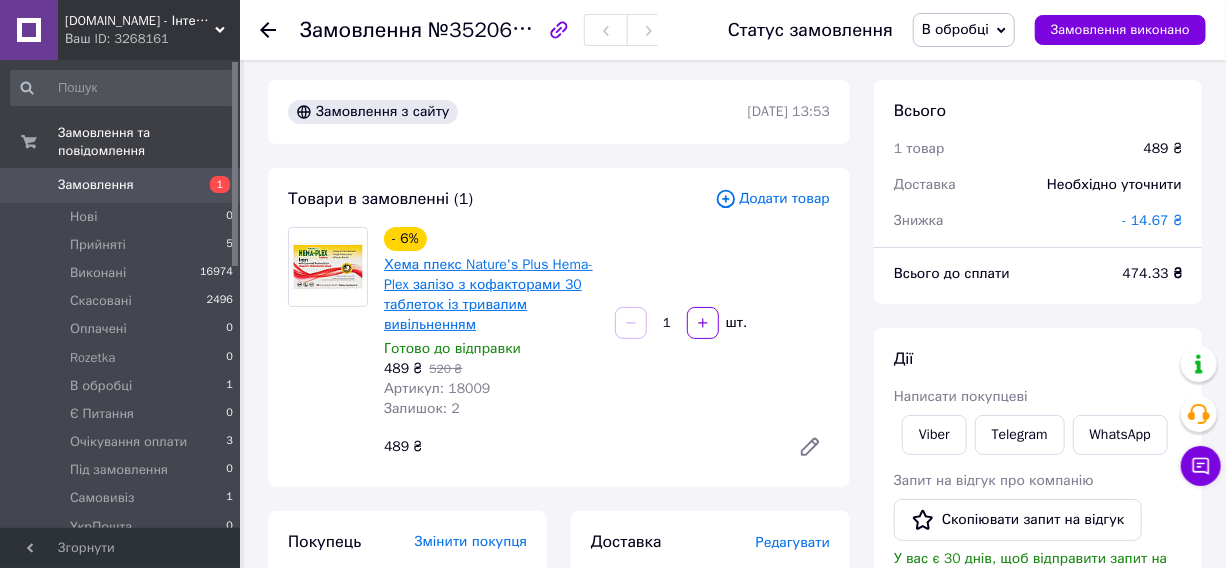 scroll, scrollTop: 0, scrollLeft: 0, axis: both 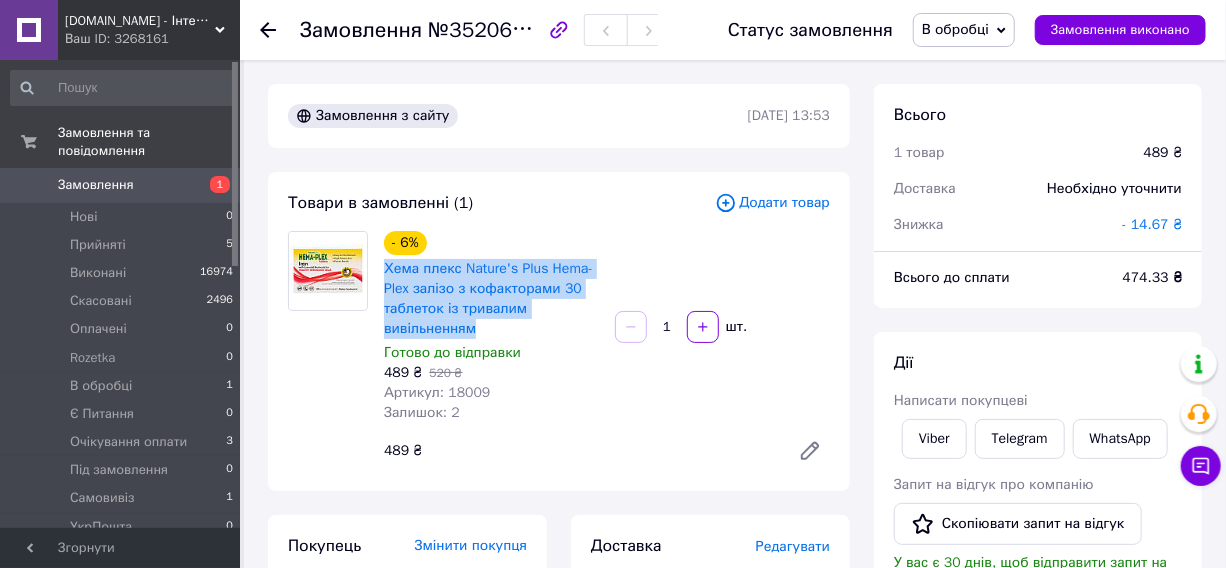 drag, startPoint x: 489, startPoint y: 332, endPoint x: 380, endPoint y: 270, distance: 125.39936 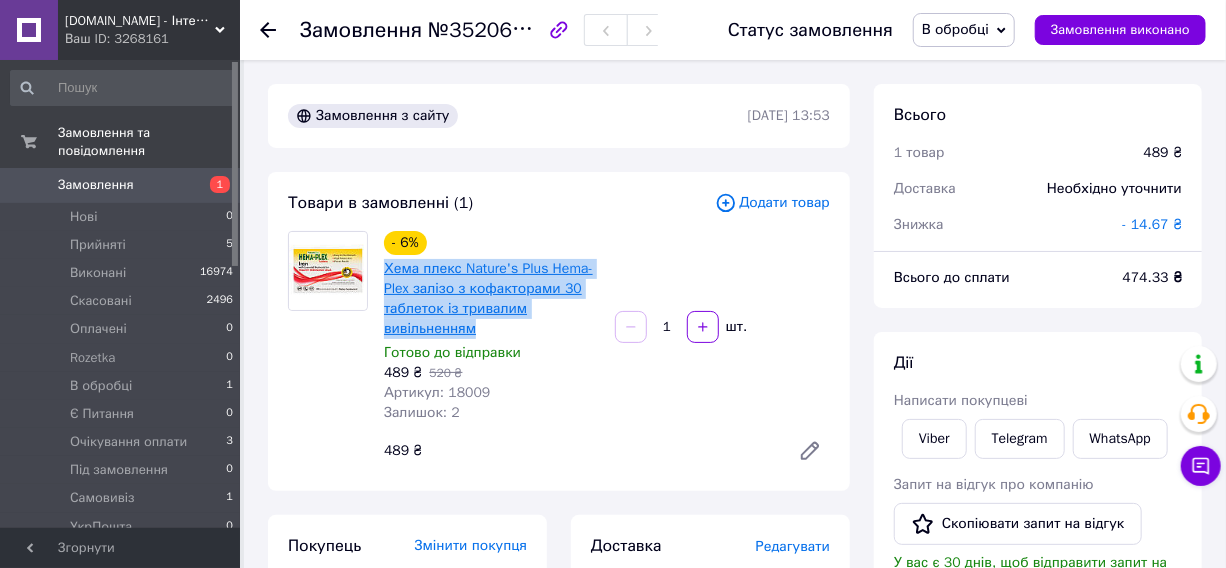 copy on "Хема плекс Nature's Plus Hema-Plex залізо з кофакторами 30 таблеток із тривалим вивільненням" 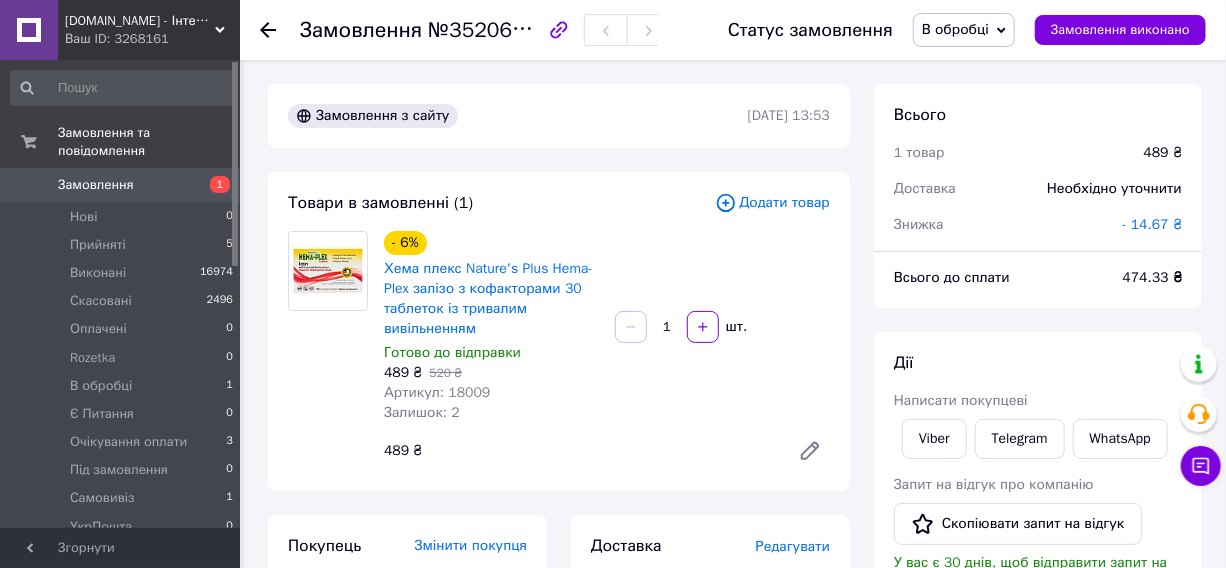 click on "489 ₴" at bounding box center [403, 372] 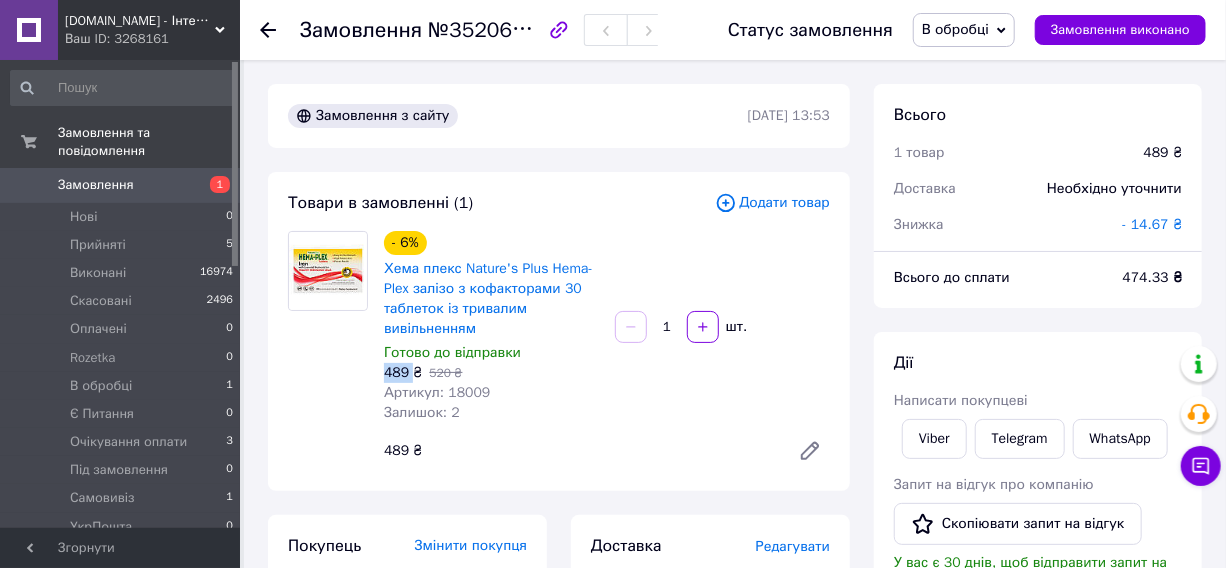 click on "489 ₴" at bounding box center [403, 372] 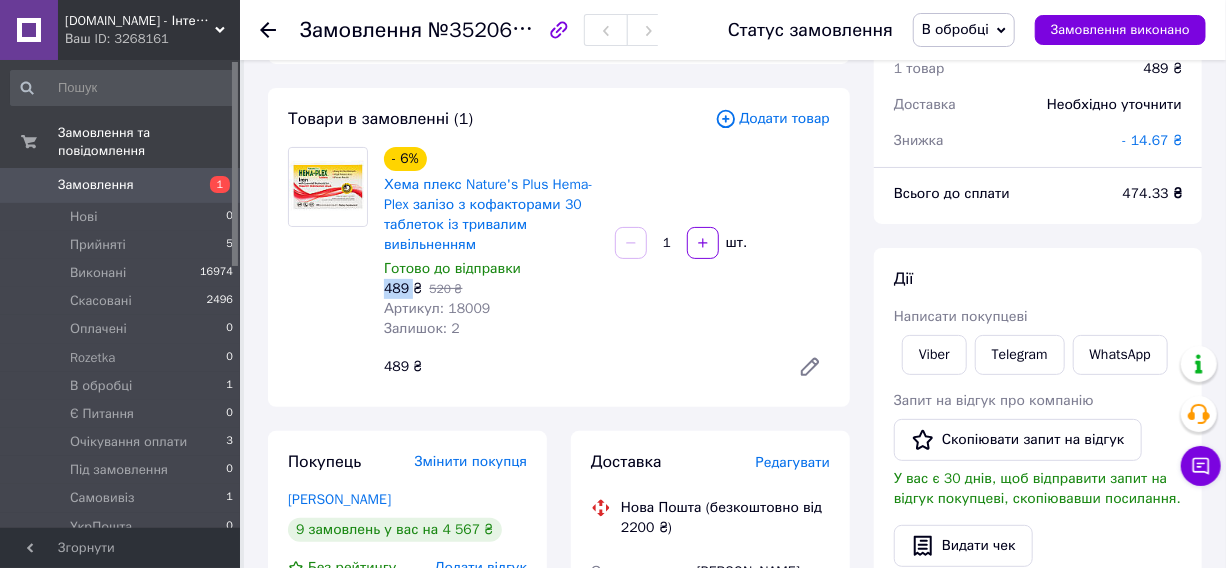 scroll, scrollTop: 0, scrollLeft: 0, axis: both 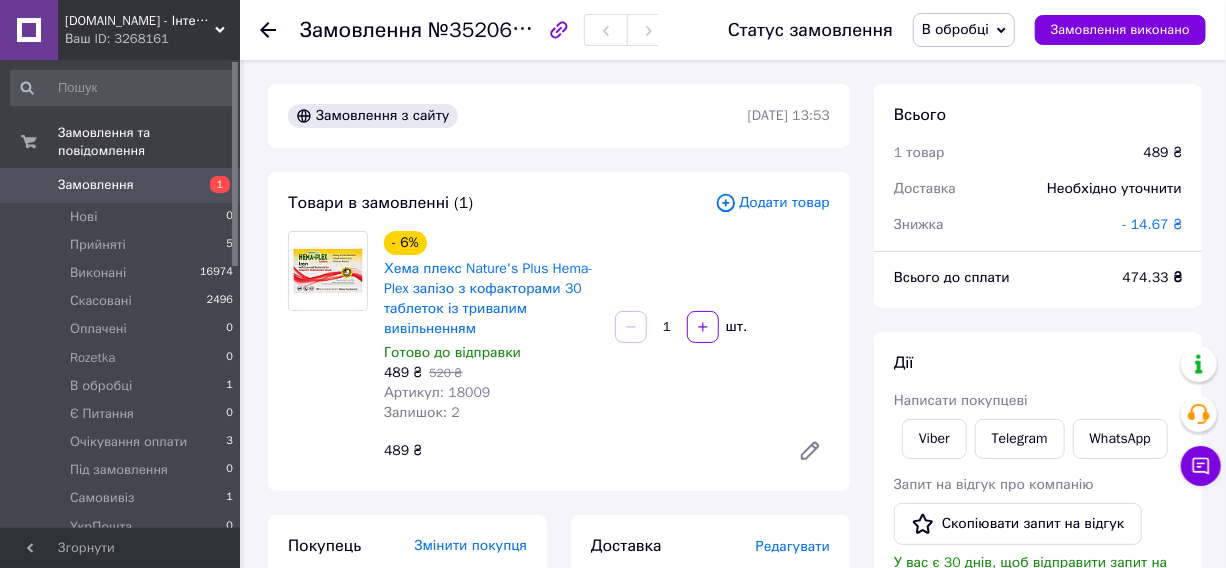click on "474.33 ₴" at bounding box center (1152, 277) 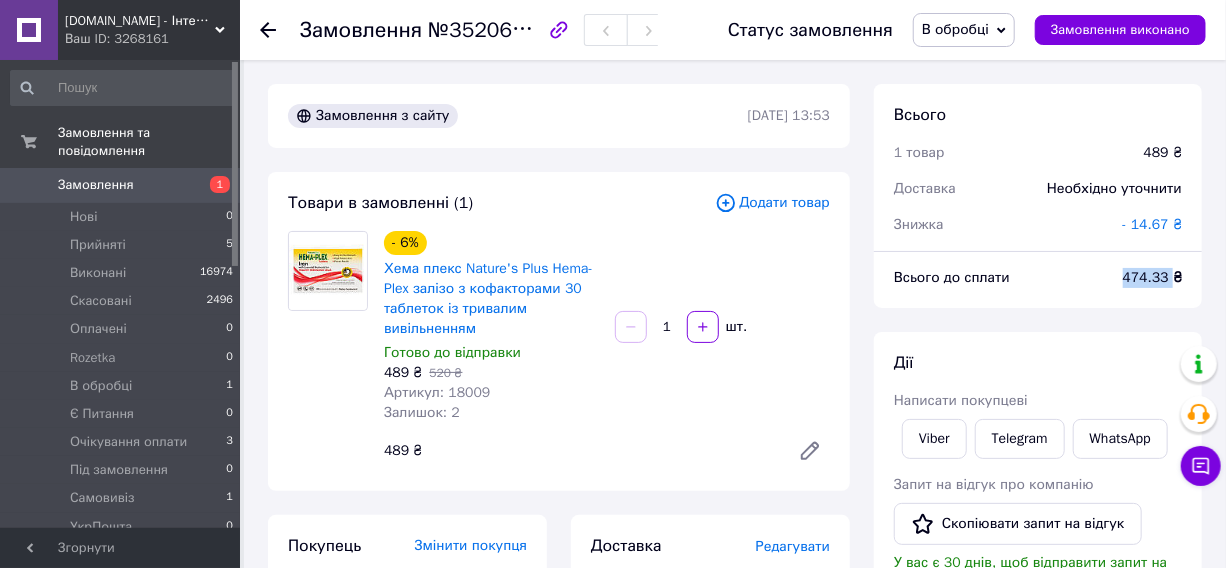 click on "474.33 ₴" at bounding box center (1152, 277) 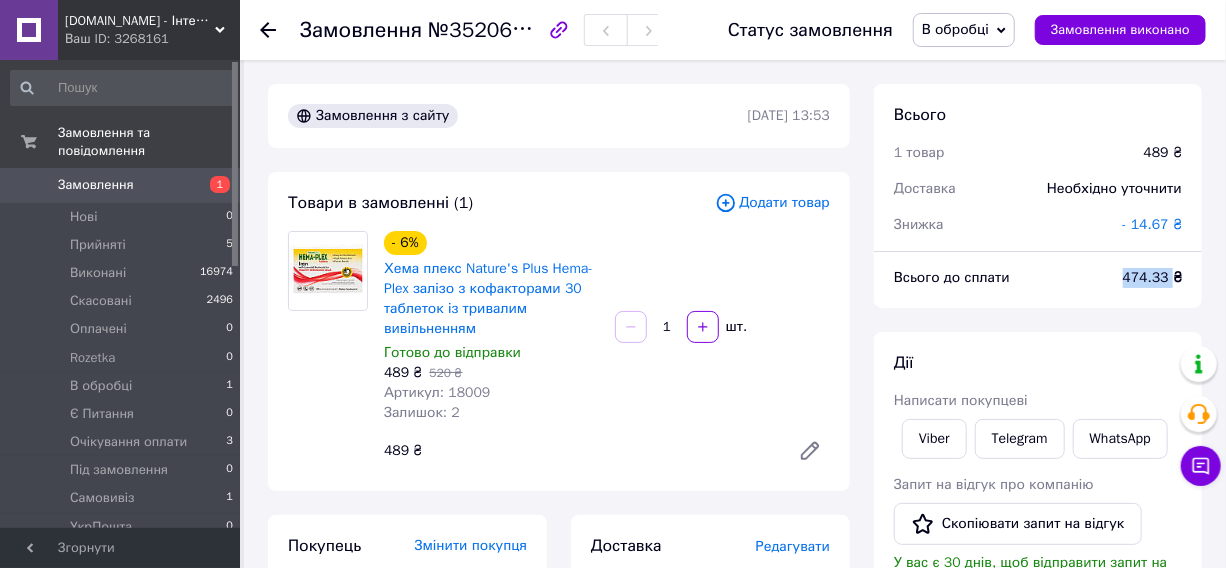 copy on "474.33" 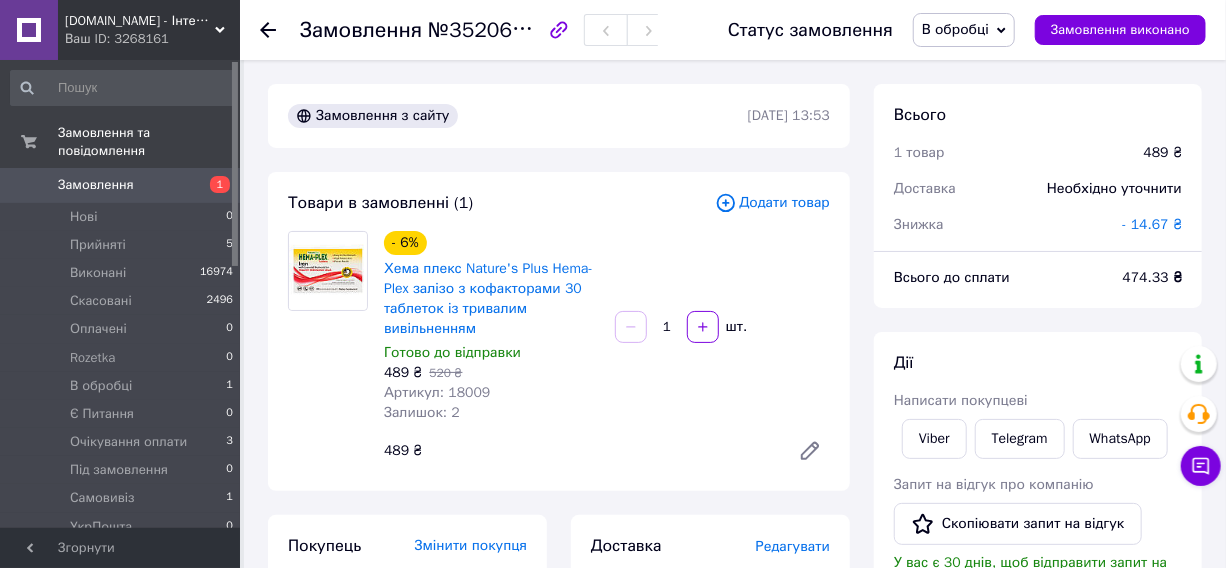 click on "Згорнути" at bounding box center [120, 548] 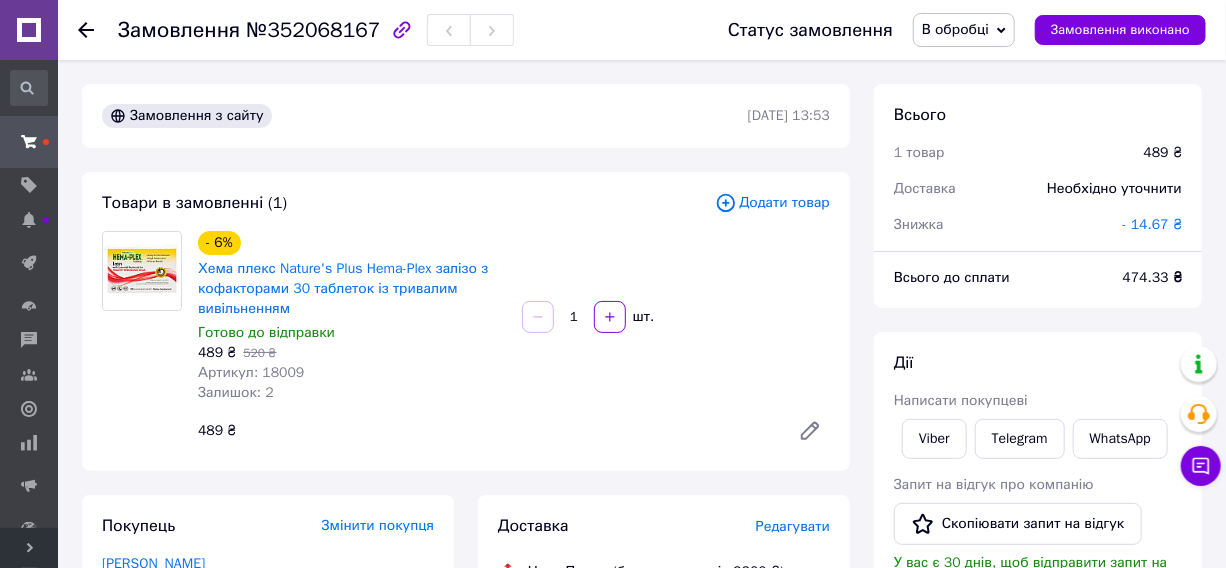 click on "№352068167" at bounding box center (313, 30) 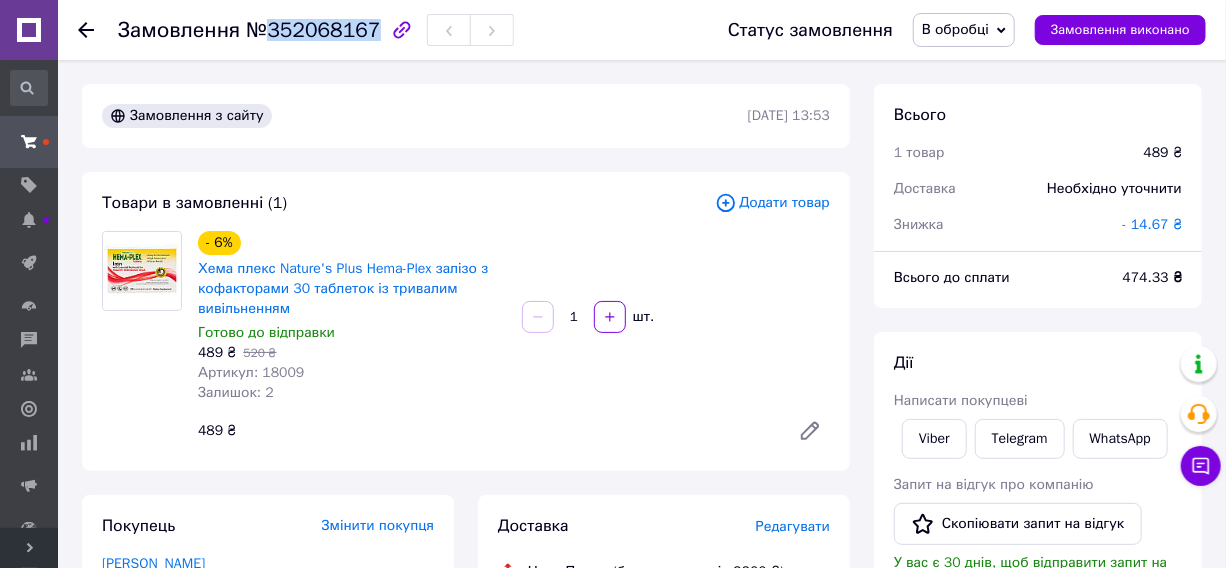 click on "№352068167" at bounding box center (313, 30) 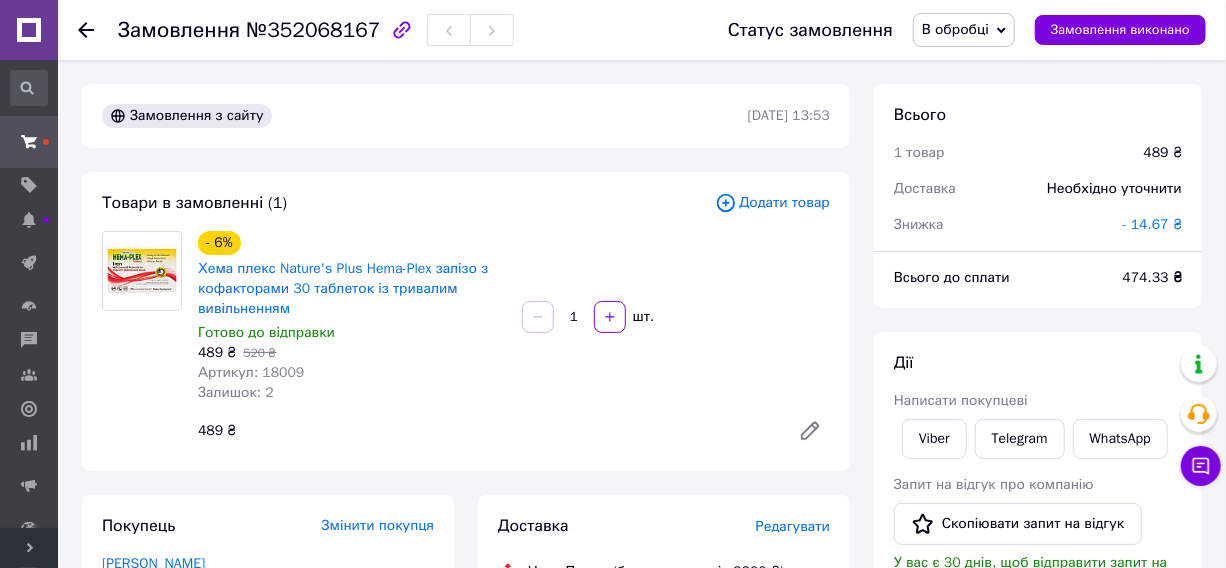 click on "Розгорнути" at bounding box center (29, 548) 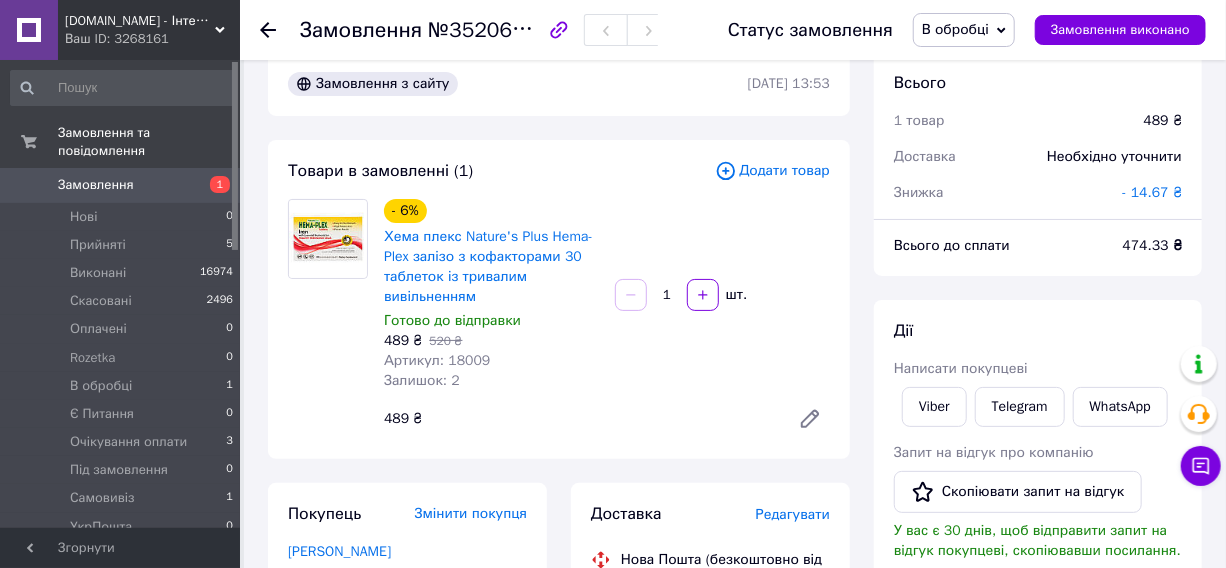 scroll, scrollTop: 90, scrollLeft: 0, axis: vertical 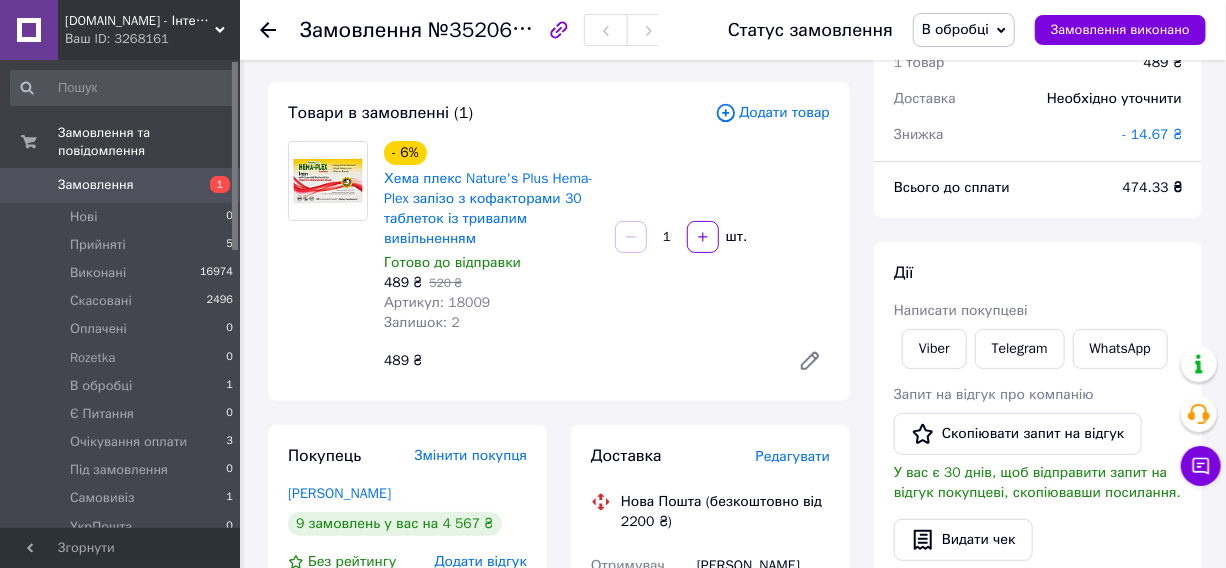 click on "В обробці" at bounding box center (955, 29) 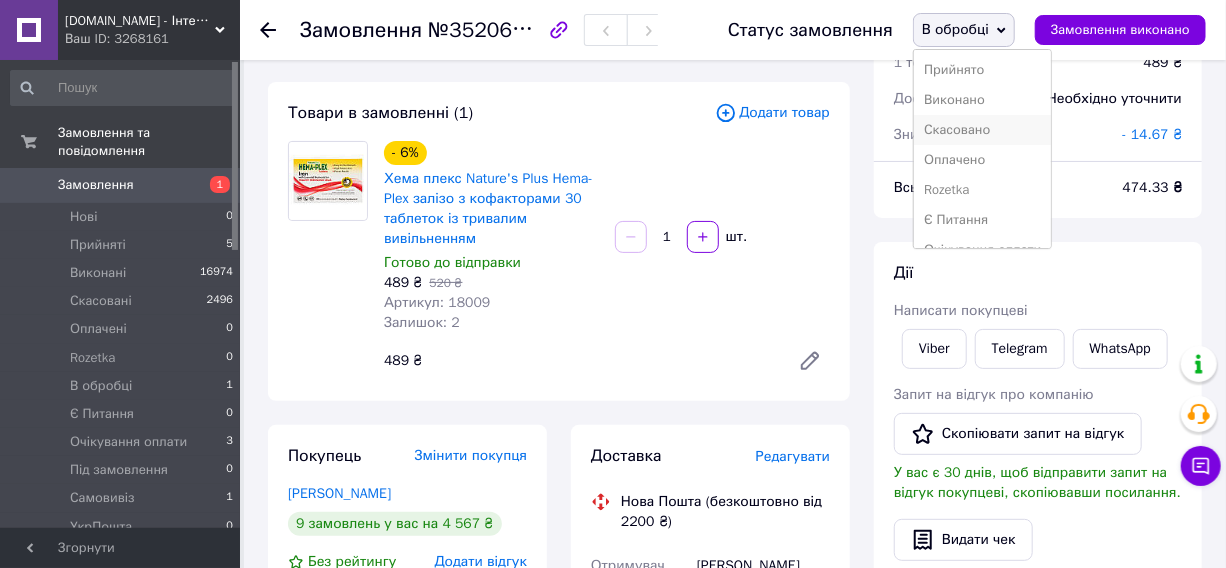scroll, scrollTop: 90, scrollLeft: 0, axis: vertical 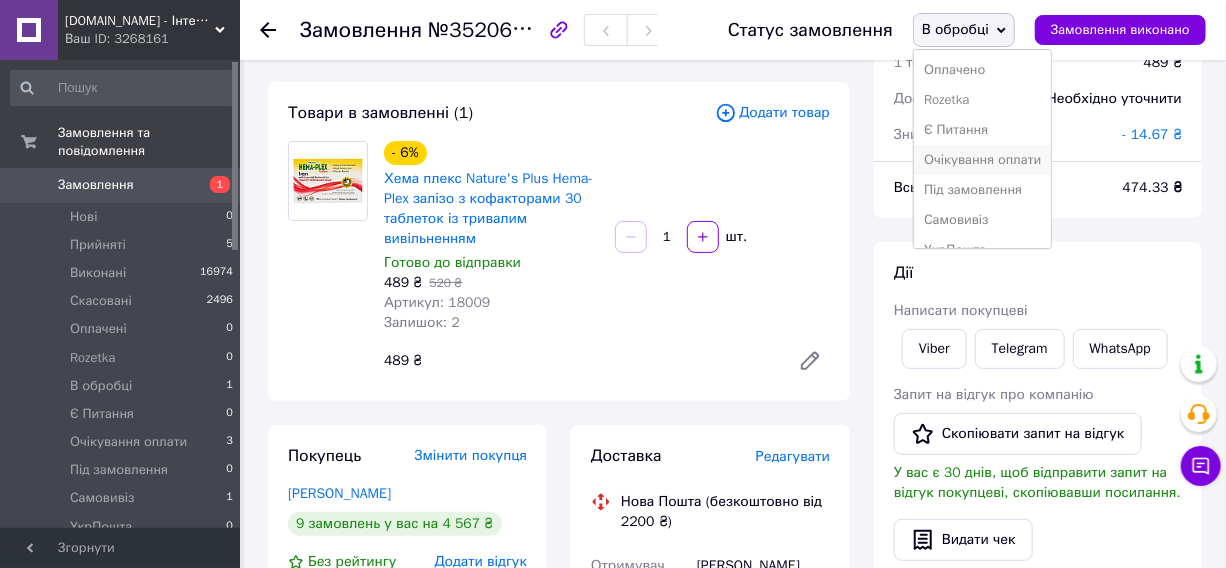 click on "Очікування оплати" at bounding box center (982, 160) 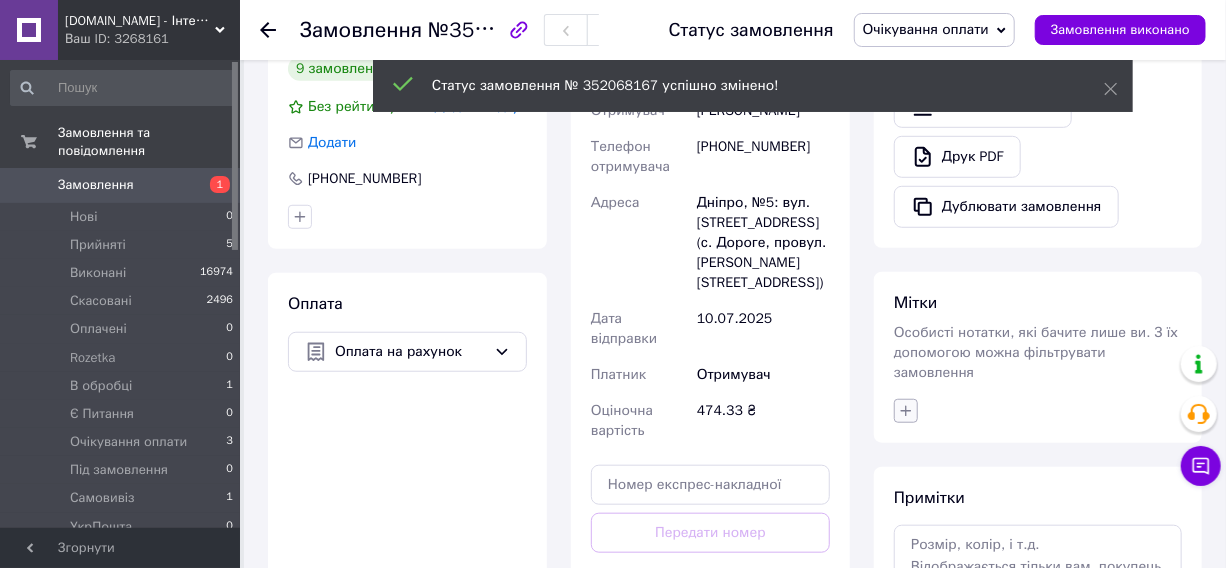 click at bounding box center [906, 411] 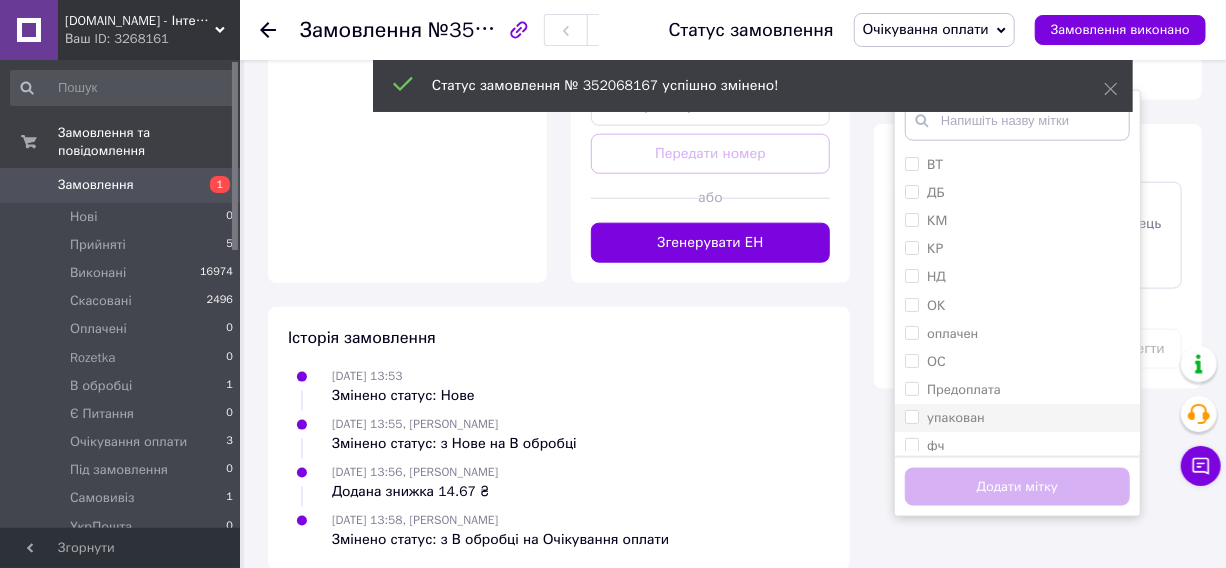 scroll, scrollTop: 928, scrollLeft: 0, axis: vertical 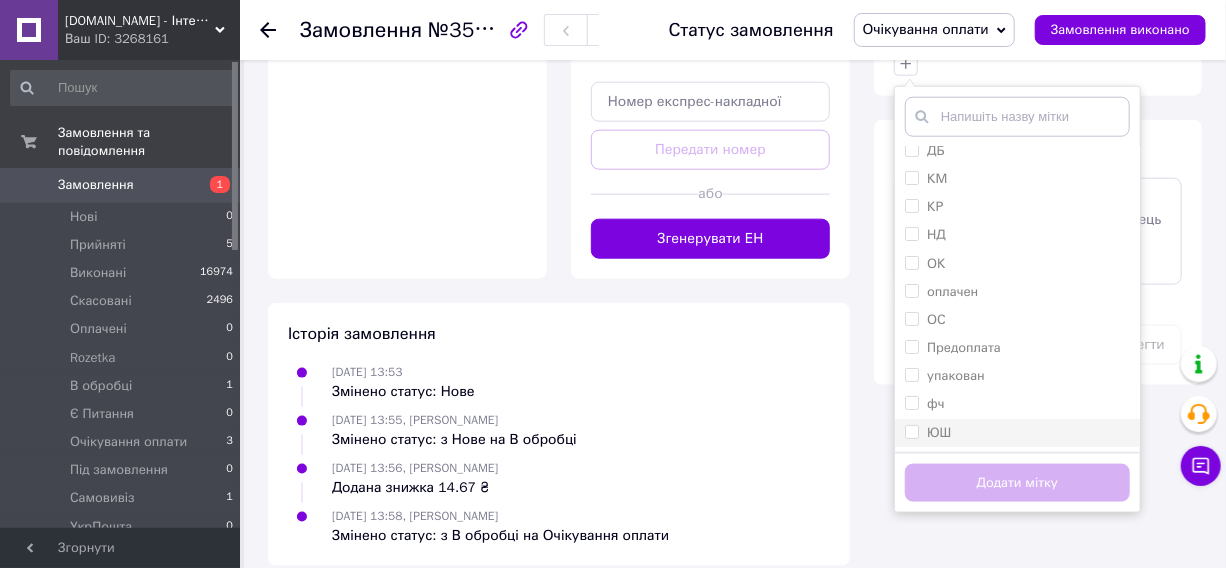 click on "ЮШ" at bounding box center [928, 433] 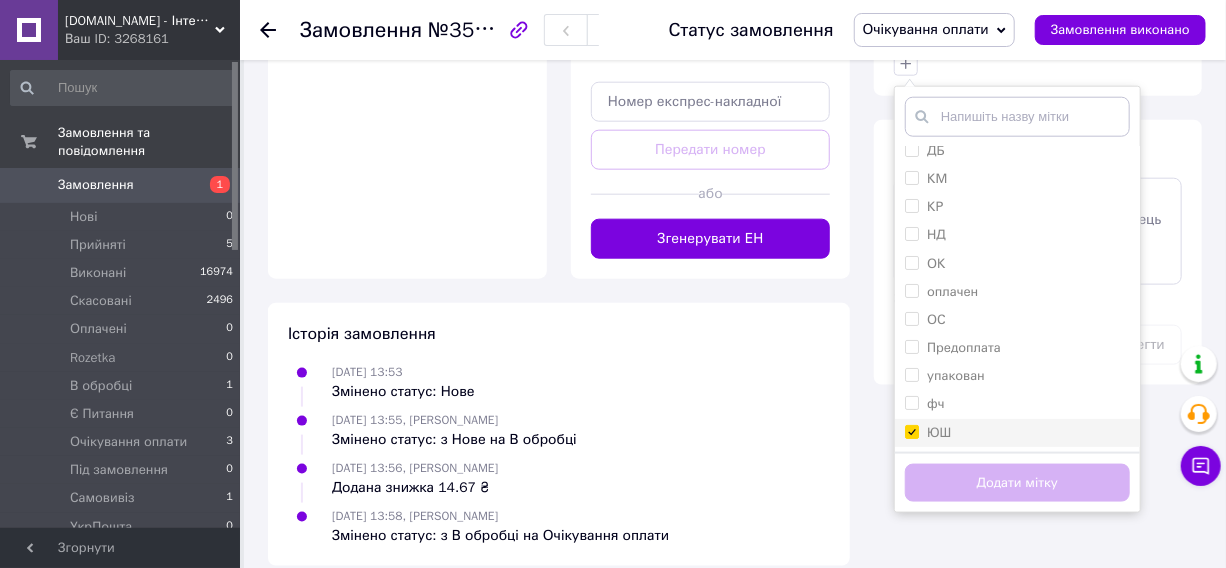 click on "ЮШ" at bounding box center (911, 431) 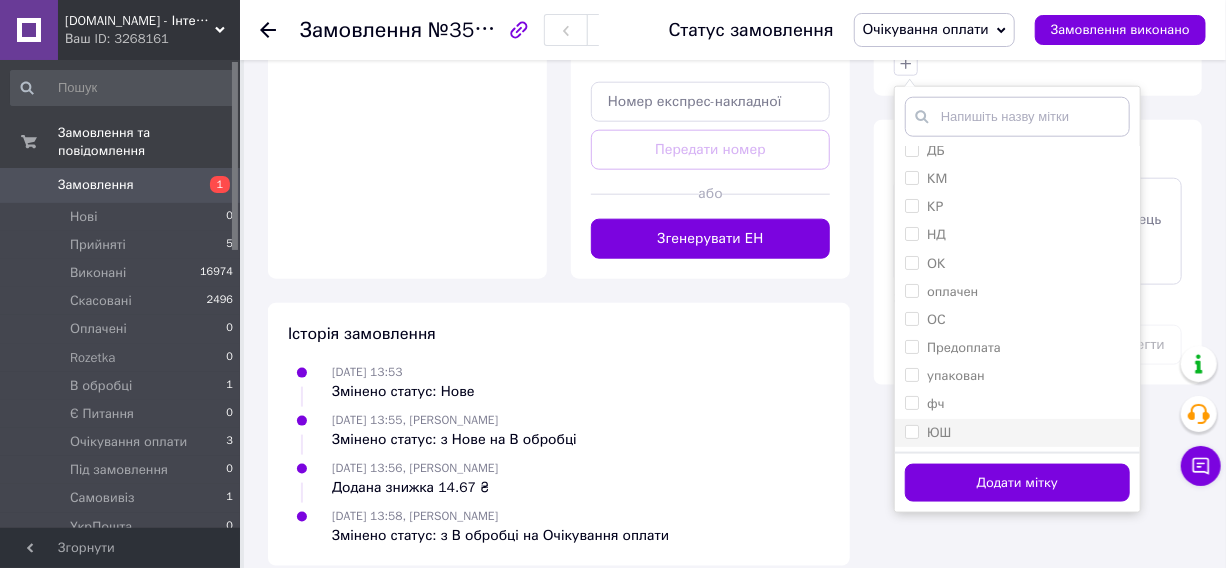 click on "ЮШ" at bounding box center (939, 432) 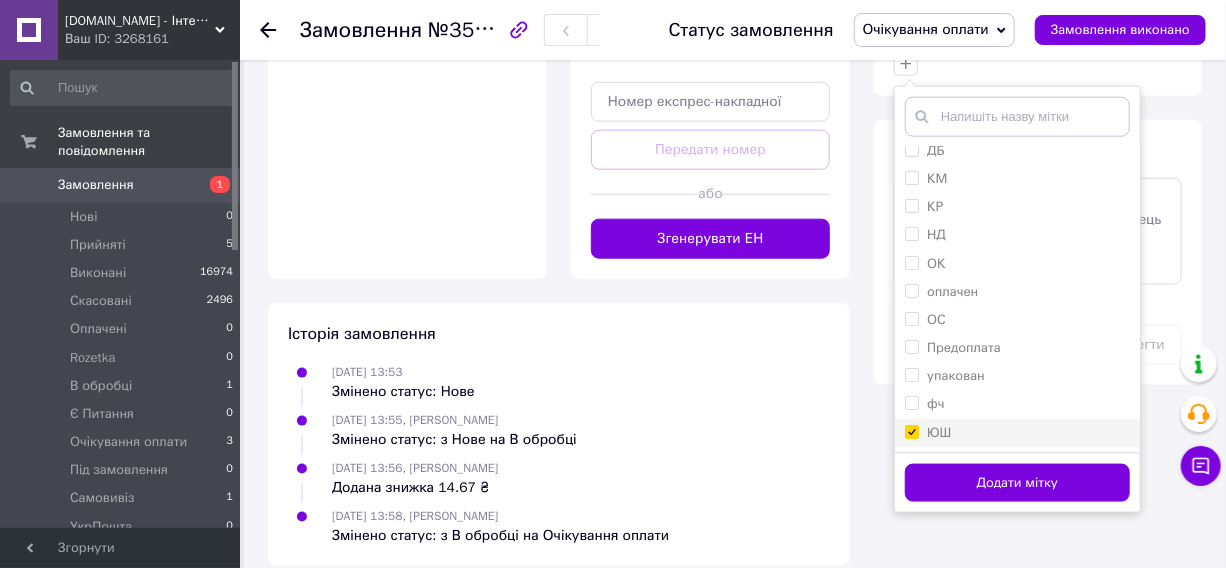 checkbox on "true" 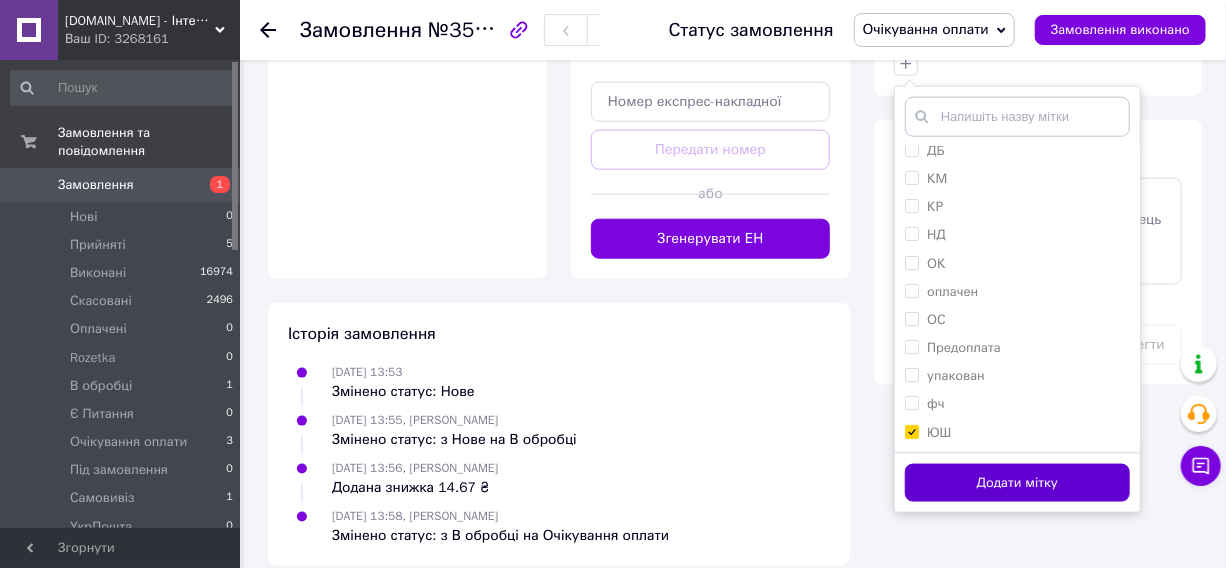 click on "Додати мітку" at bounding box center (1017, 483) 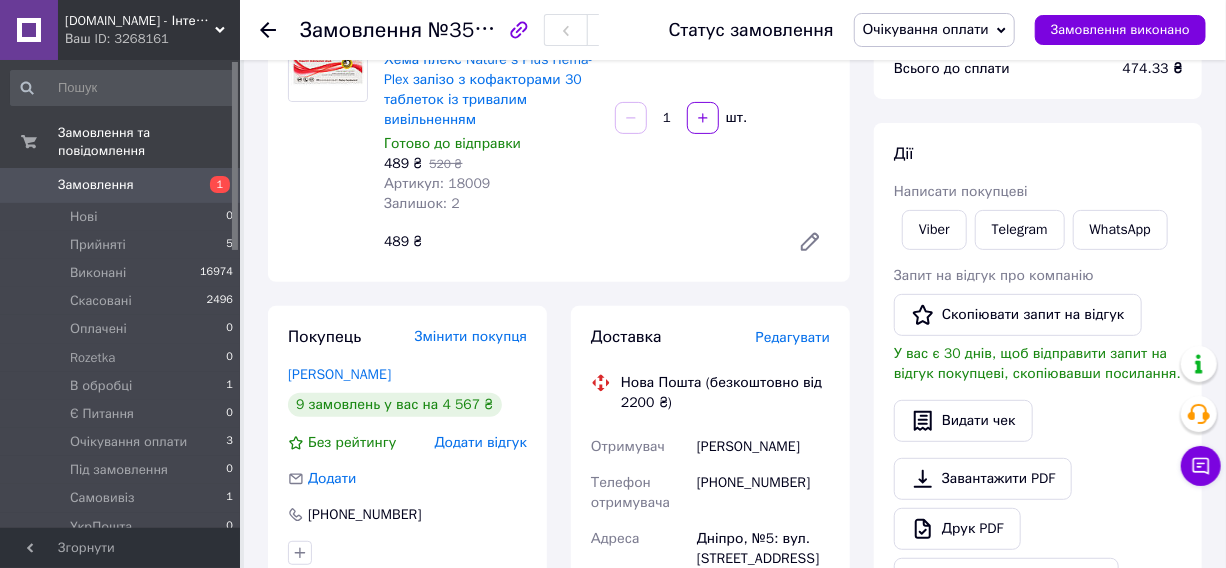 scroll, scrollTop: 382, scrollLeft: 0, axis: vertical 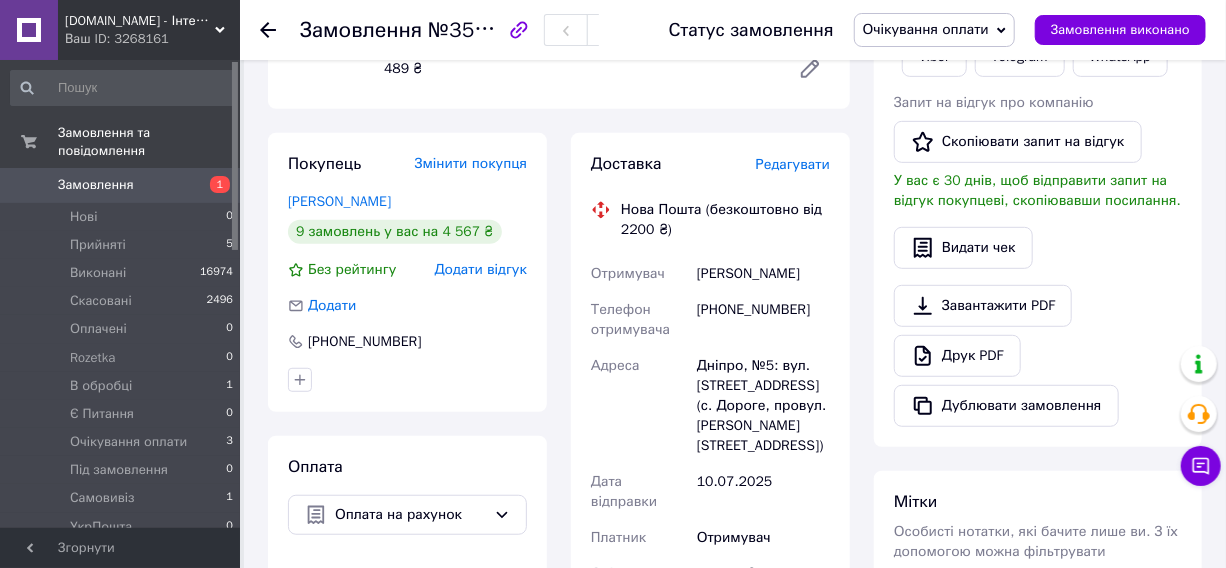 click on "[PHONE_NUMBER]" at bounding box center [763, 320] 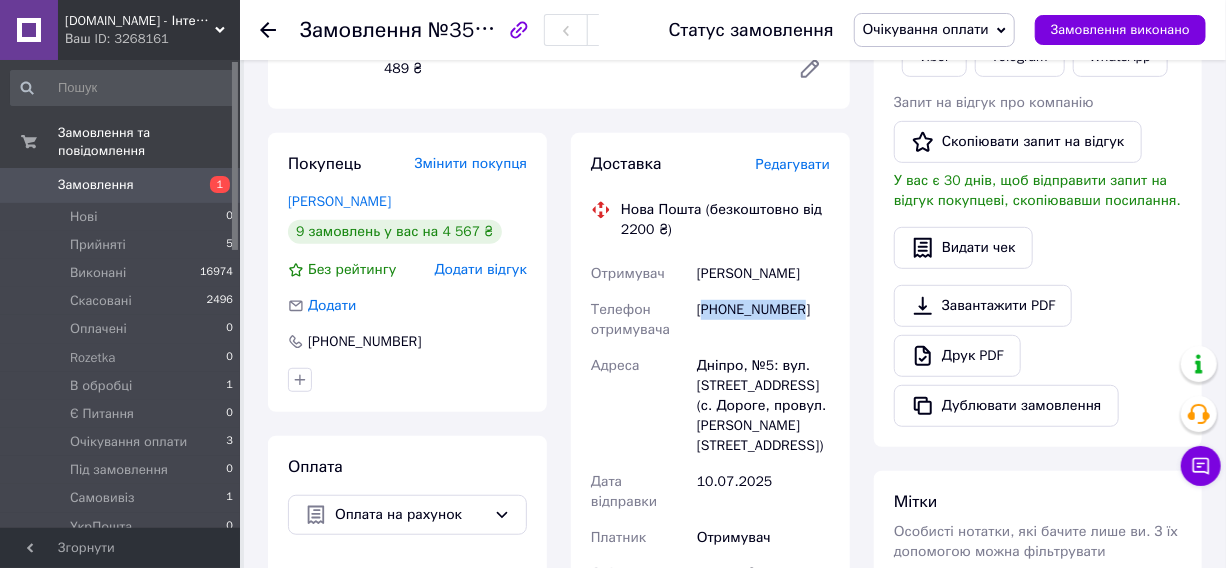 click on "[PHONE_NUMBER]" at bounding box center (763, 320) 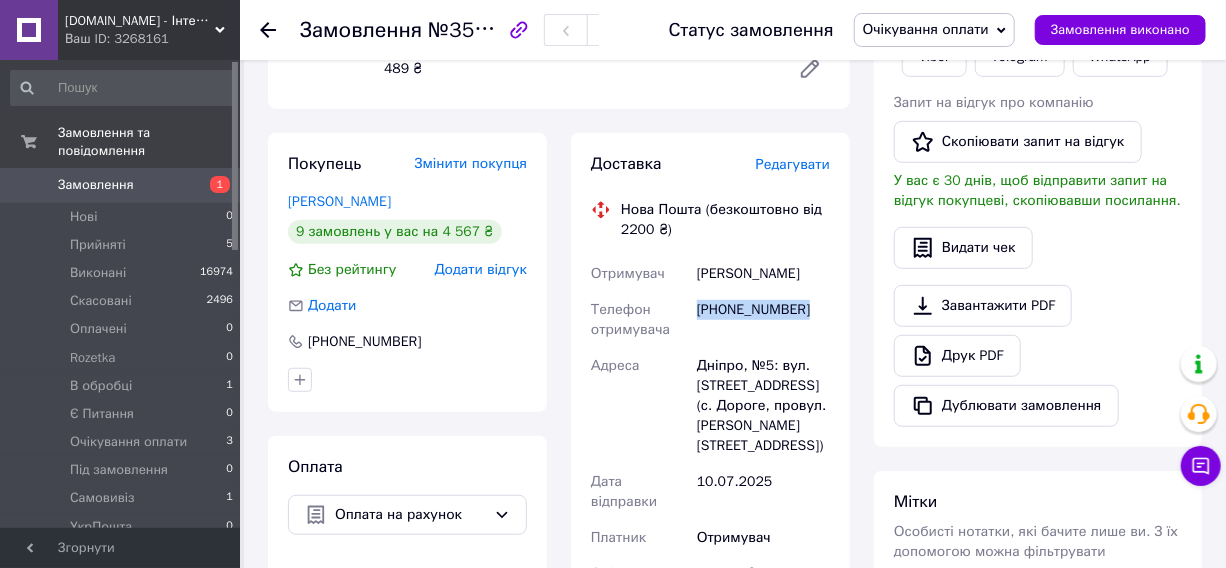 click on "[PHONE_NUMBER]" at bounding box center [763, 320] 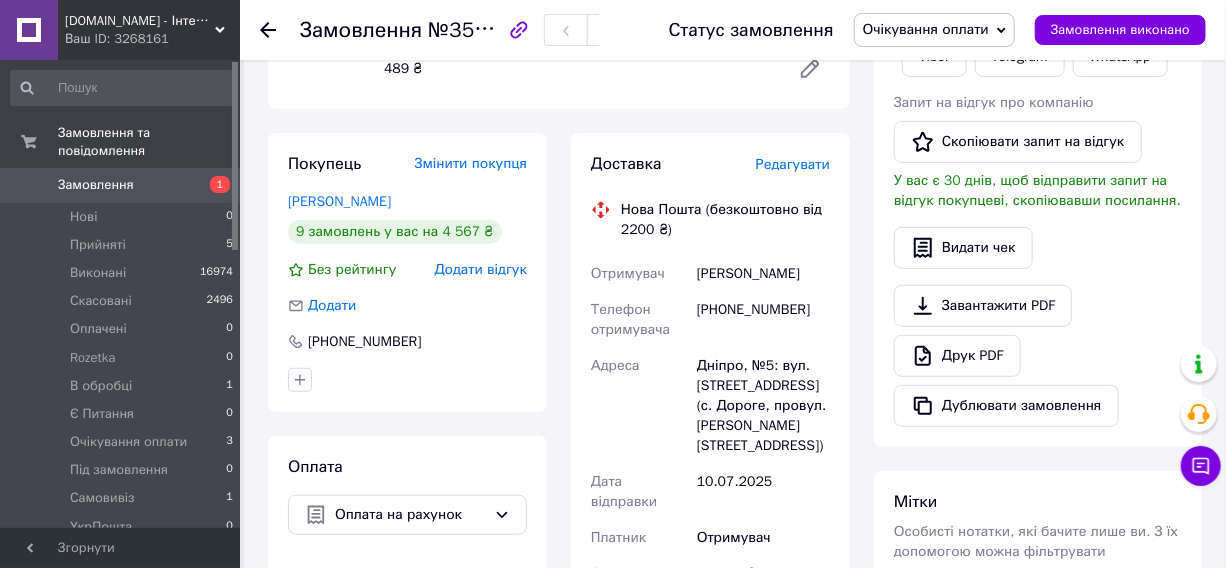 click on "[PHONE_NUMBER]" at bounding box center [763, 320] 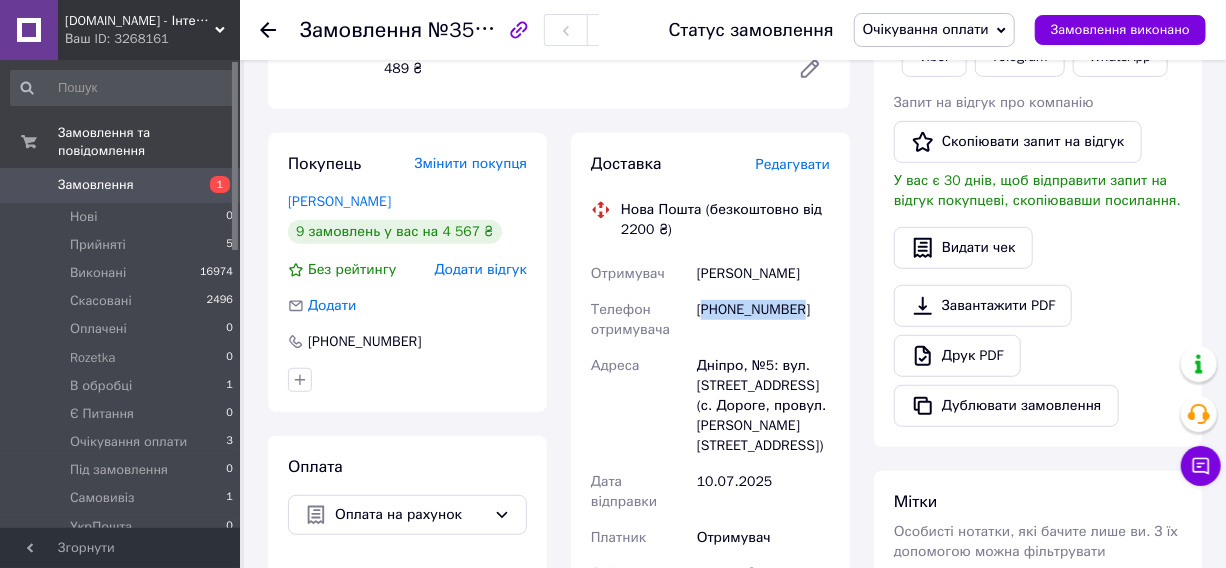 click on "+380936002401" at bounding box center [763, 320] 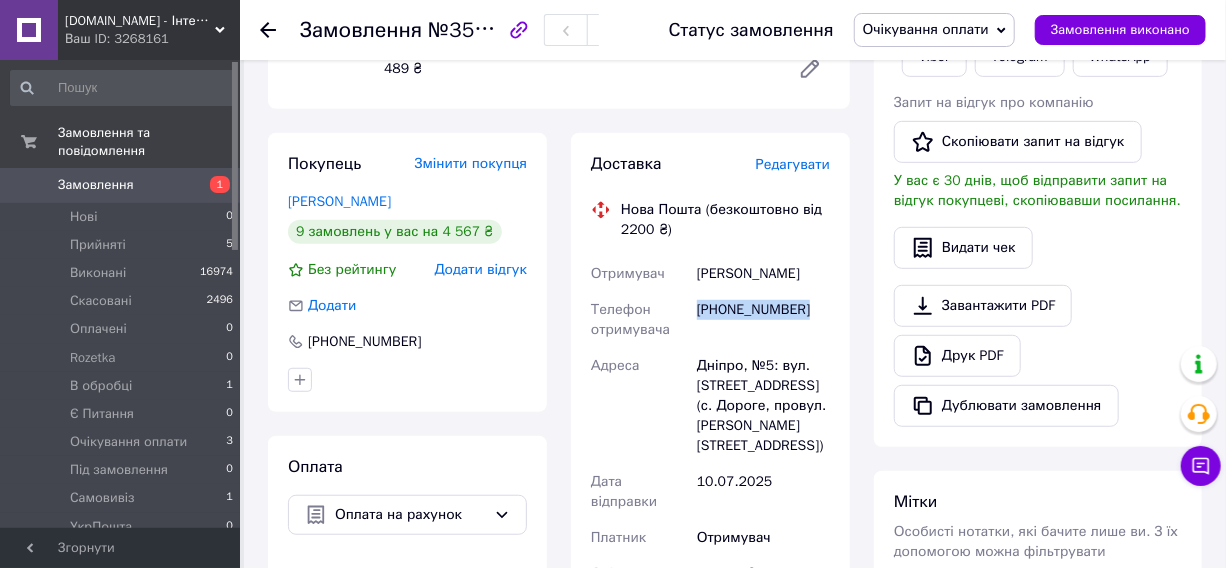 click on "+380936002401" at bounding box center (763, 320) 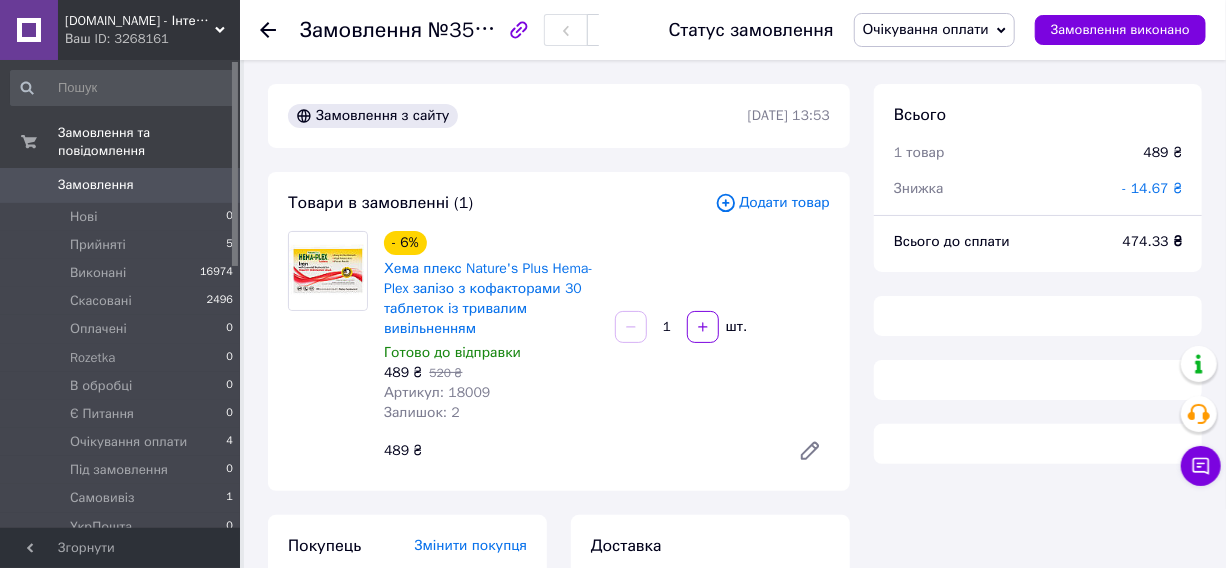 scroll, scrollTop: 382, scrollLeft: 0, axis: vertical 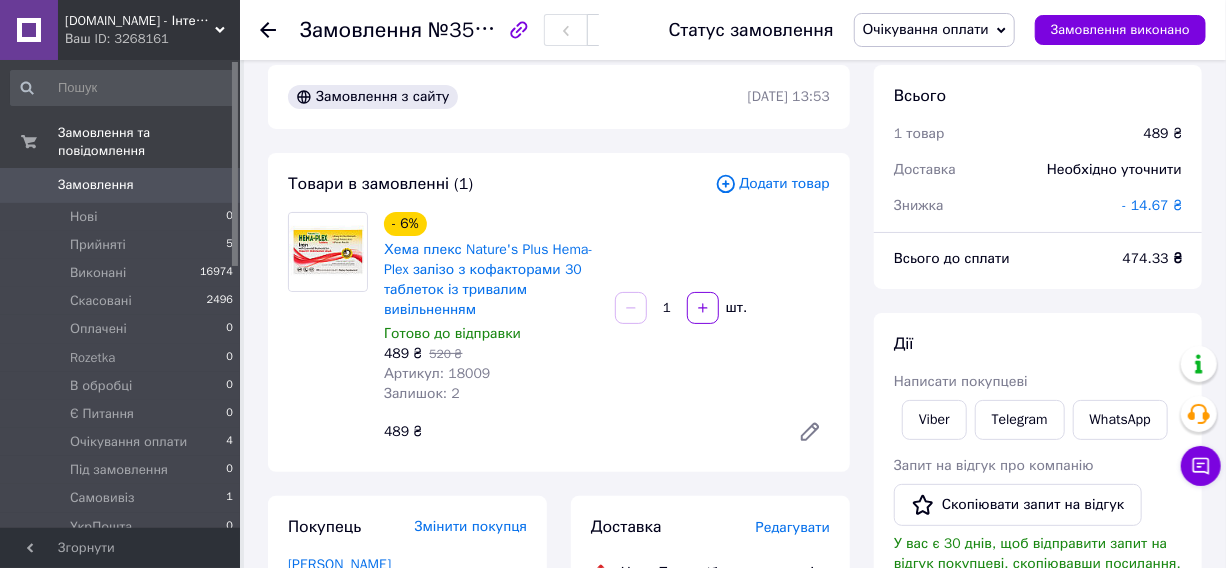click on "Дії Написати покупцеві Viber Telegram WhatsApp Запит на відгук про компанію   Скопіювати запит на відгук У вас є 30 днів, щоб відправити запит на відгук покупцеві, скопіювавши посилання.   Видати чек   Завантажити PDF   Друк PDF   Дублювати замовлення" at bounding box center [1038, 561] 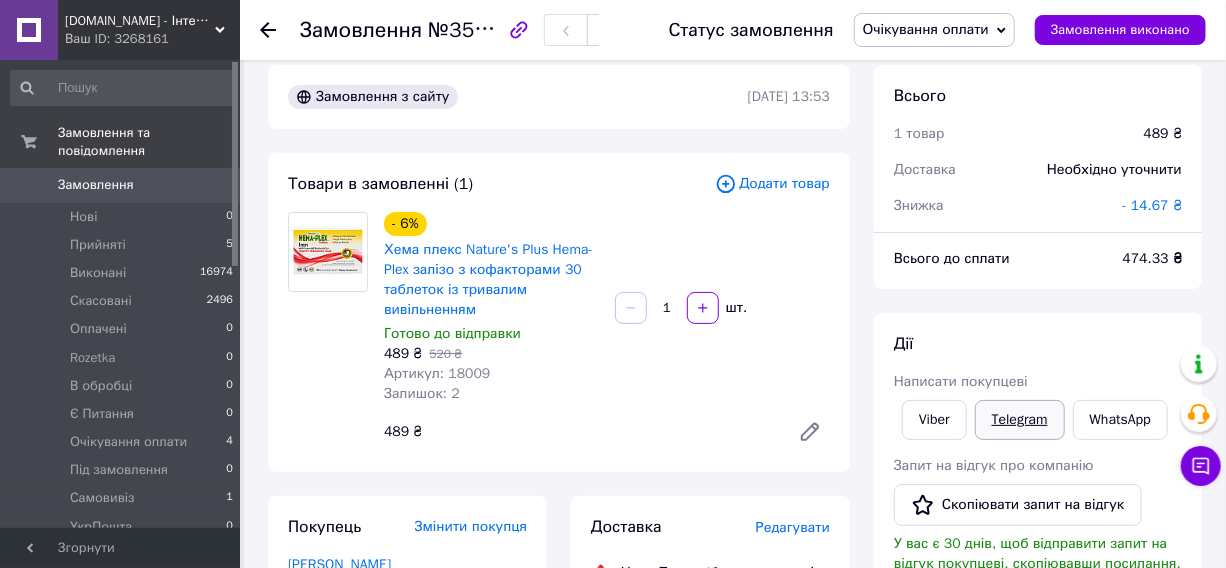click on "Telegram" at bounding box center (1020, 420) 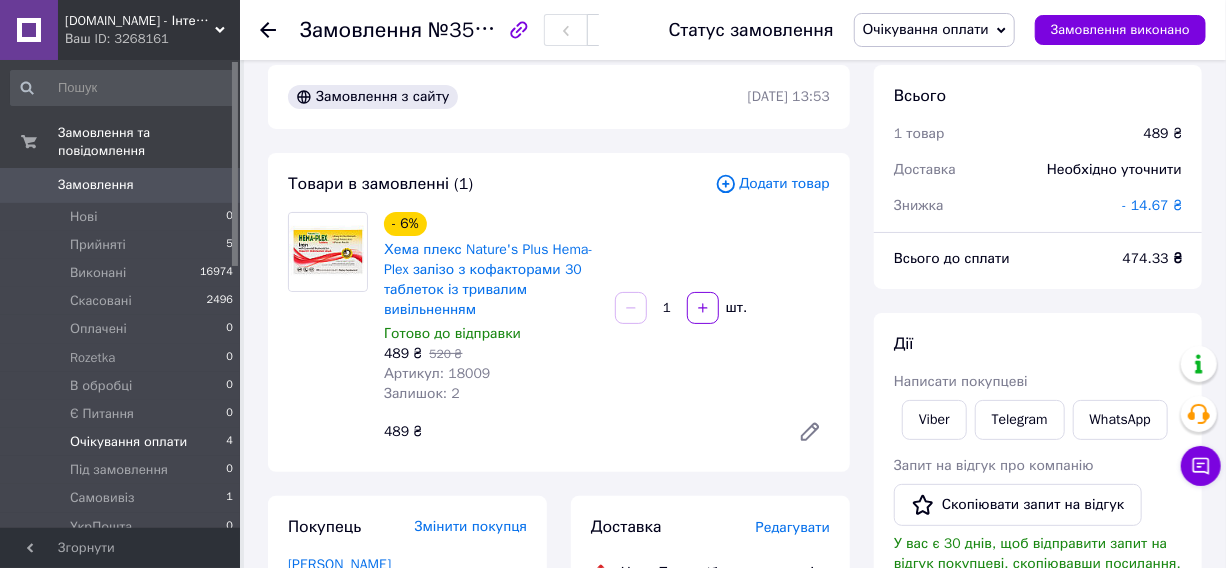scroll, scrollTop: 19, scrollLeft: 0, axis: vertical 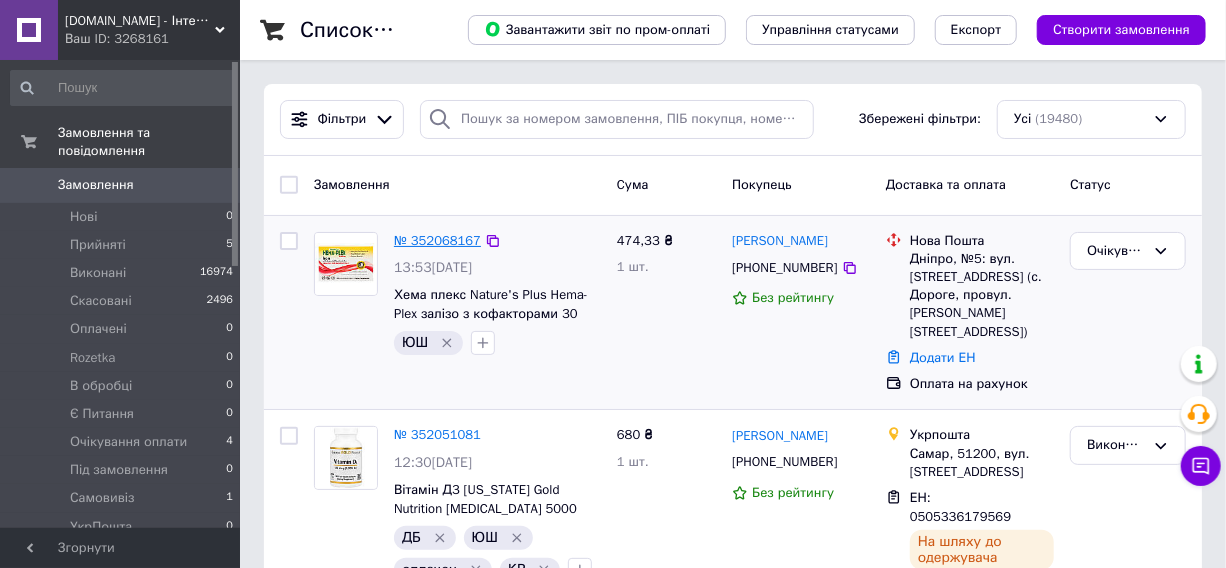 click on "№ 352068167" at bounding box center [437, 240] 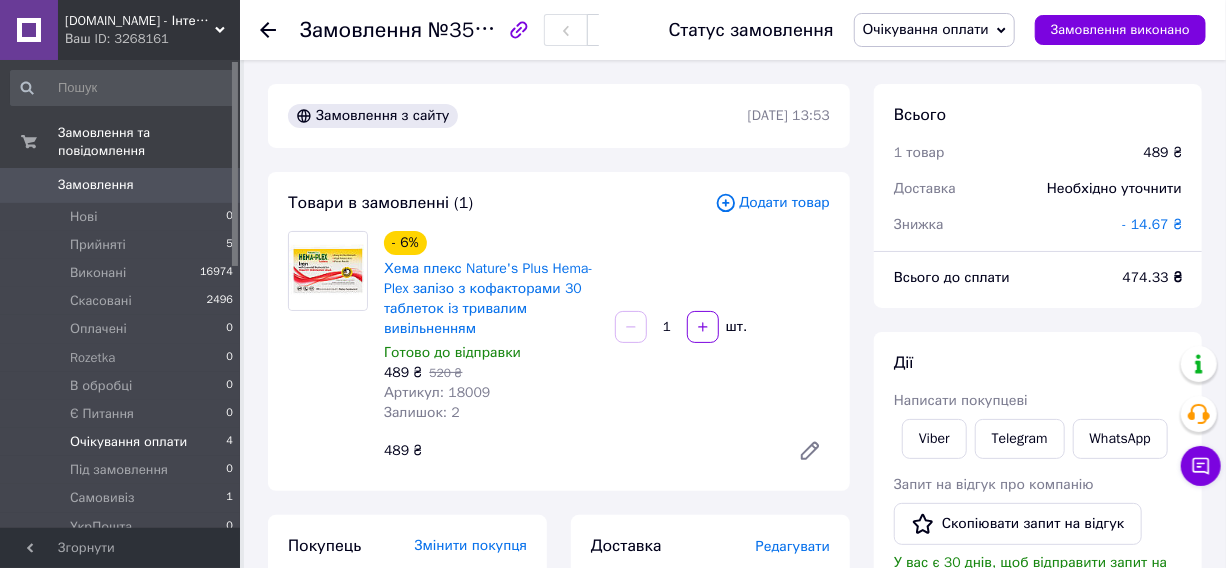 click on "Очікування оплати" at bounding box center (128, 442) 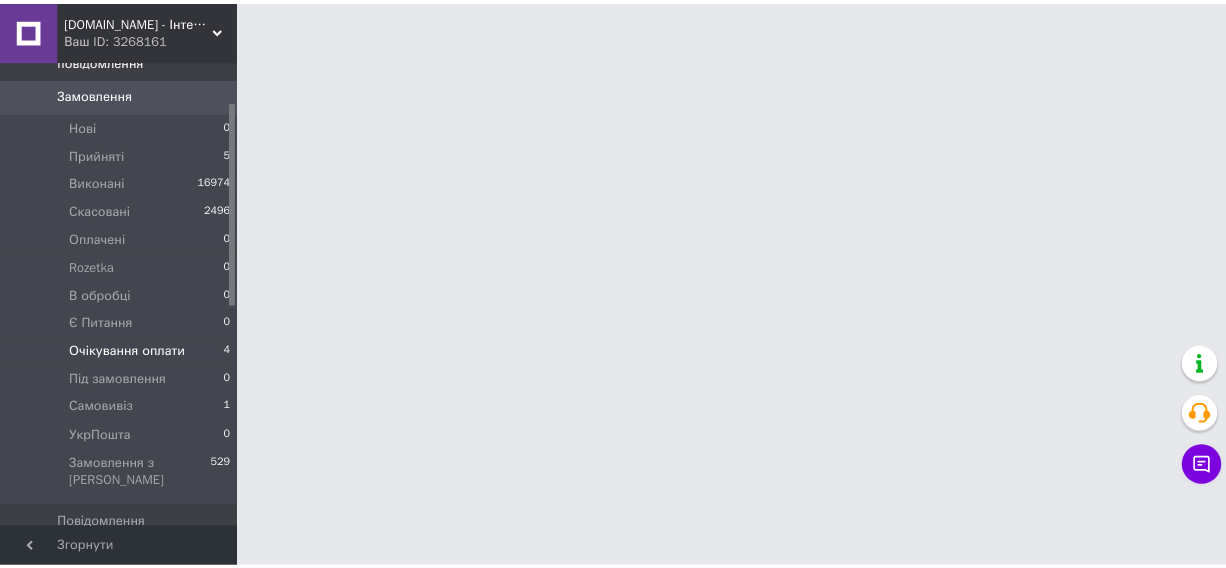 scroll, scrollTop: 90, scrollLeft: 0, axis: vertical 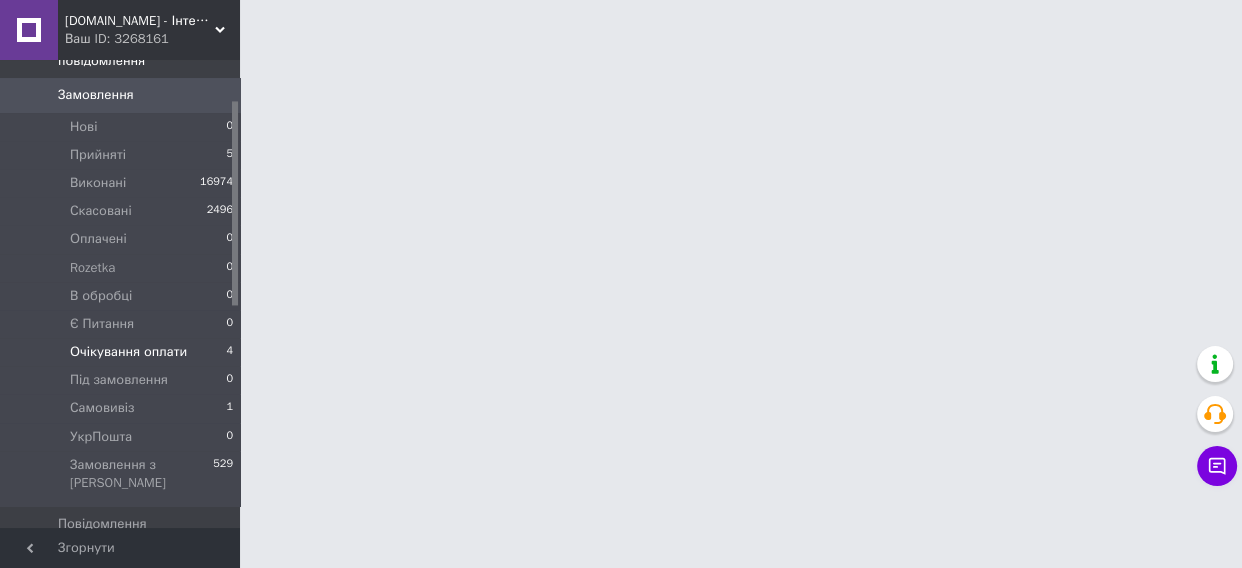 click on "Очікування оплати" at bounding box center [128, 352] 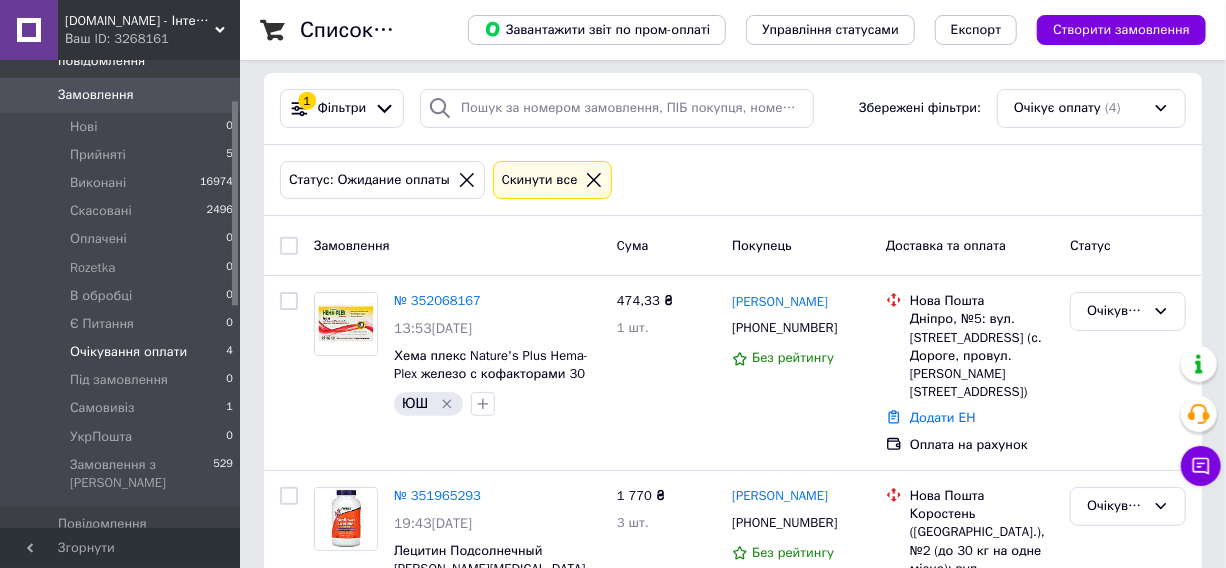 scroll, scrollTop: 90, scrollLeft: 0, axis: vertical 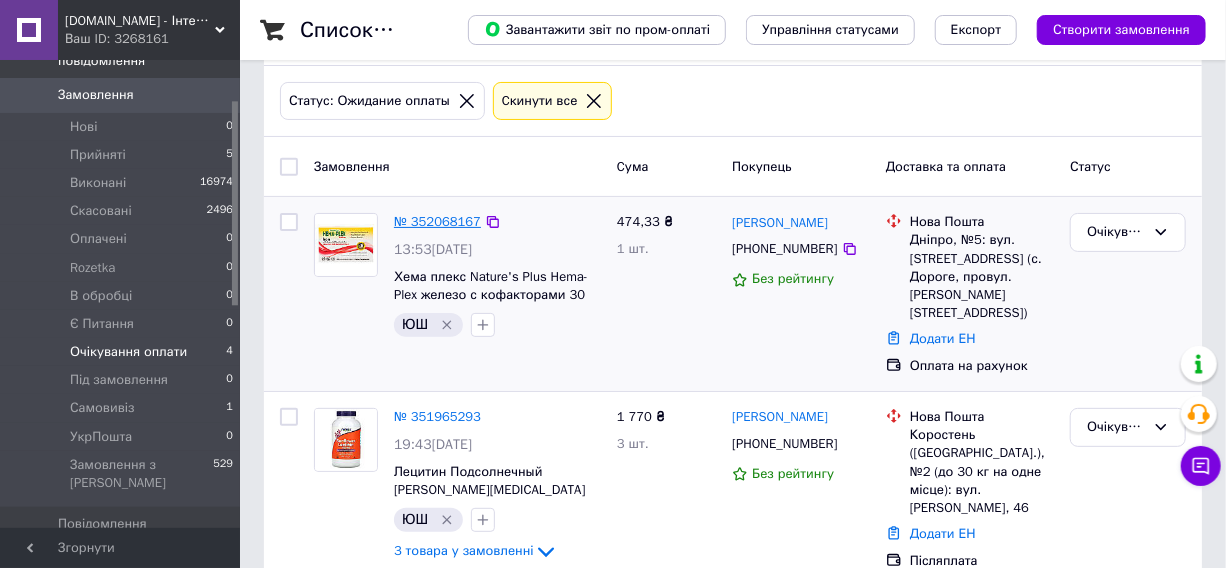 click on "№ 352068167" at bounding box center [437, 221] 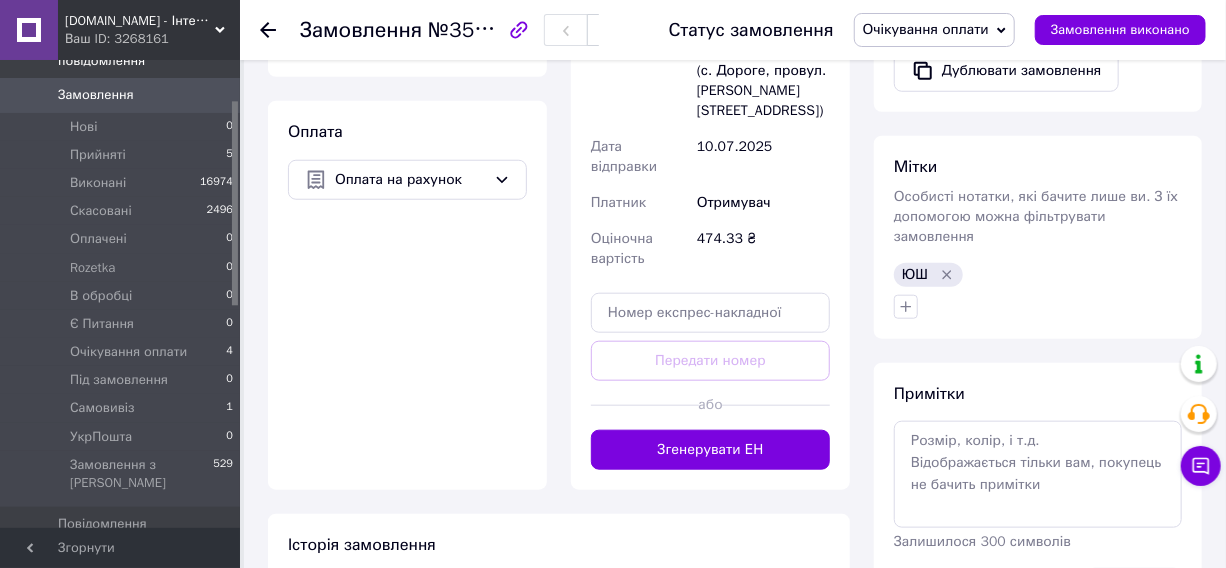 scroll, scrollTop: 727, scrollLeft: 0, axis: vertical 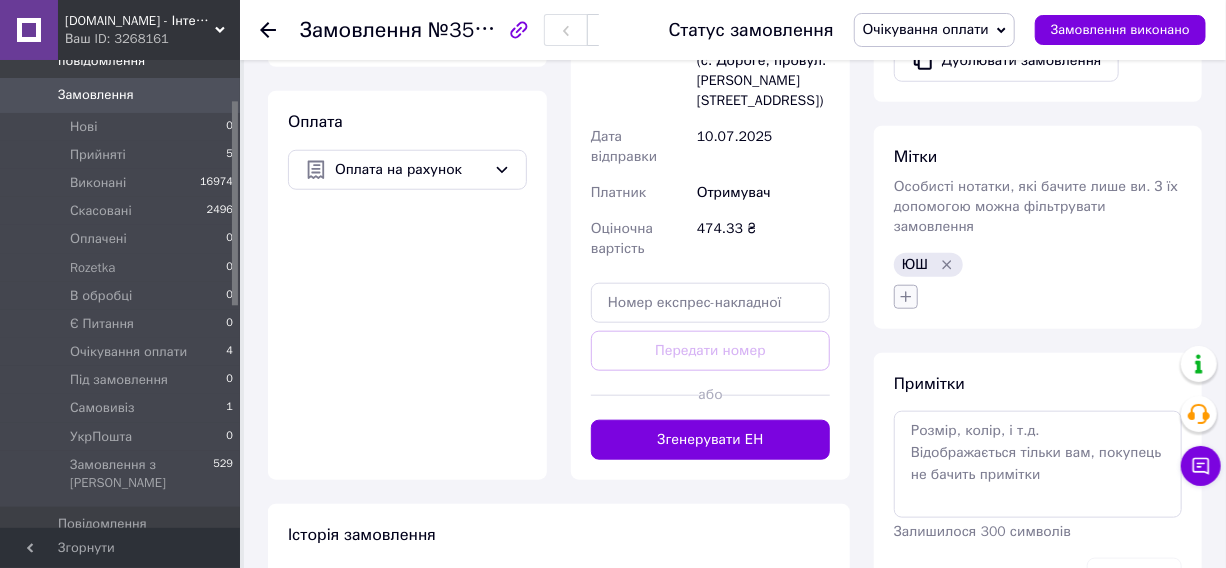 click 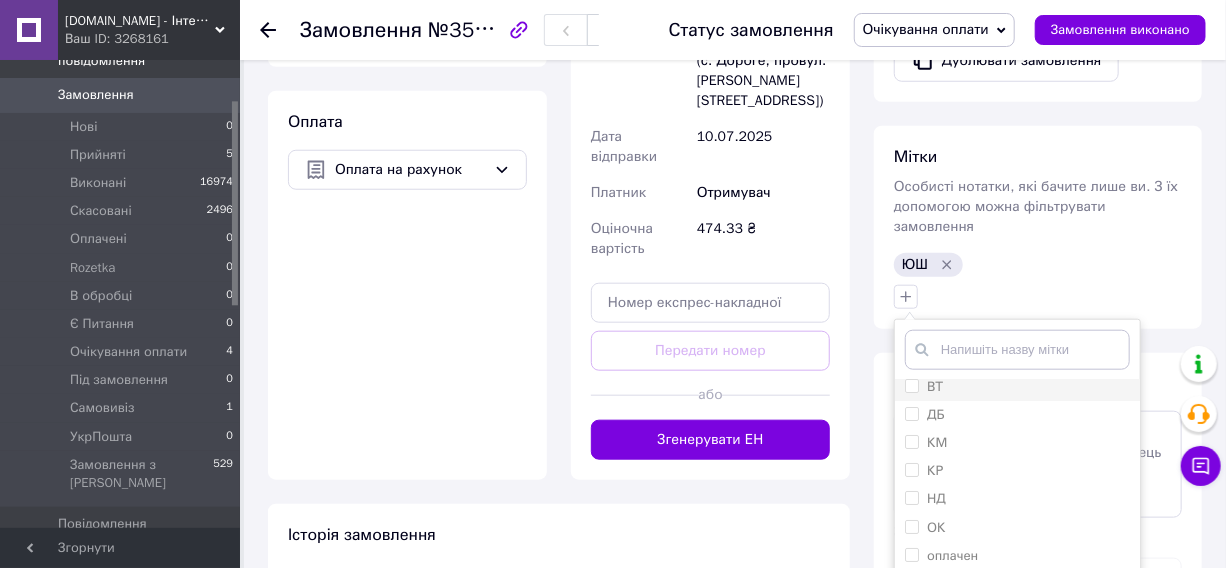 scroll, scrollTop: 10, scrollLeft: 0, axis: vertical 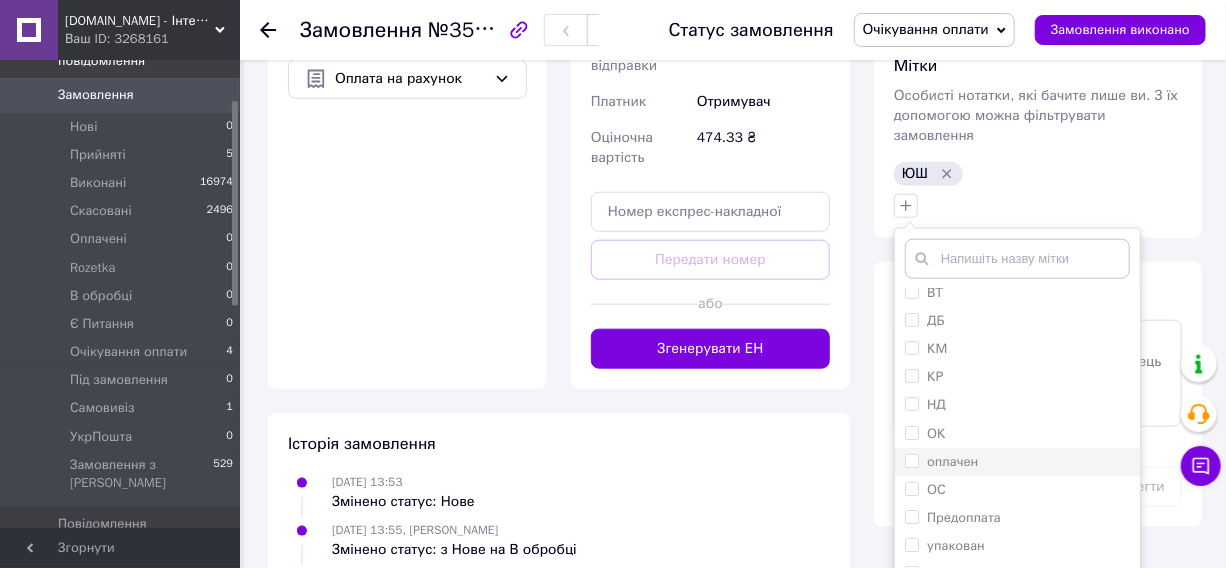click on "оплачен" at bounding box center (952, 461) 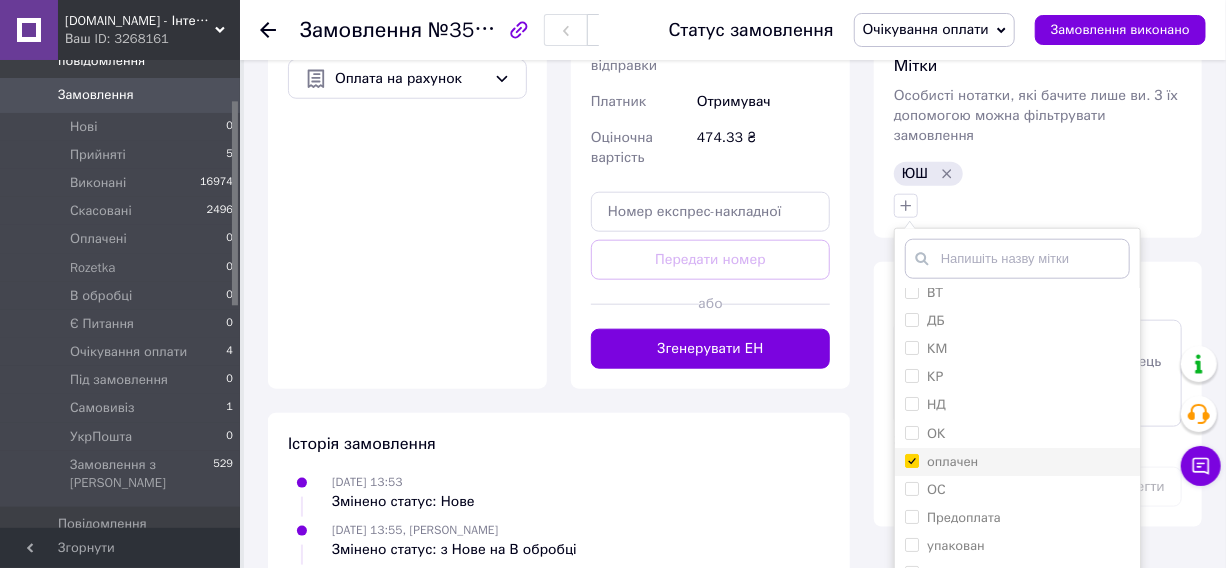 checkbox on "true" 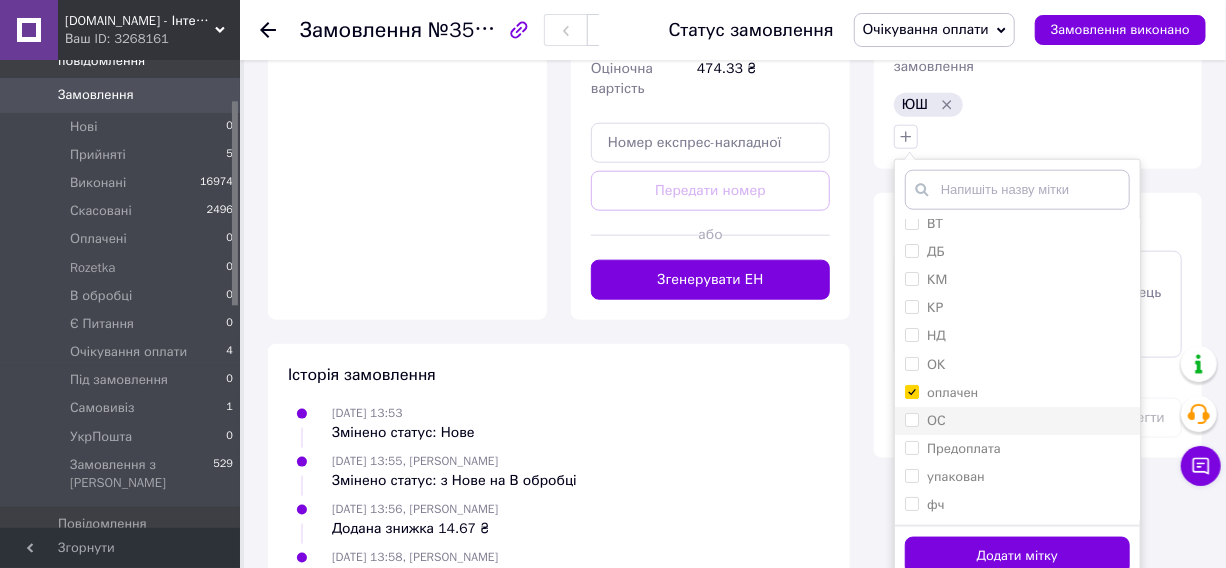 scroll, scrollTop: 976, scrollLeft: 0, axis: vertical 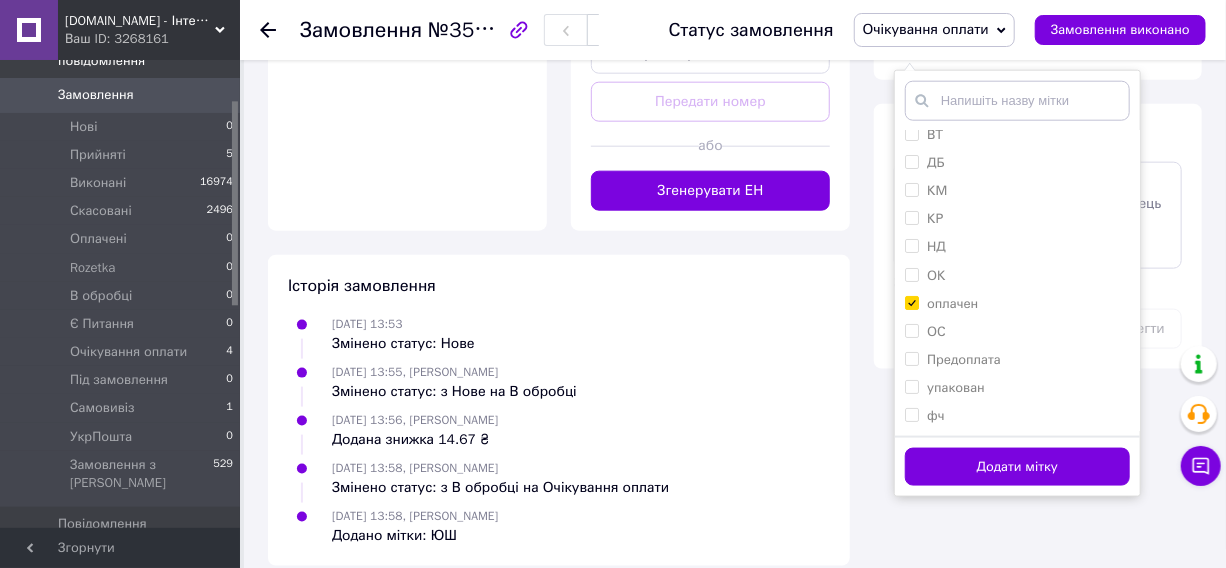 click on "Додати мітку" at bounding box center [1017, 467] 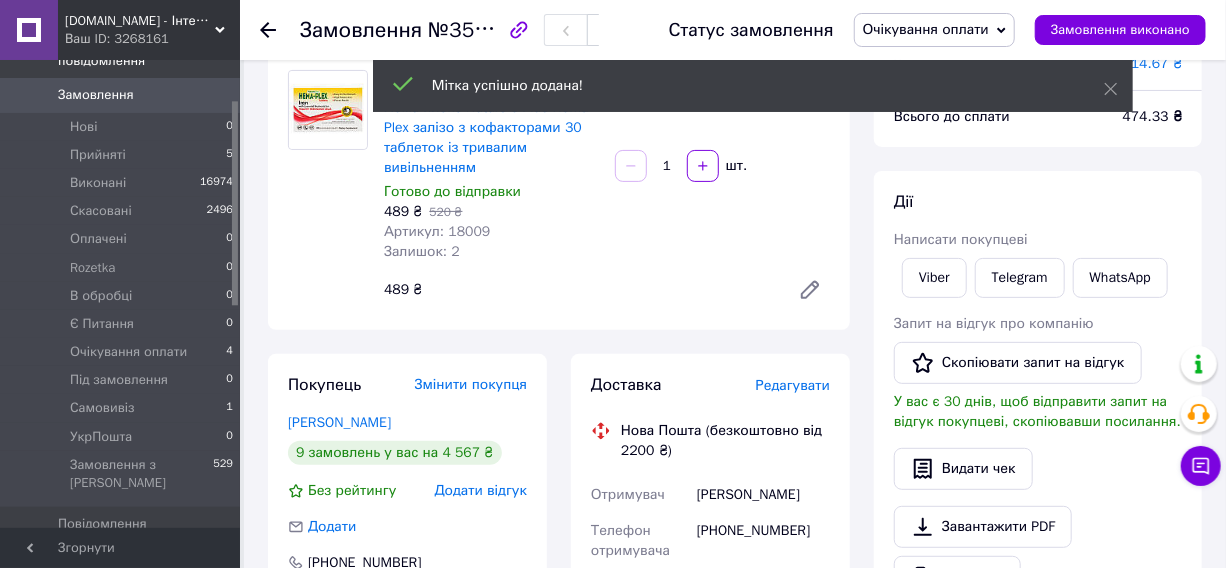 scroll, scrollTop: 158, scrollLeft: 0, axis: vertical 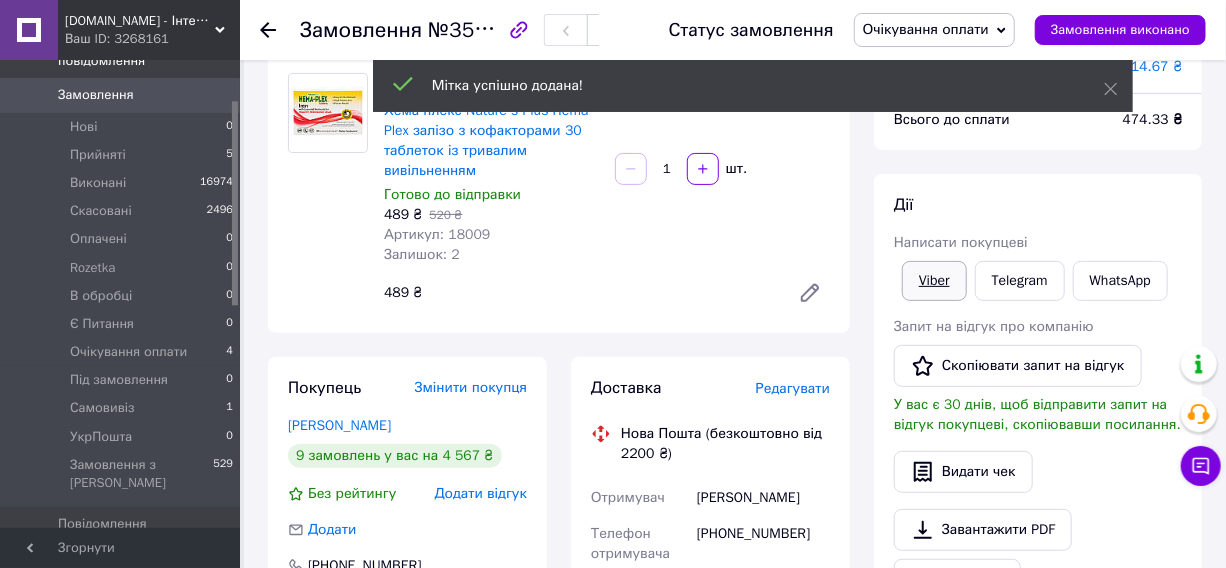 click on "Viber" at bounding box center [934, 281] 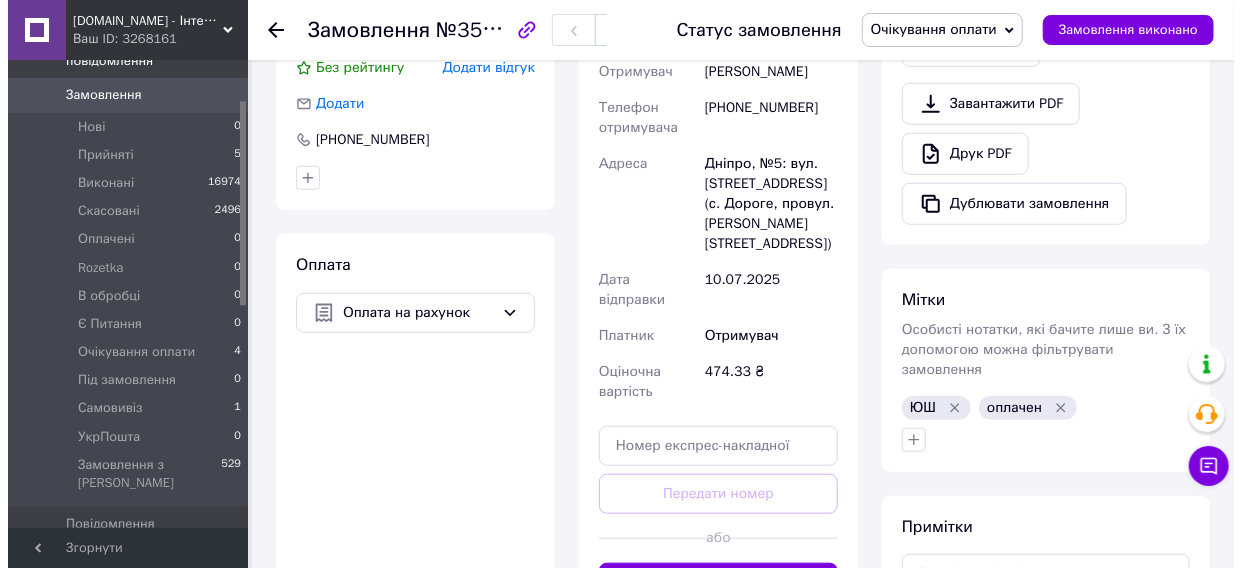 scroll, scrollTop: 430, scrollLeft: 0, axis: vertical 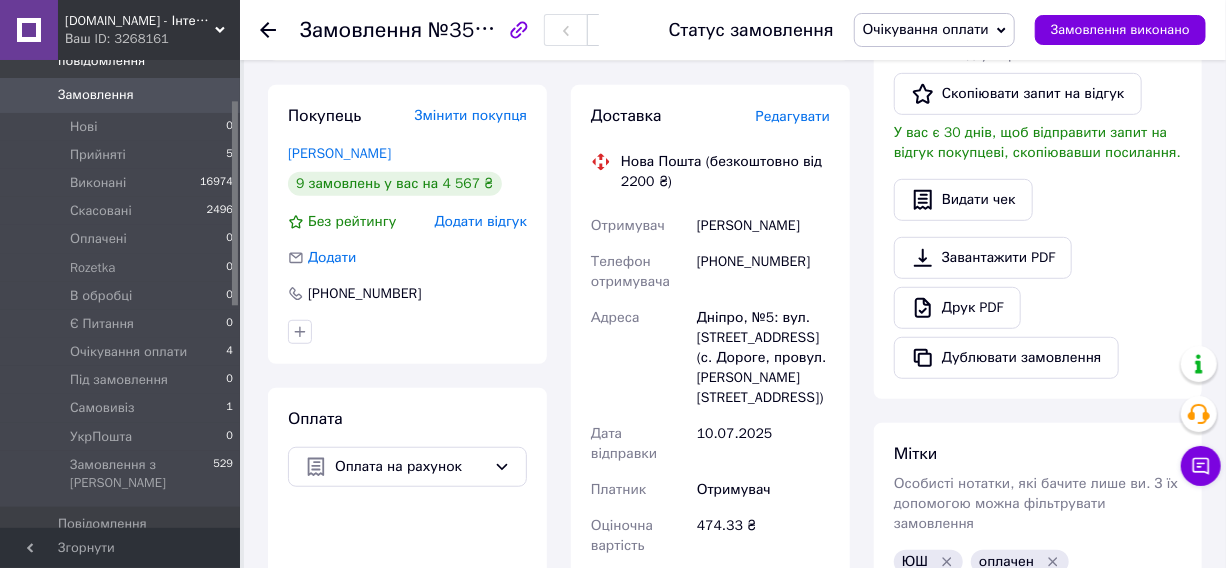 click on "Редагувати" at bounding box center (793, 116) 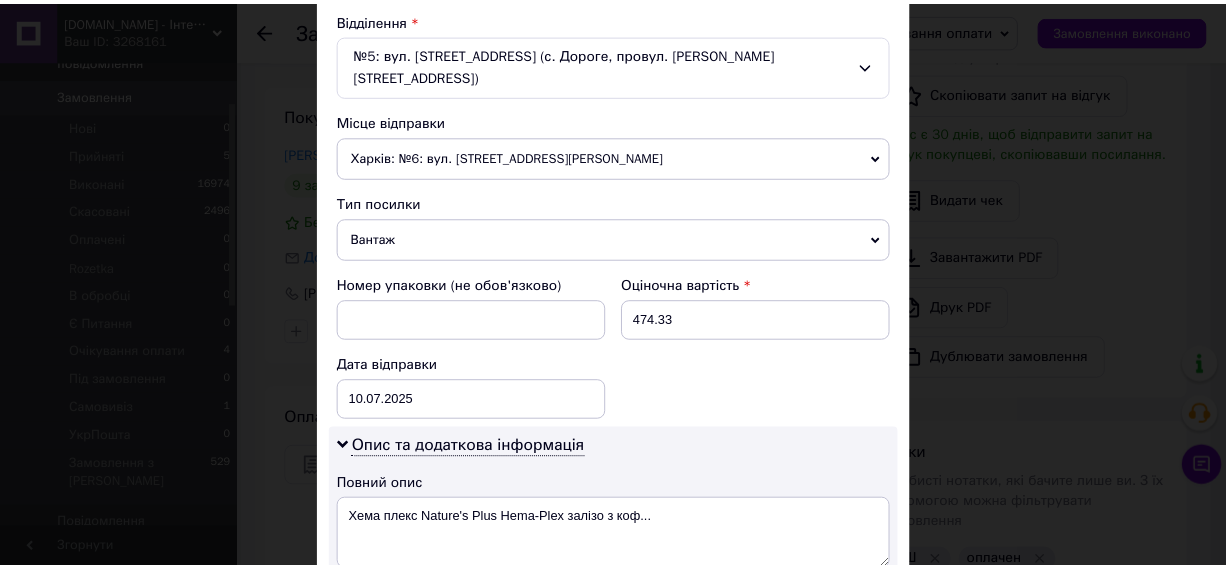 scroll, scrollTop: 1000, scrollLeft: 0, axis: vertical 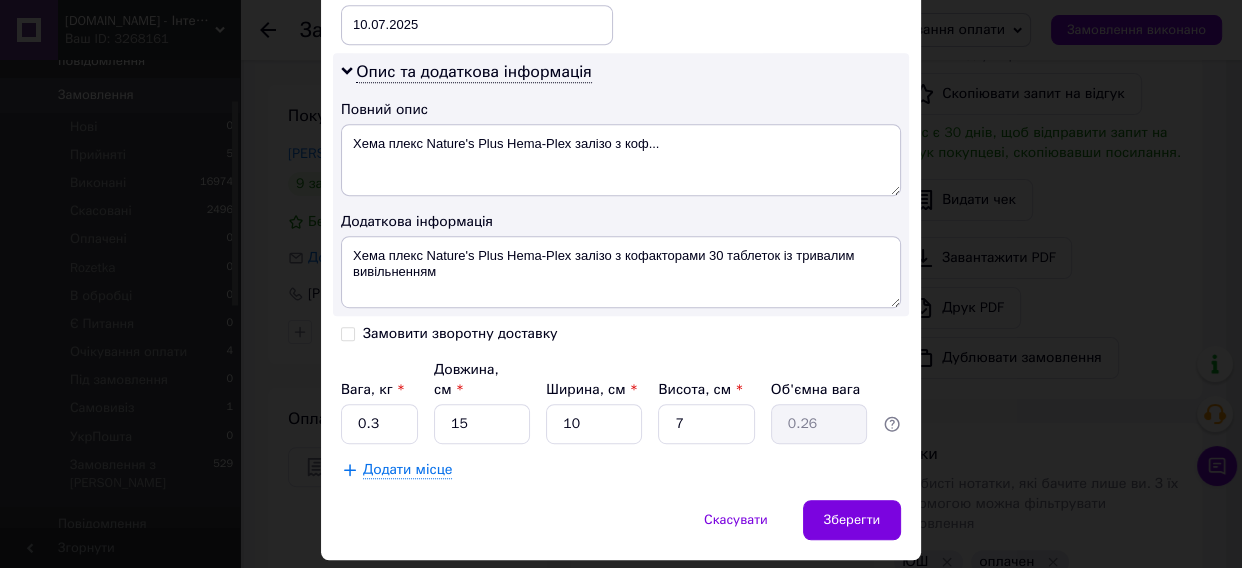 click on "Спосіб доставки Нова Пошта (безкоштовно від 2200 ₴) Платник Отримувач Відправник Прізвище отримувача Владимирова Ім'я отримувача Владислава По батькові отримувача Телефон отримувача +380936002401 Тип доставки У відділенні Кур'єром В поштоматі Місто Дніпро Відділення №5: вул. Чорних Запорожців, 38 (с. Дороге, провул. Тютіна, 15а) Місце відправки Харків: №6: вул. Академіка Павлова, 120 Немає збігів. Спробуйте змінити умови пошуку Додати ще місце відправки Тип посилки Вантаж Документи Номер упаковки (не обов'язково) Оціночна вартість 474.33 Дата відправки 10.07.2025 < 2025 > < Июль" at bounding box center (621, -185) 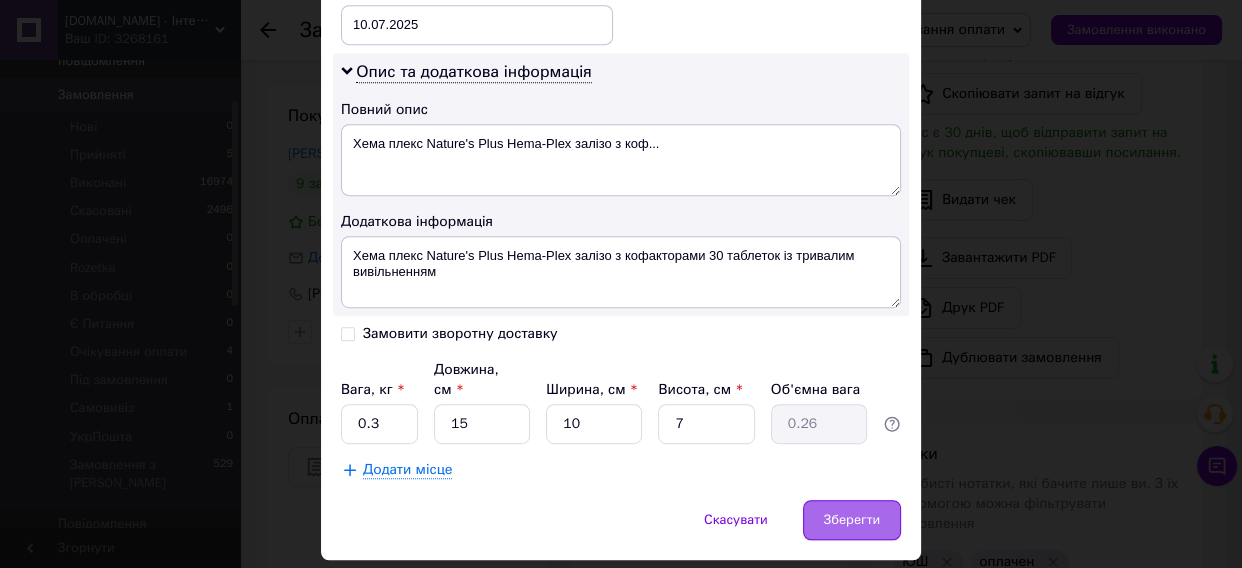 click on "Зберегти" at bounding box center [852, 520] 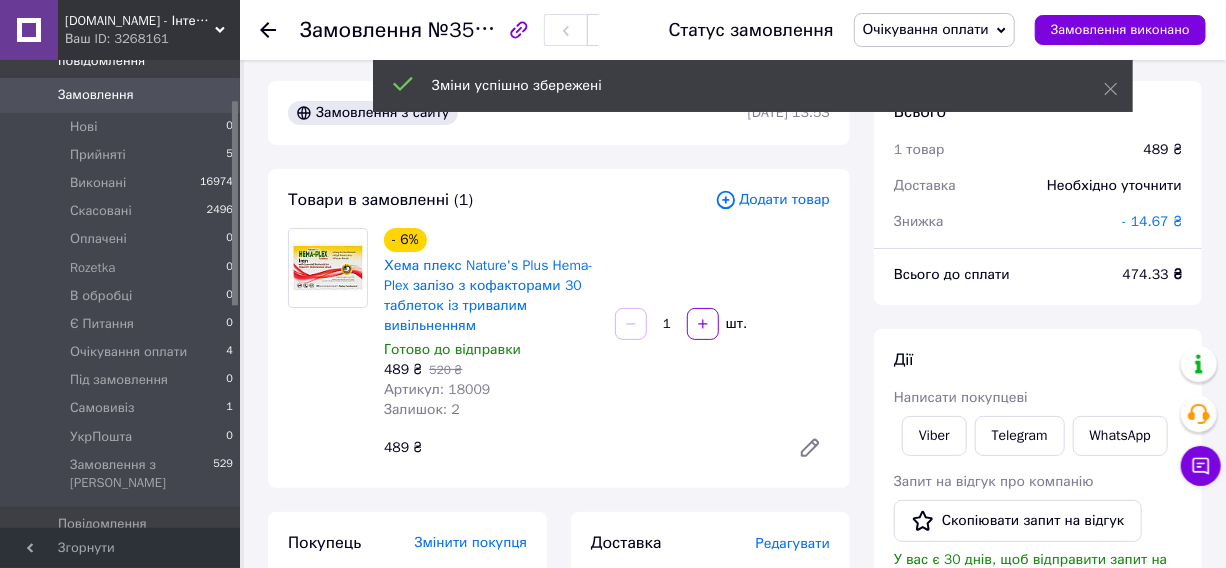 scroll, scrollTop: 0, scrollLeft: 0, axis: both 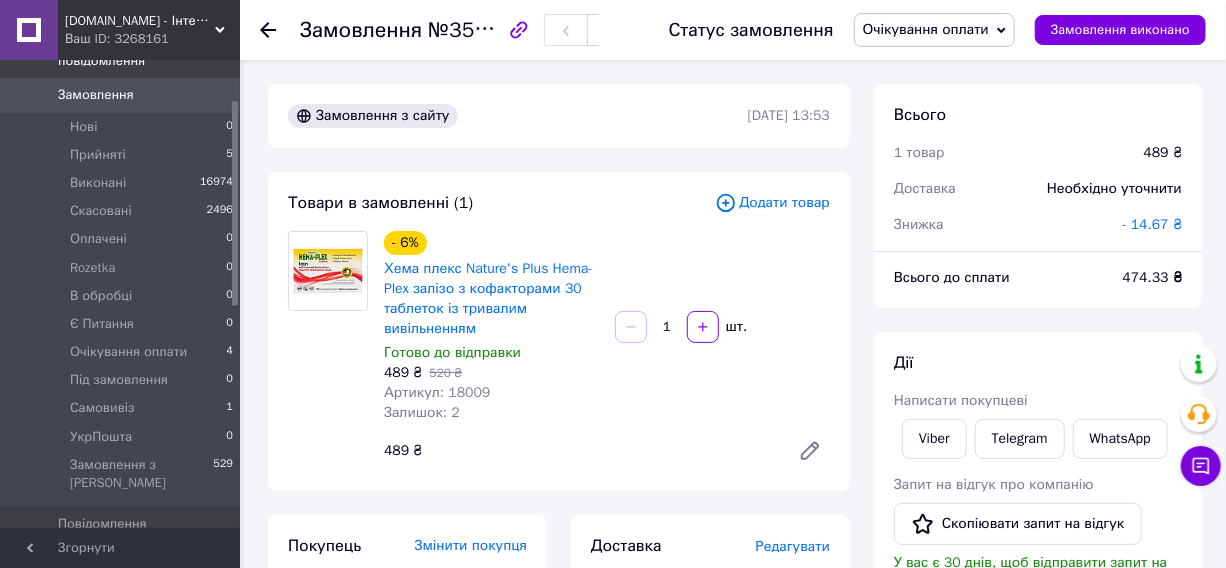 click on "Очікування оплати" at bounding box center [934, 30] 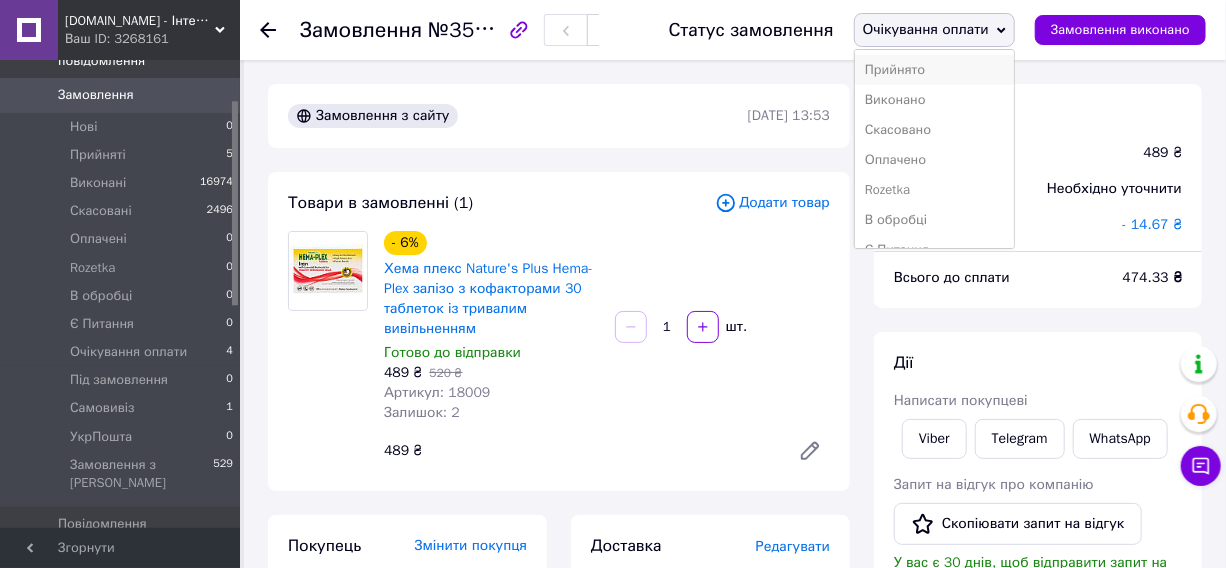 click on "Прийнято" at bounding box center (934, 70) 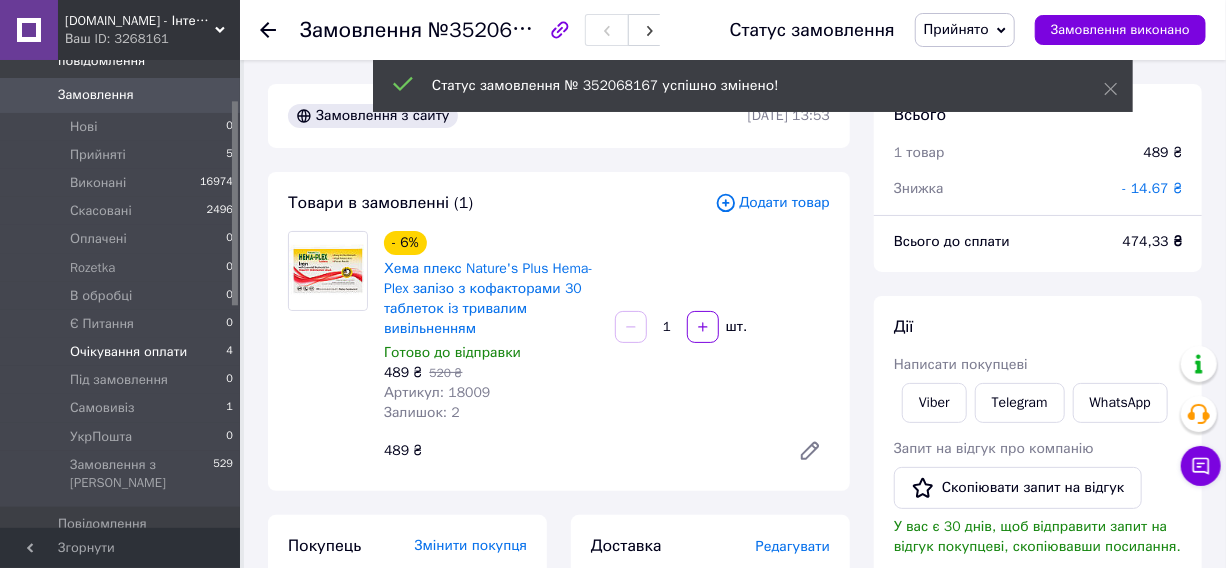 click on "Очікування оплати 4" at bounding box center [122, 352] 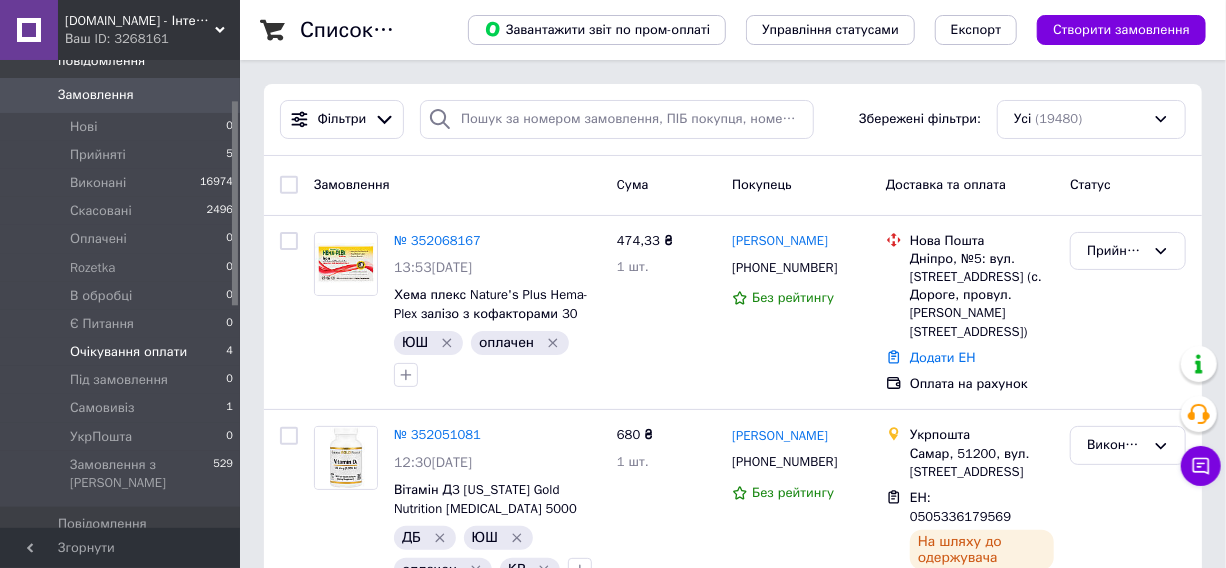 click on "Очікування оплати" at bounding box center (128, 352) 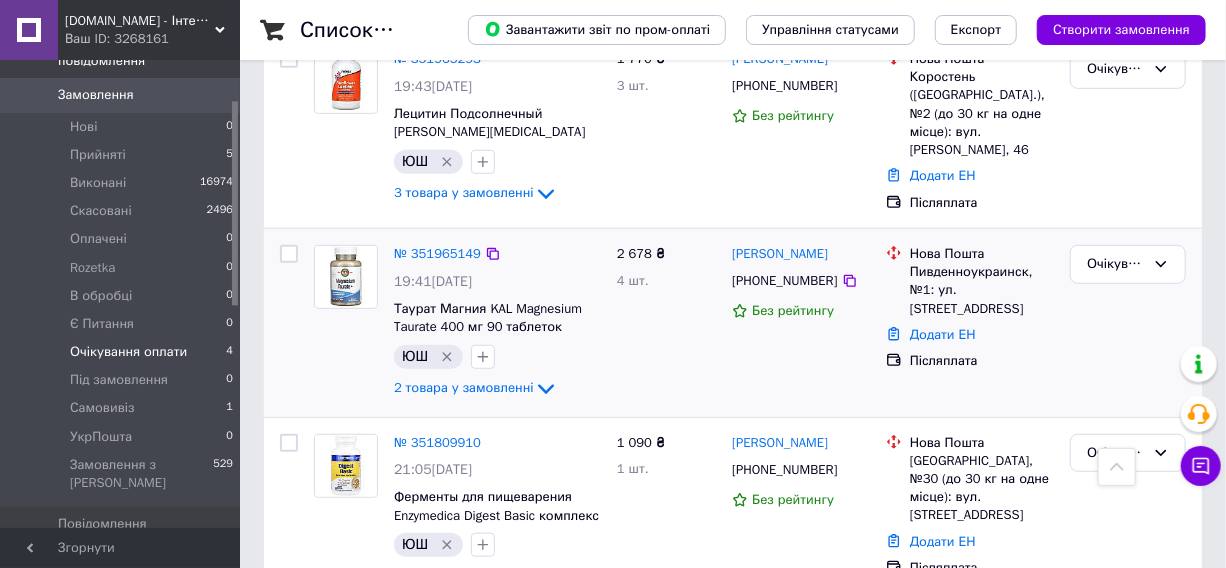 scroll, scrollTop: 460, scrollLeft: 0, axis: vertical 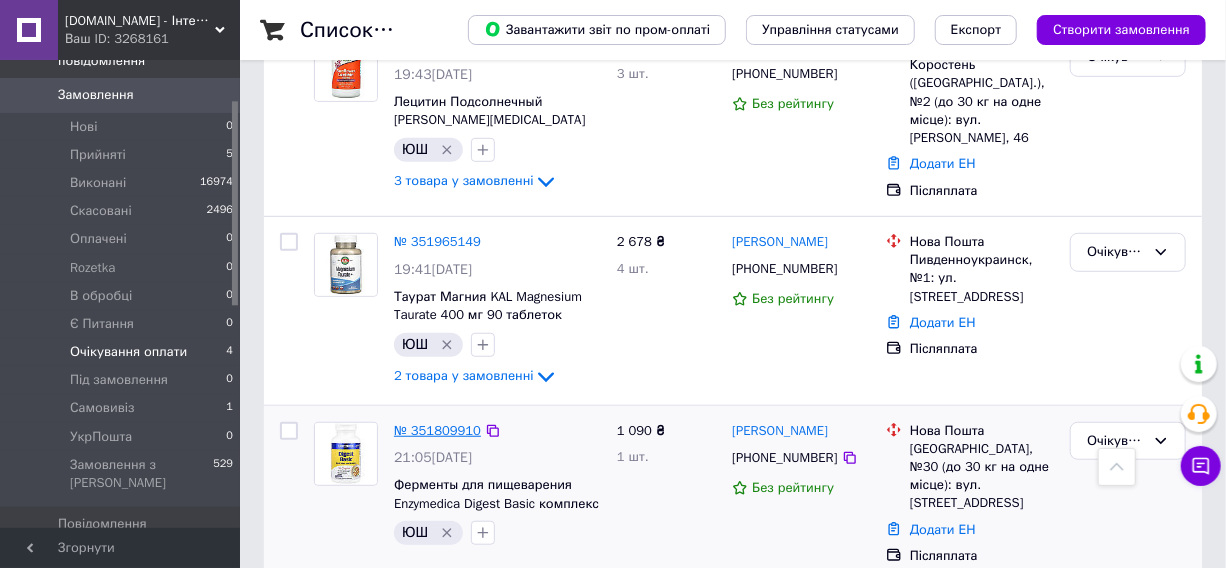 click on "№ 351809910" at bounding box center (437, 430) 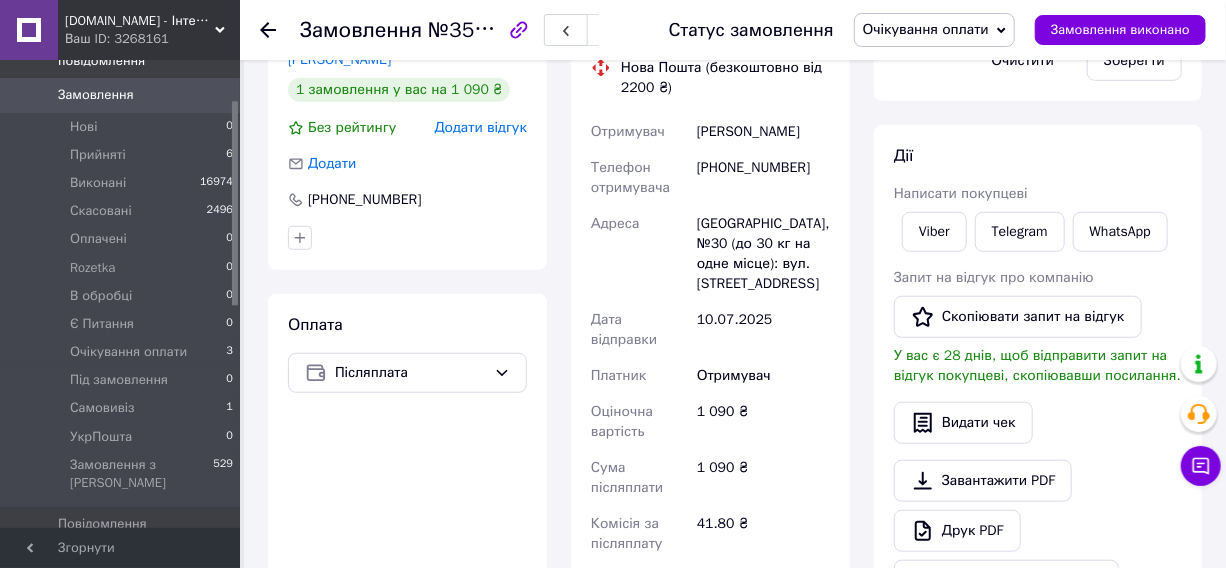scroll, scrollTop: 545, scrollLeft: 0, axis: vertical 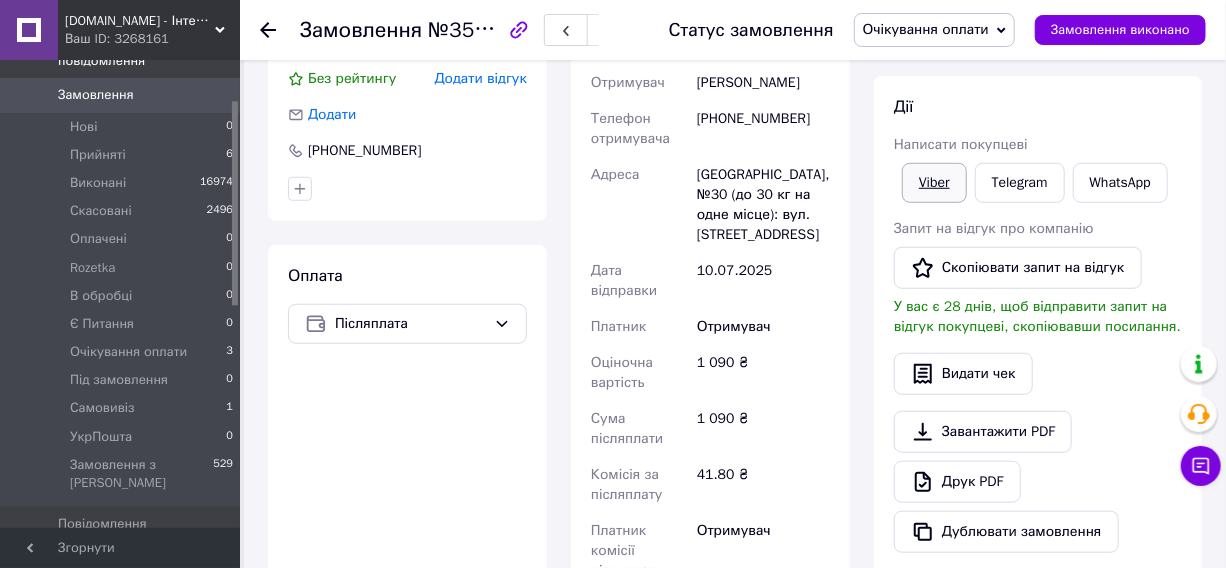 drag, startPoint x: 952, startPoint y: 179, endPoint x: 943, endPoint y: 194, distance: 17.492855 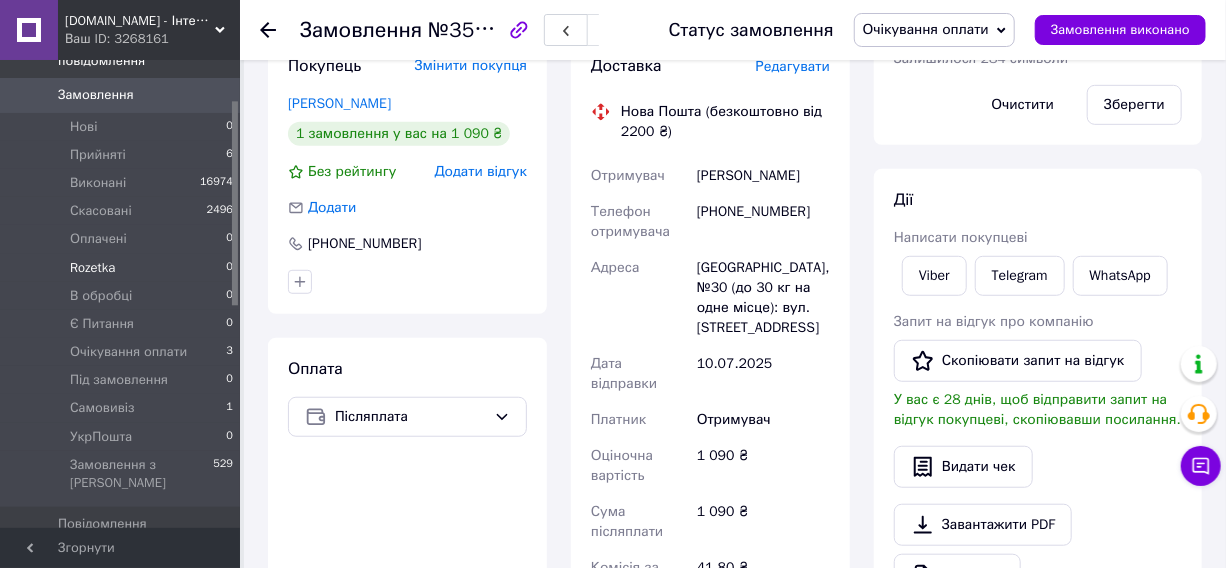 scroll, scrollTop: 454, scrollLeft: 0, axis: vertical 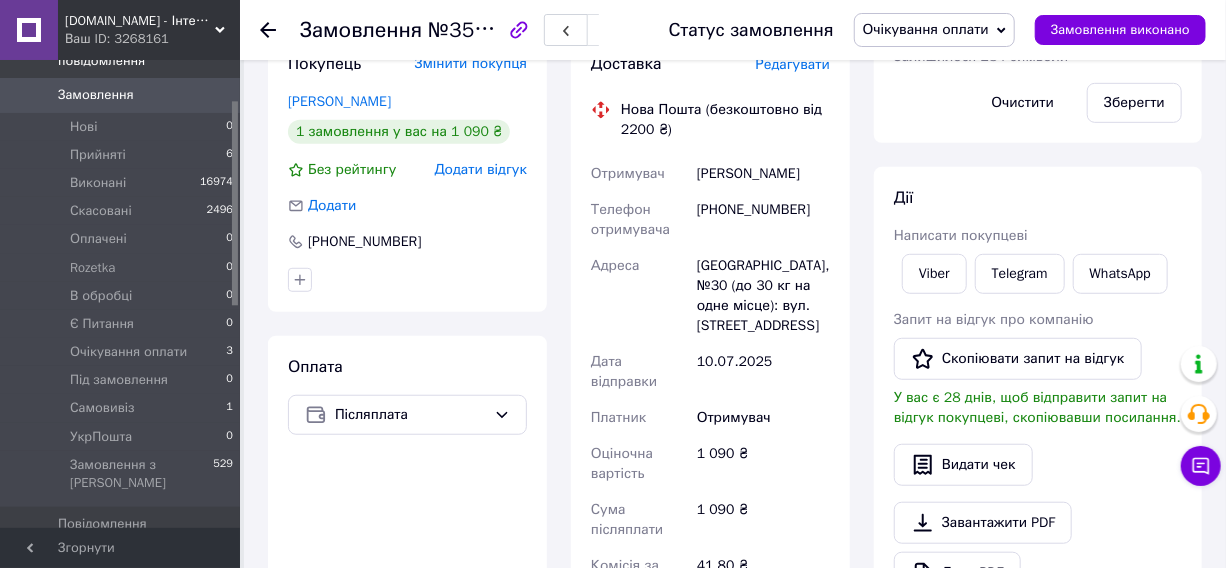 click on "Баранова Ганна" at bounding box center [339, 101] 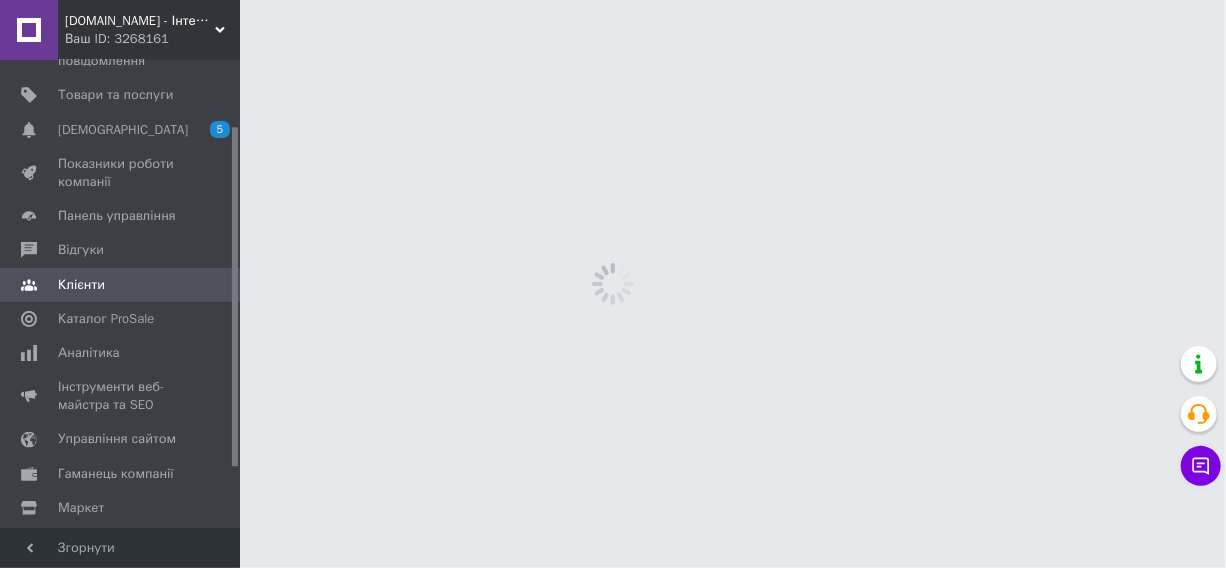 scroll, scrollTop: 0, scrollLeft: 0, axis: both 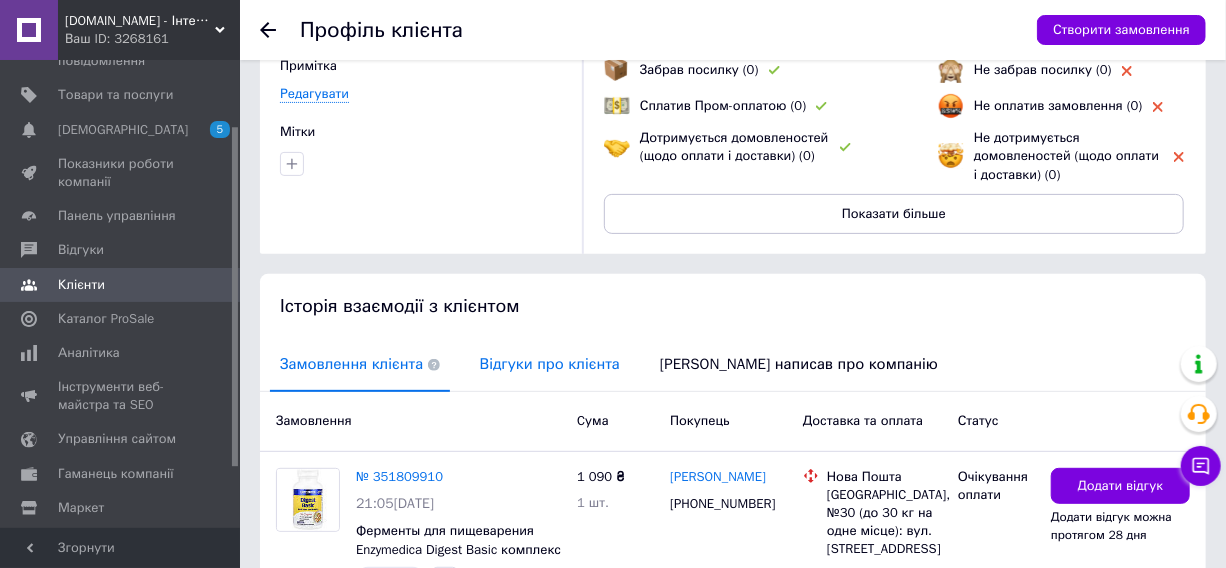 click on "Відгуки про клієнта" at bounding box center (550, 364) 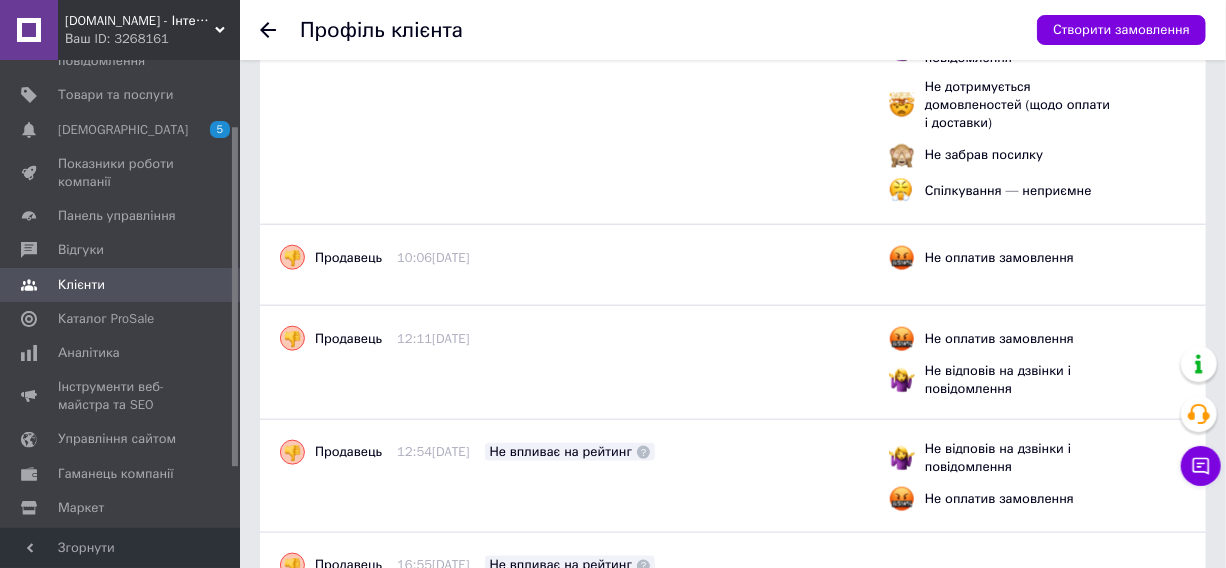 scroll, scrollTop: 1023, scrollLeft: 0, axis: vertical 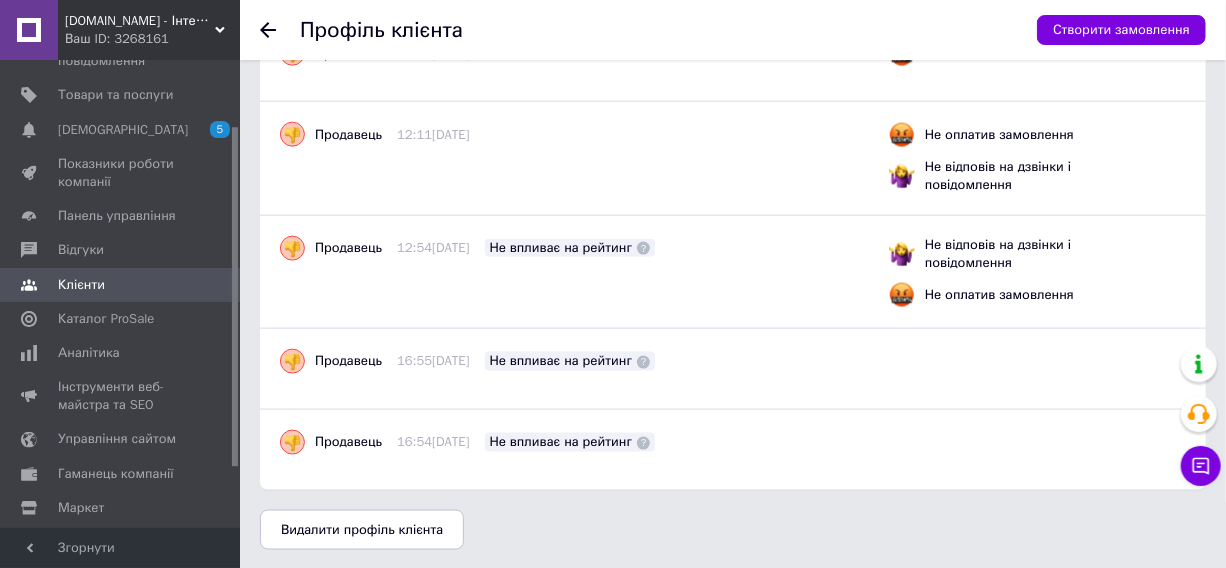 click 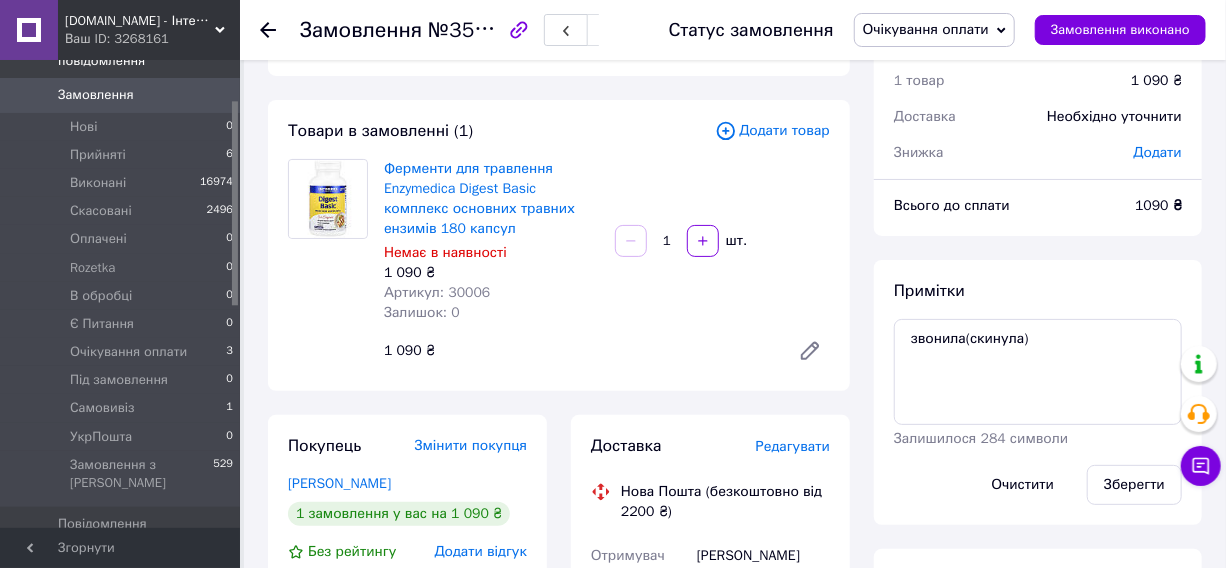scroll, scrollTop: 163, scrollLeft: 0, axis: vertical 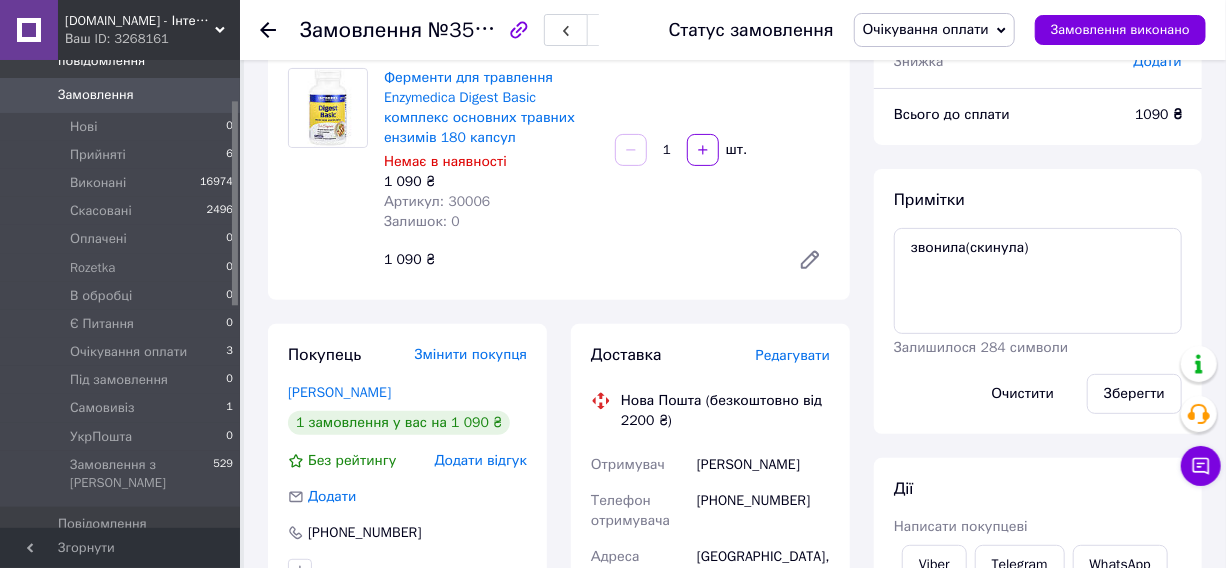 click on "Примітки звонила(скинула) Залишилося 284 символи Очистити Зберегти" at bounding box center (1038, 301) 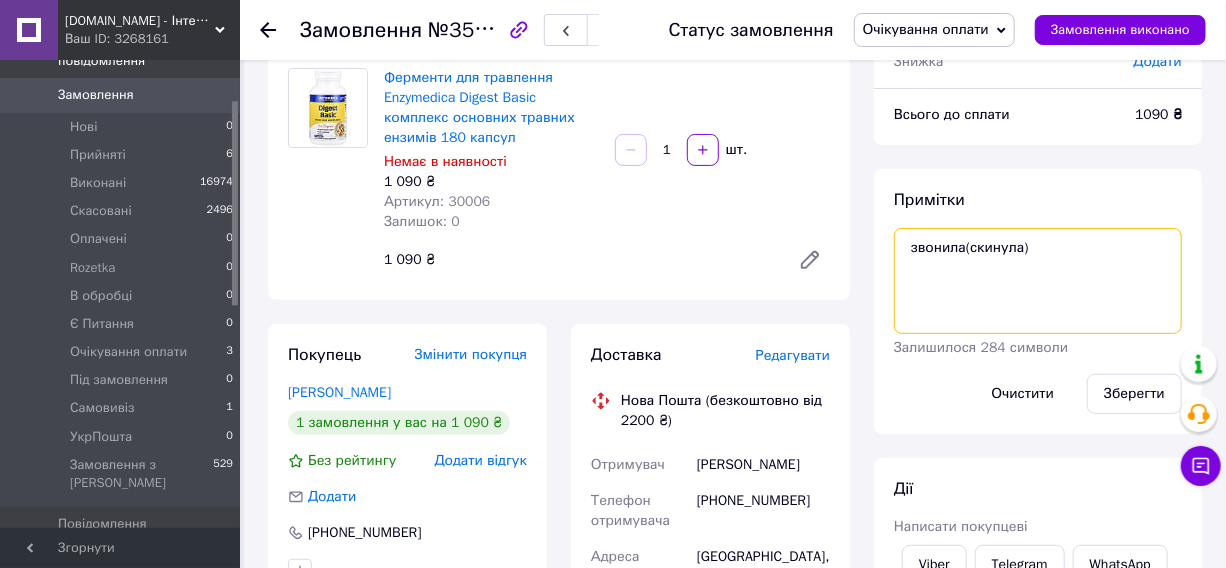 drag, startPoint x: 1022, startPoint y: 248, endPoint x: 1040, endPoint y: 266, distance: 25.455845 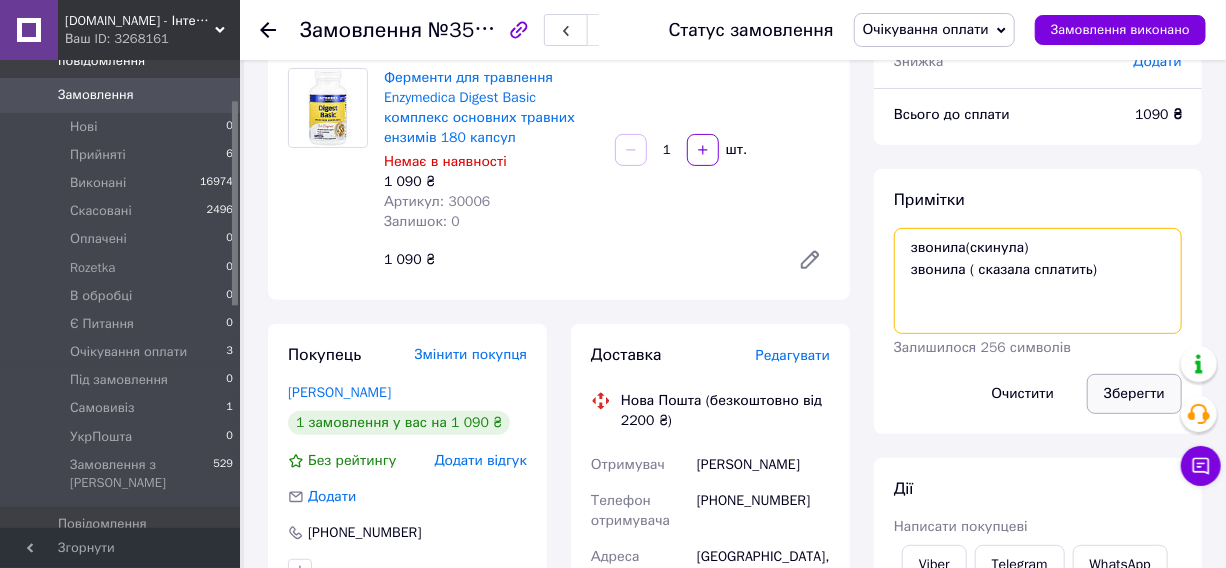 type on "звонила(скинула)
звонила ( сказала сплатить)" 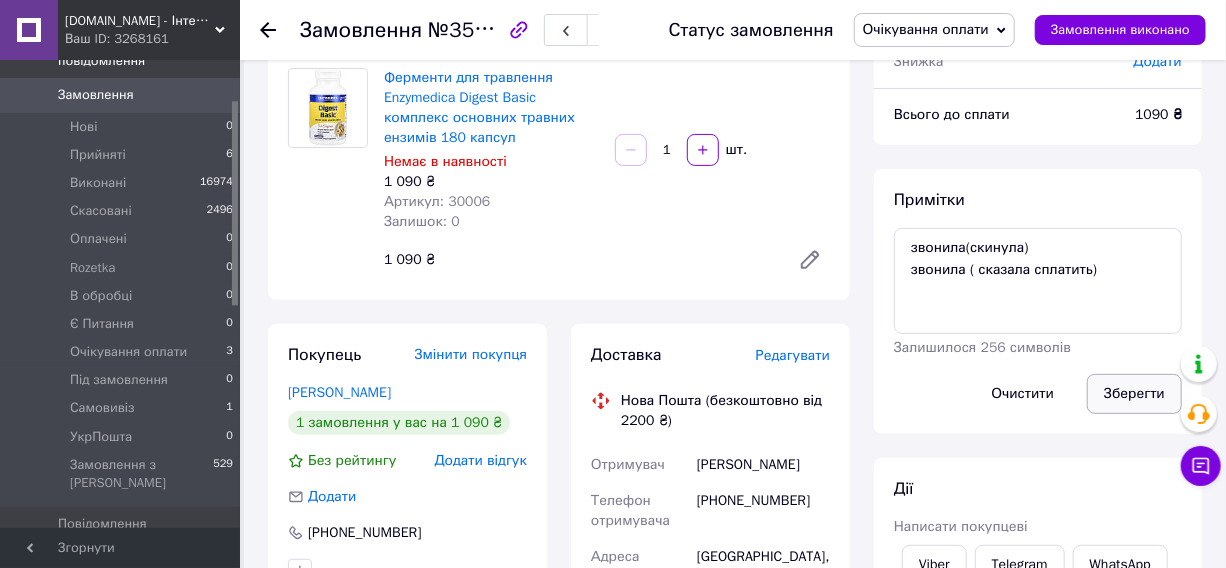 click on "Зберегти" at bounding box center [1134, 394] 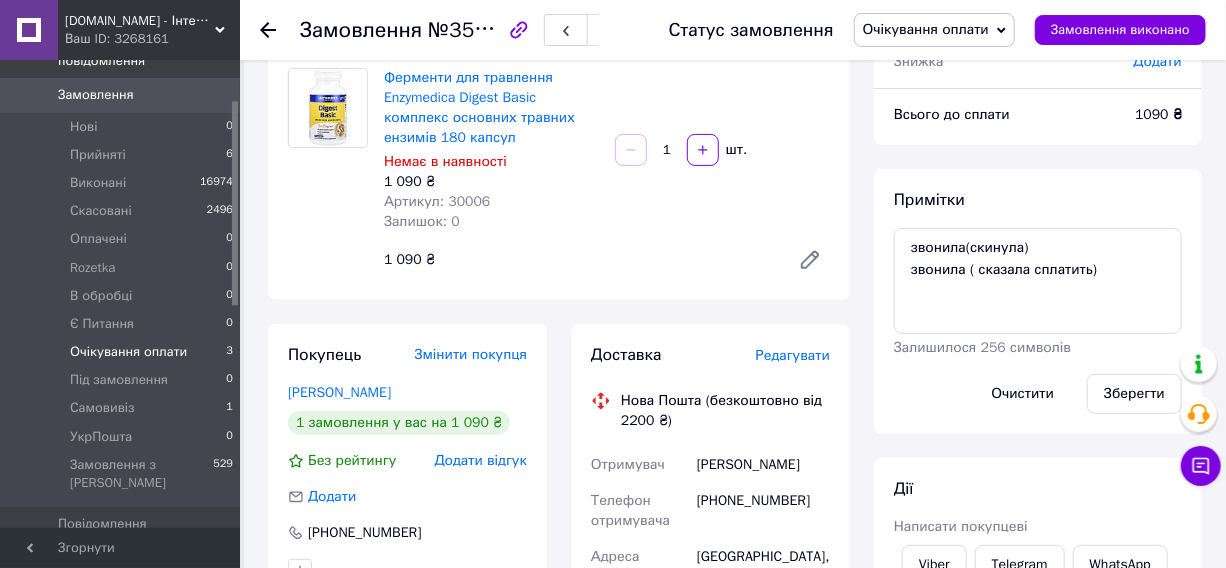 click on "Очікування оплати" at bounding box center [128, 352] 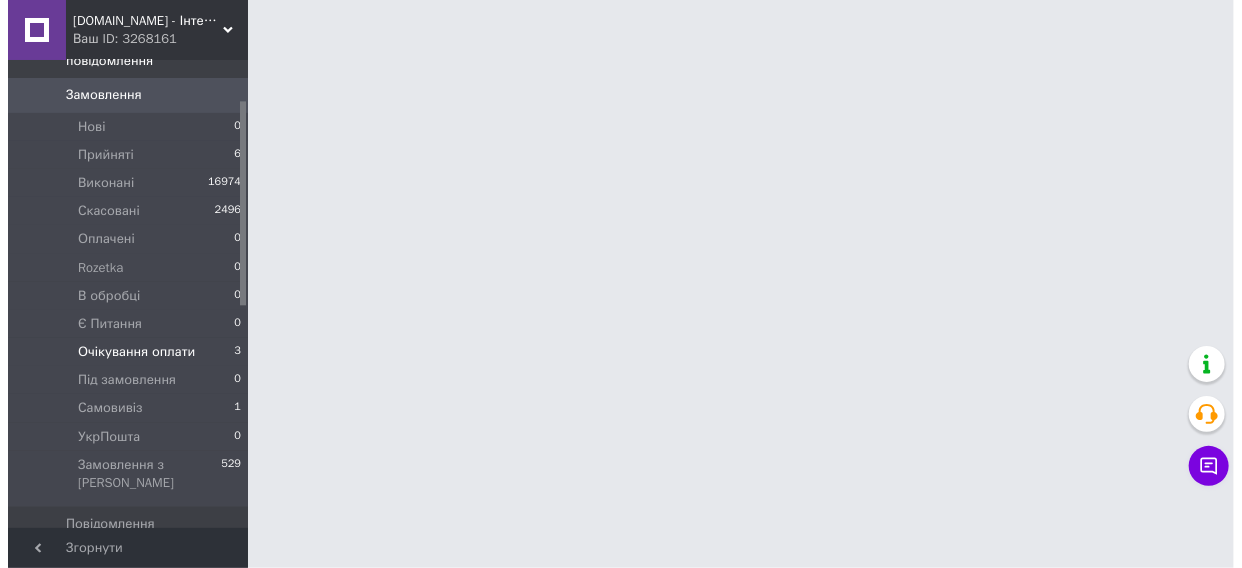 scroll, scrollTop: 0, scrollLeft: 0, axis: both 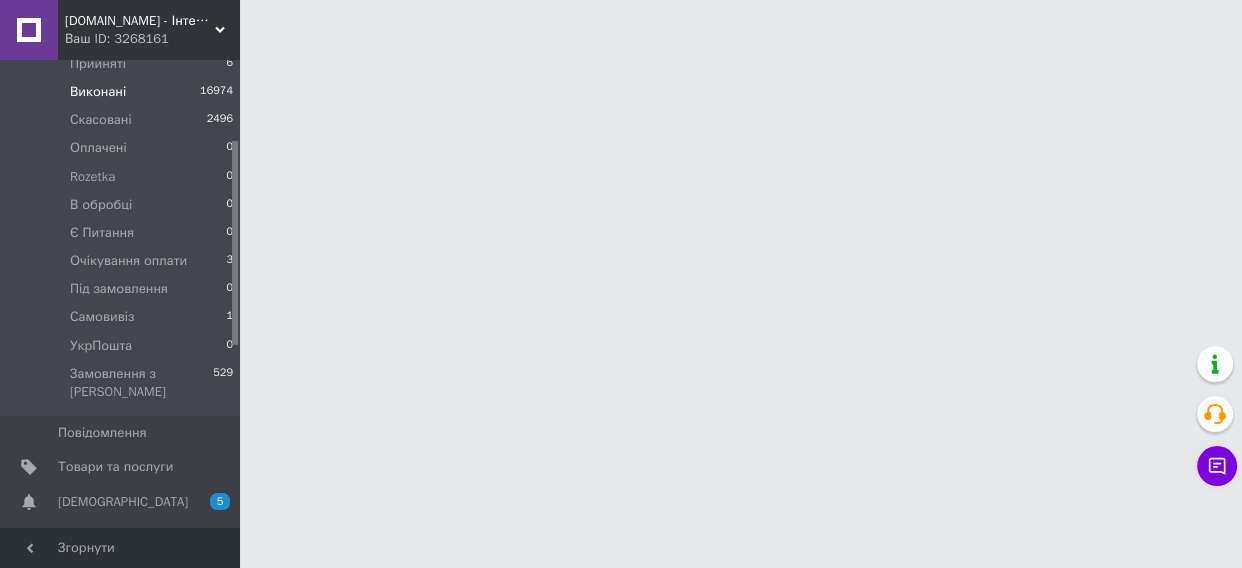 click on "Очікування оплати" at bounding box center [128, 261] 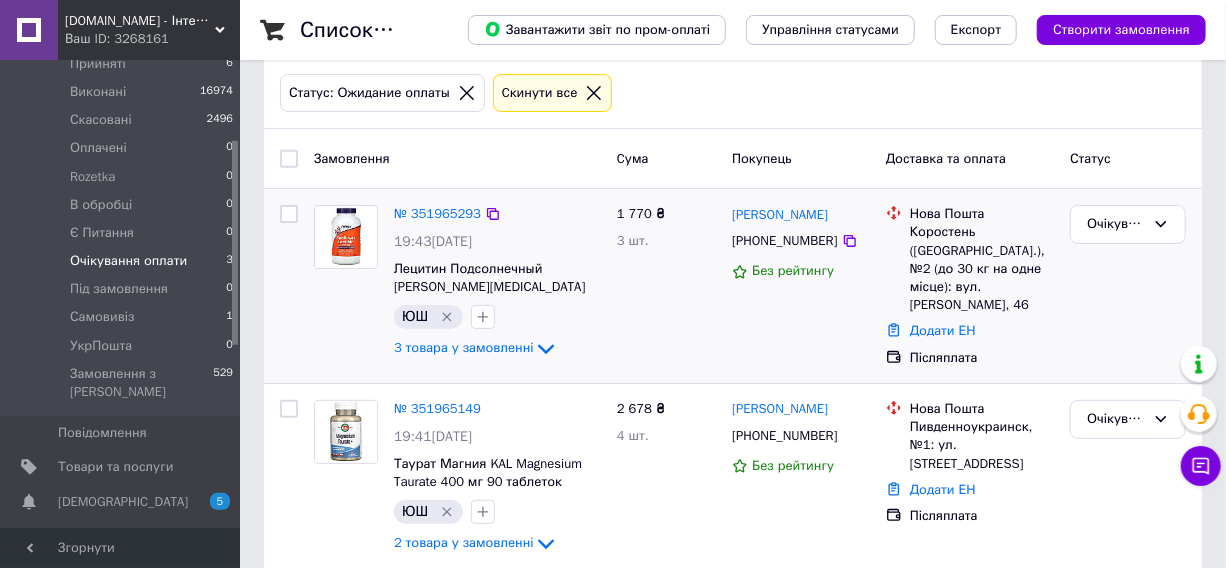 scroll, scrollTop: 181, scrollLeft: 0, axis: vertical 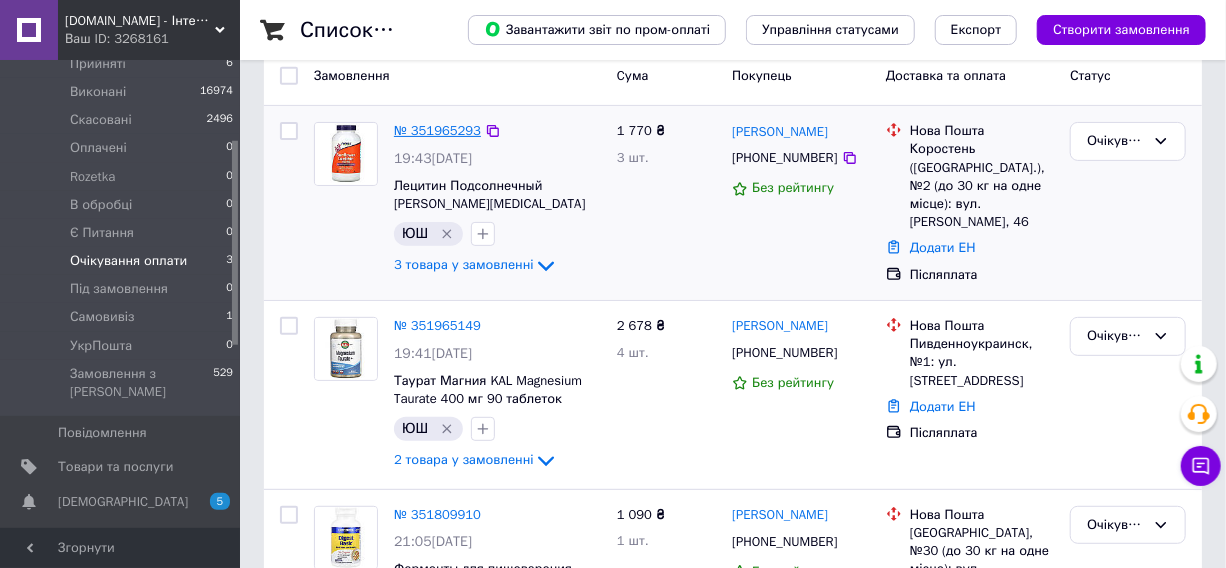 click on "№ 351965293" at bounding box center (437, 130) 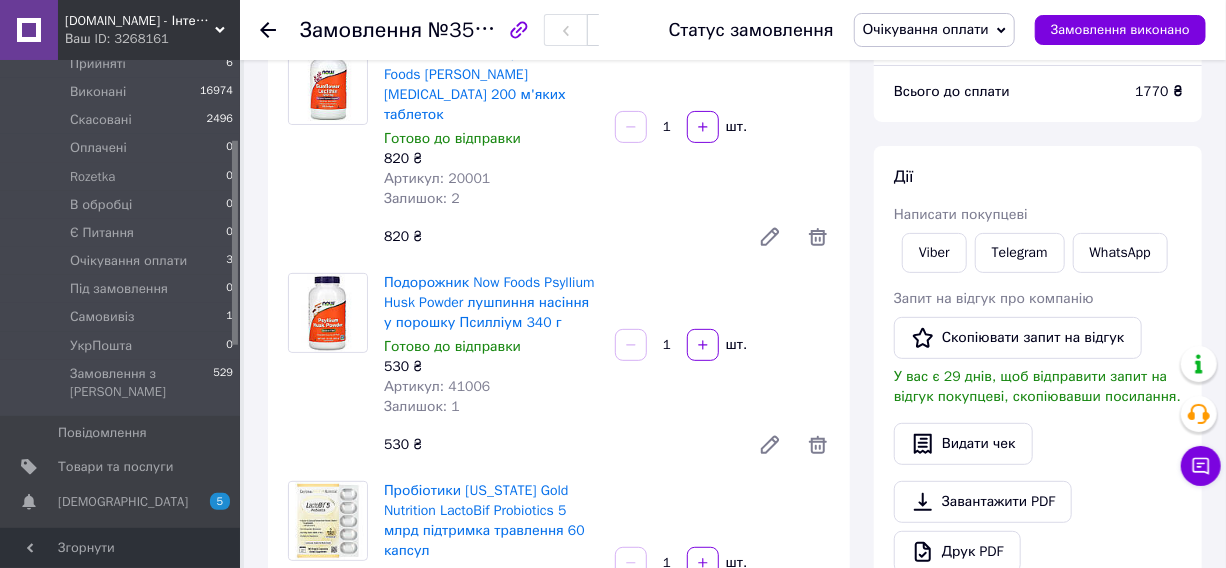 scroll, scrollTop: 177, scrollLeft: 0, axis: vertical 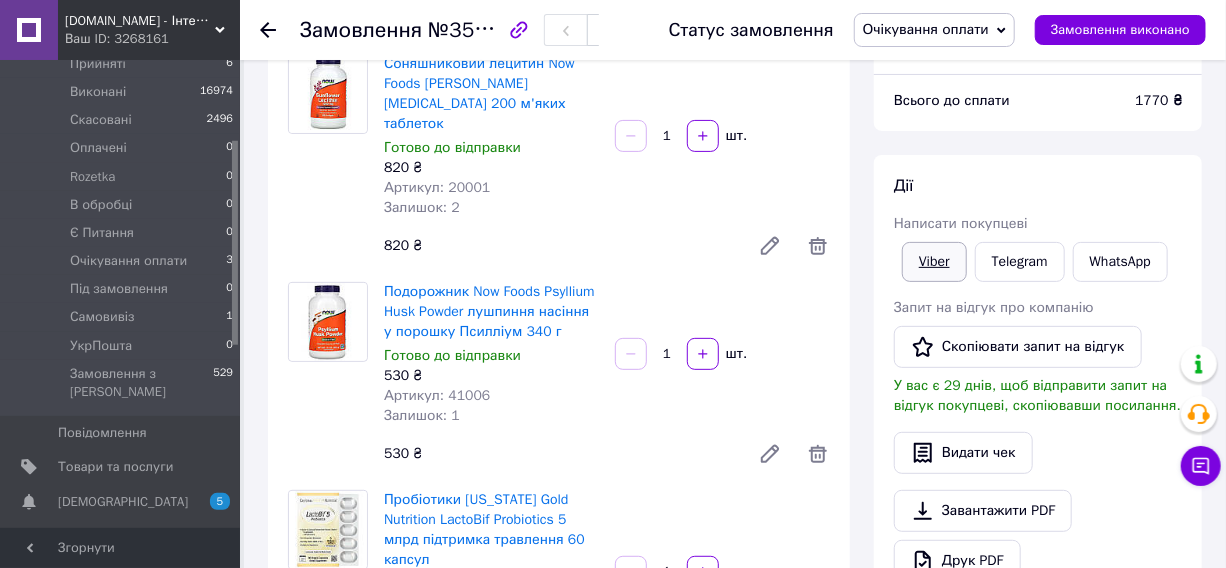click on "Viber" at bounding box center (934, 262) 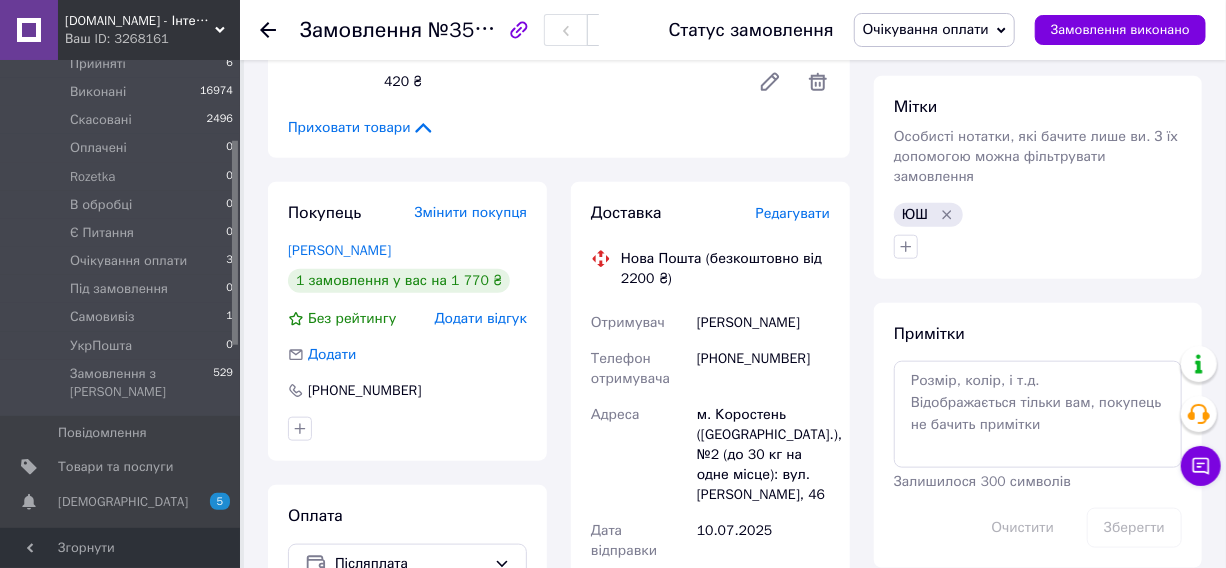 scroll, scrollTop: 727, scrollLeft: 0, axis: vertical 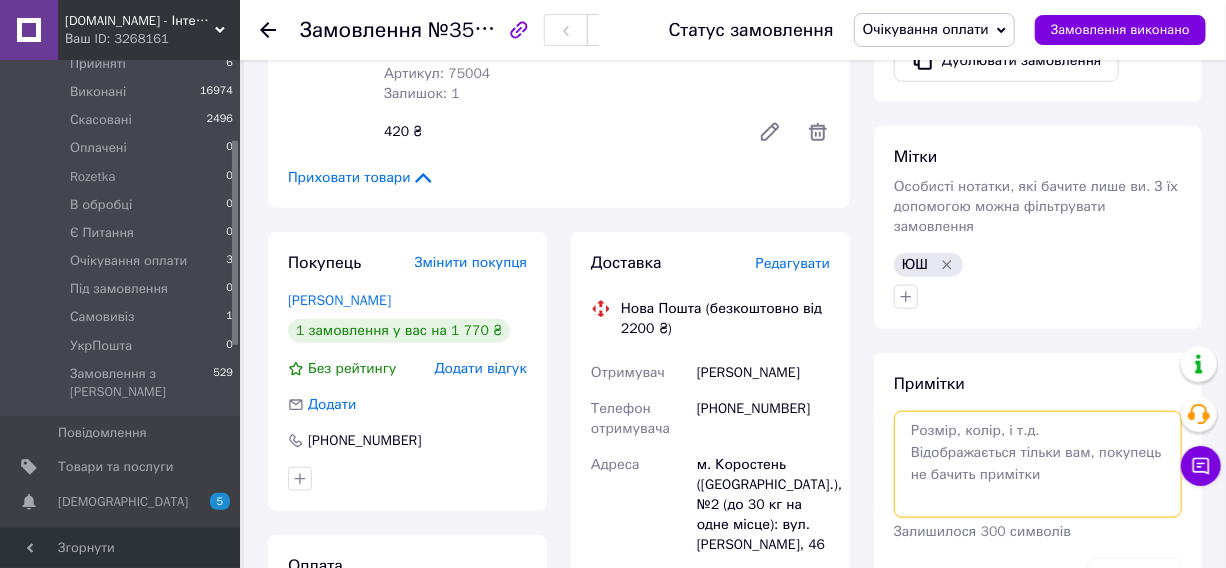 click at bounding box center [1038, 464] 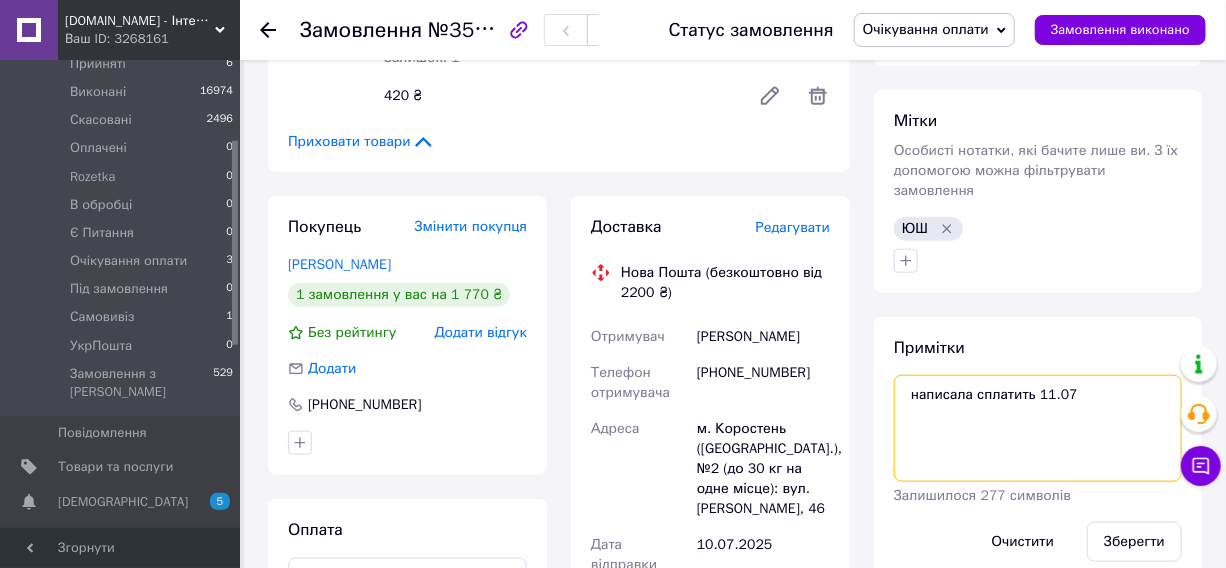 scroll, scrollTop: 909, scrollLeft: 0, axis: vertical 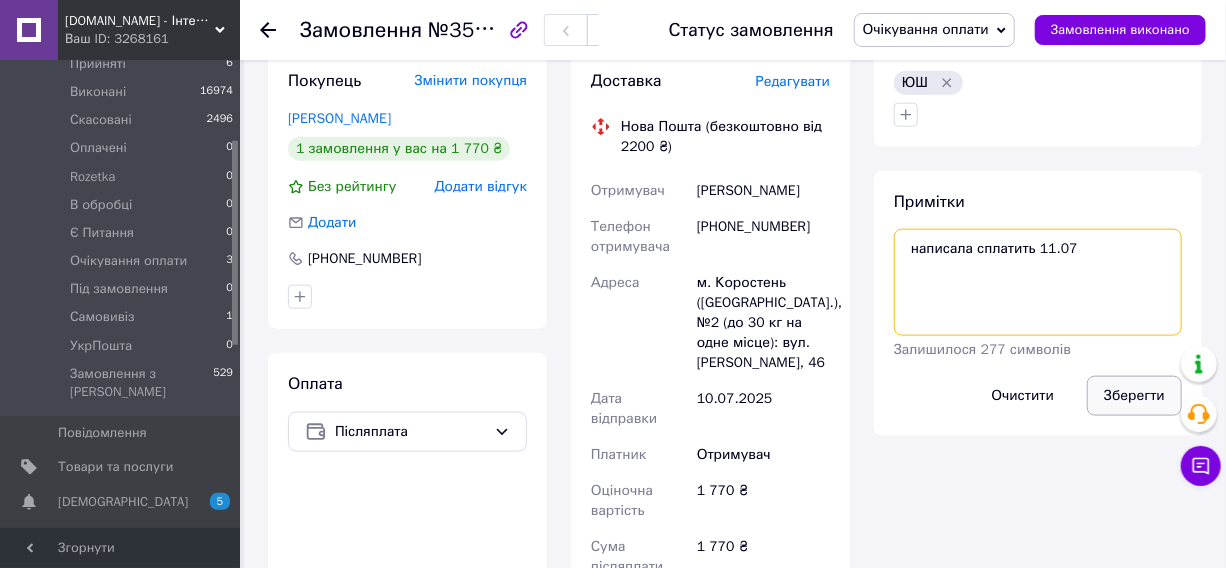 type on "написала сплатить 11.07" 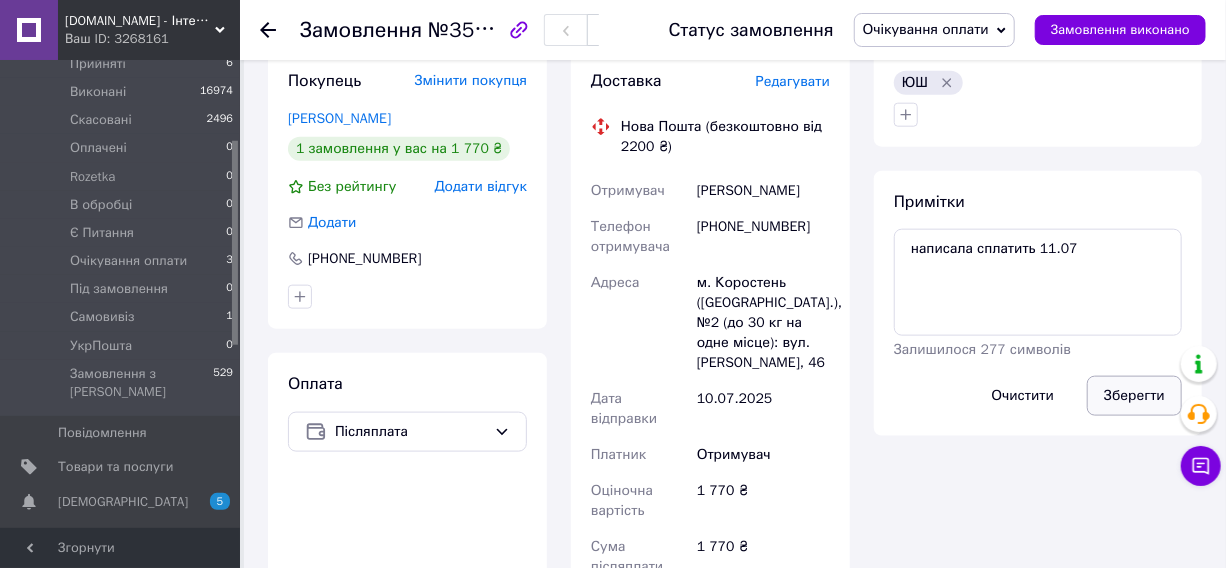 click on "Зберегти" at bounding box center (1134, 396) 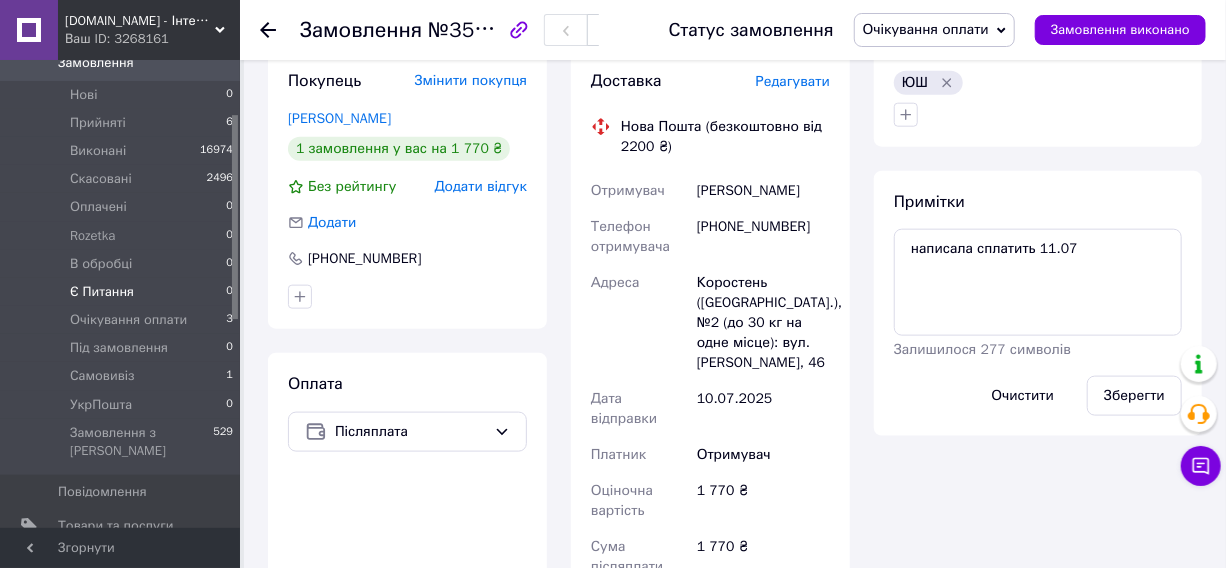 scroll, scrollTop: 90, scrollLeft: 0, axis: vertical 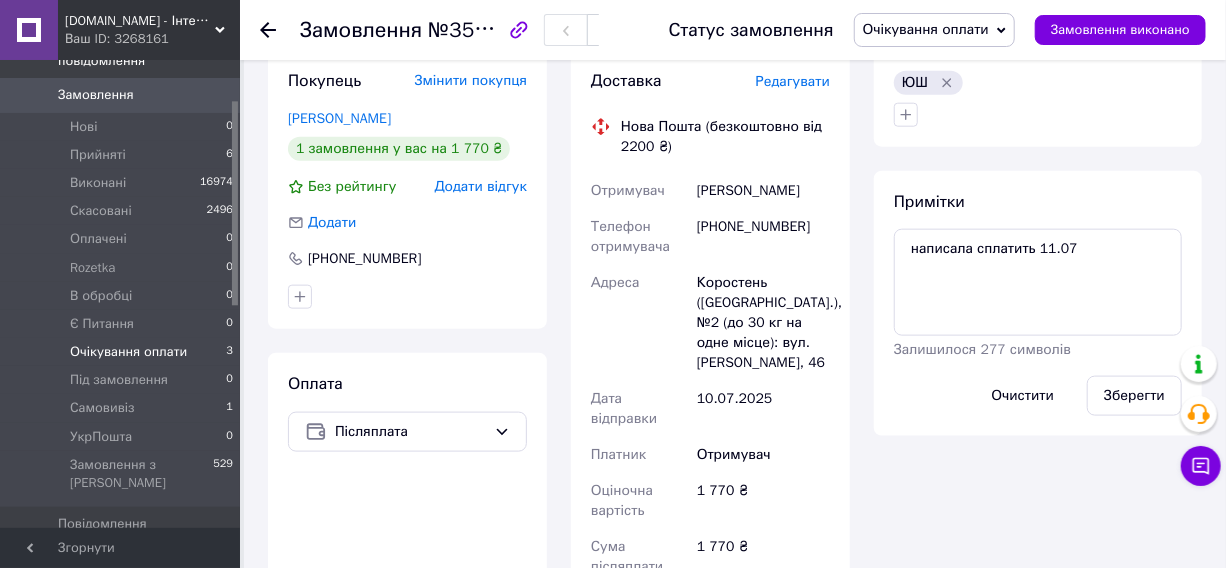 click on "Очікування оплати" at bounding box center [128, 352] 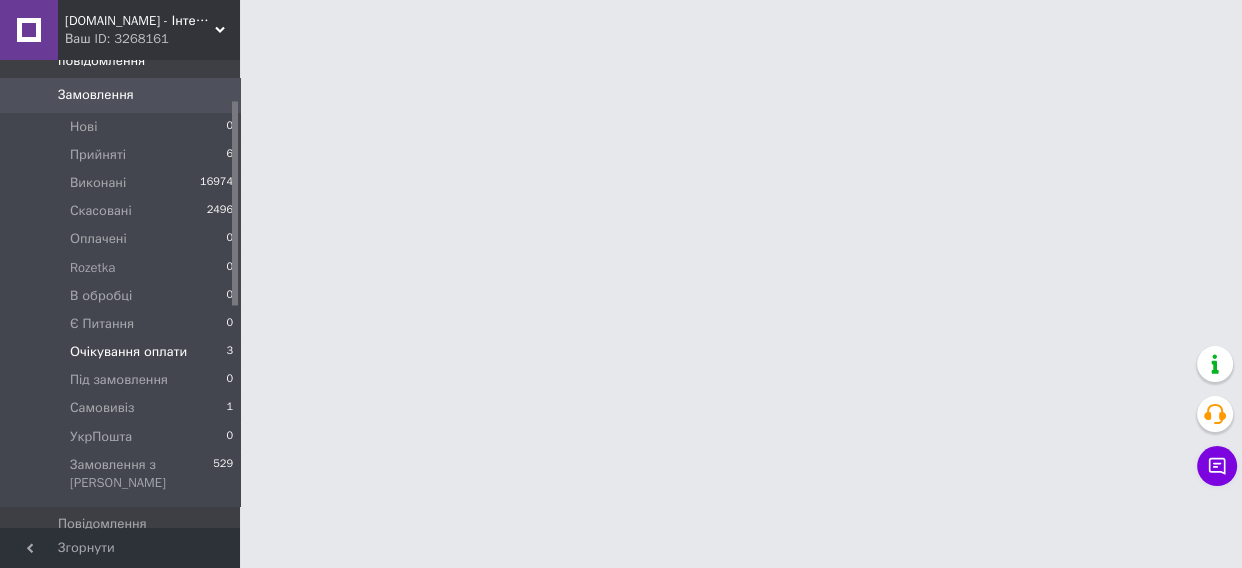 click on "Очікування оплати" at bounding box center (128, 352) 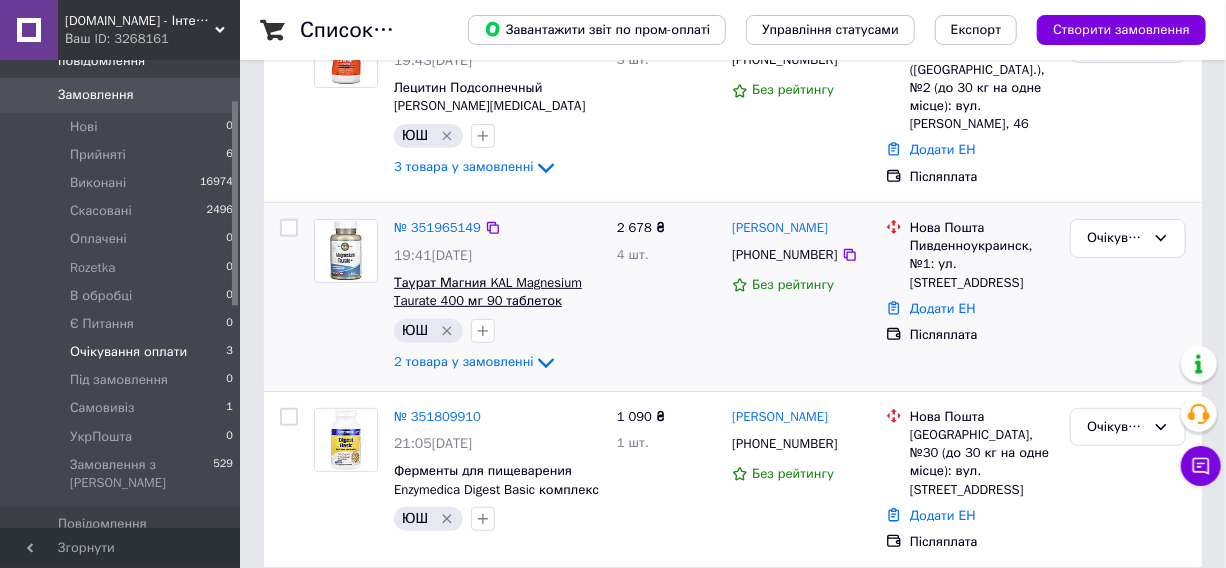 scroll, scrollTop: 283, scrollLeft: 0, axis: vertical 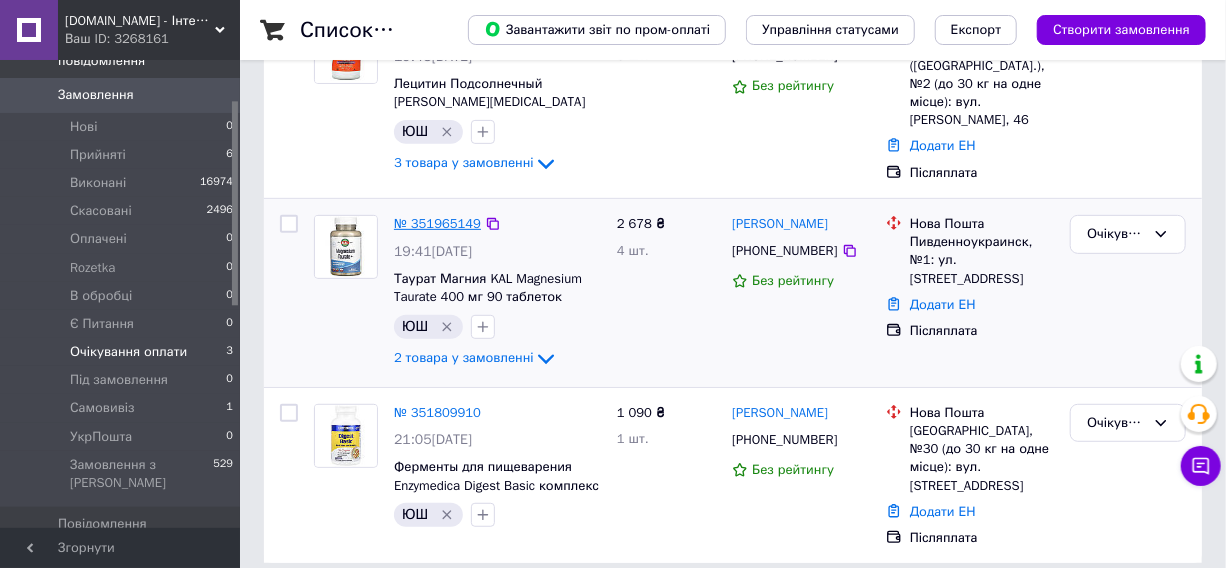 click on "№ 351965149" at bounding box center [437, 223] 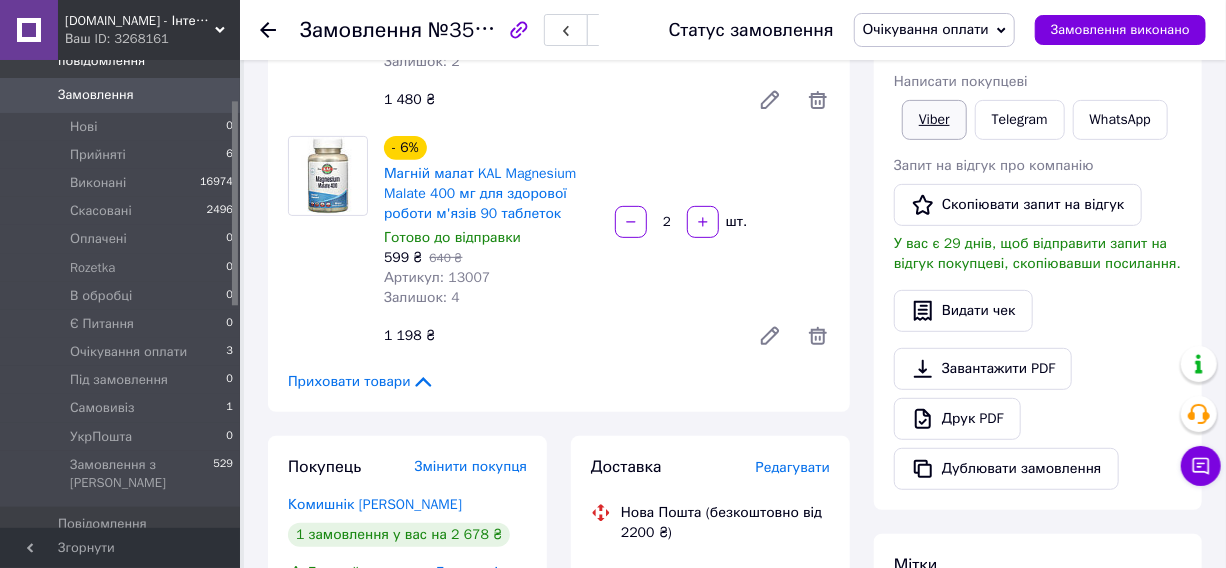 click on "Viber" at bounding box center (934, 120) 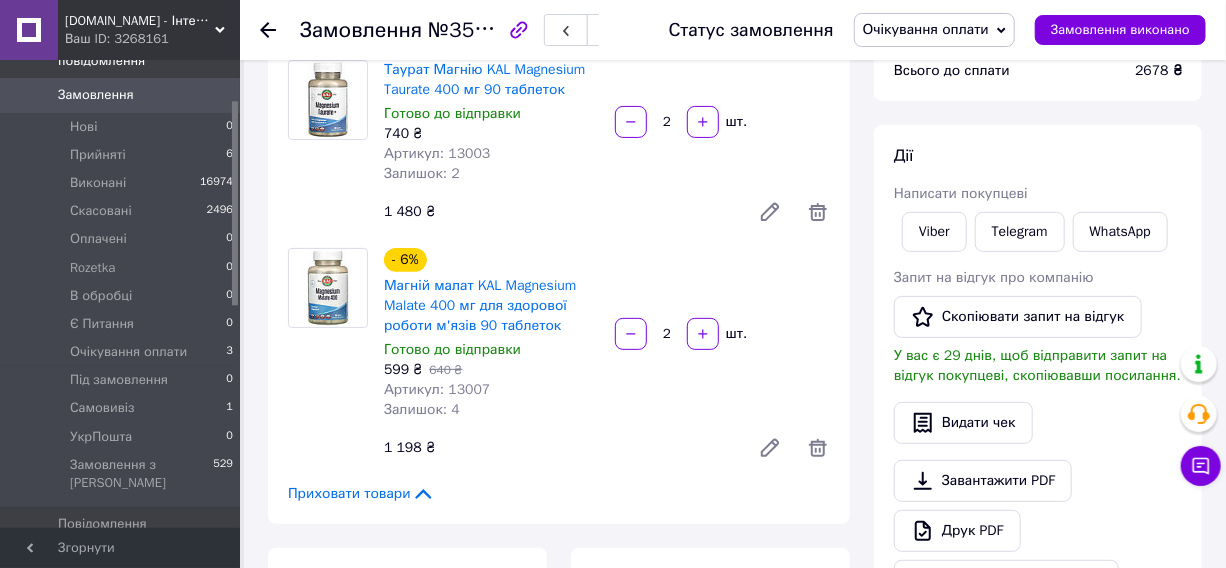 scroll, scrollTop: 181, scrollLeft: 0, axis: vertical 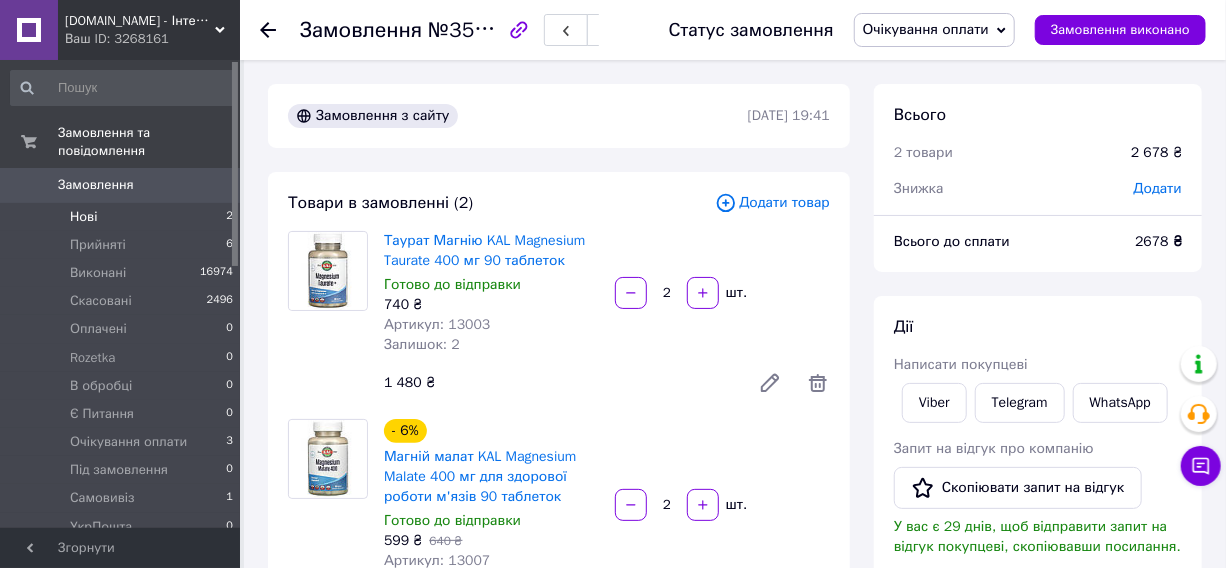 click on "Нові 2" at bounding box center (122, 217) 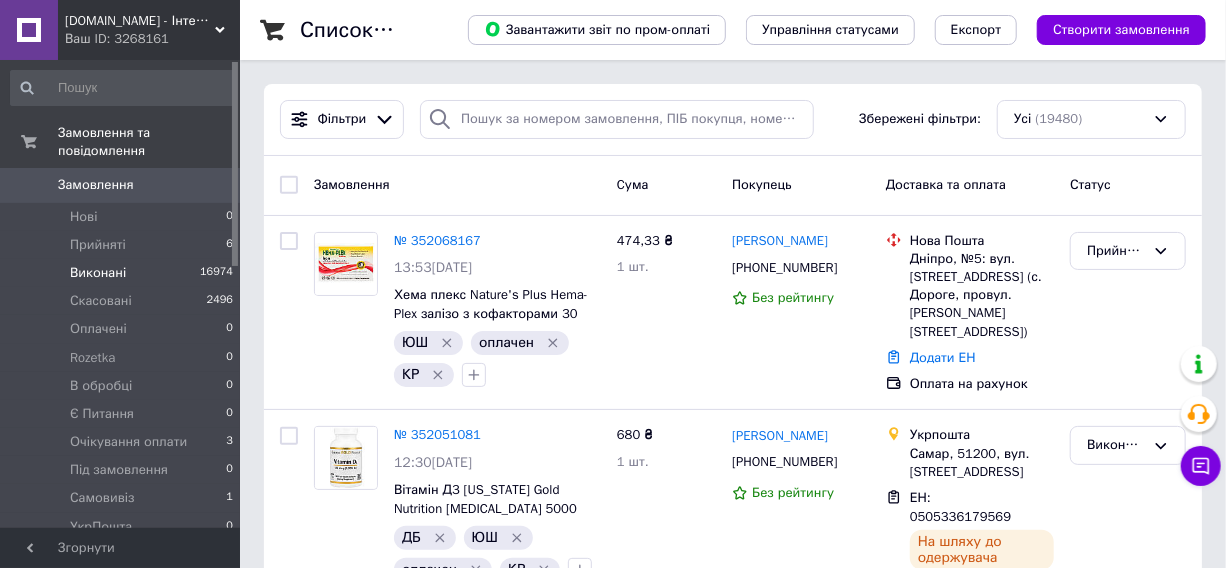 scroll, scrollTop: 0, scrollLeft: 0, axis: both 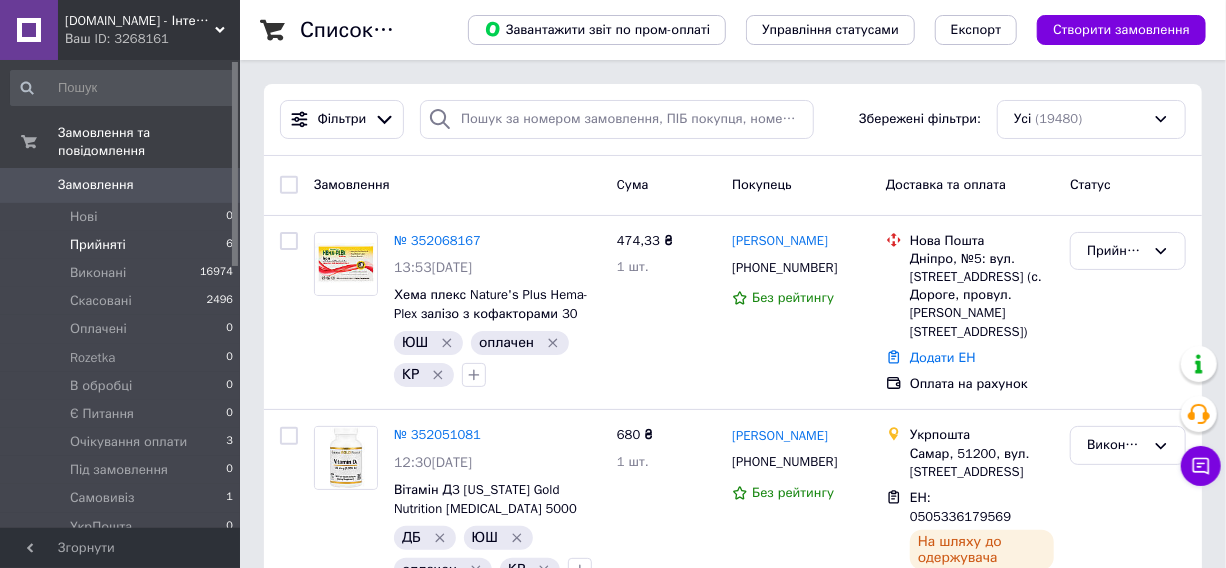 click on "Прийняті" at bounding box center (98, 245) 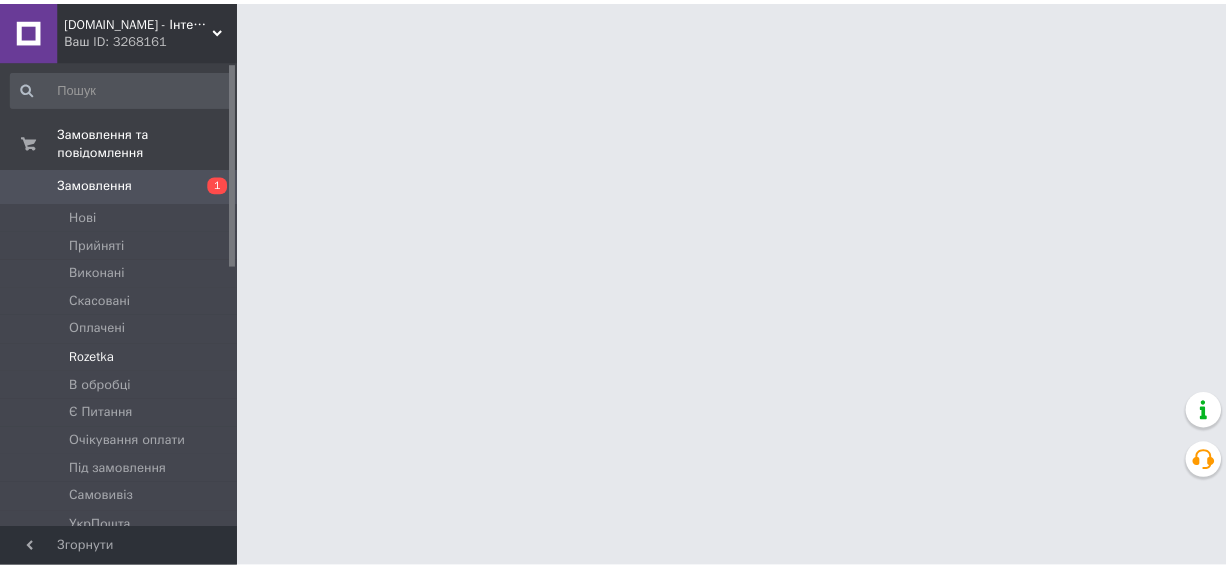 scroll, scrollTop: 0, scrollLeft: 0, axis: both 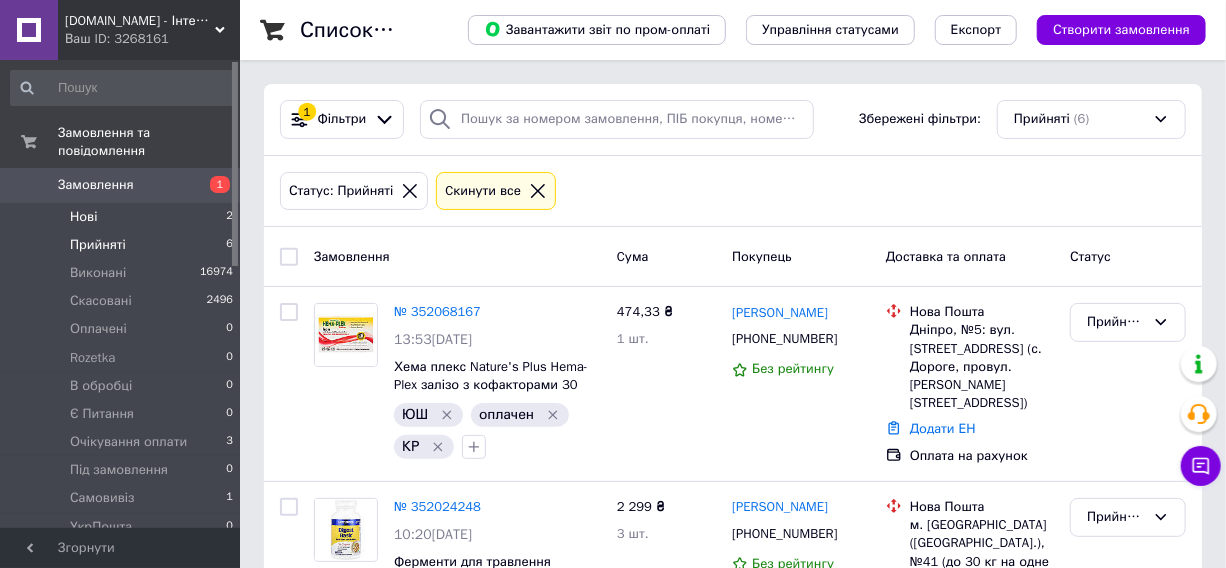 click on "Нові 2" at bounding box center (122, 217) 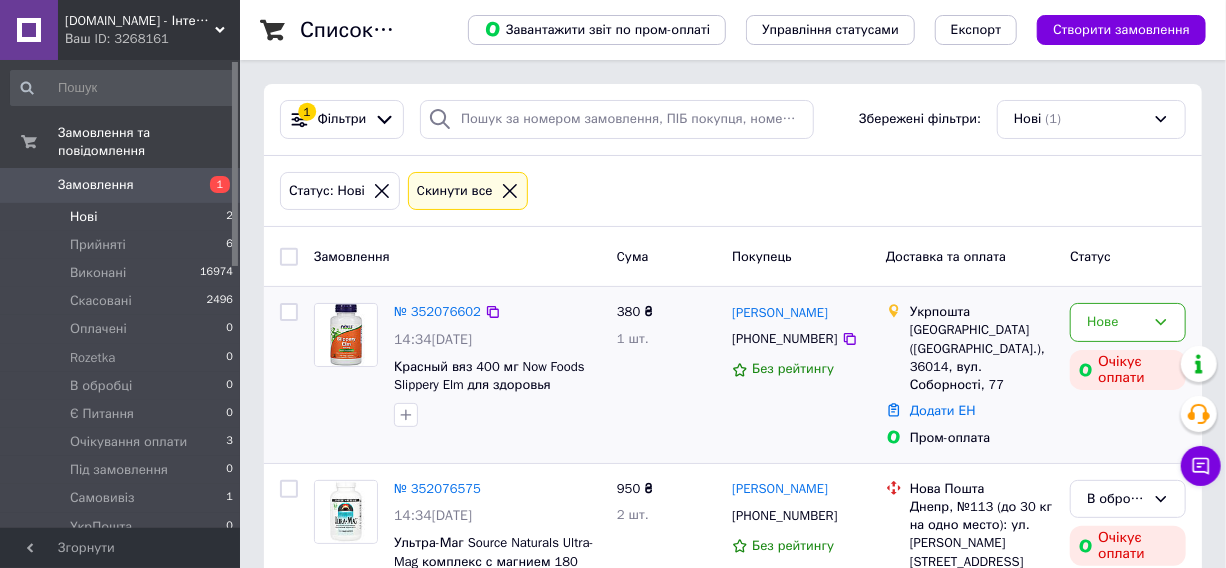 scroll, scrollTop: 88, scrollLeft: 0, axis: vertical 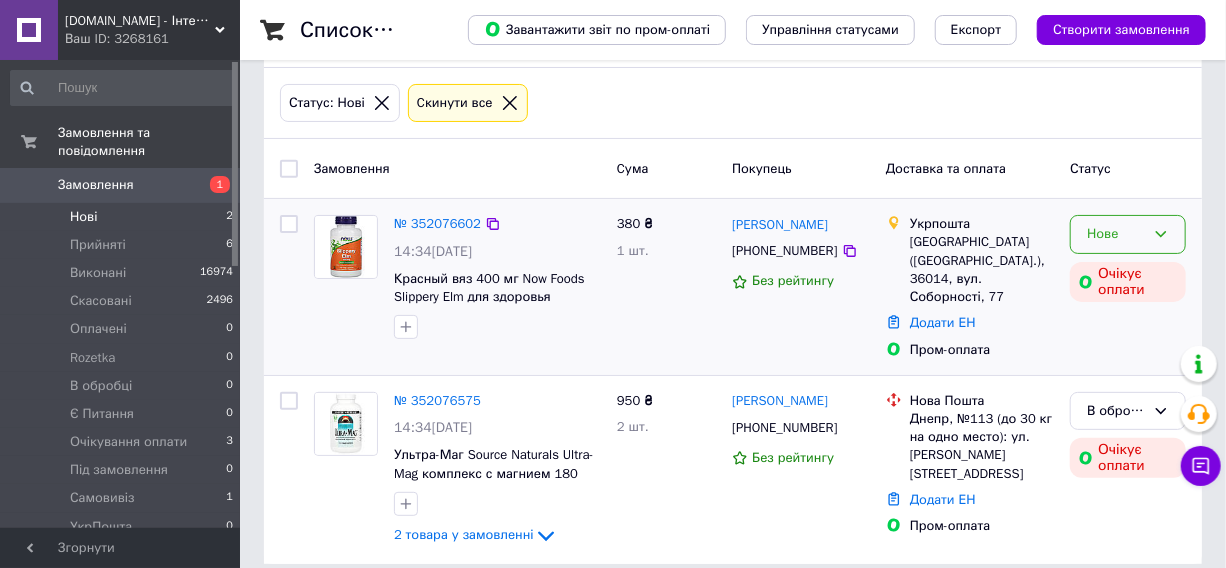 click on "Нове" at bounding box center [1116, 234] 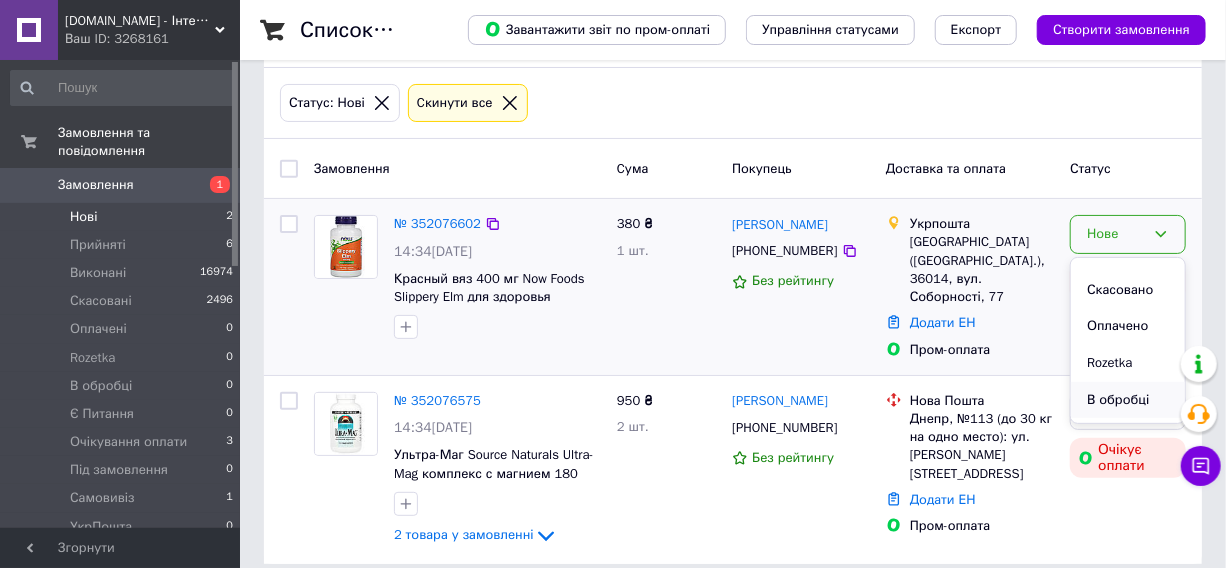 scroll, scrollTop: 90, scrollLeft: 0, axis: vertical 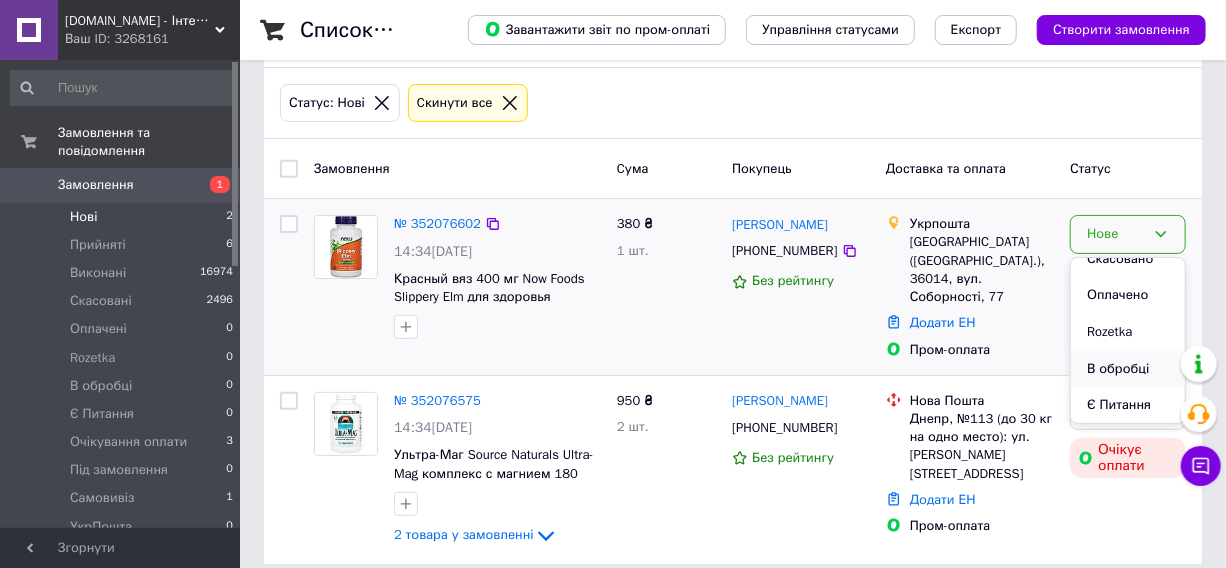 click on "В обробці" at bounding box center (1128, 369) 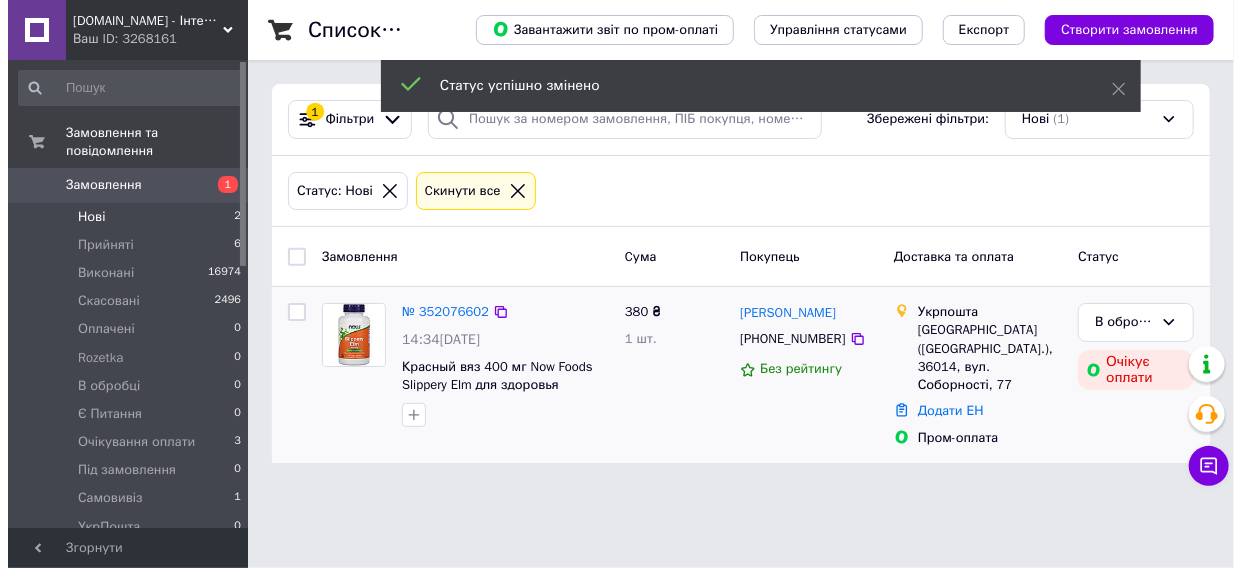 scroll, scrollTop: 0, scrollLeft: 0, axis: both 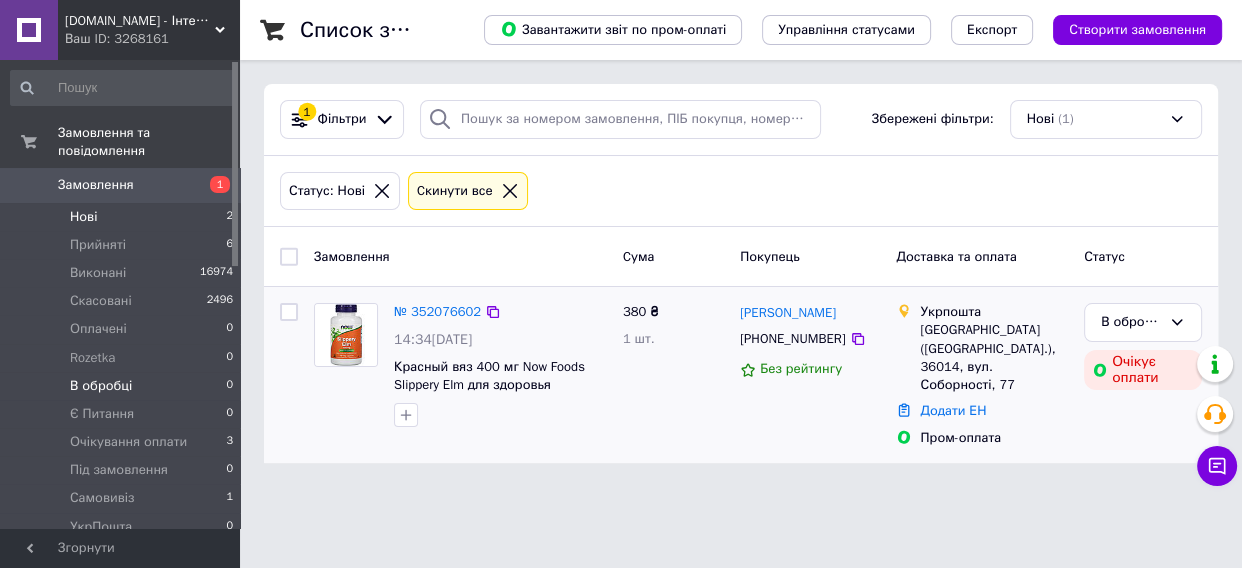 click on "В обробці" at bounding box center [101, 386] 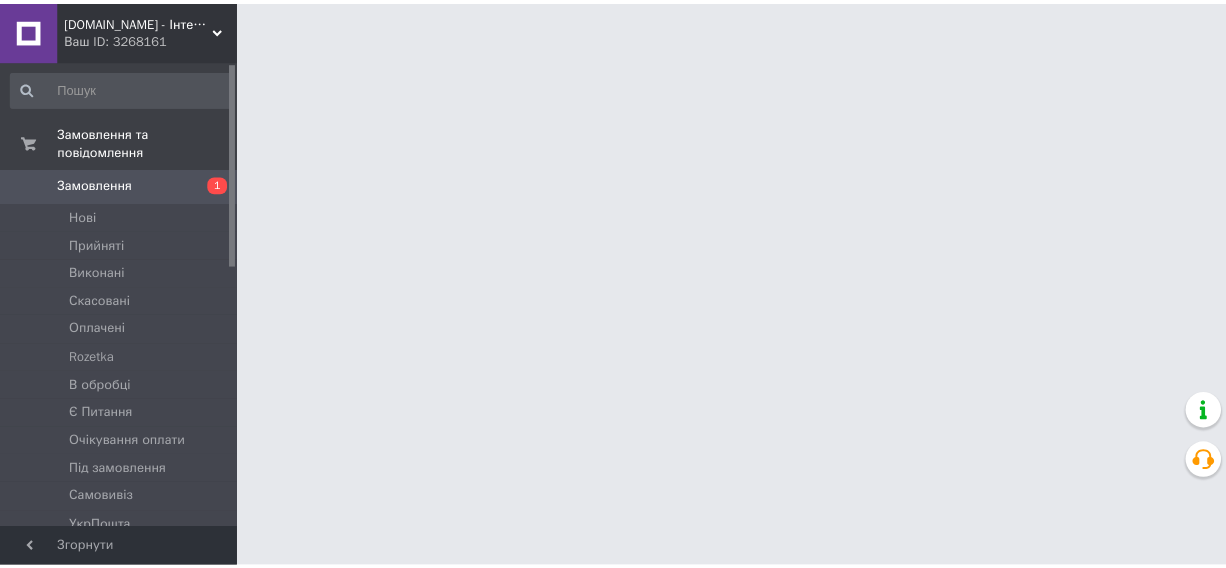scroll, scrollTop: 0, scrollLeft: 0, axis: both 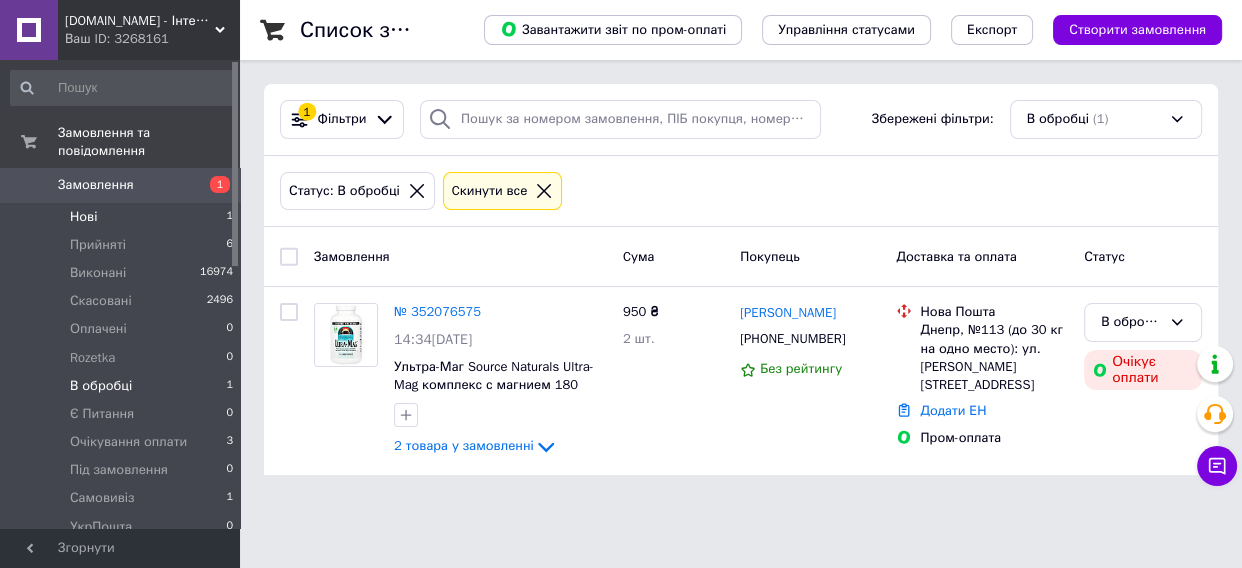 click on "Нові 1" at bounding box center [122, 217] 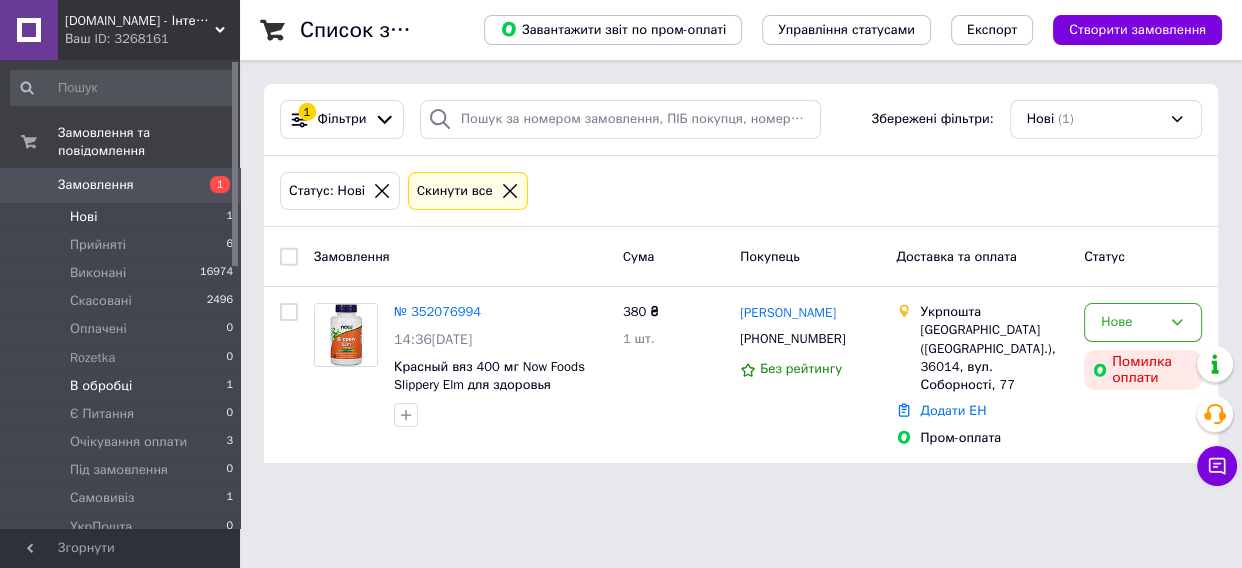 click on "В обробці 1" at bounding box center (122, 386) 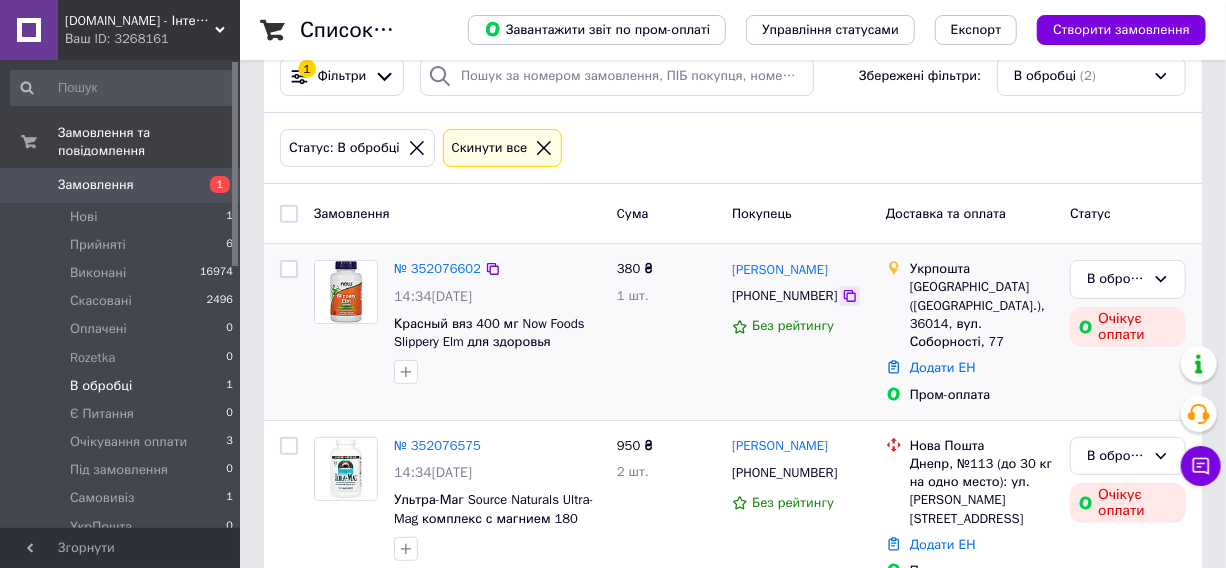scroll, scrollTop: 88, scrollLeft: 0, axis: vertical 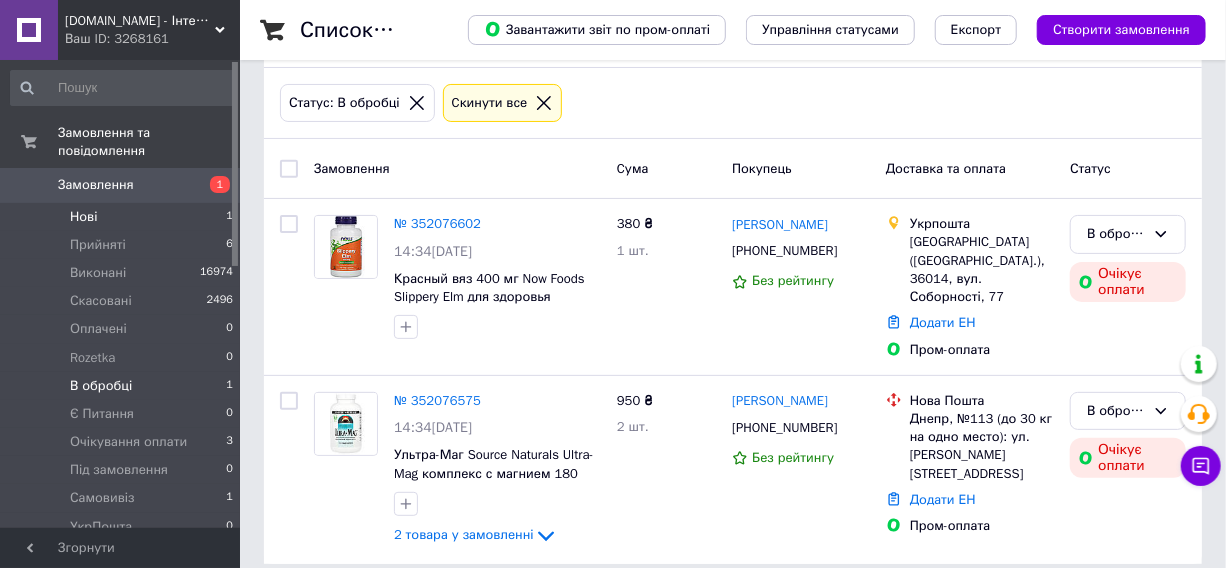 click on "Нові 1" at bounding box center [122, 217] 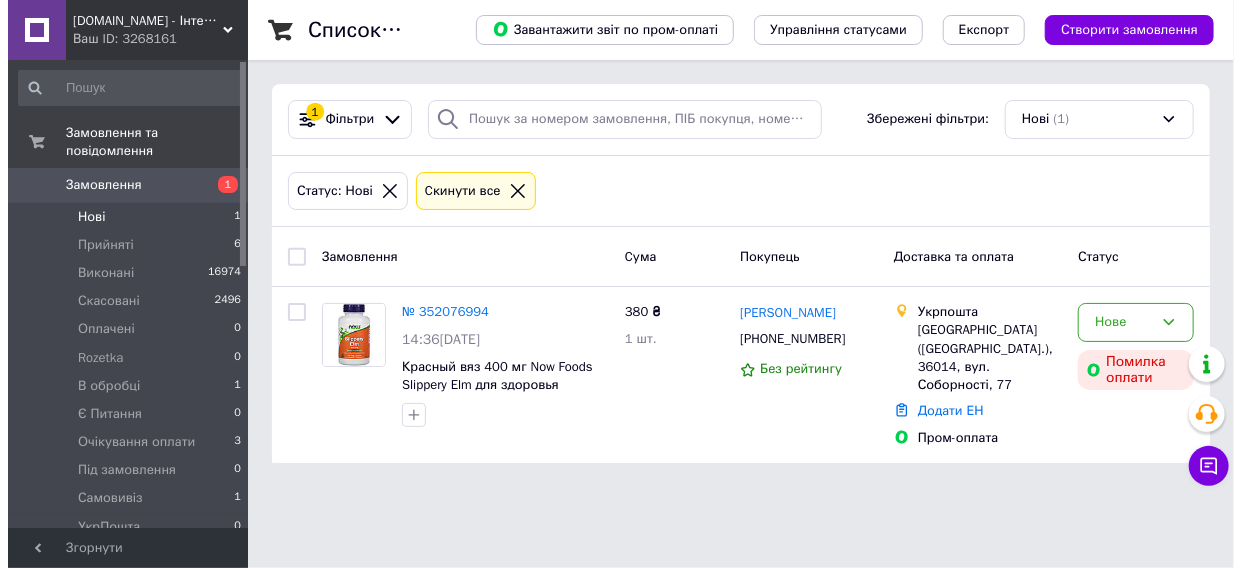 scroll, scrollTop: 0, scrollLeft: 0, axis: both 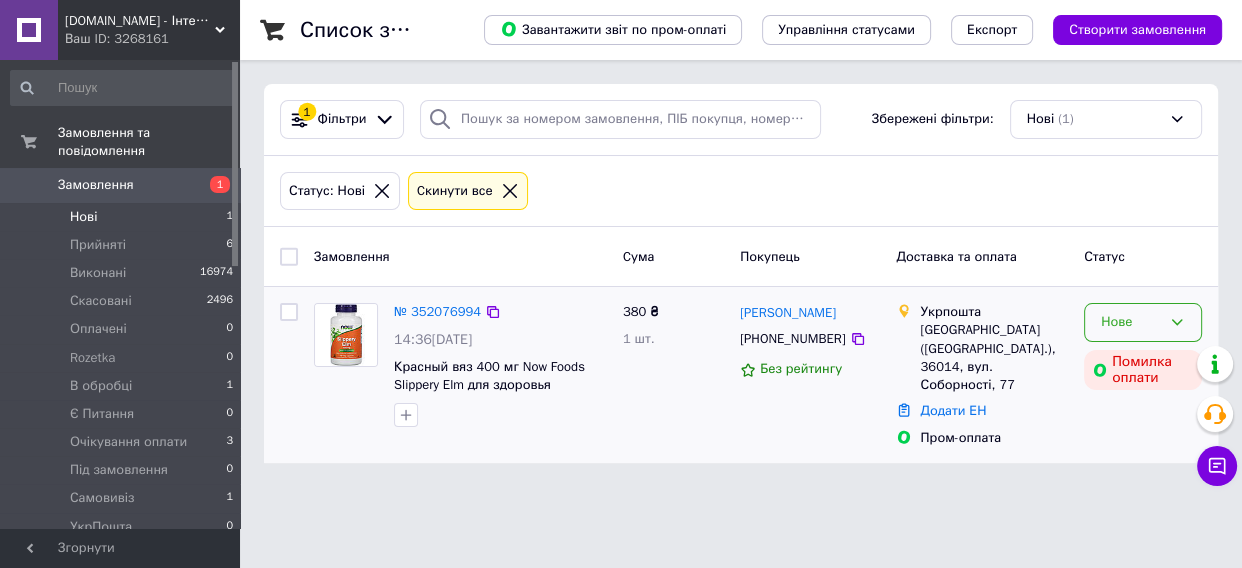 click on "Нове" at bounding box center (1131, 322) 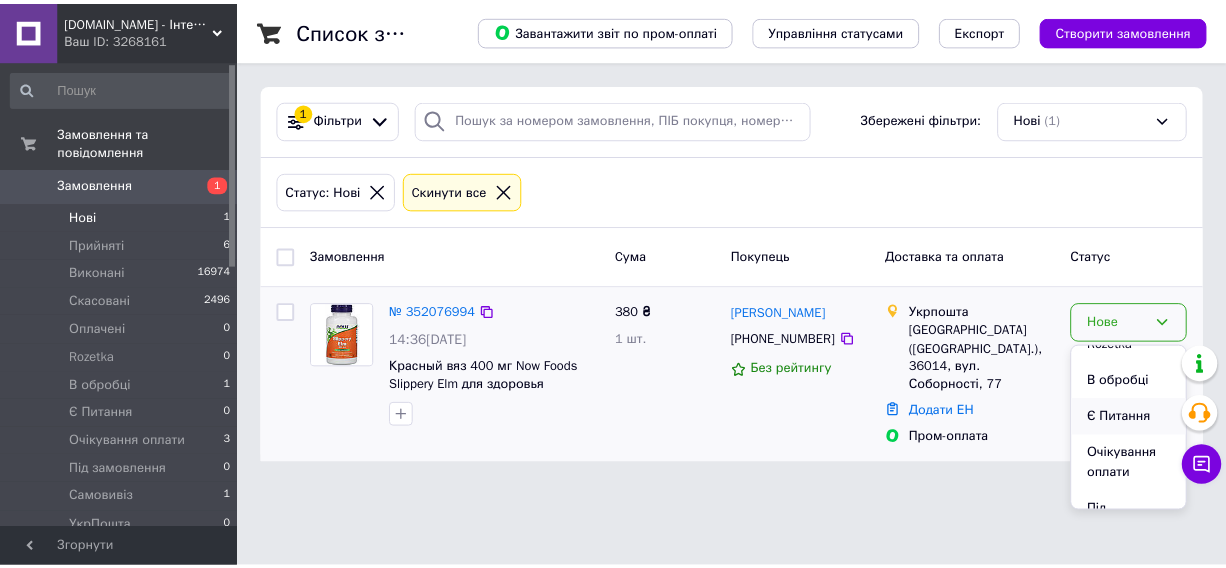 scroll, scrollTop: 181, scrollLeft: 0, axis: vertical 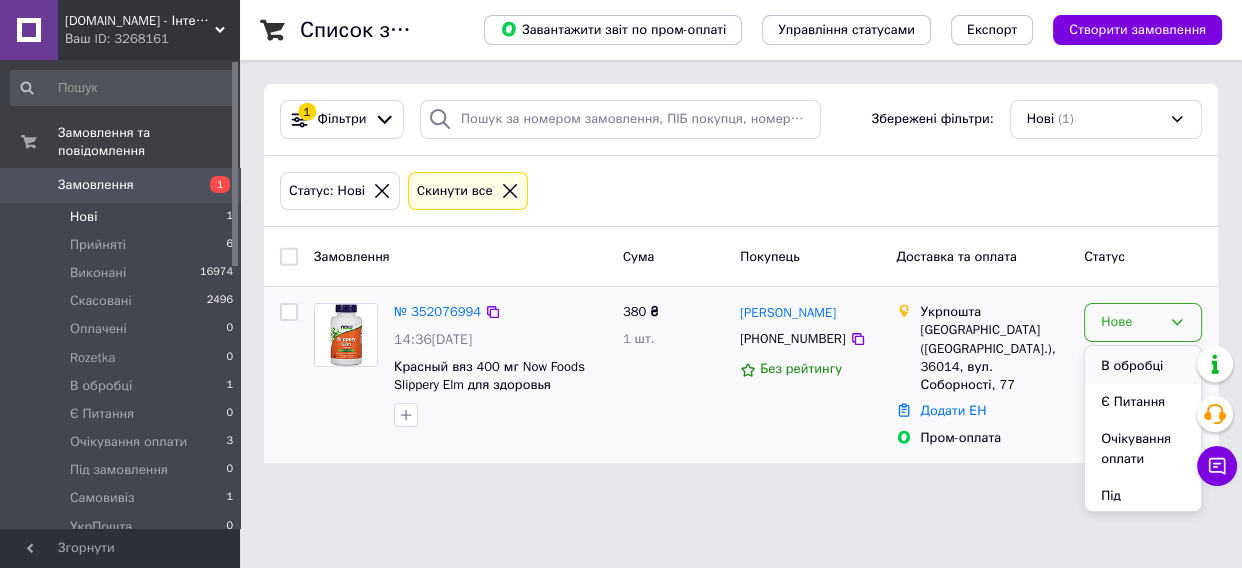 click on "В обробці" at bounding box center [1143, 366] 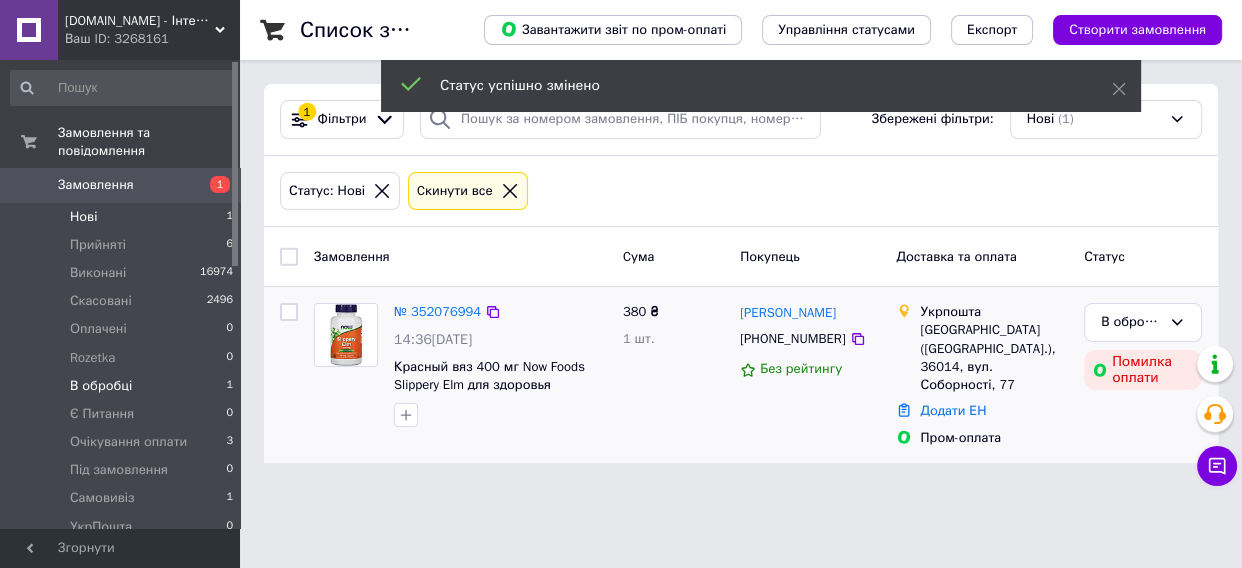 click on "В обробці" at bounding box center (101, 386) 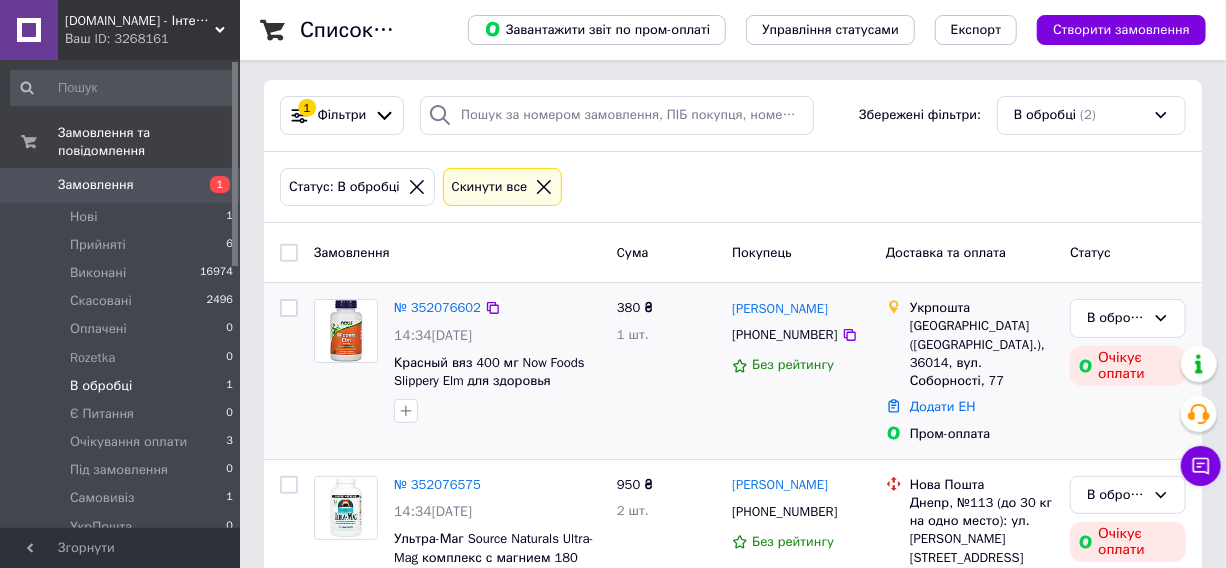 scroll, scrollTop: 88, scrollLeft: 0, axis: vertical 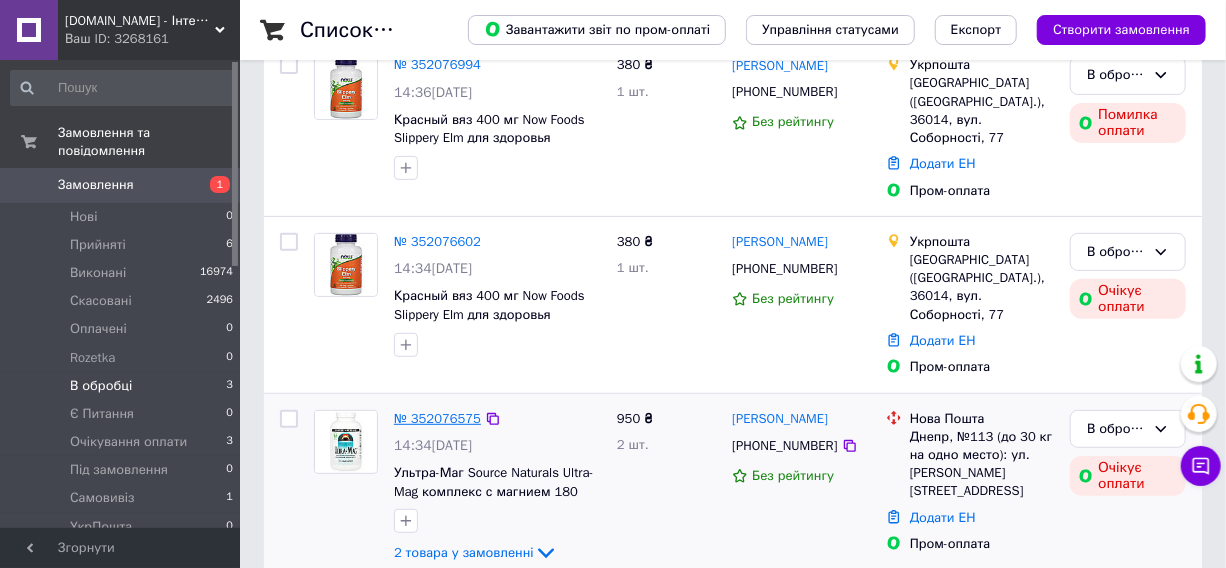 click on "№ 352076575" at bounding box center [437, 418] 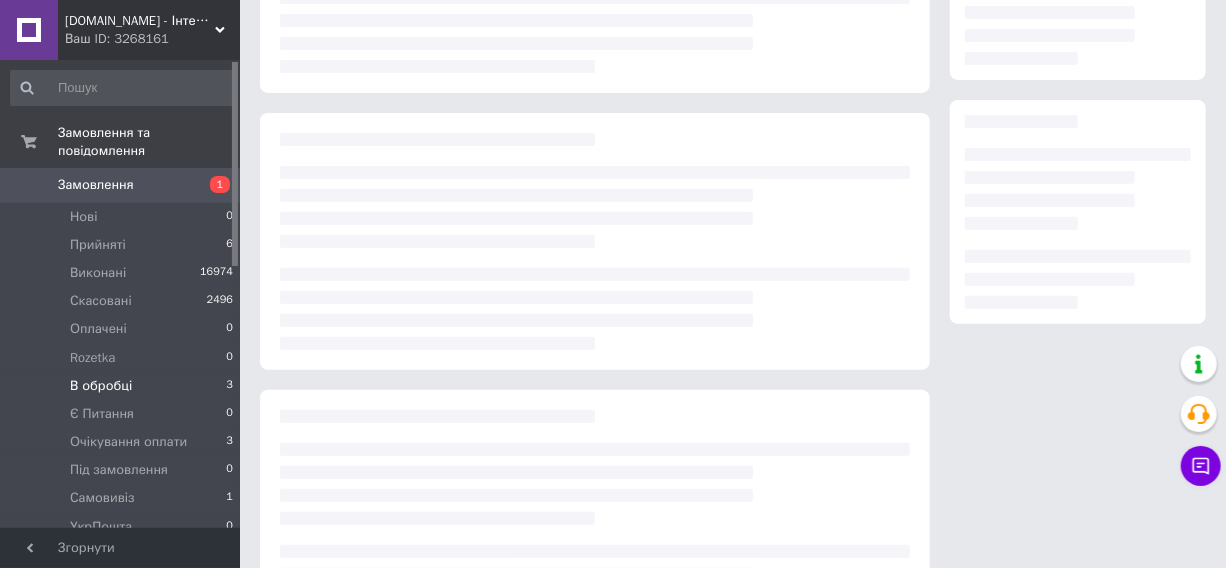 scroll, scrollTop: 0, scrollLeft: 0, axis: both 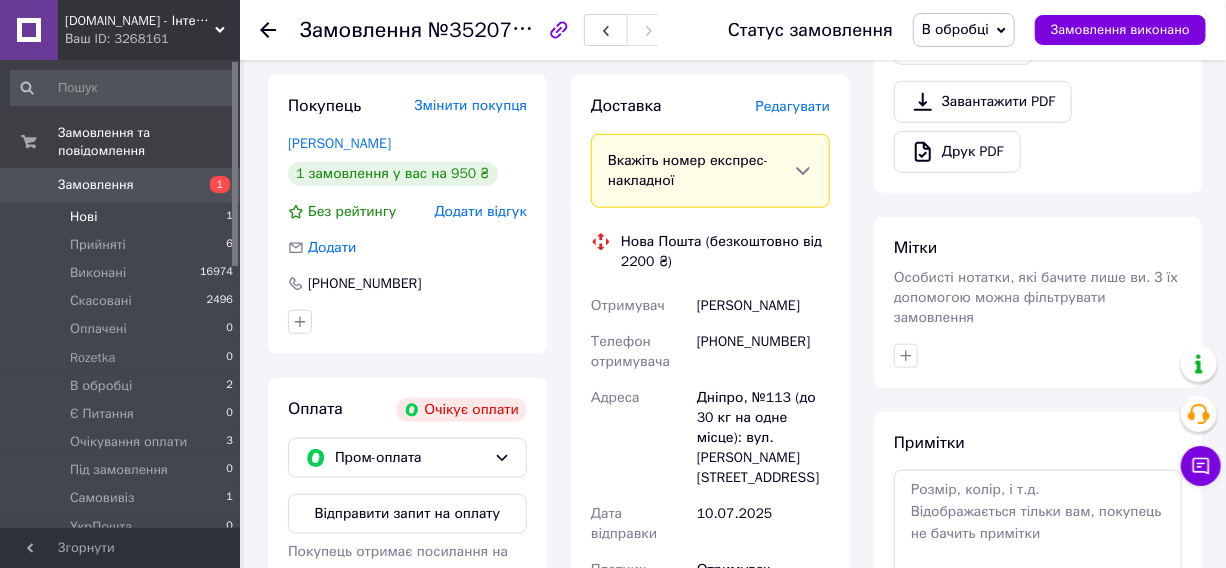 click on "Нові 1" at bounding box center (122, 217) 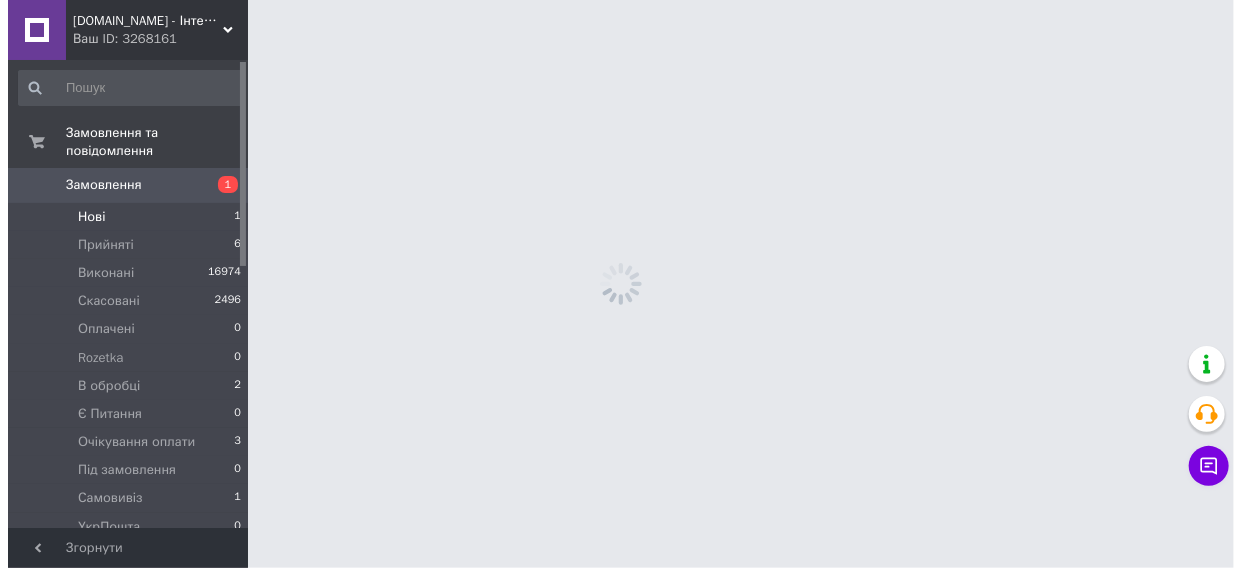 scroll, scrollTop: 0, scrollLeft: 0, axis: both 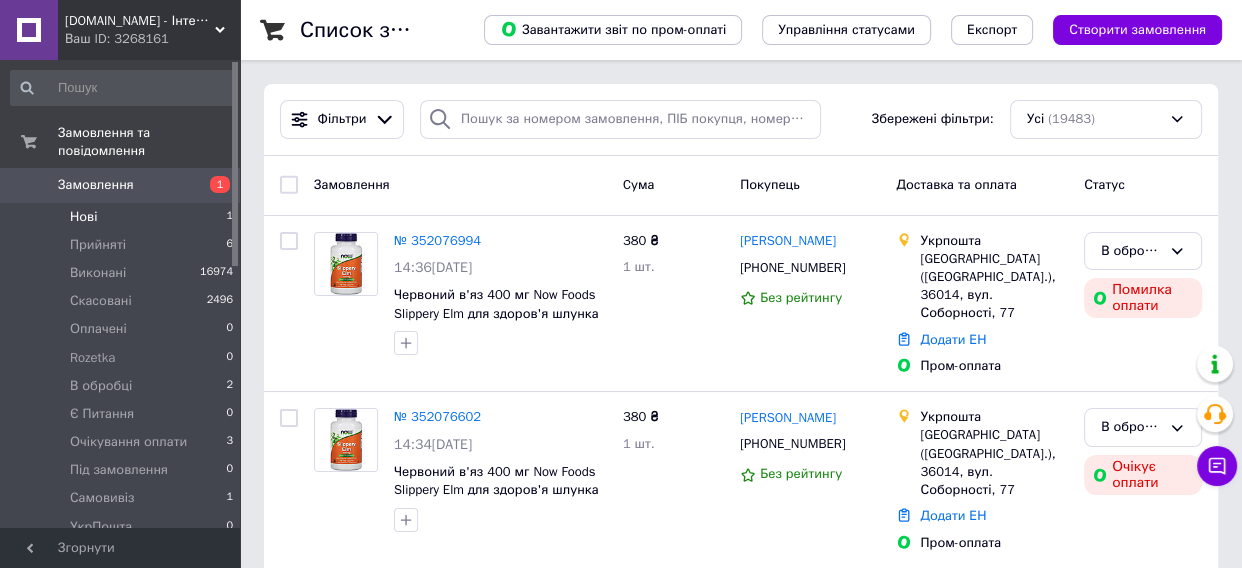 click on "Нові" at bounding box center [83, 217] 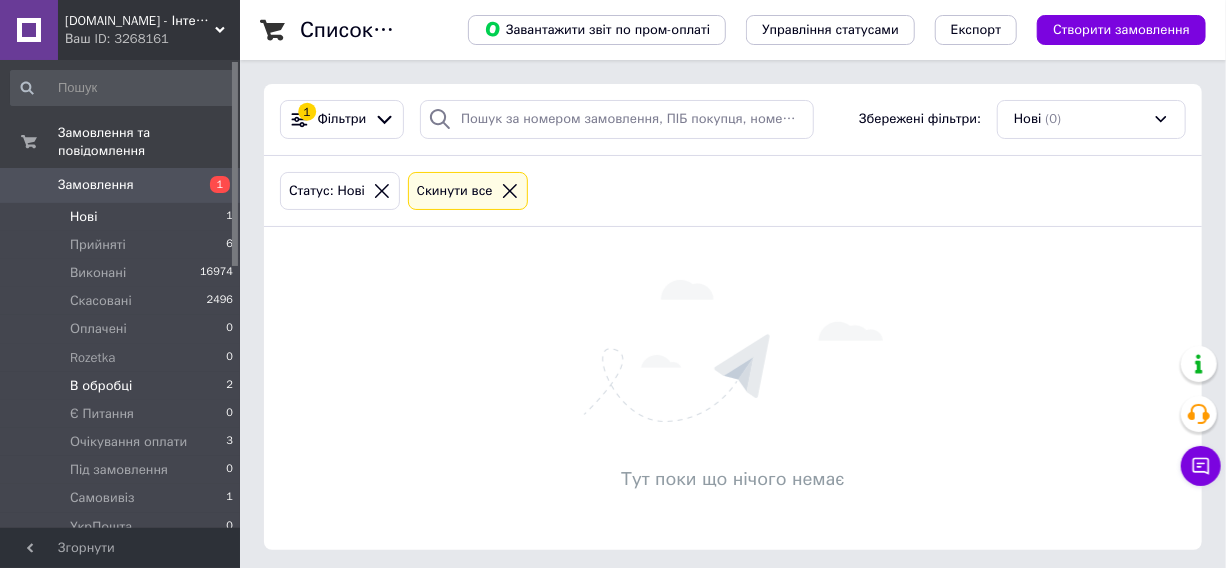 click on "В обробці 2" at bounding box center (122, 386) 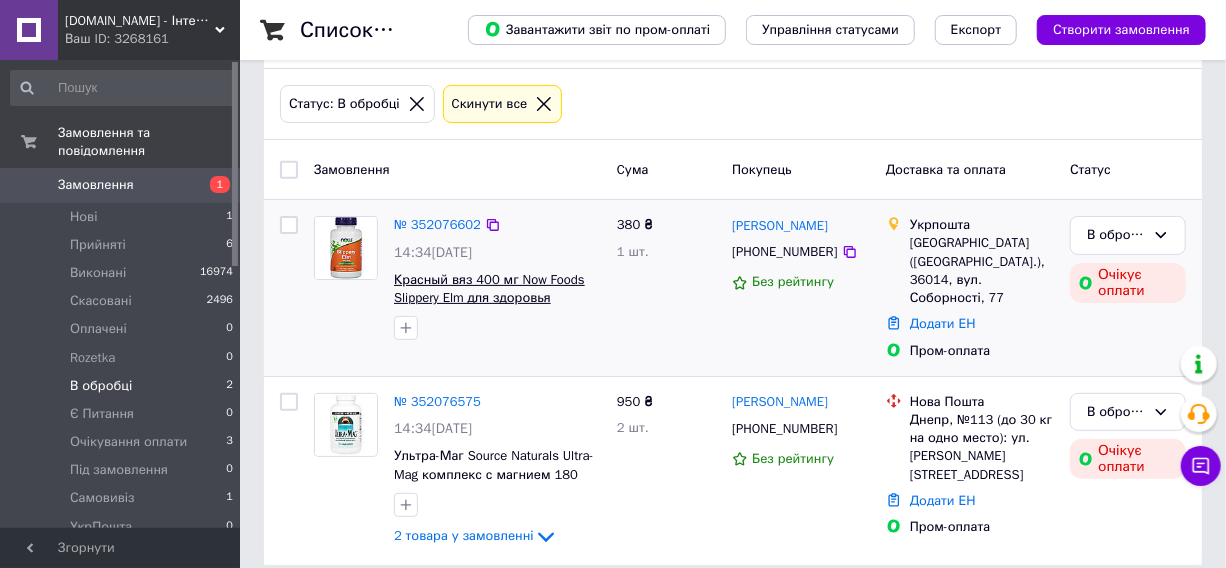 scroll, scrollTop: 88, scrollLeft: 0, axis: vertical 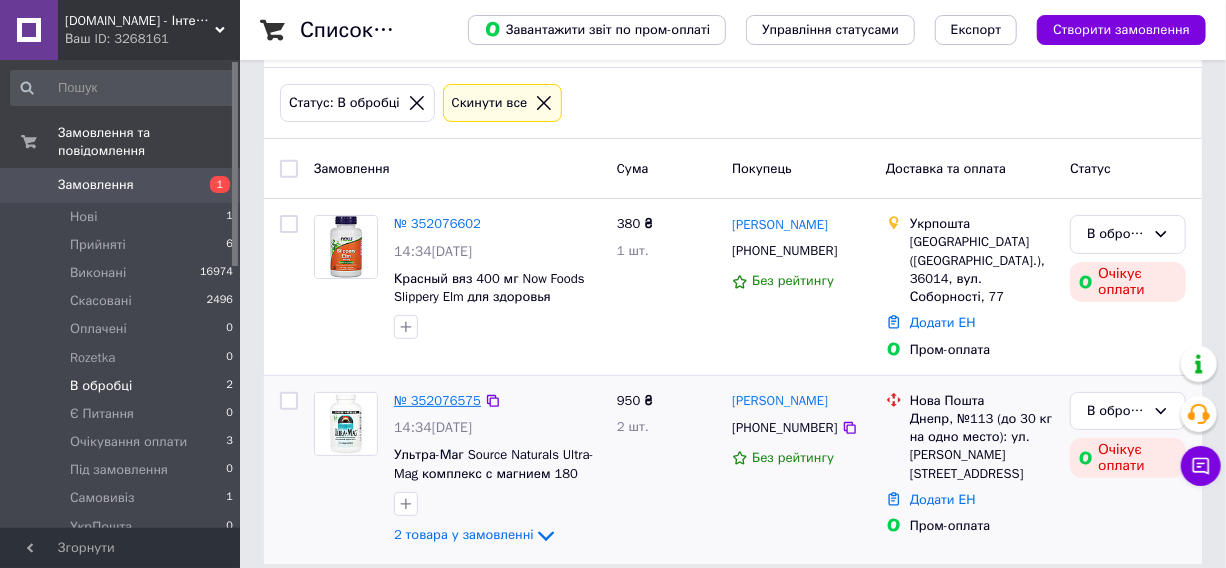 click on "№ 352076575" at bounding box center (437, 400) 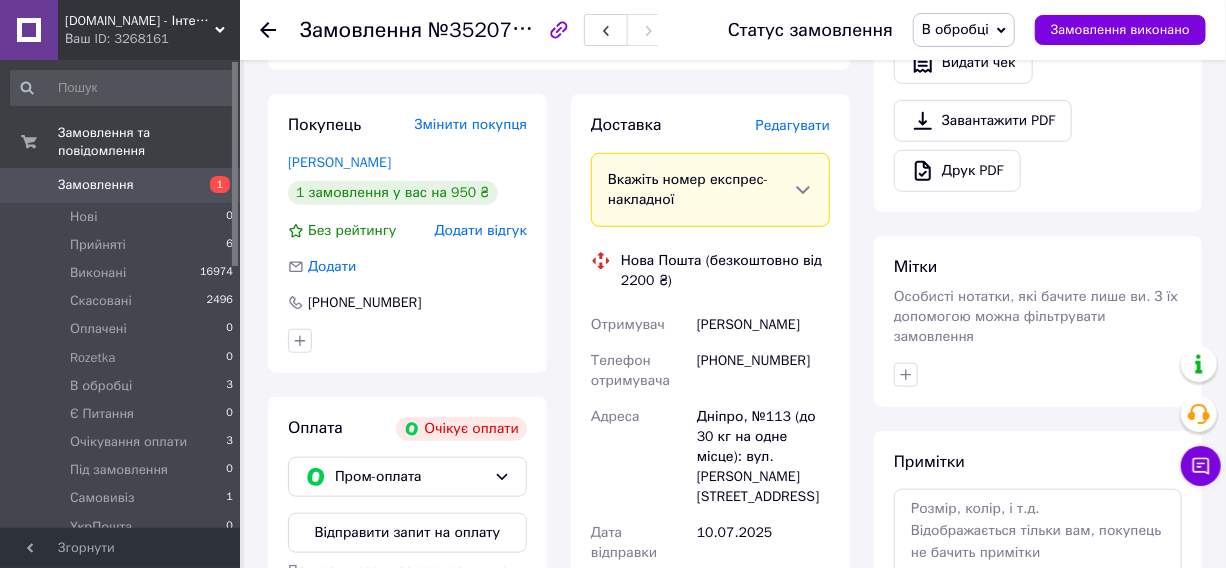 scroll, scrollTop: 633, scrollLeft: 0, axis: vertical 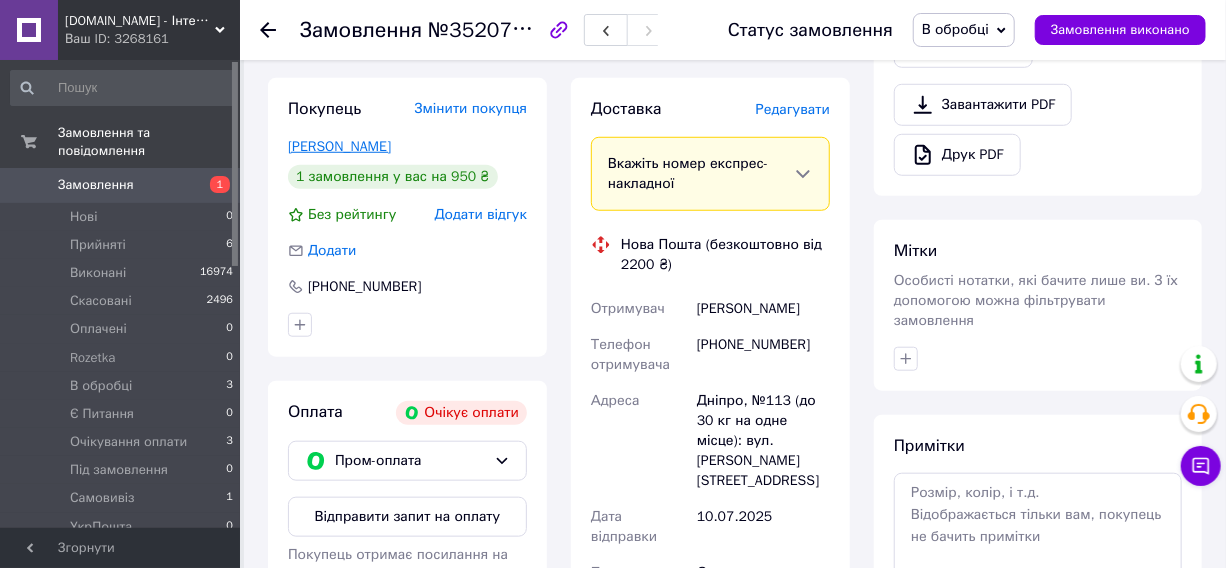 click on "[PERSON_NAME]" at bounding box center [339, 146] 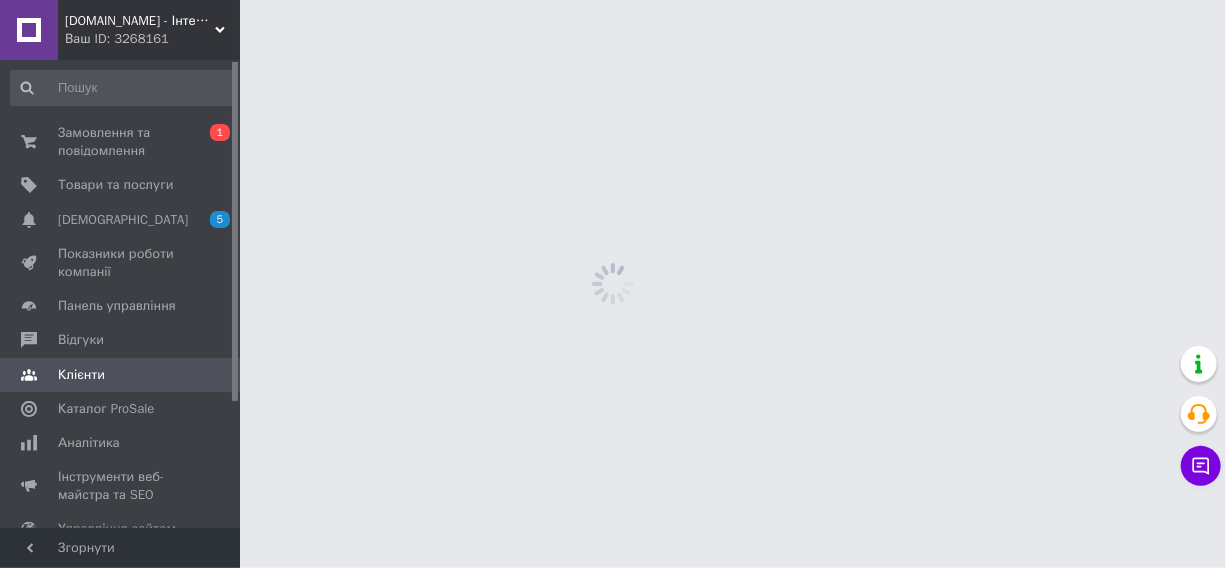 scroll, scrollTop: 0, scrollLeft: 0, axis: both 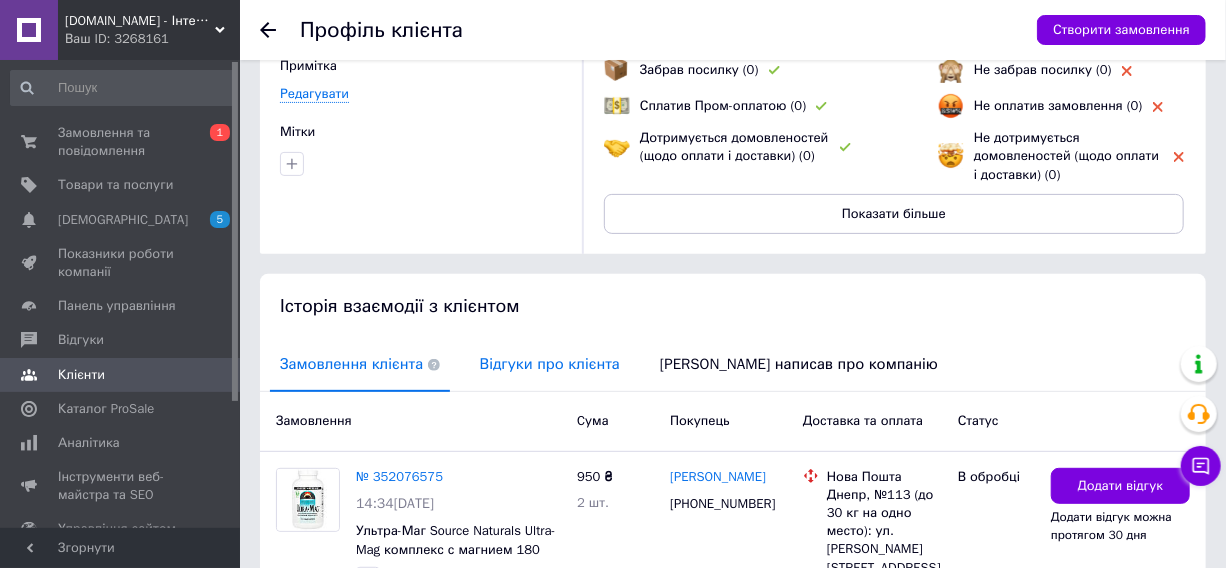 click on "Відгуки про клієнта" at bounding box center [550, 364] 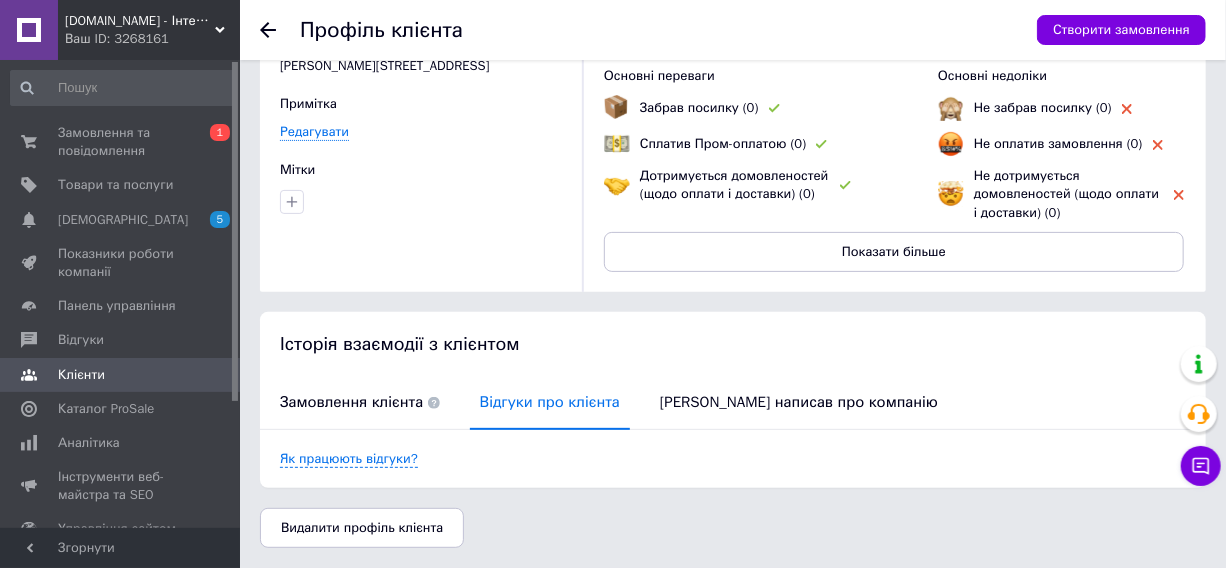 scroll, scrollTop: 142, scrollLeft: 0, axis: vertical 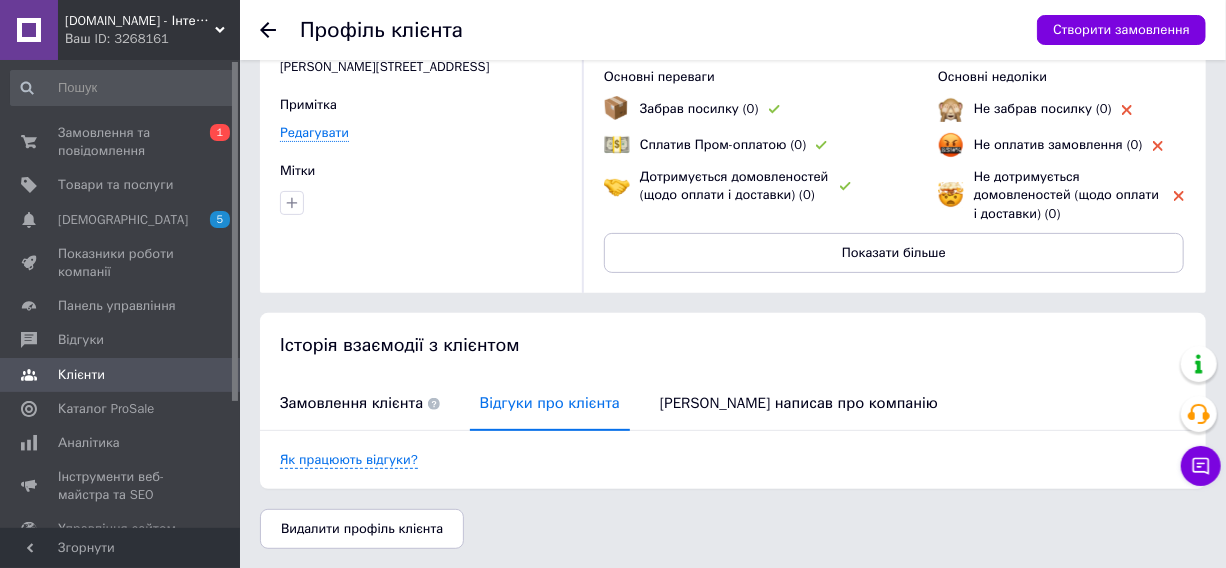 click 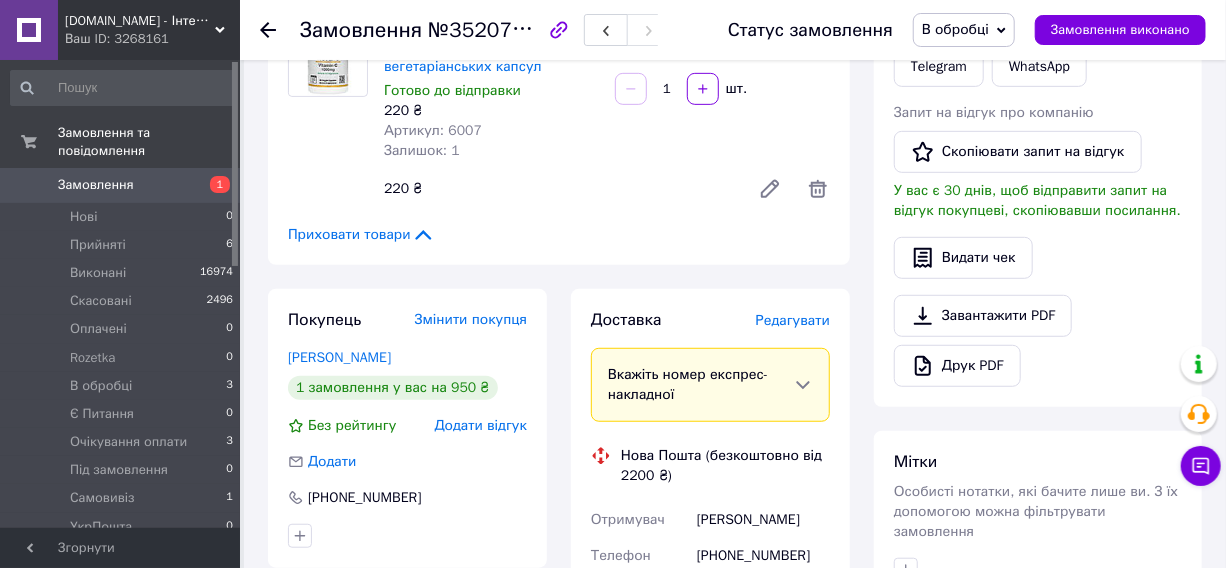scroll, scrollTop: 254, scrollLeft: 0, axis: vertical 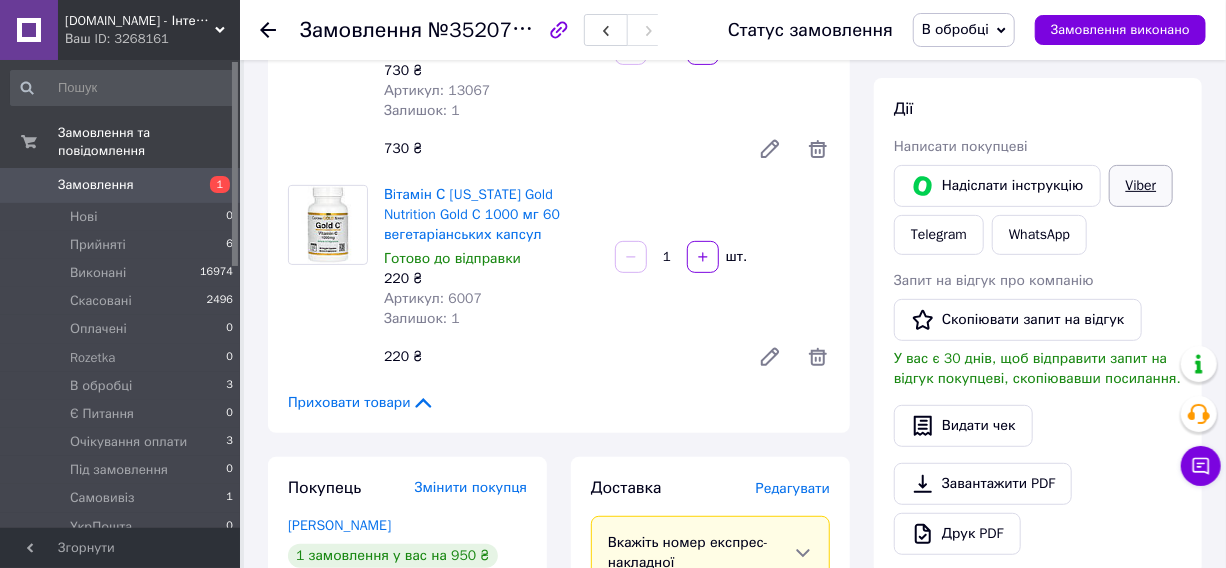 click on "Viber" at bounding box center [1141, 186] 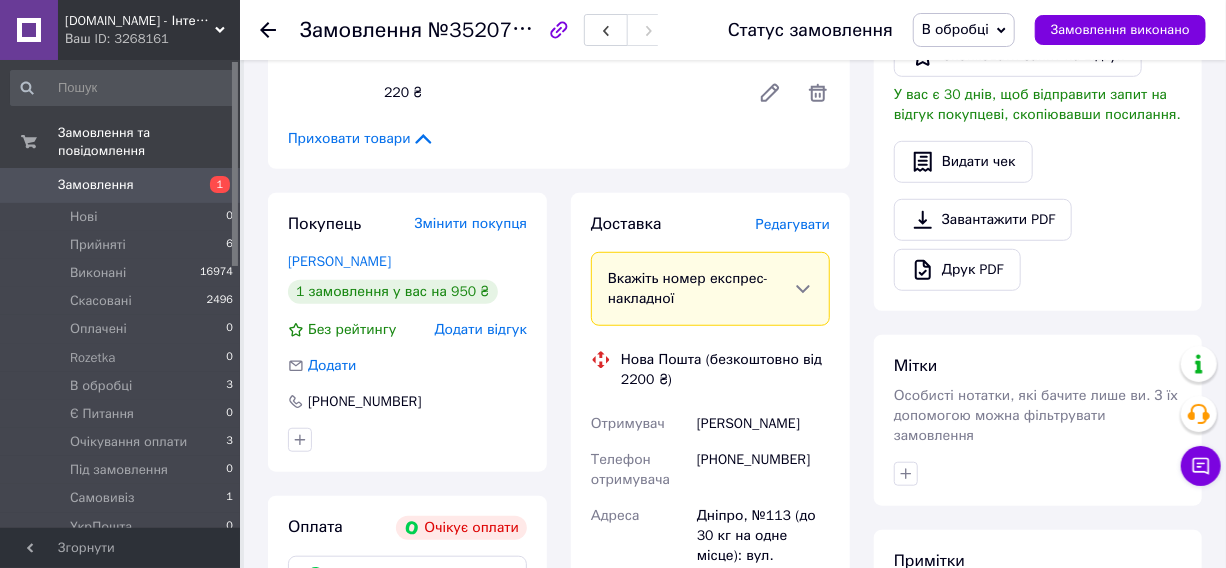 scroll, scrollTop: 527, scrollLeft: 0, axis: vertical 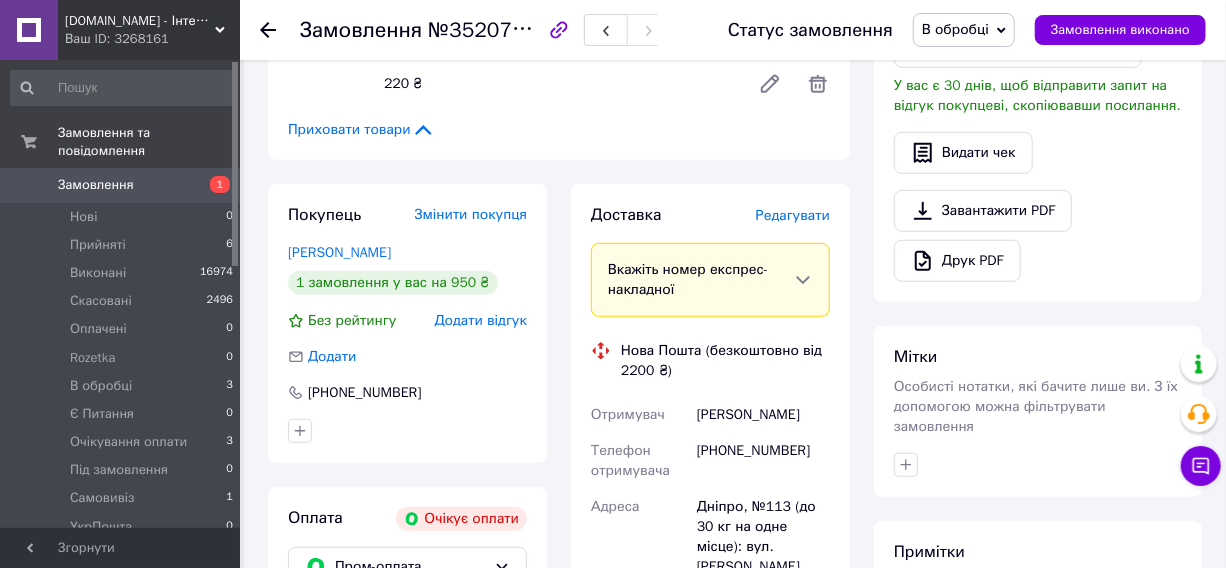 click on "[PERSON_NAME]" at bounding box center [763, 415] 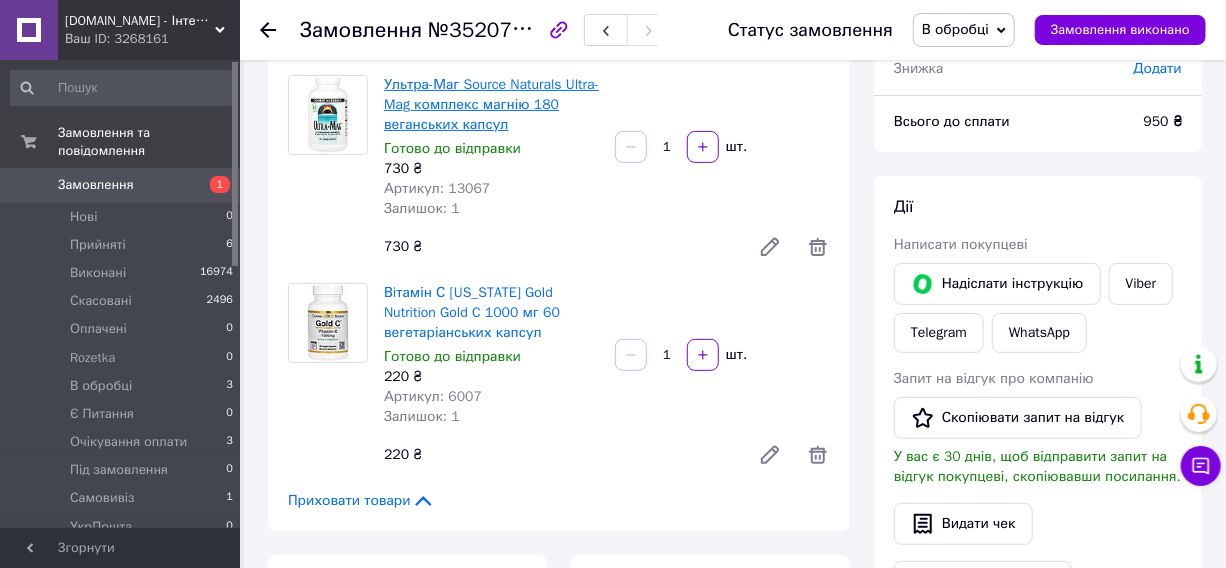 scroll, scrollTop: 0, scrollLeft: 0, axis: both 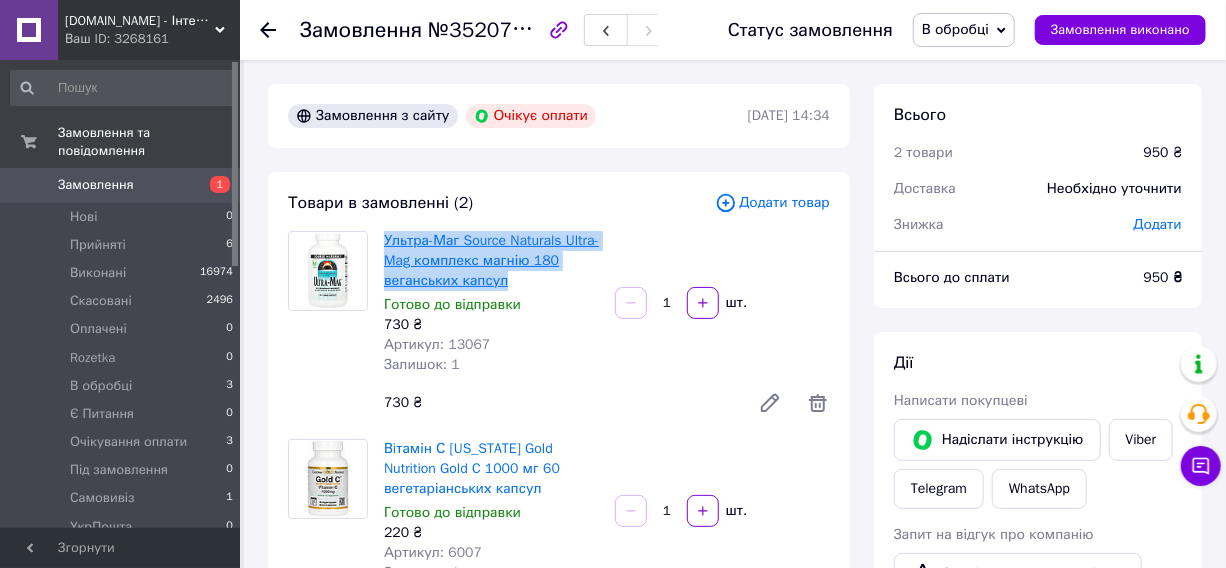 drag, startPoint x: 512, startPoint y: 283, endPoint x: 385, endPoint y: 241, distance: 133.76472 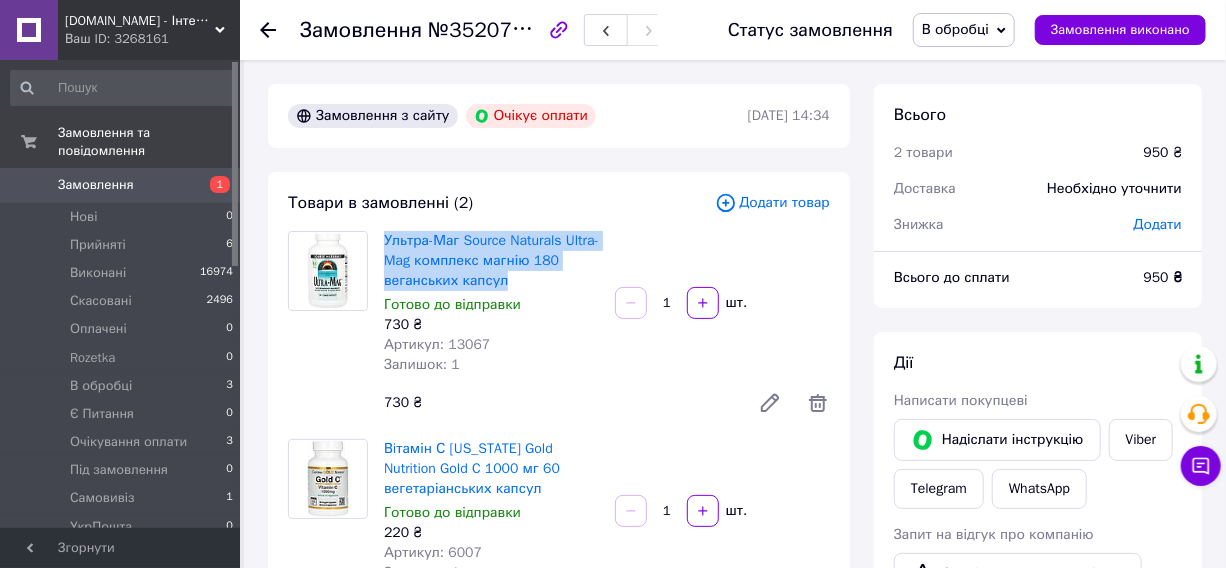 copy on "Ультра-Маг Source Naturals Ultra-Mag комплекс магнію 180 веганських капсул" 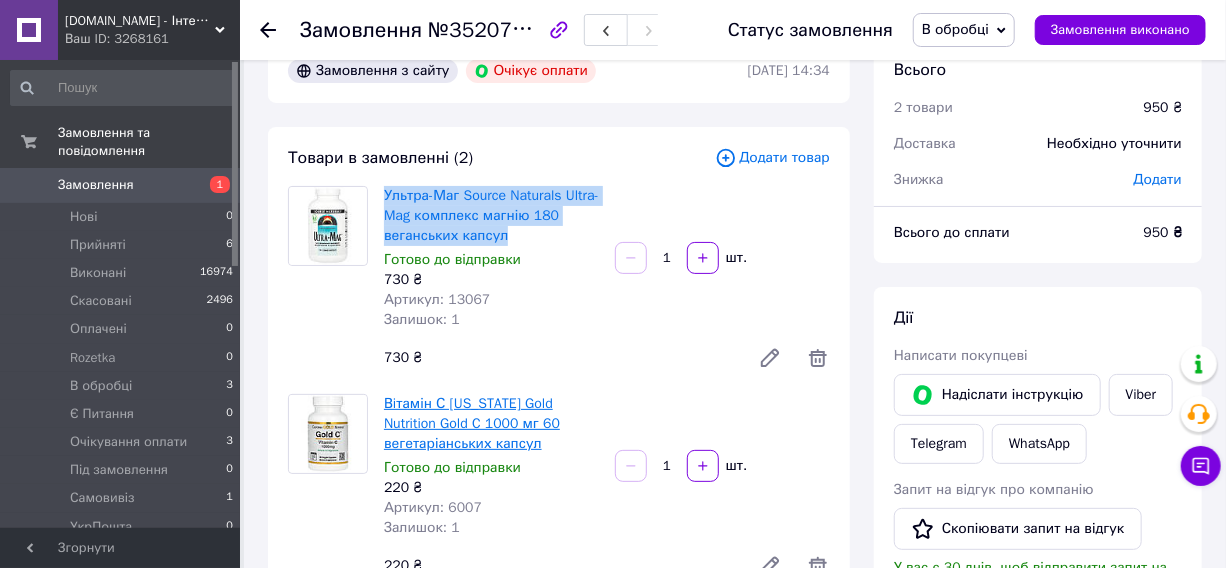 scroll, scrollTop: 90, scrollLeft: 0, axis: vertical 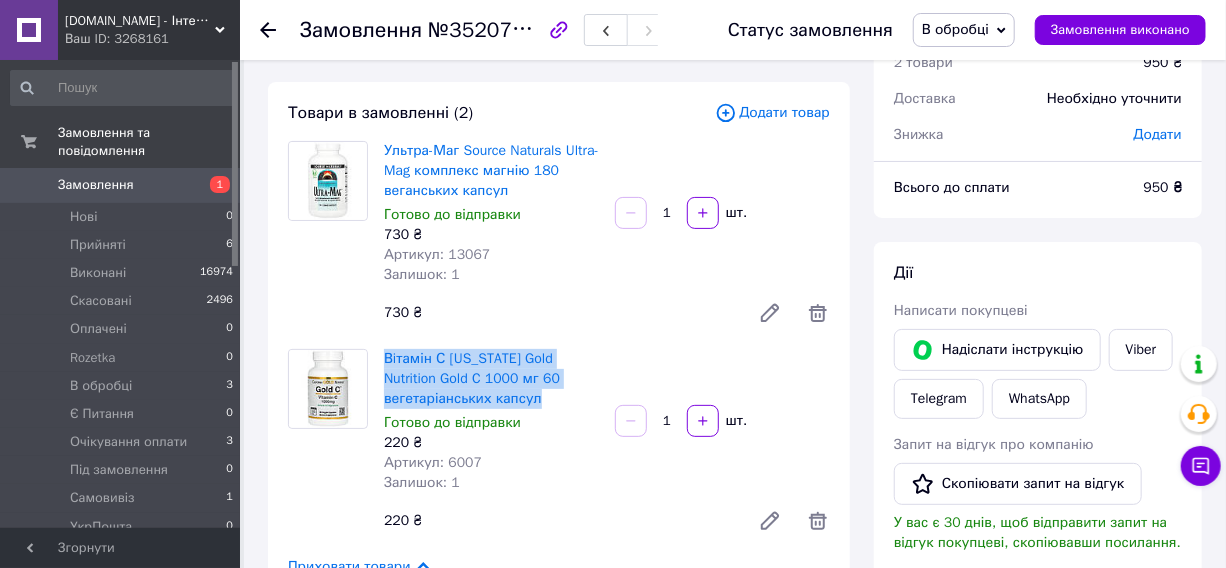 drag, startPoint x: 512, startPoint y: 397, endPoint x: 381, endPoint y: 360, distance: 136.12494 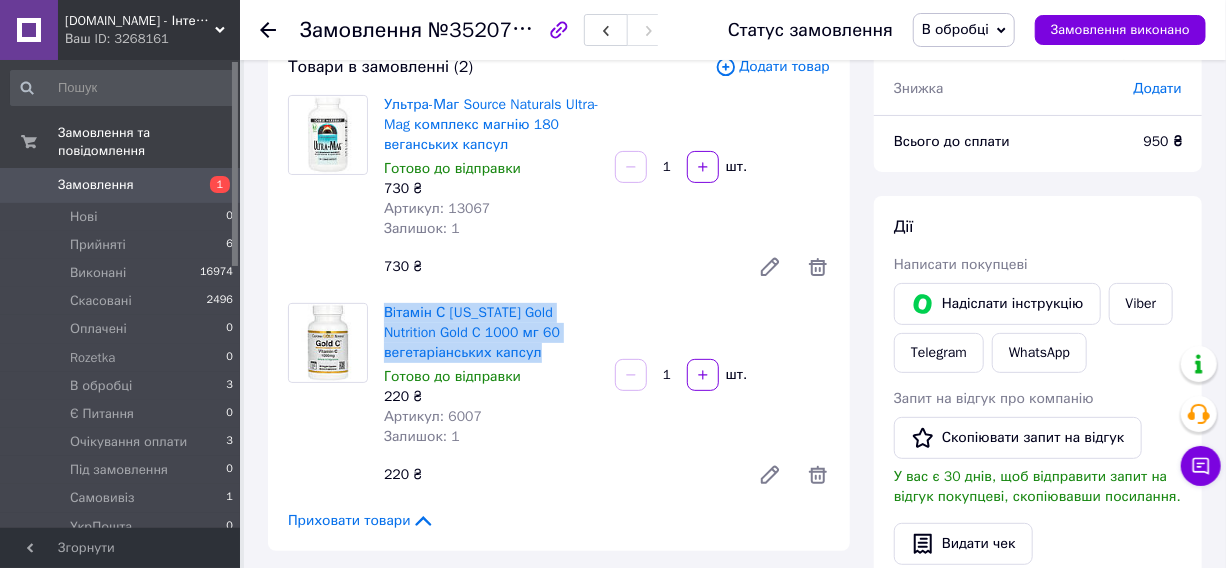scroll, scrollTop: 181, scrollLeft: 0, axis: vertical 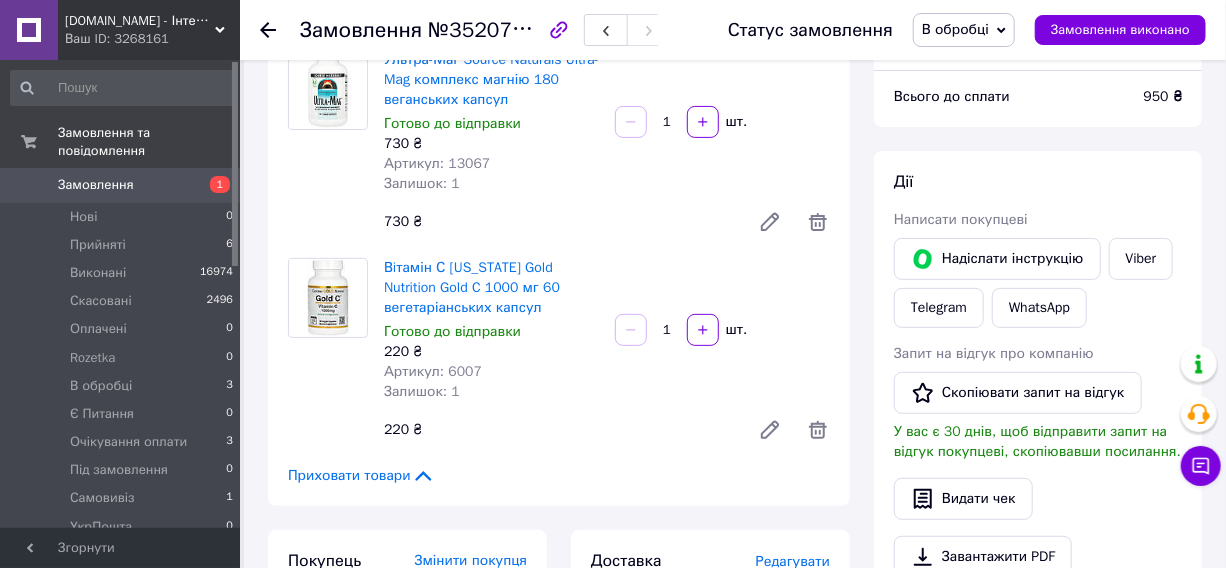 click on "220 ₴" at bounding box center [559, 430] 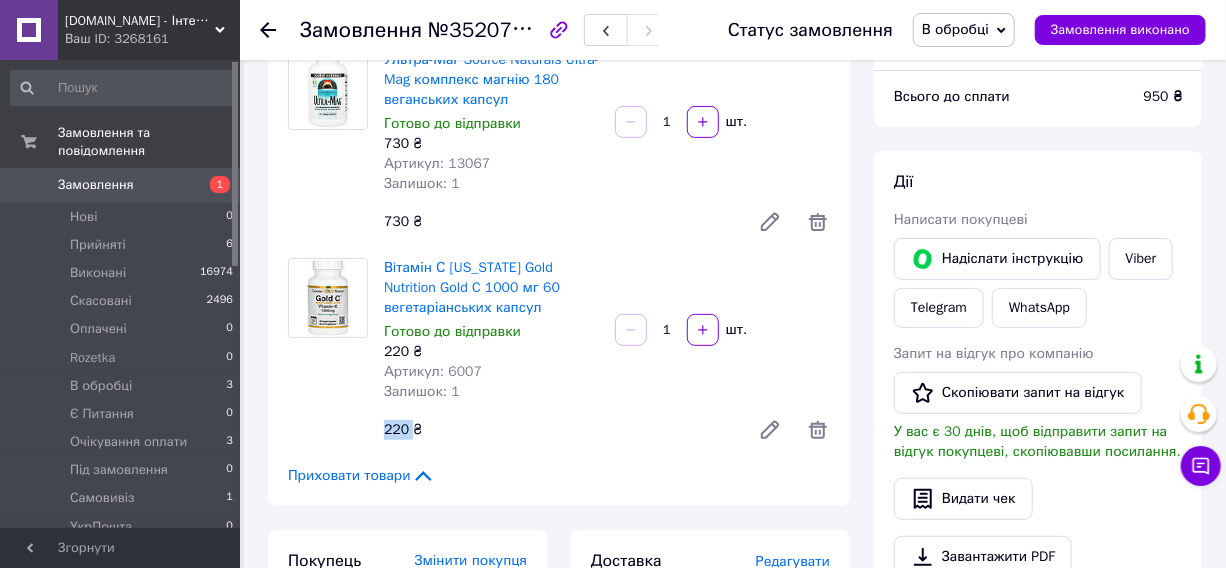 click on "220 ₴" at bounding box center (559, 430) 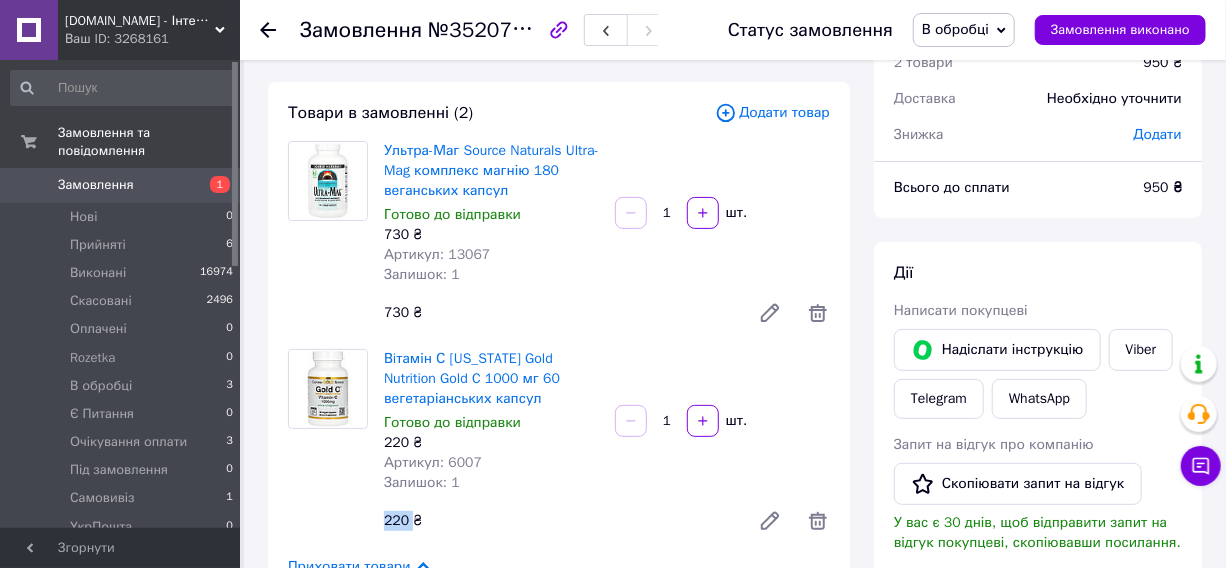 scroll, scrollTop: 0, scrollLeft: 0, axis: both 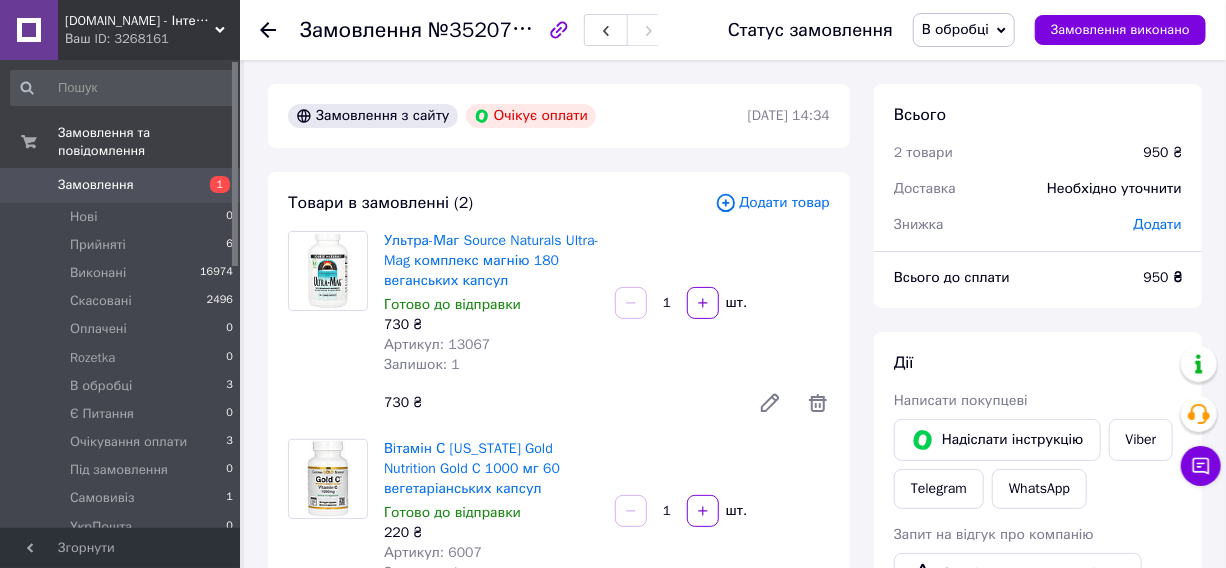 click on "950 ₴" at bounding box center [1163, 277] 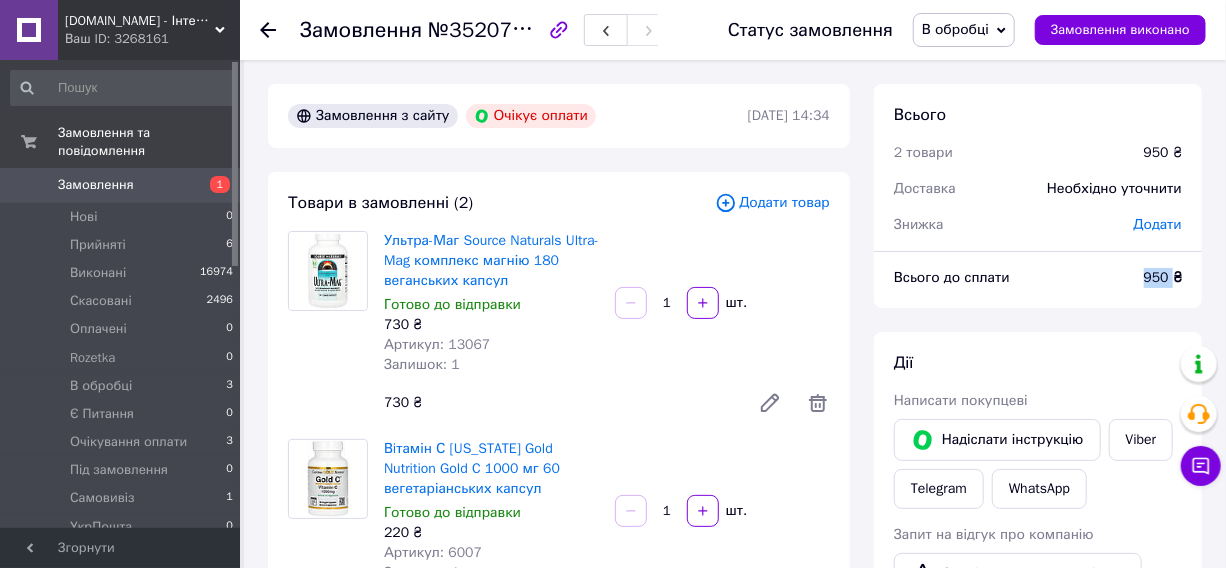 click on "950 ₴" at bounding box center [1163, 277] 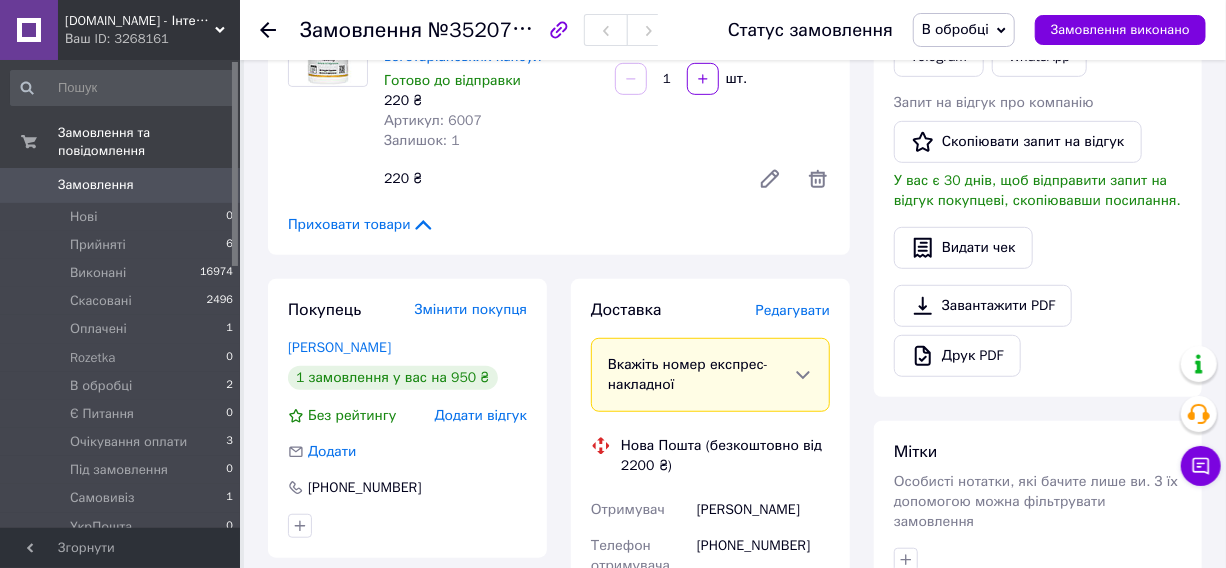 scroll, scrollTop: 181, scrollLeft: 0, axis: vertical 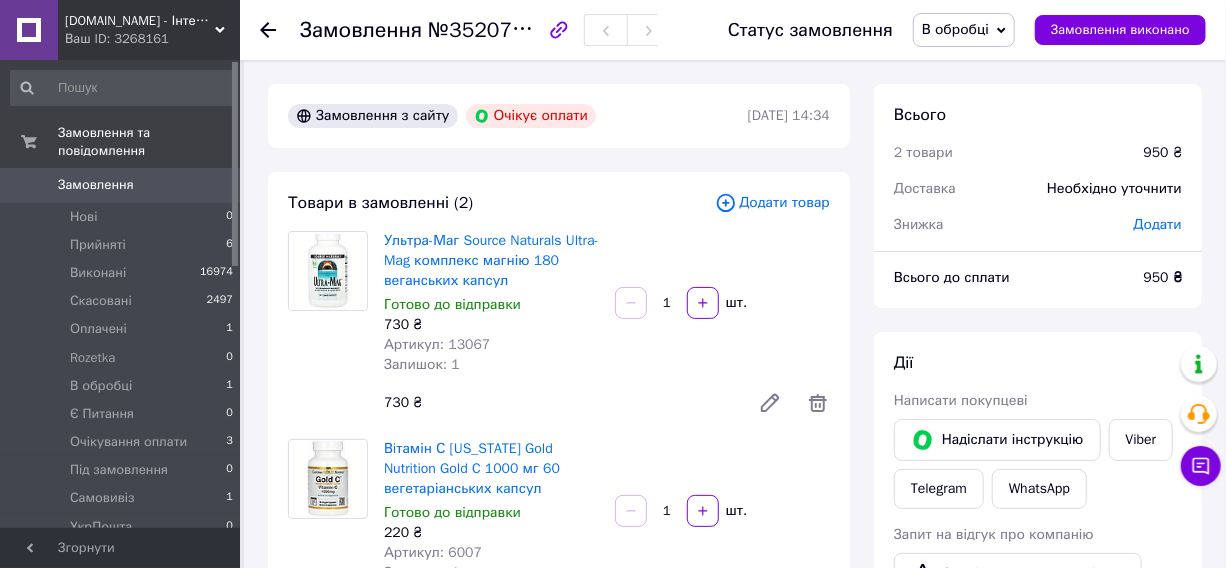 click on "В обробці" at bounding box center (955, 29) 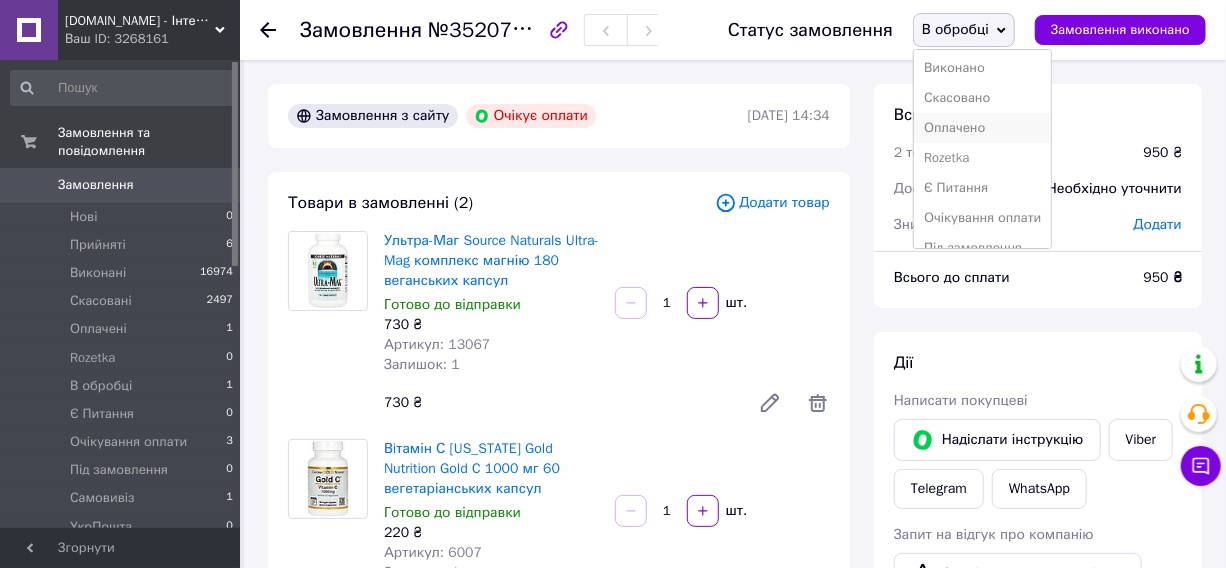 scroll, scrollTop: 90, scrollLeft: 0, axis: vertical 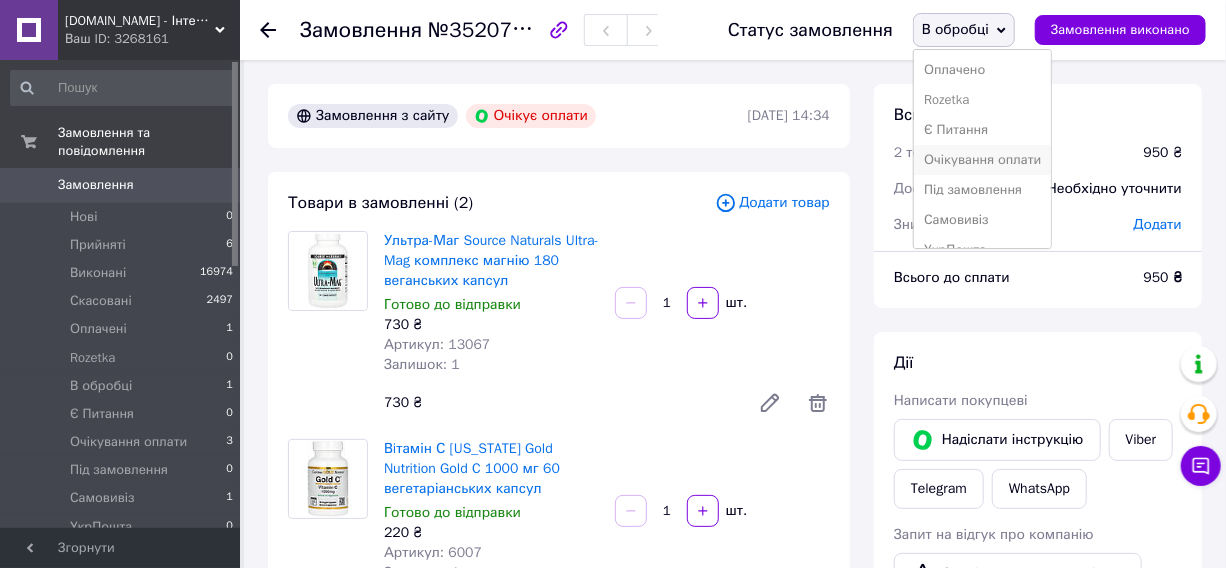 click on "Очікування оплати" at bounding box center [982, 160] 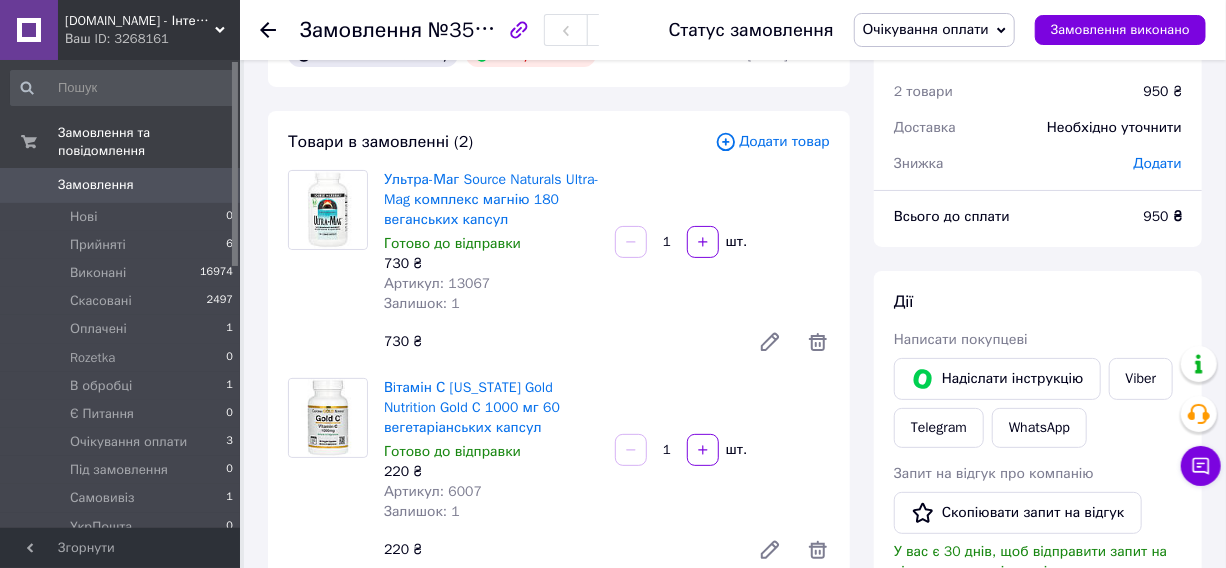 scroll, scrollTop: 363, scrollLeft: 0, axis: vertical 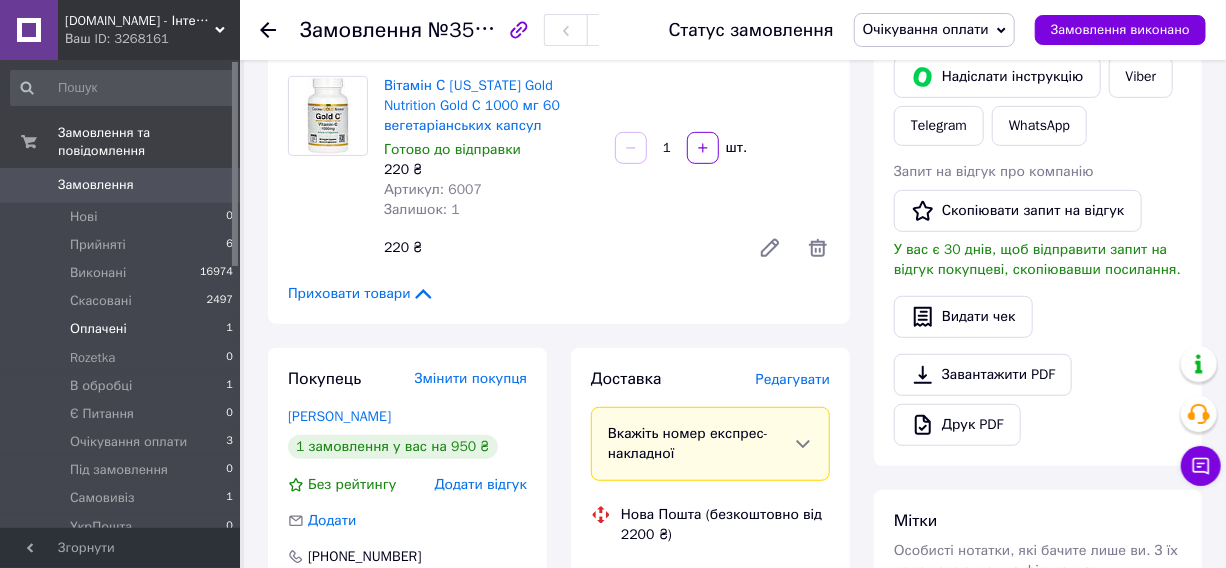 click on "Оплачені" at bounding box center (98, 329) 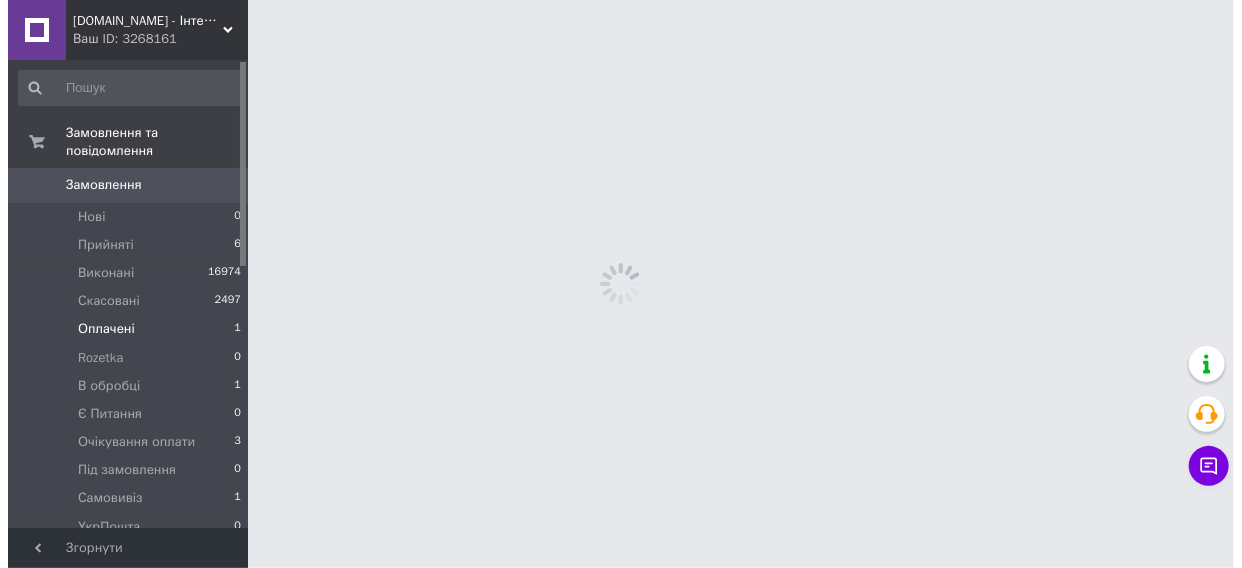 scroll, scrollTop: 0, scrollLeft: 0, axis: both 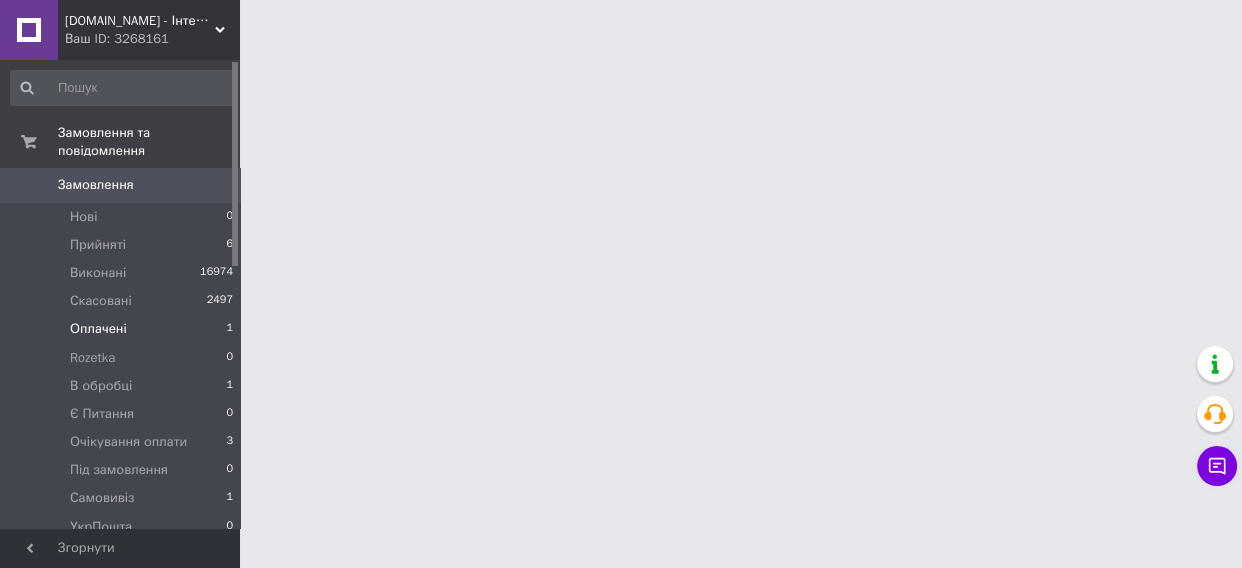 click on "Оплачені" at bounding box center [98, 329] 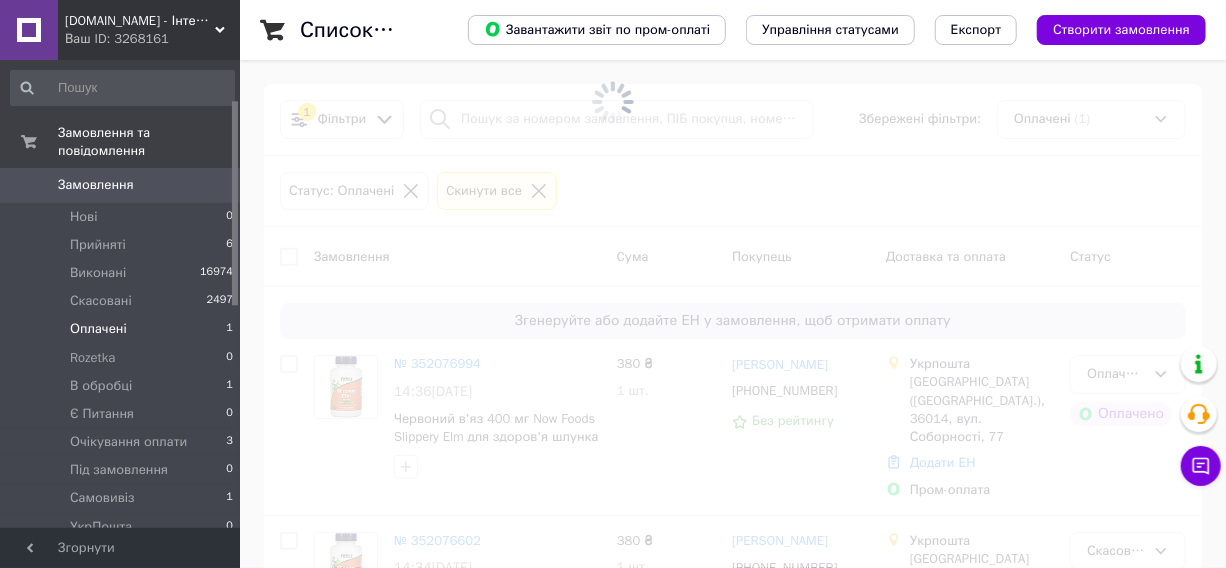 scroll, scrollTop: 90, scrollLeft: 0, axis: vertical 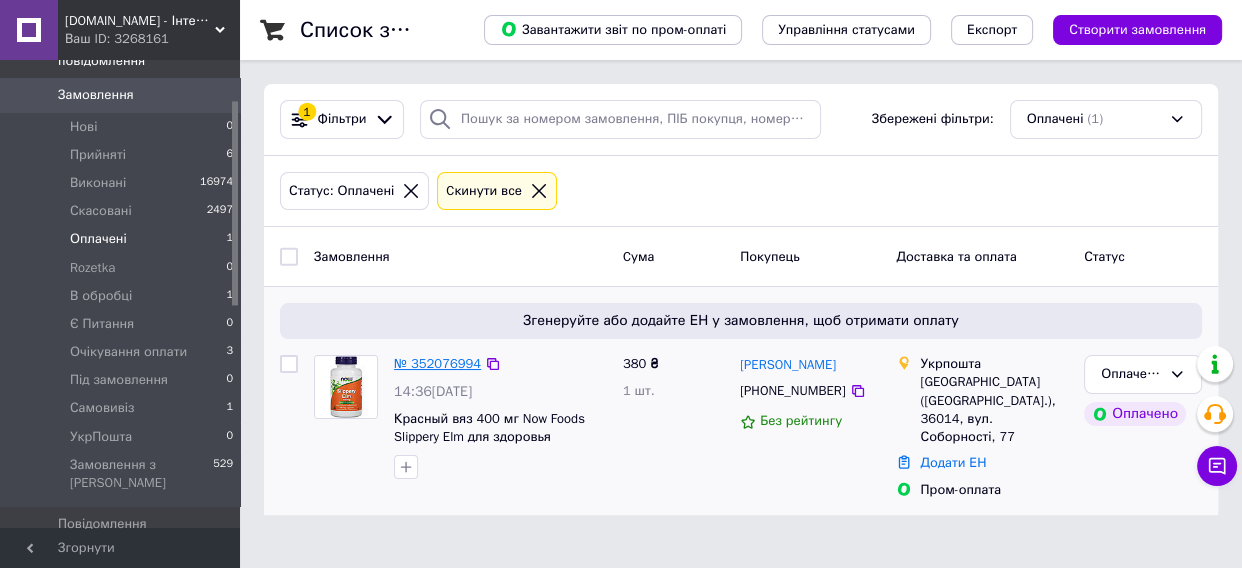 click on "№ 352076994" at bounding box center (437, 363) 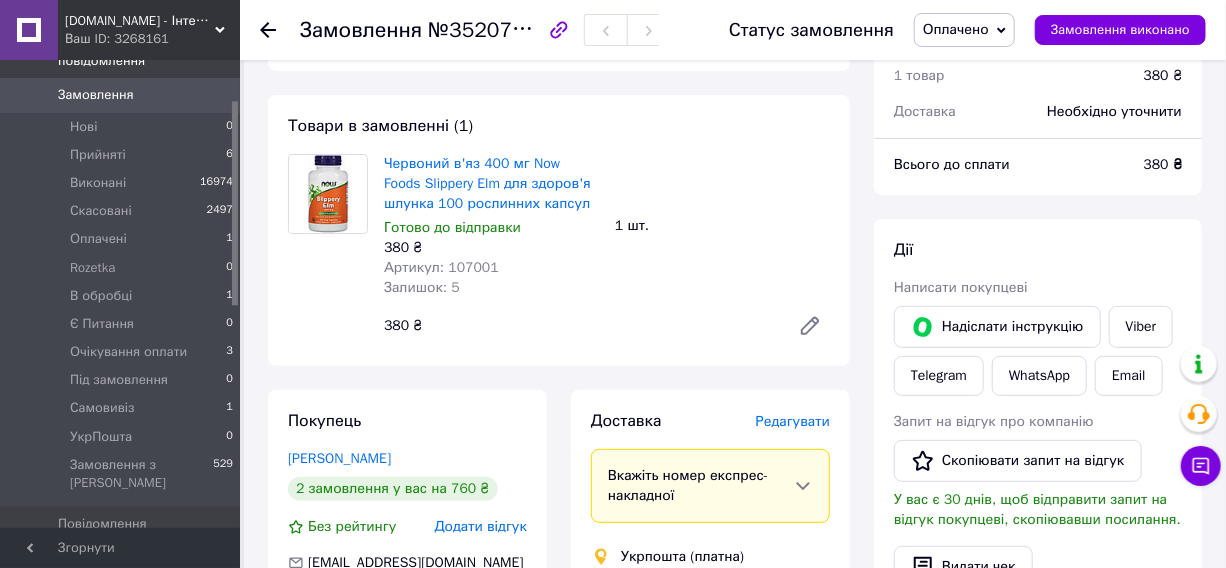 scroll, scrollTop: 181, scrollLeft: 0, axis: vertical 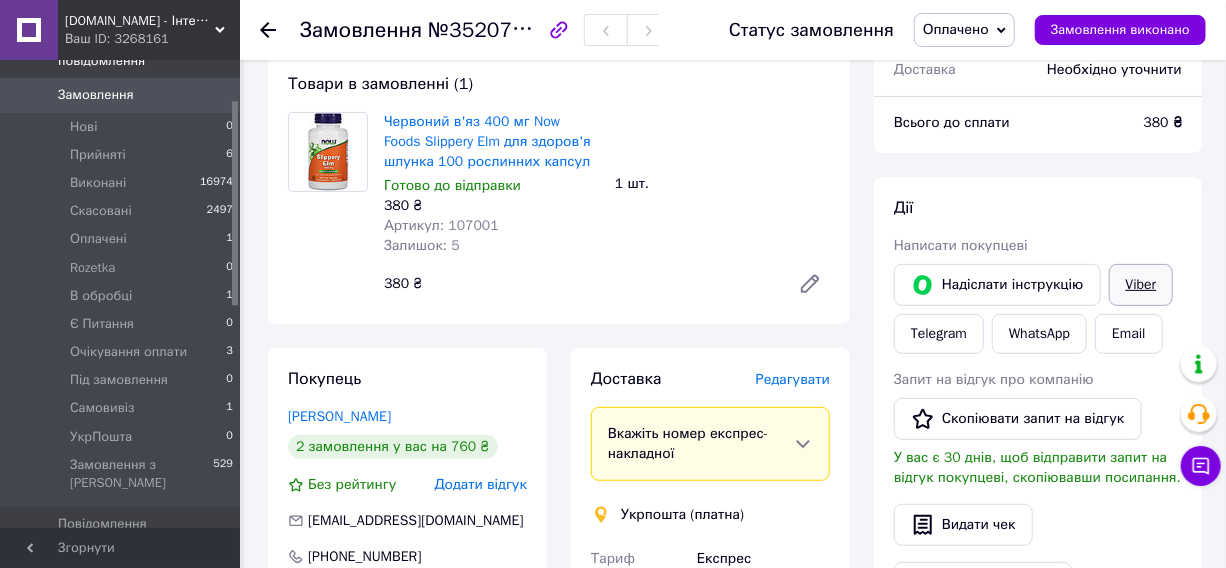 click on "Viber" at bounding box center (1141, 285) 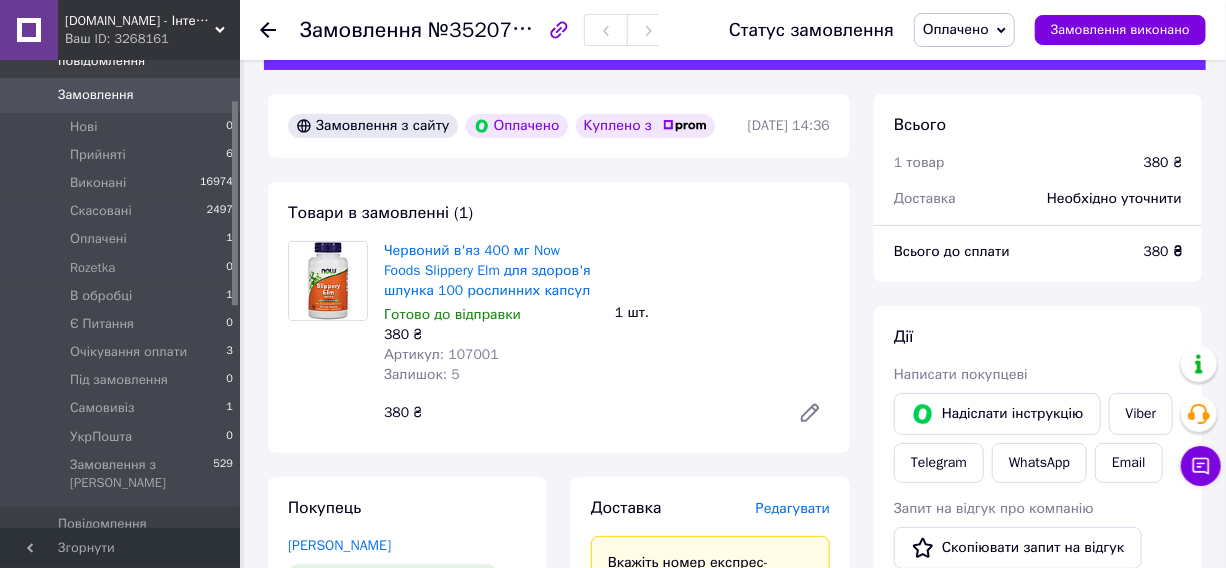 scroll, scrollTop: 0, scrollLeft: 0, axis: both 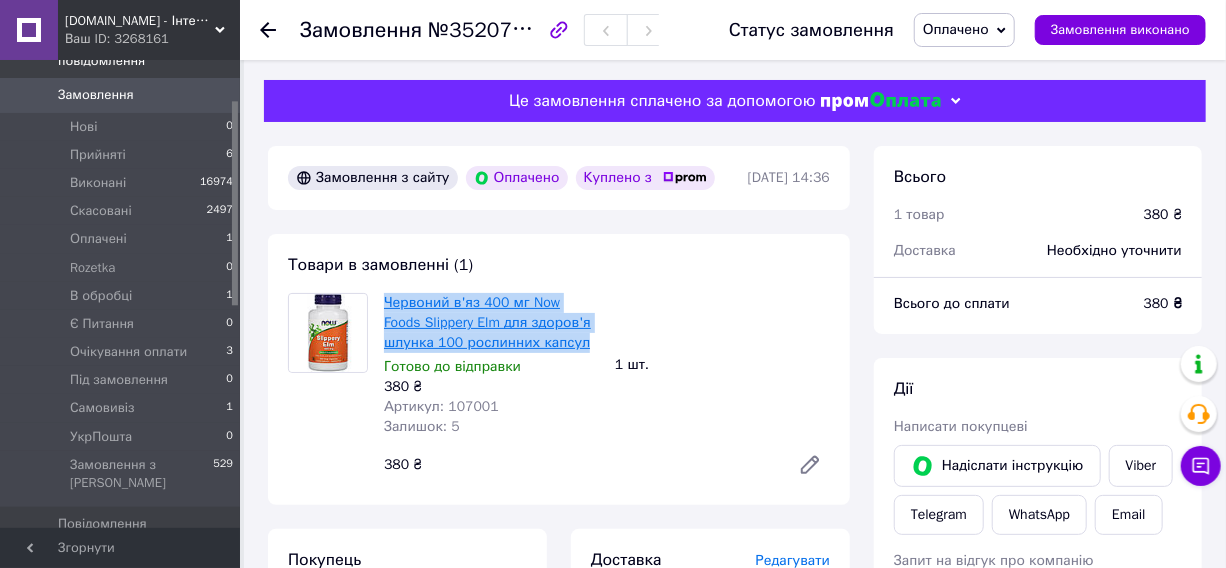 drag, startPoint x: 545, startPoint y: 345, endPoint x: 386, endPoint y: 304, distance: 164.2011 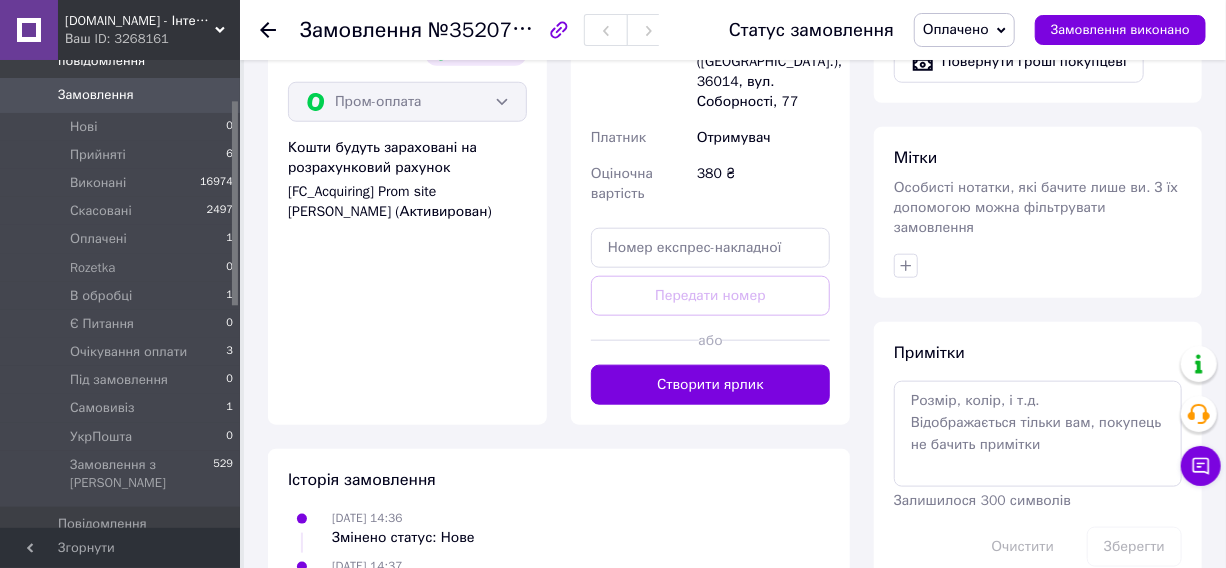 scroll, scrollTop: 818, scrollLeft: 0, axis: vertical 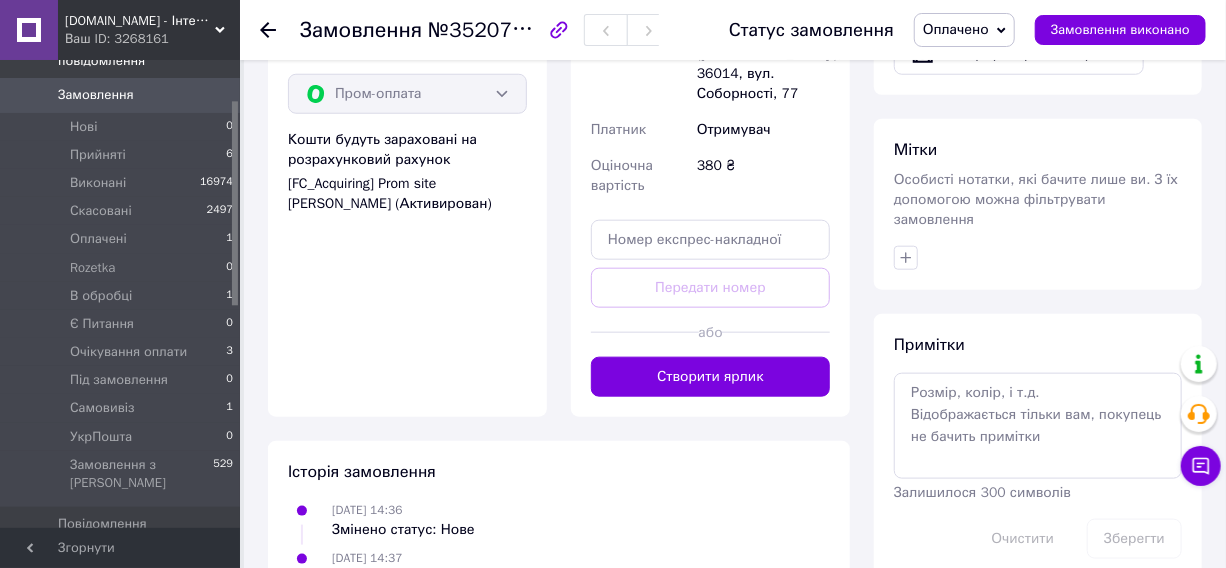 click at bounding box center (1038, 258) 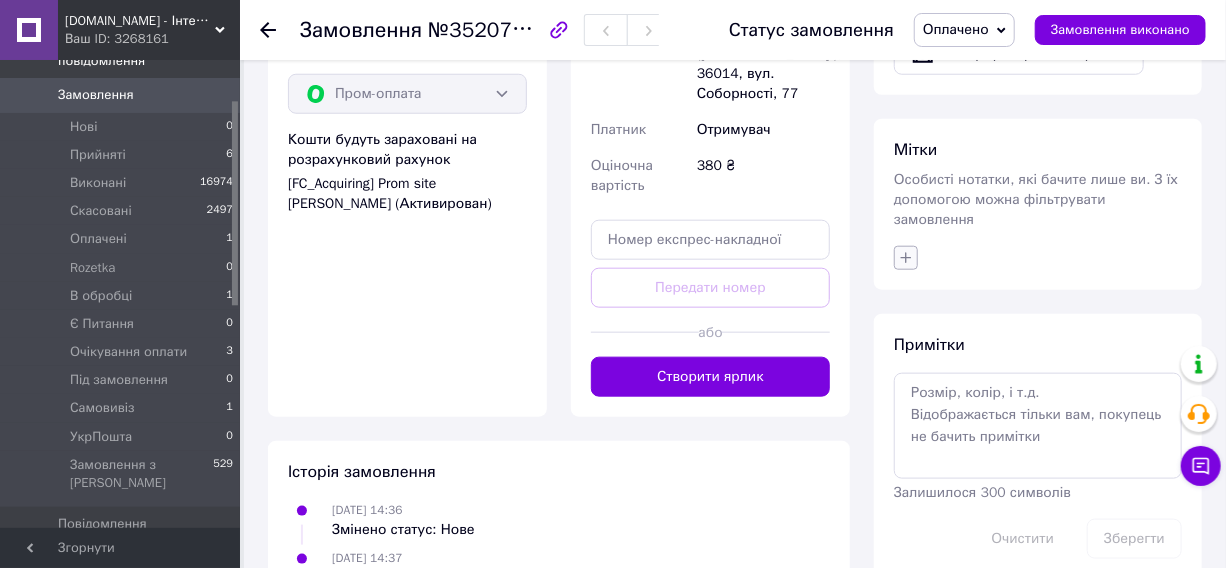 click 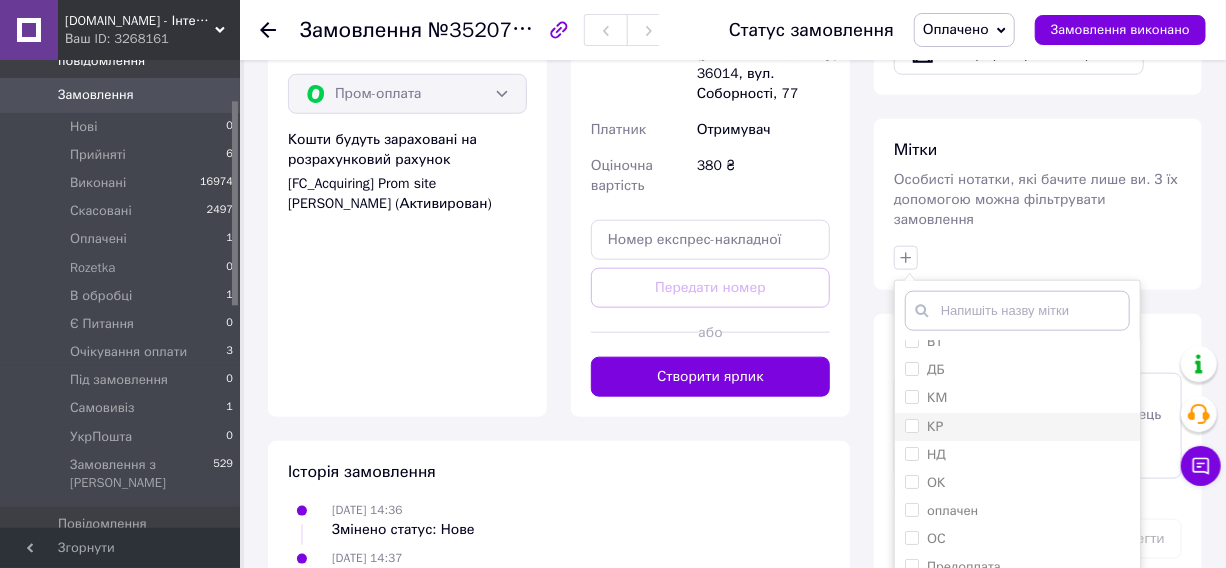 scroll, scrollTop: 38, scrollLeft: 0, axis: vertical 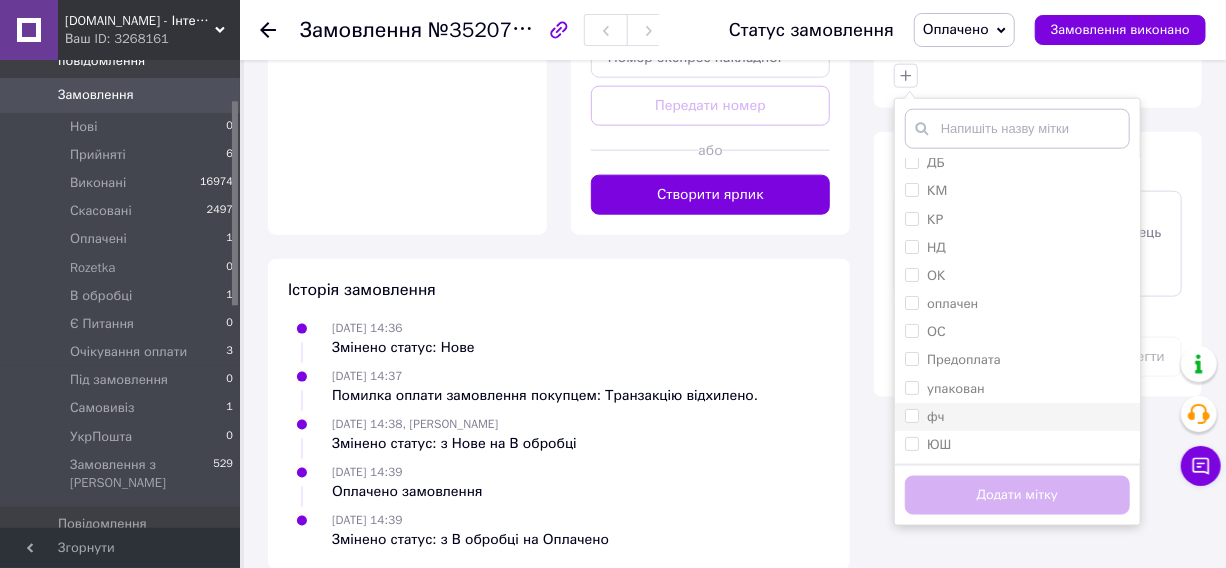 click on "ВТ ДБ КМ КР НД ОК оплачен ОС Предоплата упакован фч ЮШ" at bounding box center [1017, 309] 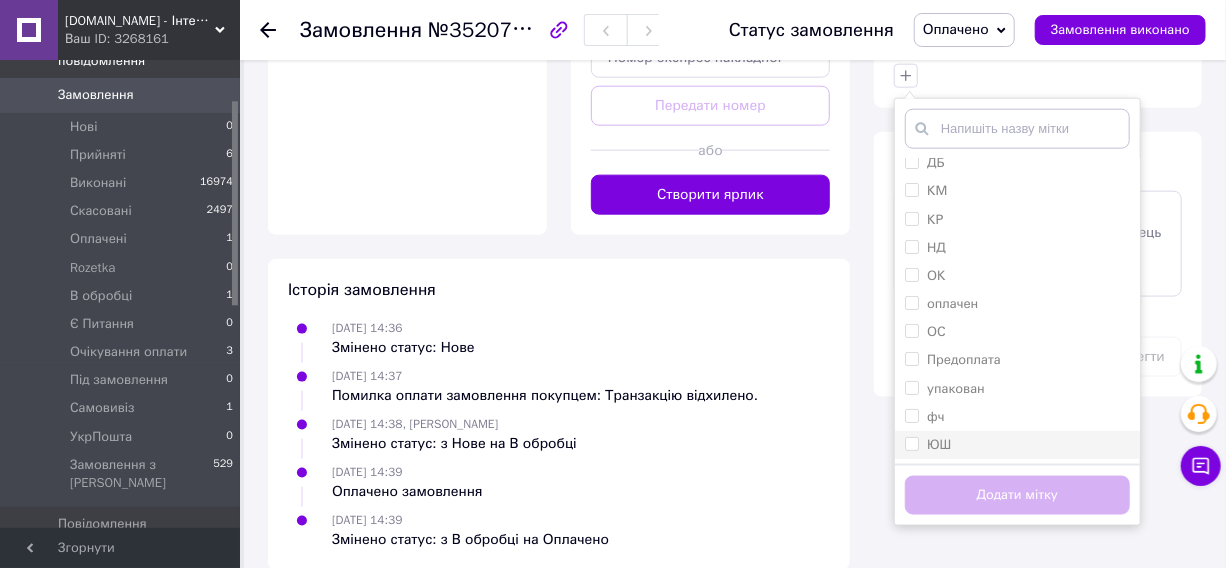 click on "ЮШ" at bounding box center [939, 444] 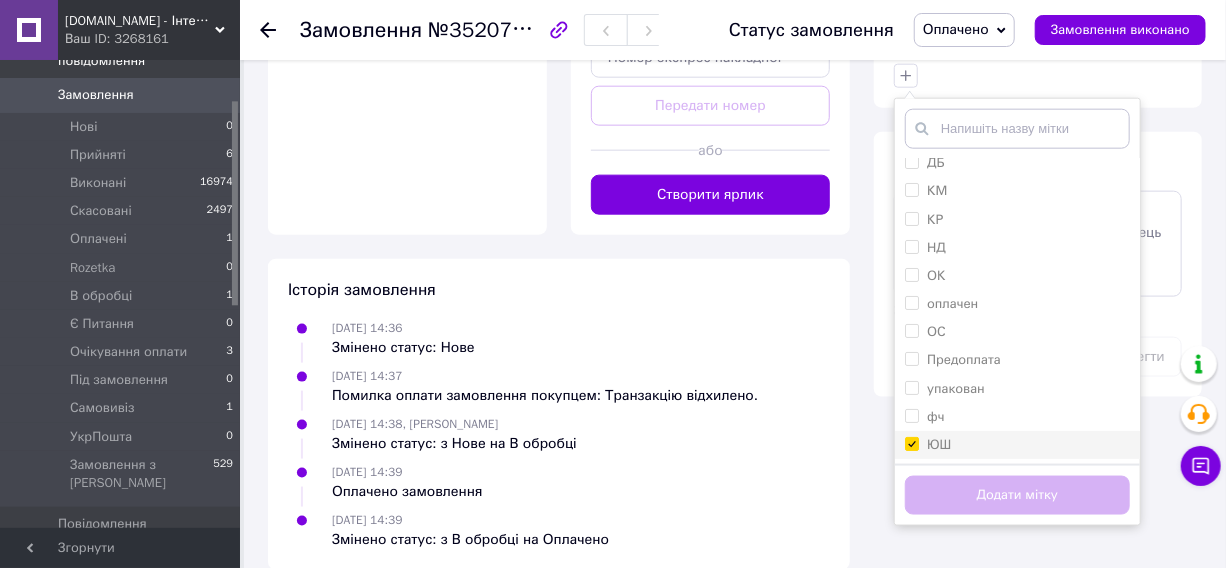 checkbox on "true" 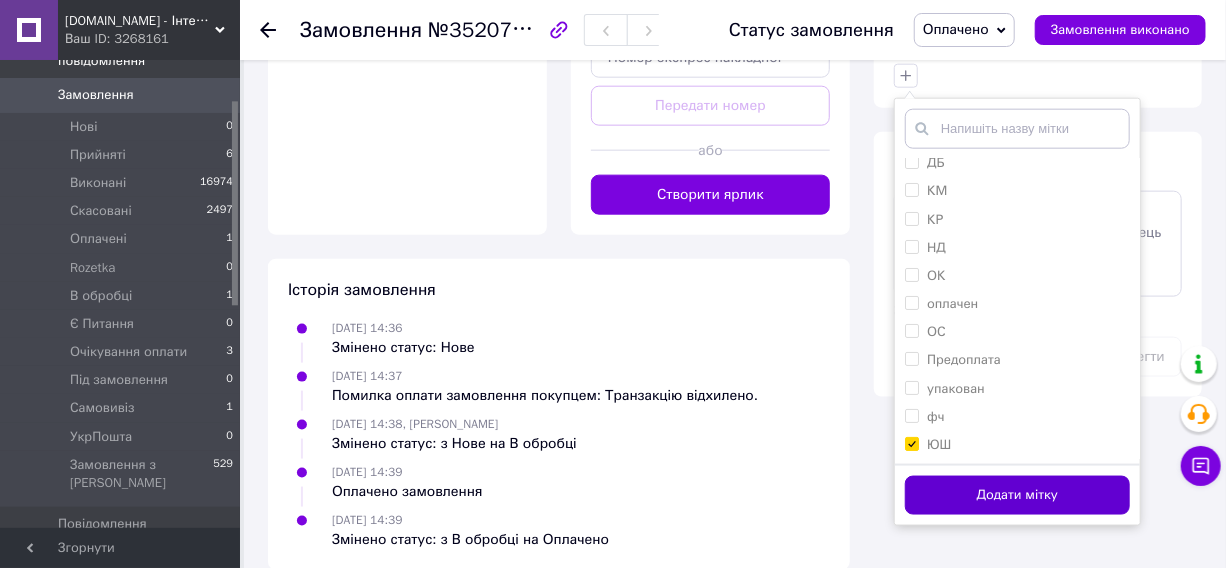 click on "Додати мітку" at bounding box center (1017, 495) 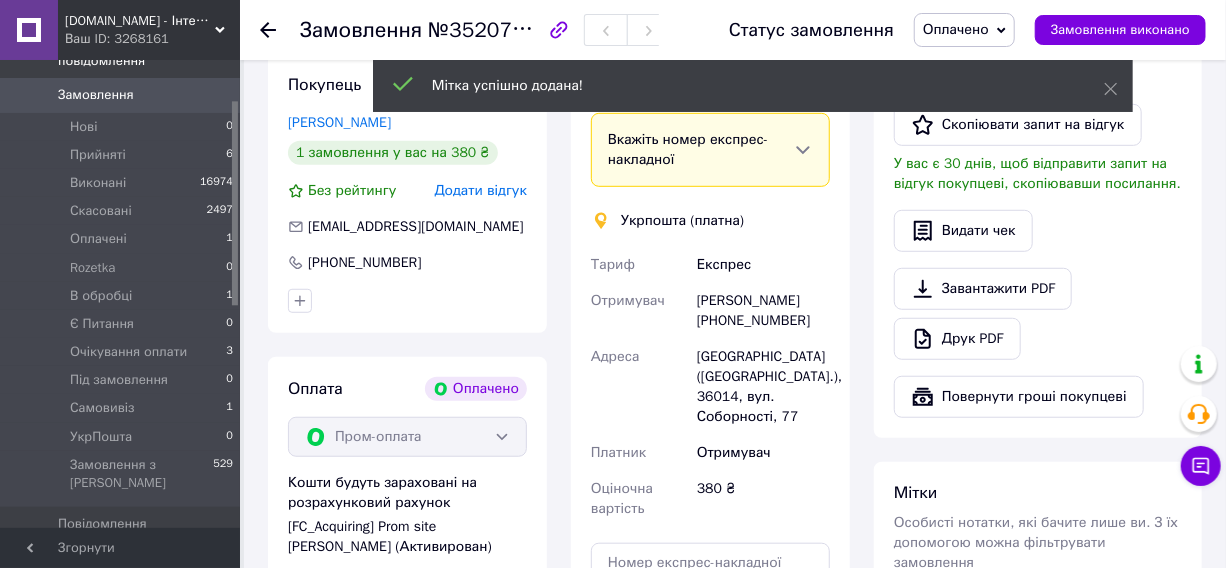scroll, scrollTop: 454, scrollLeft: 0, axis: vertical 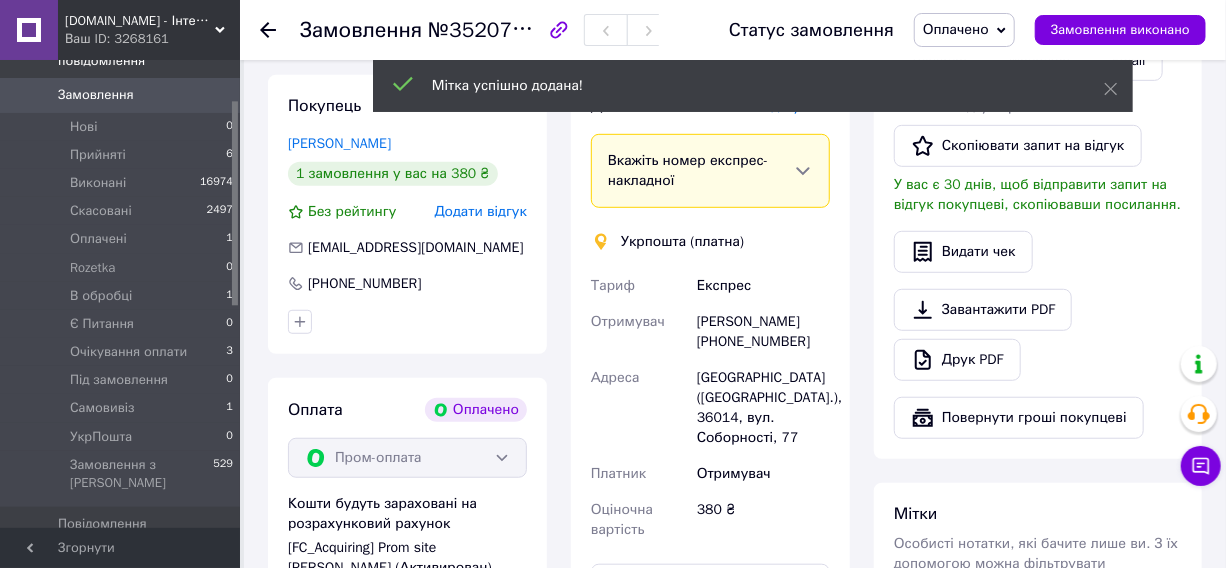 click on "Оплачено" at bounding box center (956, 29) 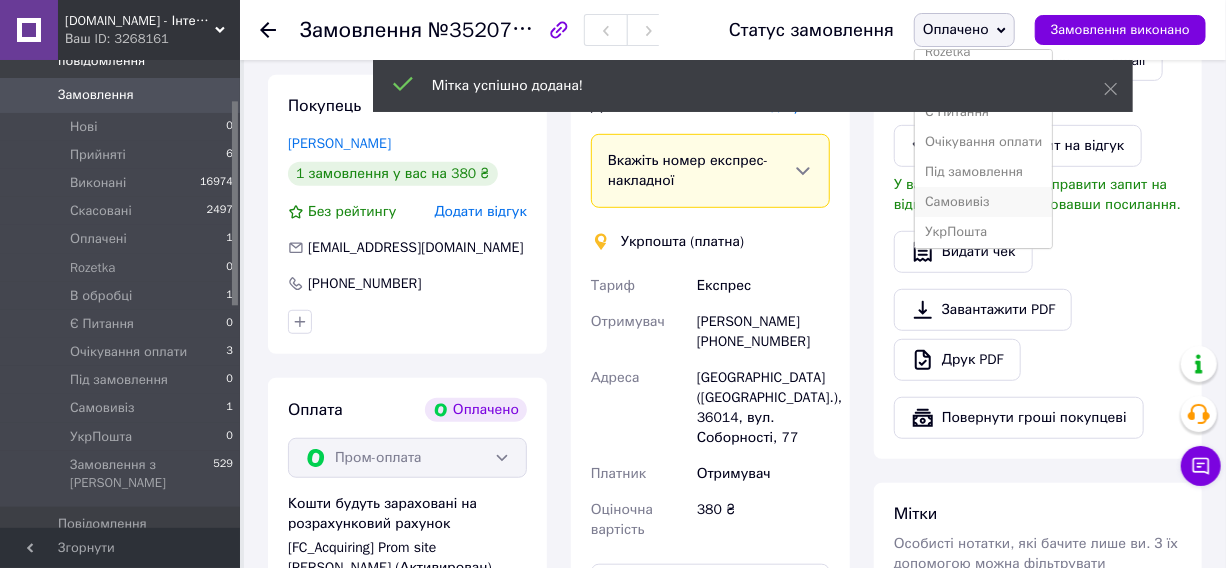 scroll, scrollTop: 111, scrollLeft: 0, axis: vertical 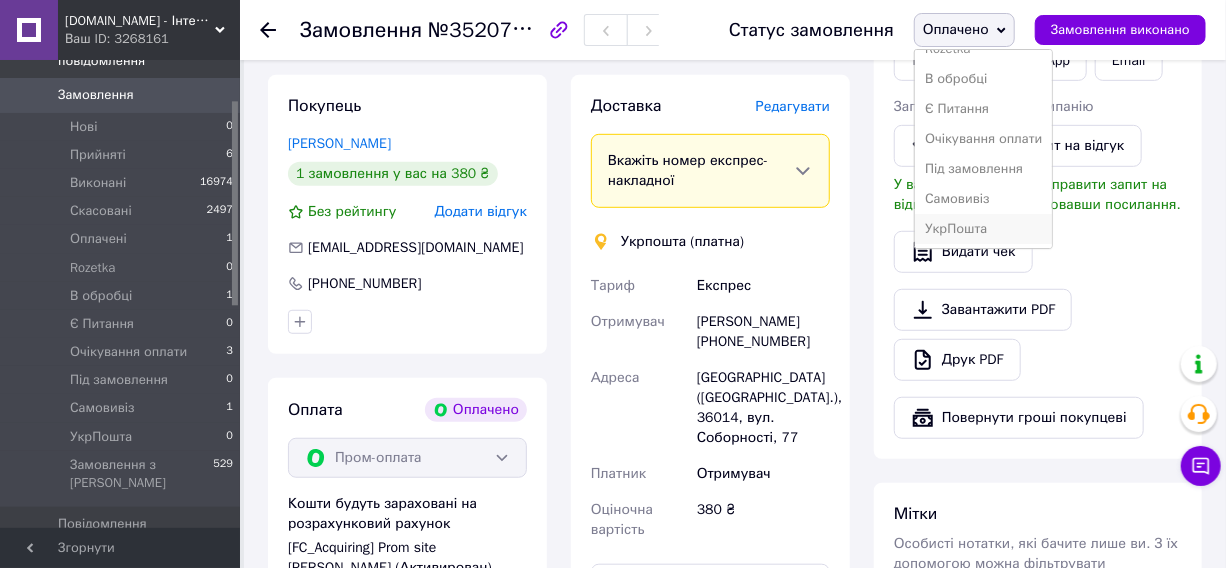 click on "УкрПошта" at bounding box center (983, 229) 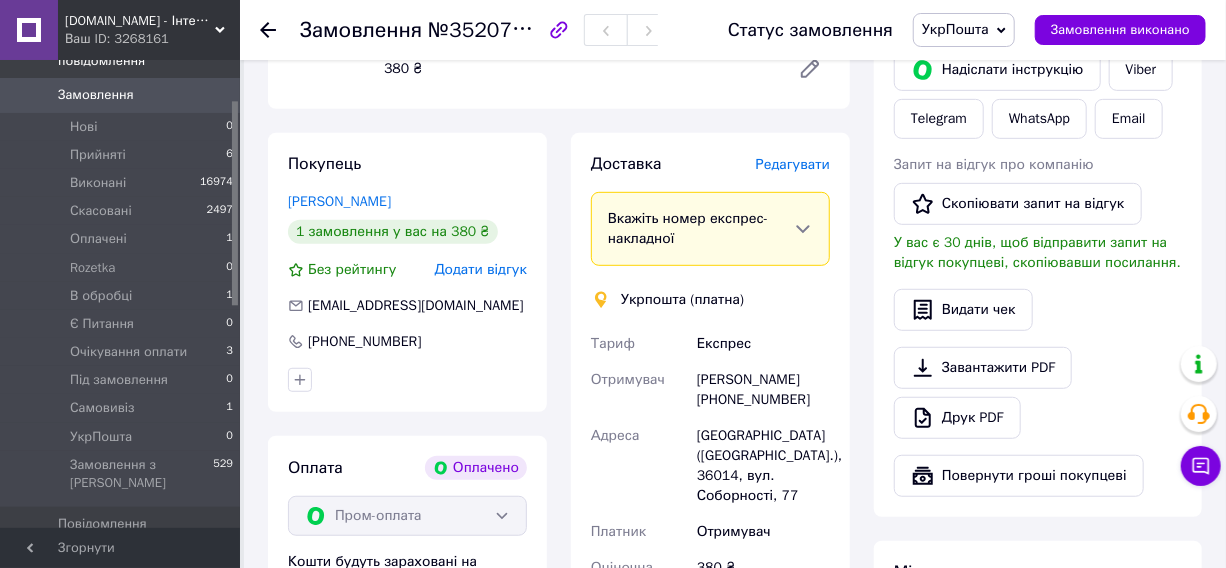 scroll, scrollTop: 363, scrollLeft: 0, axis: vertical 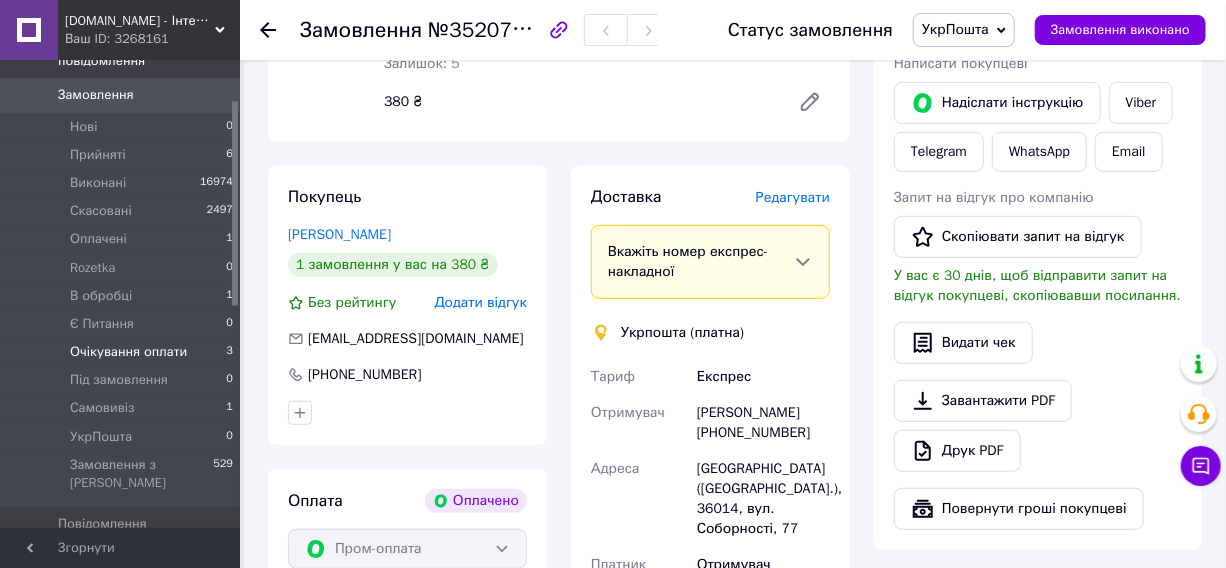 click on "Очікування оплати" at bounding box center (128, 352) 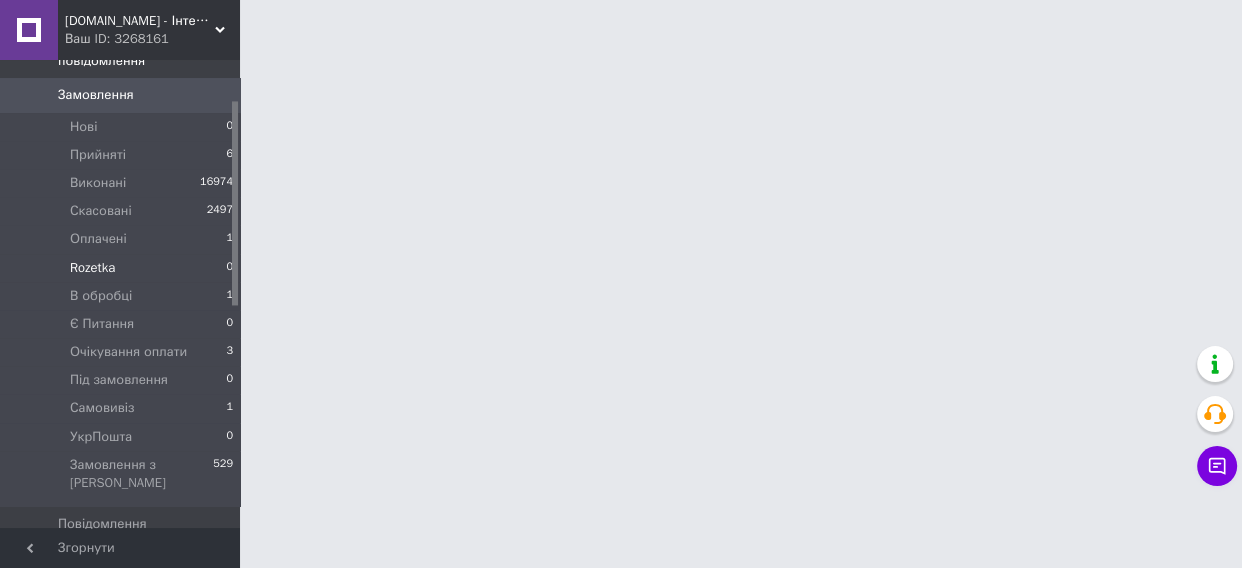 click on "В обробці" at bounding box center (101, 296) 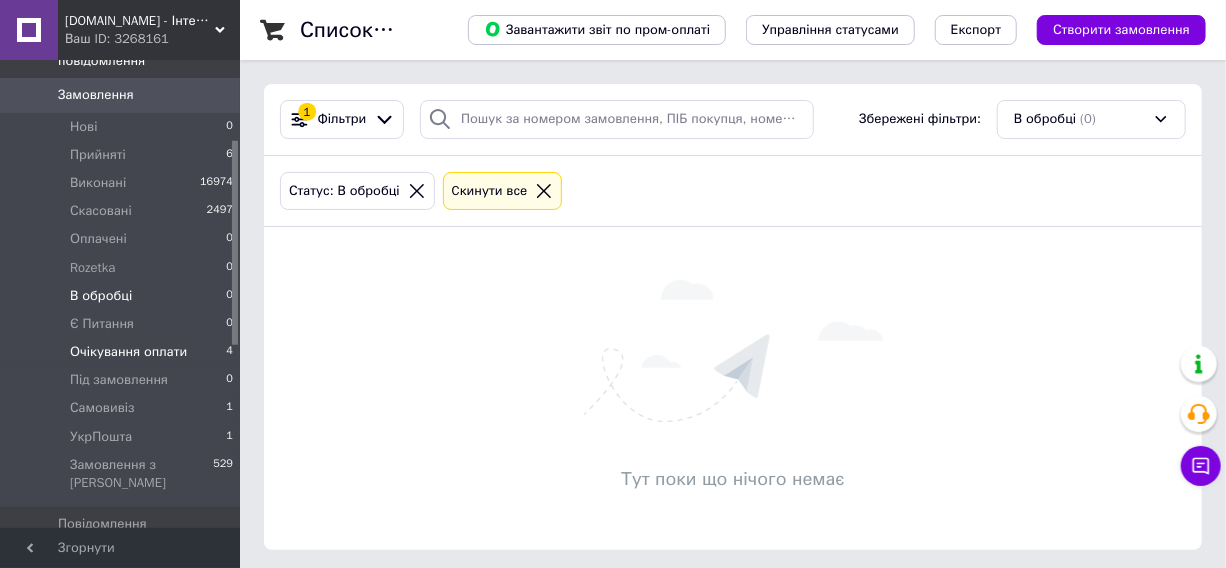 scroll, scrollTop: 181, scrollLeft: 0, axis: vertical 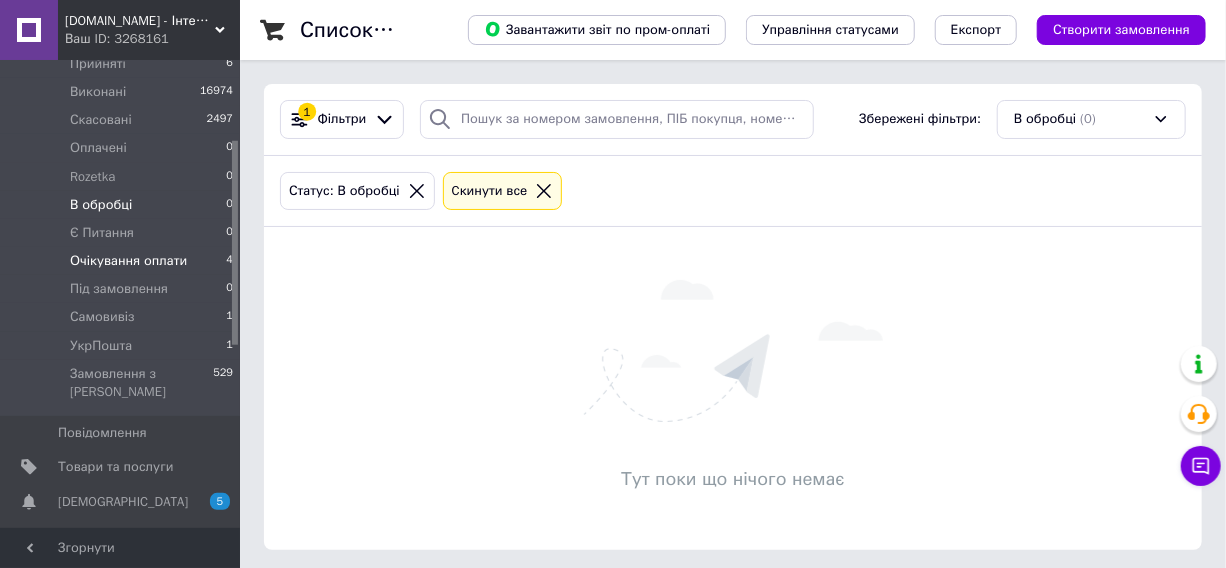 click on "Очікування оплати 4" at bounding box center [122, 261] 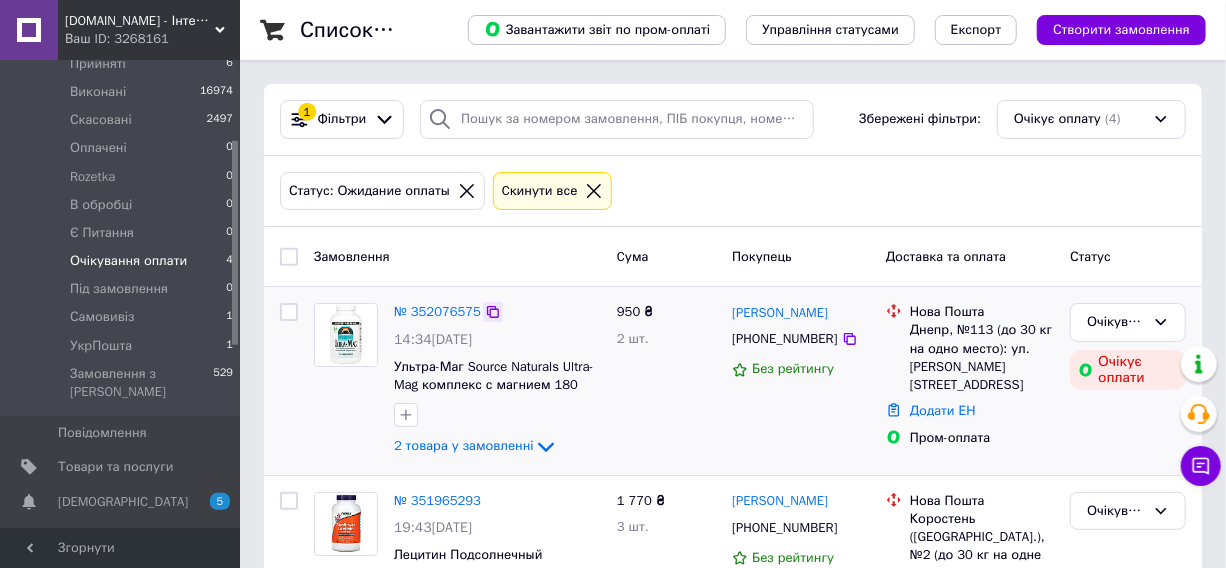 click 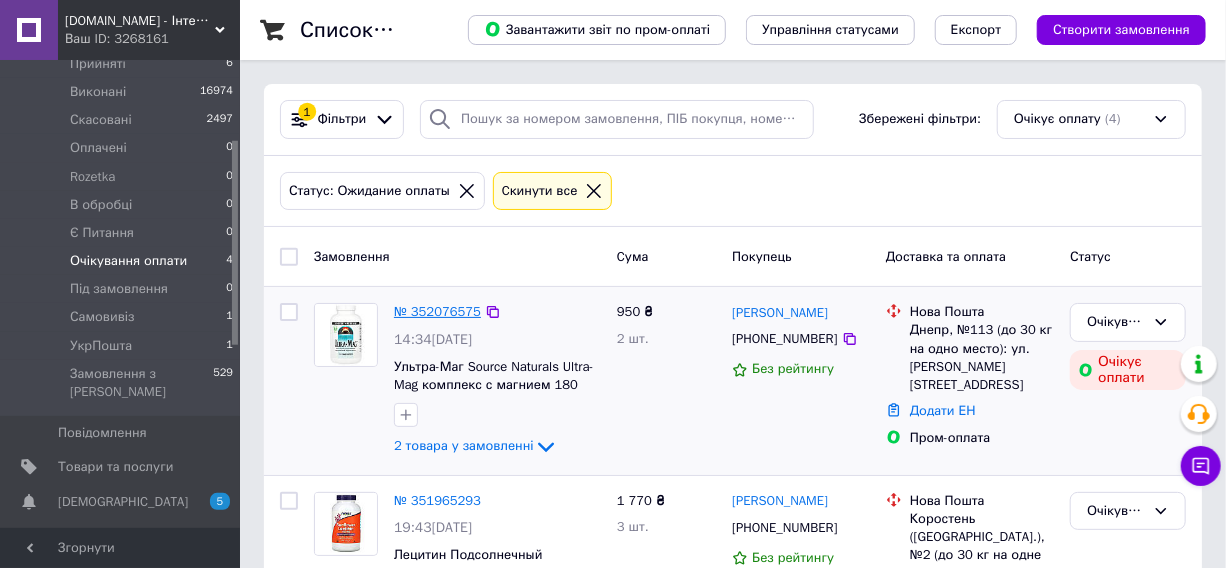 click on "№ 352076575" at bounding box center [437, 311] 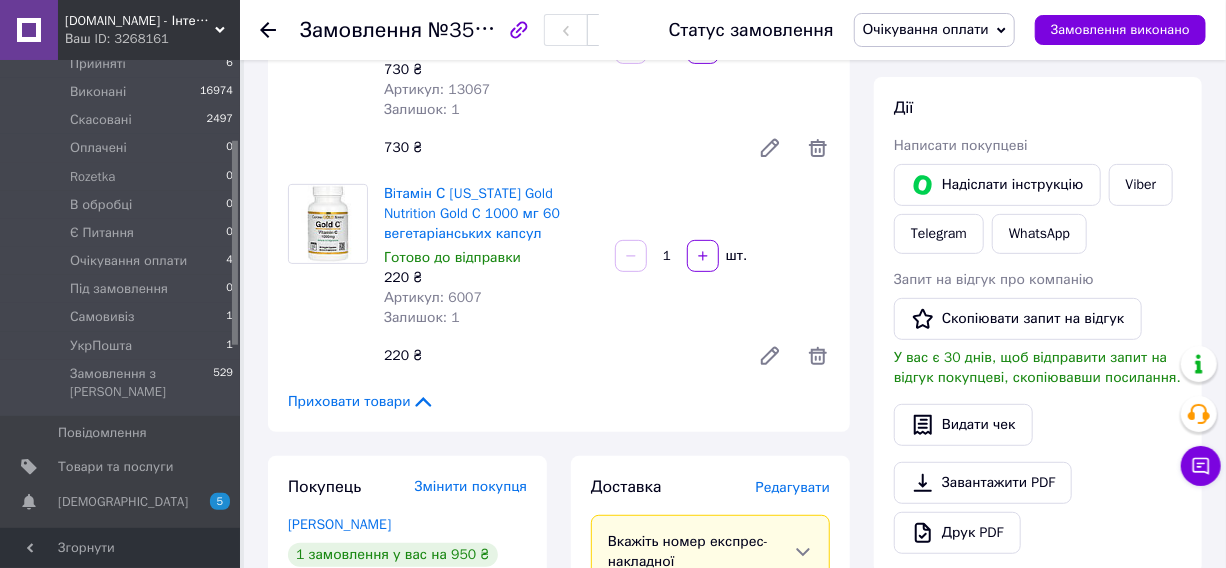 scroll, scrollTop: 181, scrollLeft: 0, axis: vertical 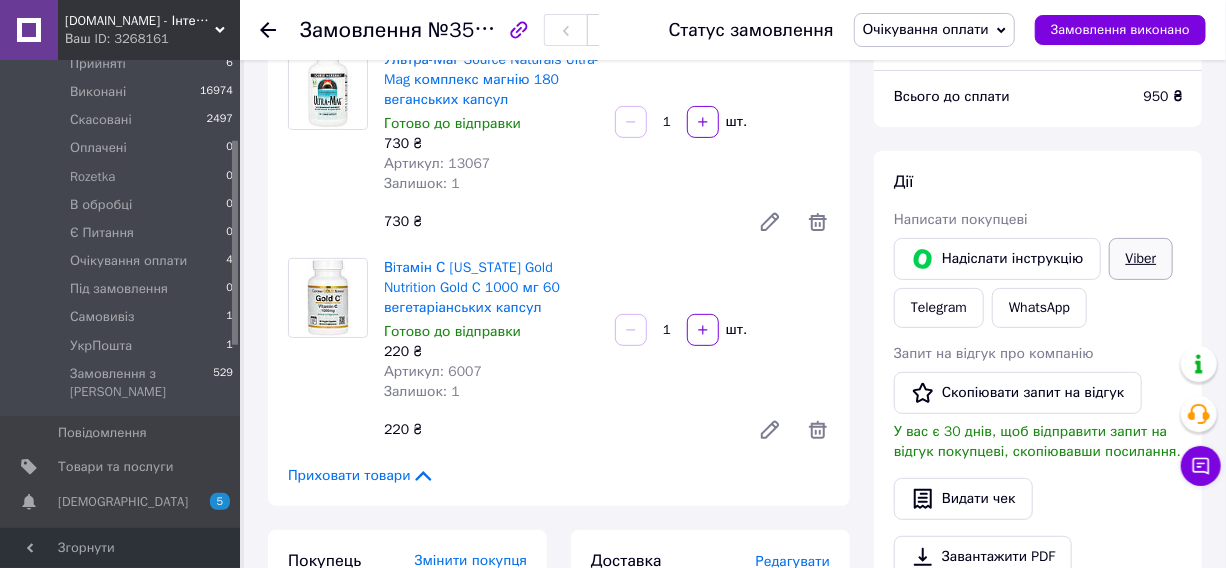 click on "Viber" at bounding box center [1141, 259] 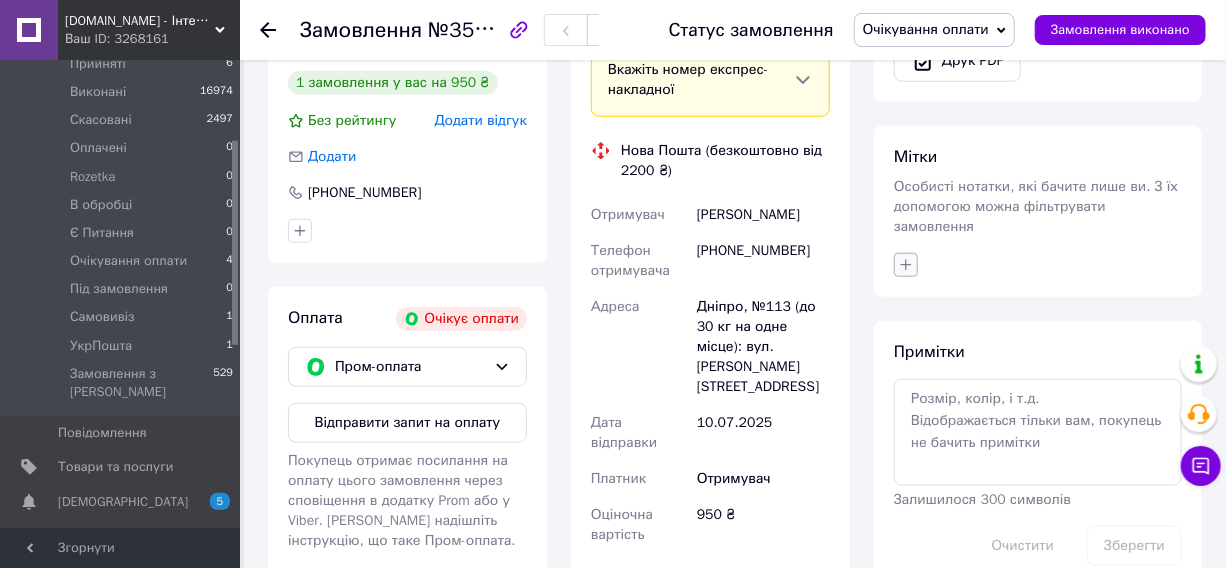 click at bounding box center [906, 265] 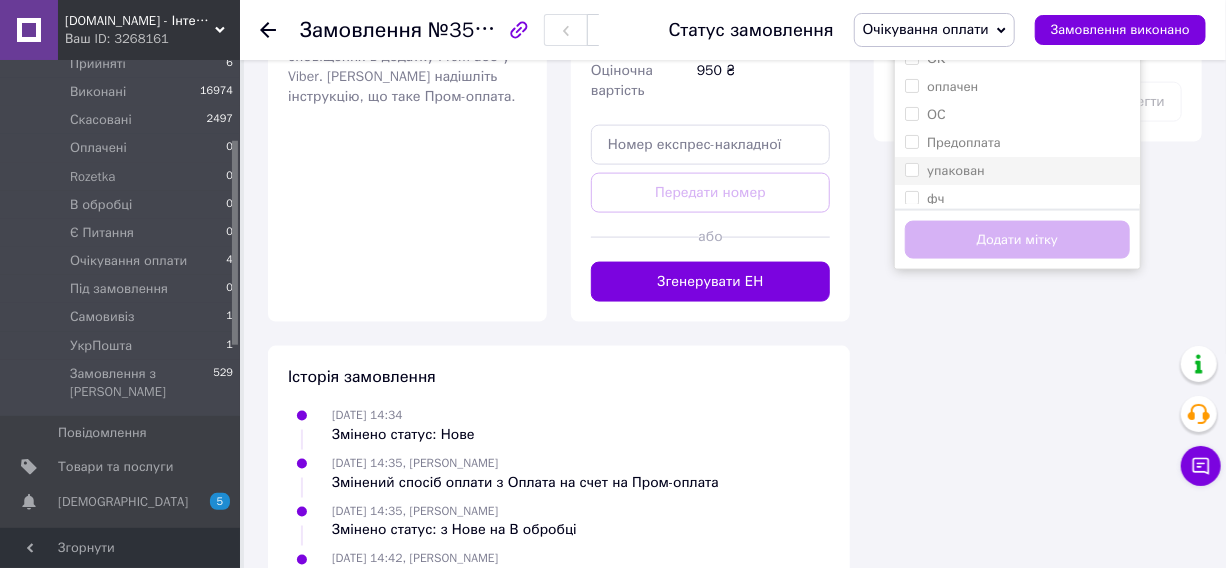 scroll, scrollTop: 1181, scrollLeft: 0, axis: vertical 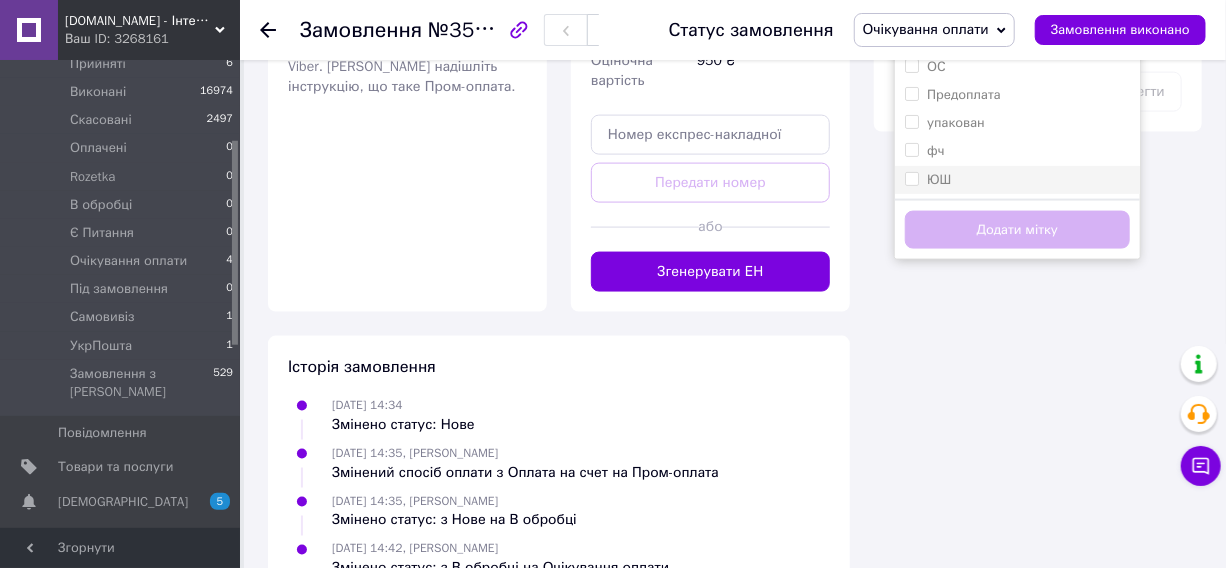 click on "ЮШ" at bounding box center (928, 180) 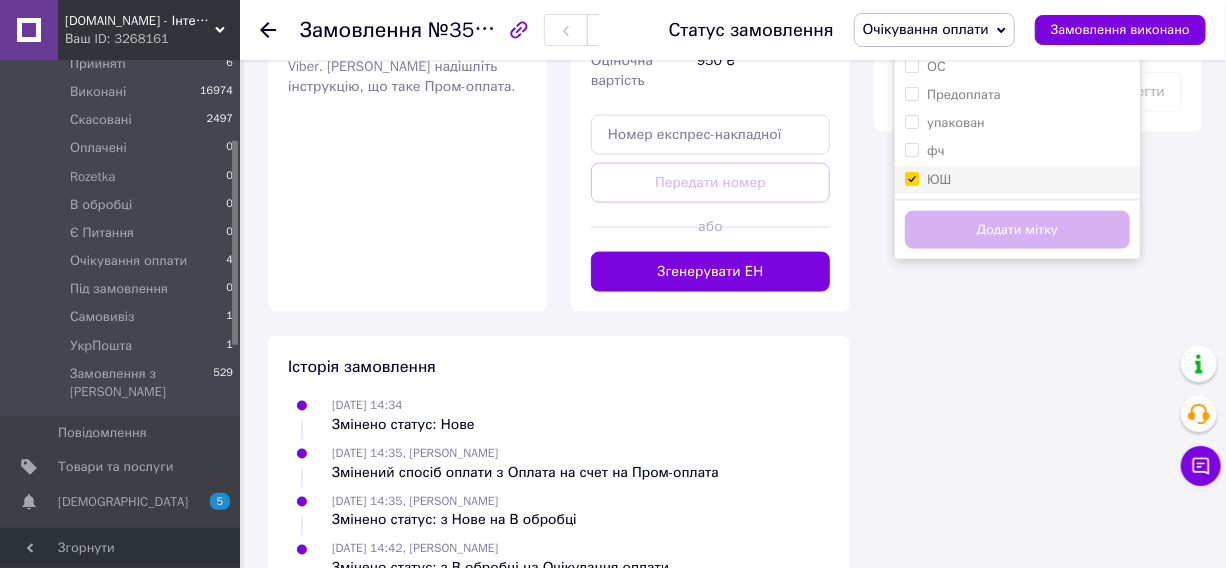 click on "ЮШ" at bounding box center [911, 178] 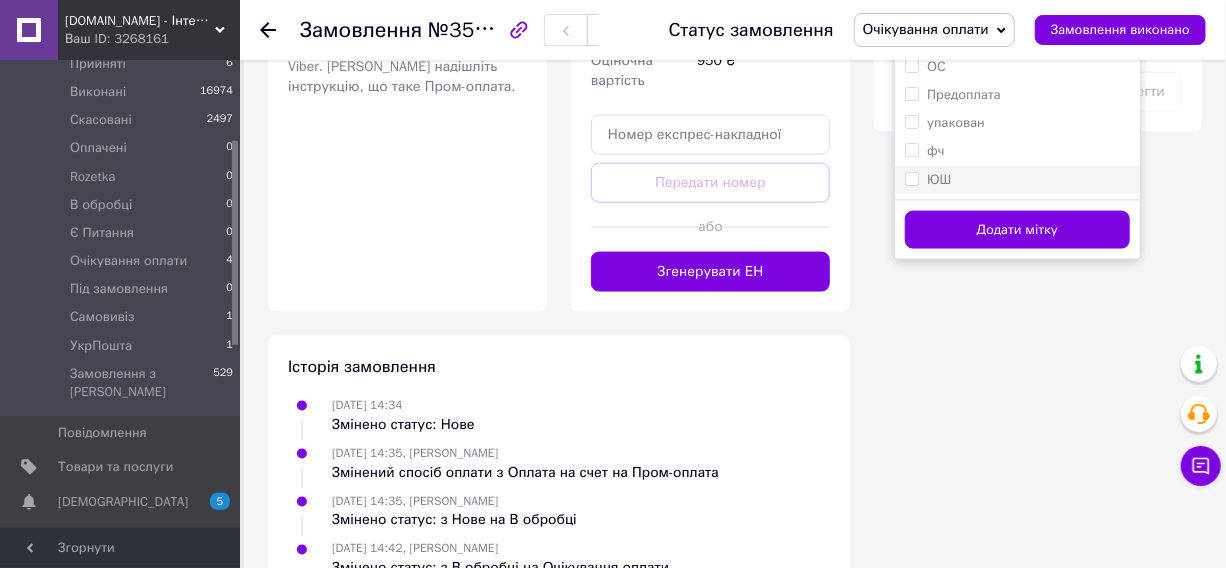 drag, startPoint x: 909, startPoint y: 157, endPoint x: 949, endPoint y: 212, distance: 68.007355 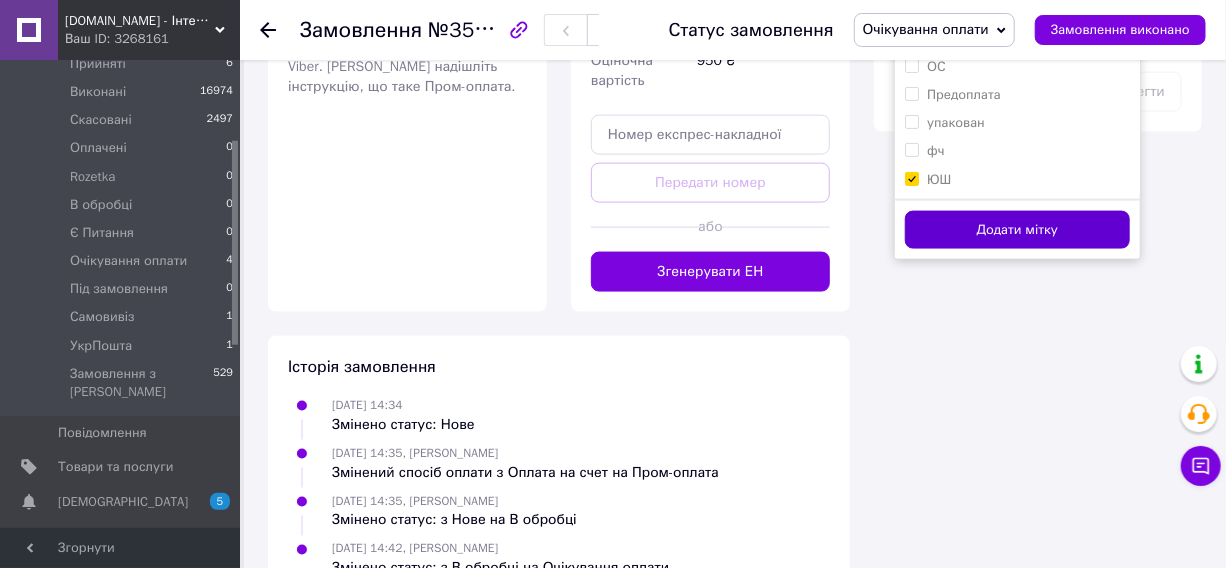 click on "Додати мітку" at bounding box center [1017, 230] 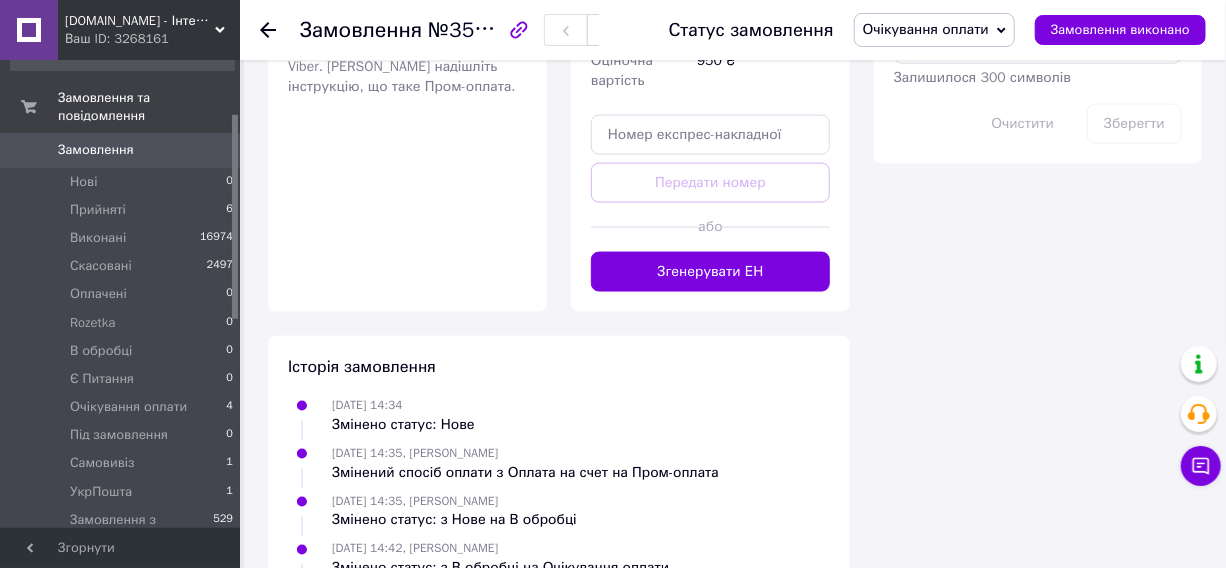 scroll, scrollTop: 0, scrollLeft: 0, axis: both 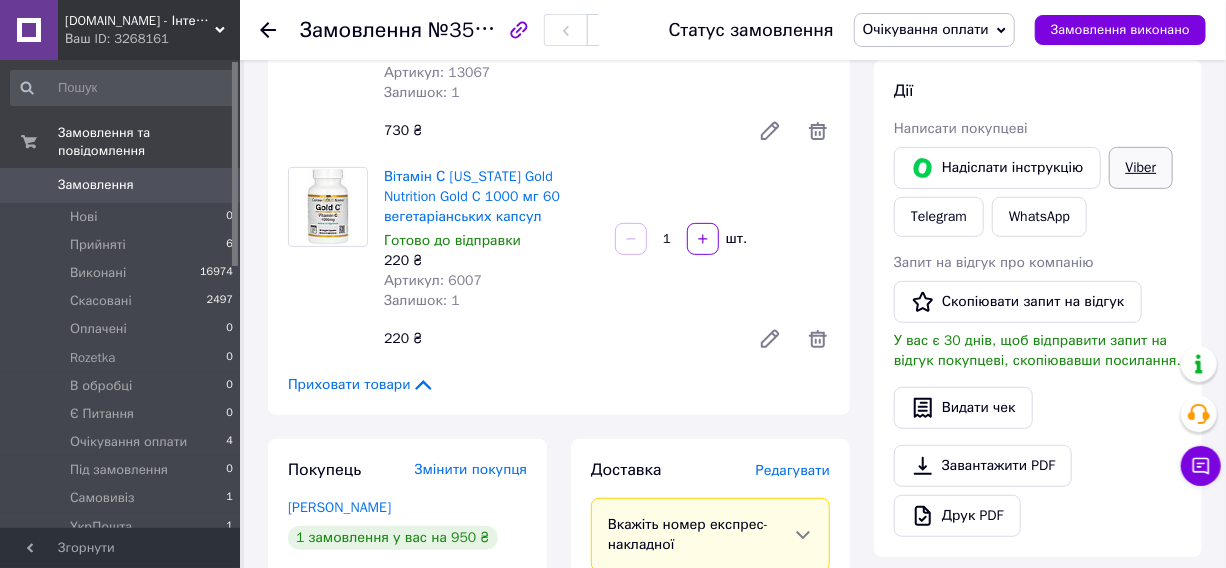 click on "Viber" at bounding box center (1141, 168) 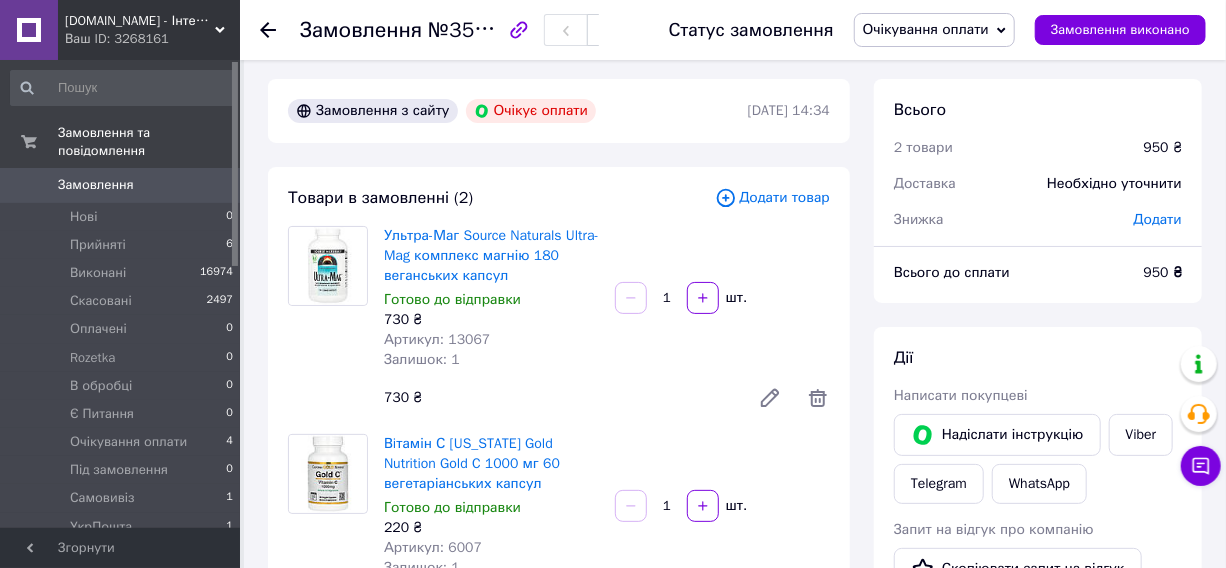 scroll, scrollTop: 0, scrollLeft: 0, axis: both 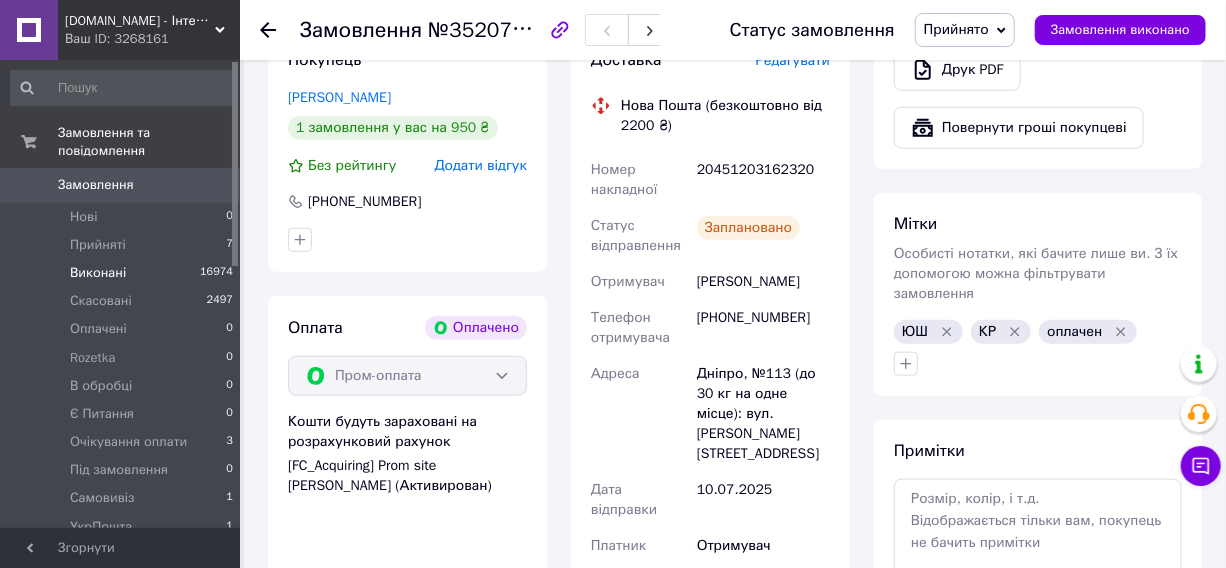click on "Прийняті" at bounding box center (98, 245) 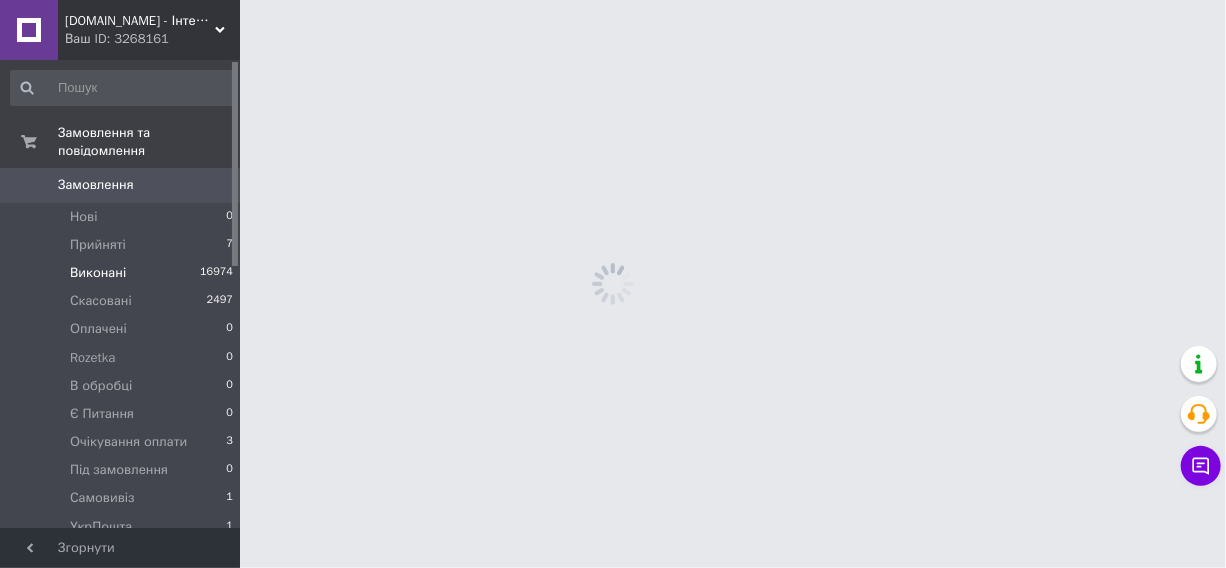 scroll, scrollTop: 0, scrollLeft: 0, axis: both 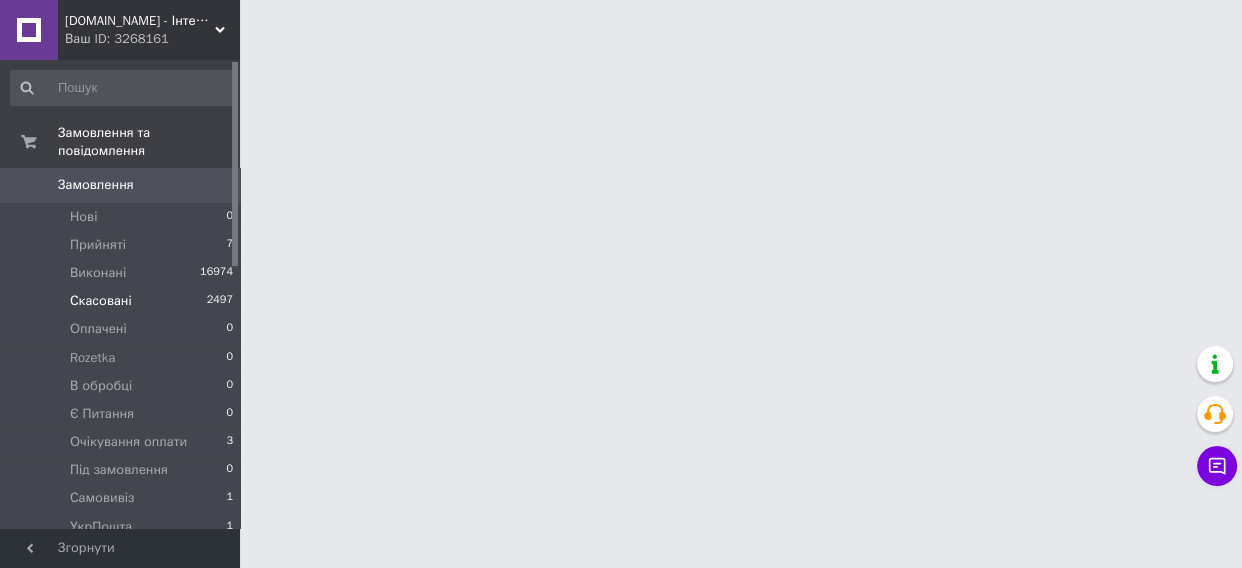 click on "Прийняті" at bounding box center [98, 245] 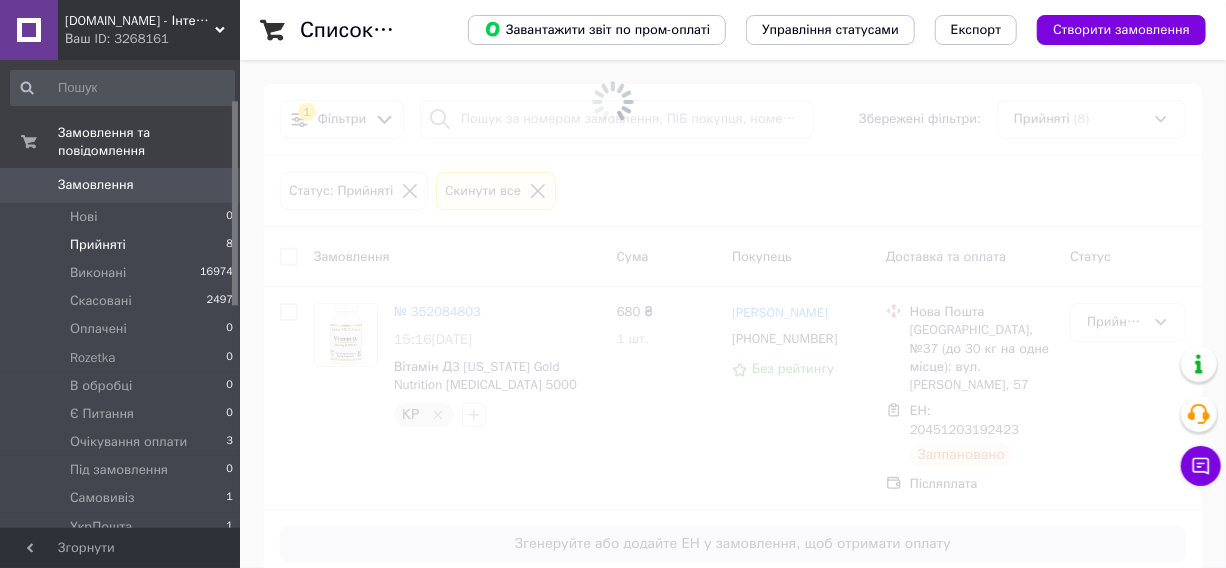 scroll, scrollTop: 90, scrollLeft: 0, axis: vertical 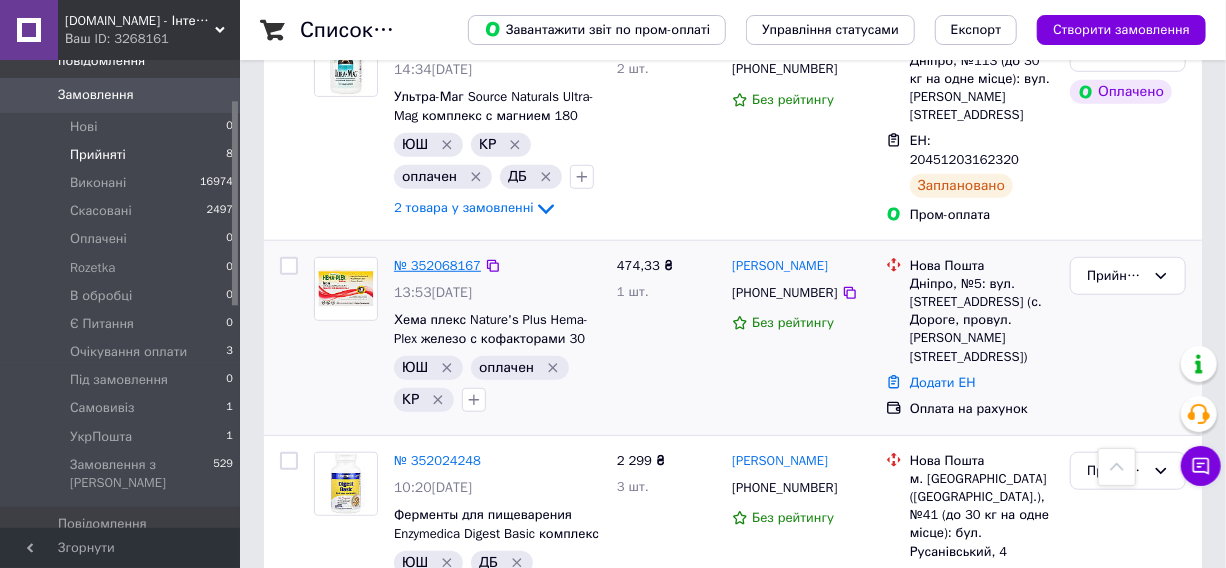 click on "№ 352068167" at bounding box center [437, 265] 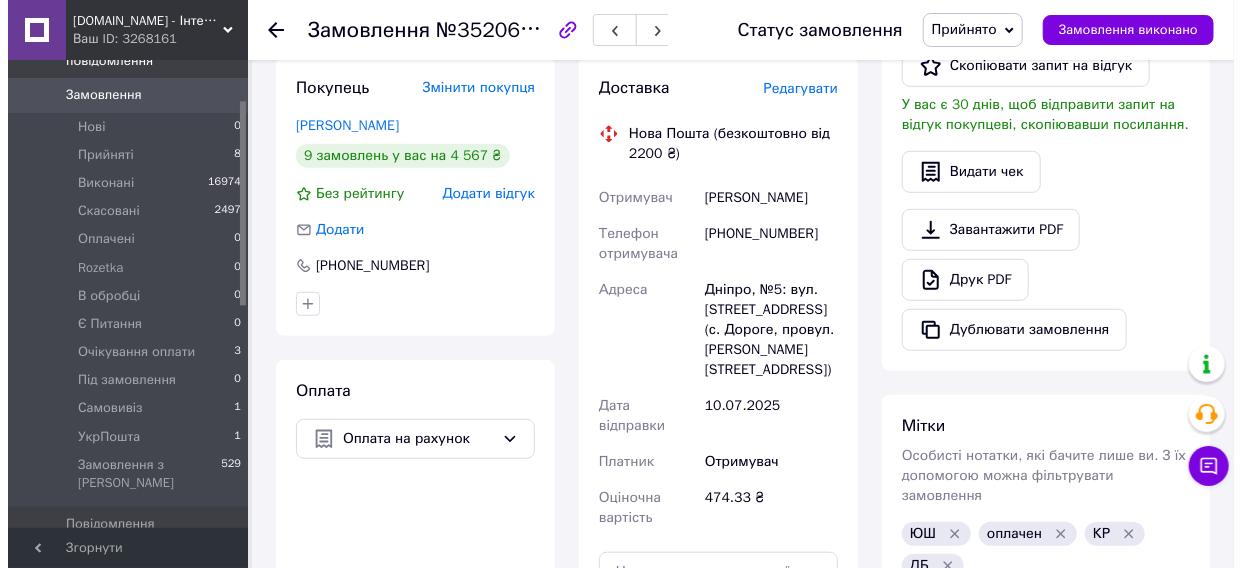 scroll, scrollTop: 454, scrollLeft: 0, axis: vertical 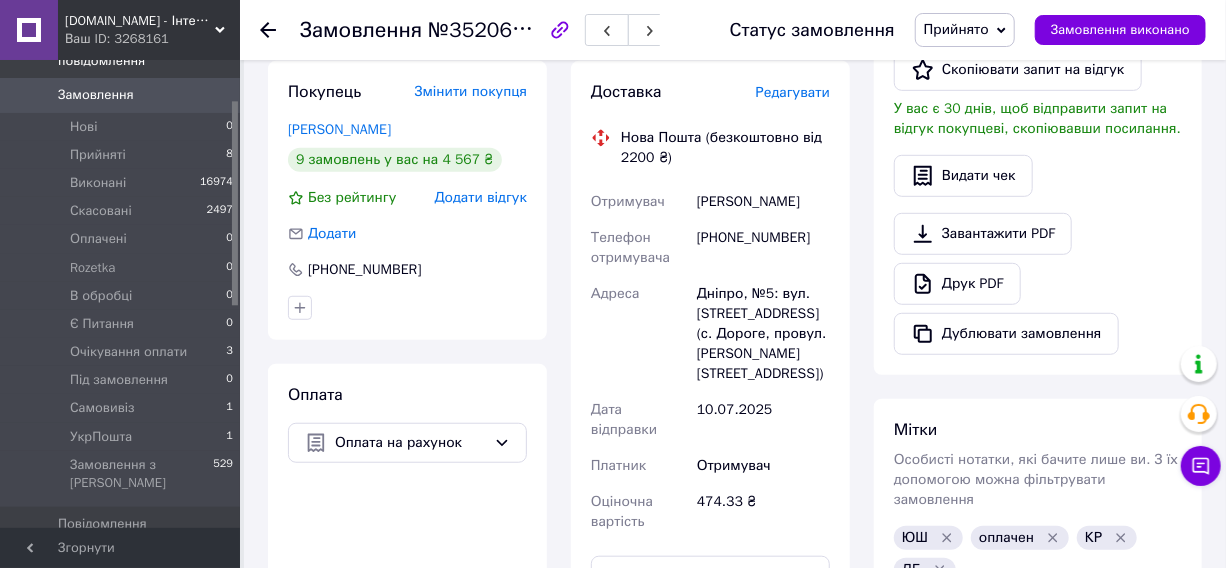 click on "Доставка Редагувати Нова Пошта (безкоштовно від 2200 ₴) Отримувач Владимирова Владислава Телефон отримувача +380936002401 Адреса Дніпро, №5: вул. Чорних Запорожців, 38 (с. Дороге, провул. Тютіна, 15а) Дата відправки 10.07.2025 Платник Отримувач Оціночна вартість 474.33 ₴ Передати номер або Згенерувати ЕН Платник Отримувач Відправник Прізвище отримувача Владимирова Ім'я отримувача Владислава По батькові отримувача Телефон отримувача +380936002401 Тип доставки У відділенні Кур'єром В поштоматі Місто Дніпро Відділення №5: вул. Чорних Запорожців, 38 (с. Дороге, провул. Тютіна, 15а) < >" at bounding box center [710, 407] 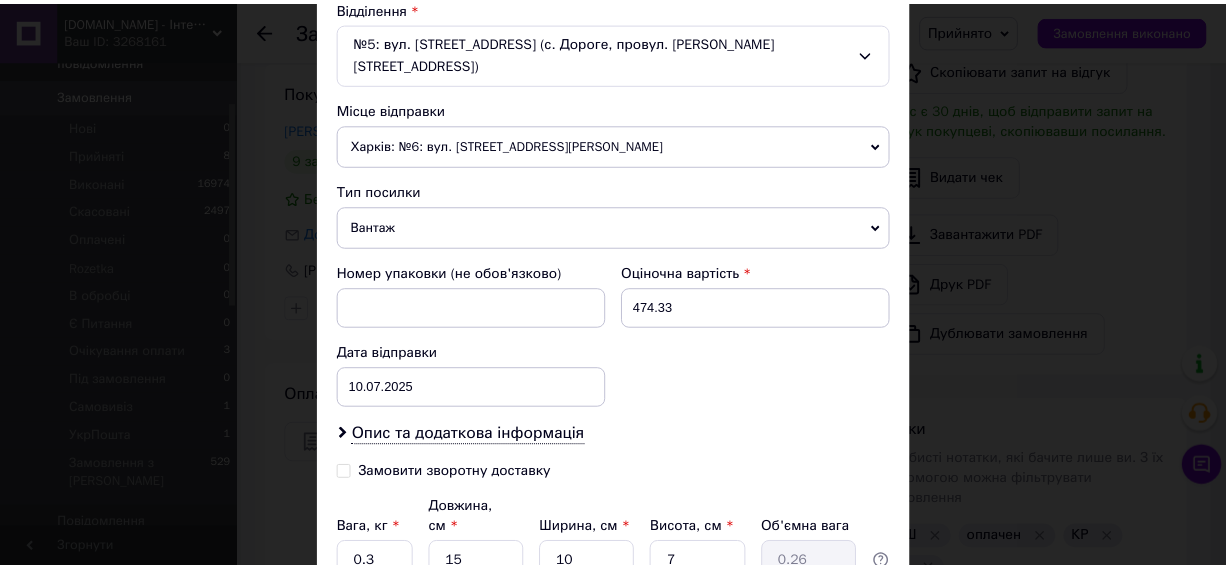 scroll, scrollTop: 792, scrollLeft: 0, axis: vertical 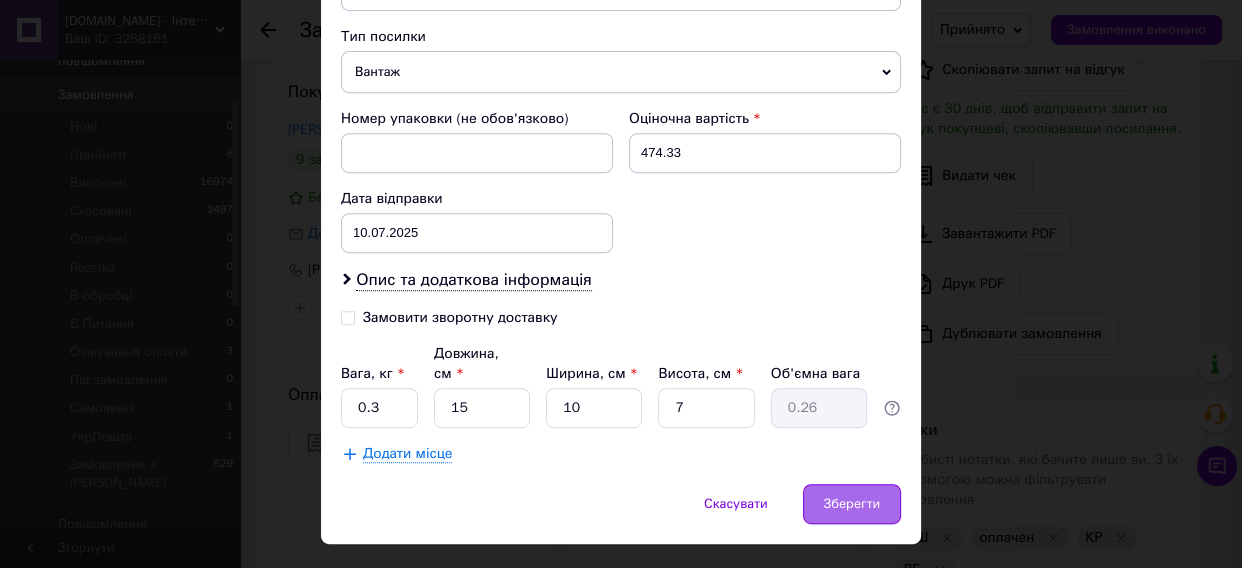 click on "Зберегти" at bounding box center [852, 504] 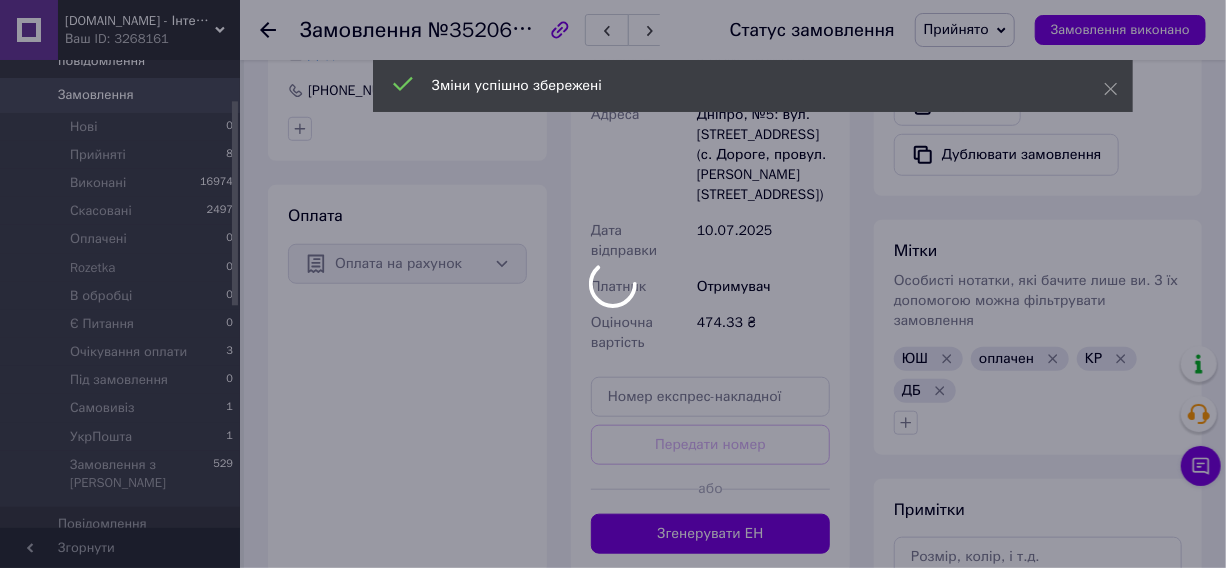 scroll, scrollTop: 1000, scrollLeft: 0, axis: vertical 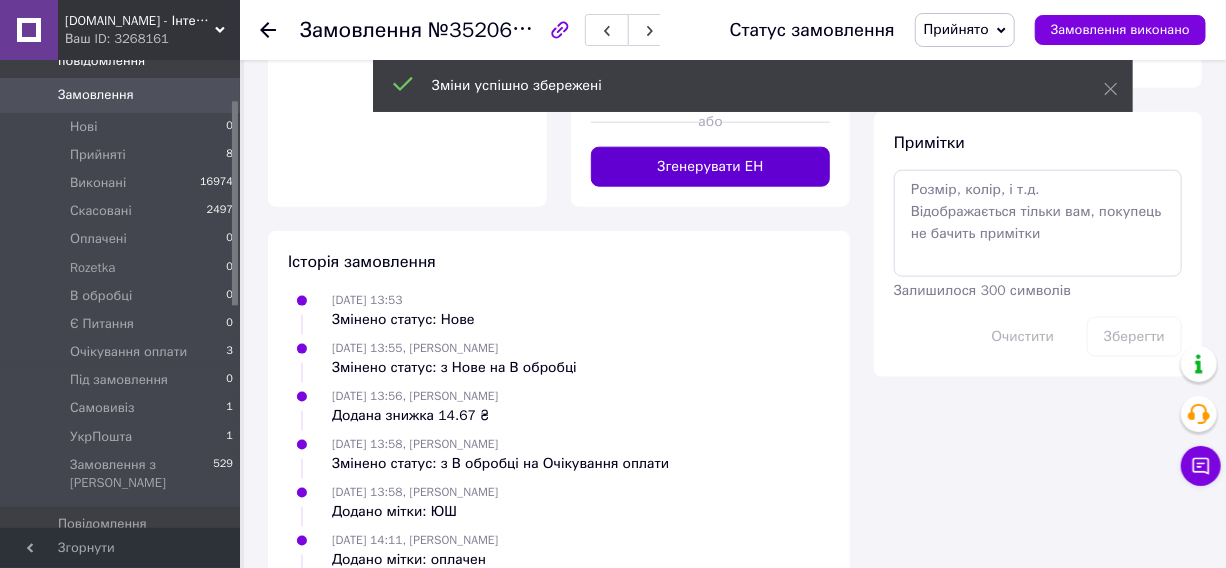 click on "Згенерувати ЕН" at bounding box center (710, 167) 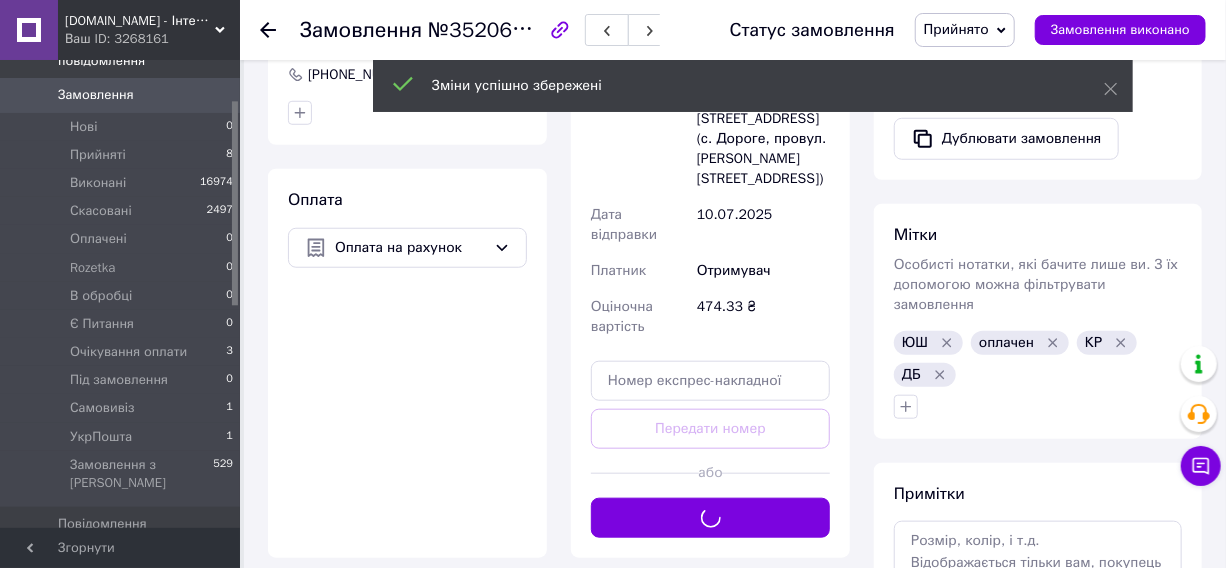 scroll, scrollTop: 636, scrollLeft: 0, axis: vertical 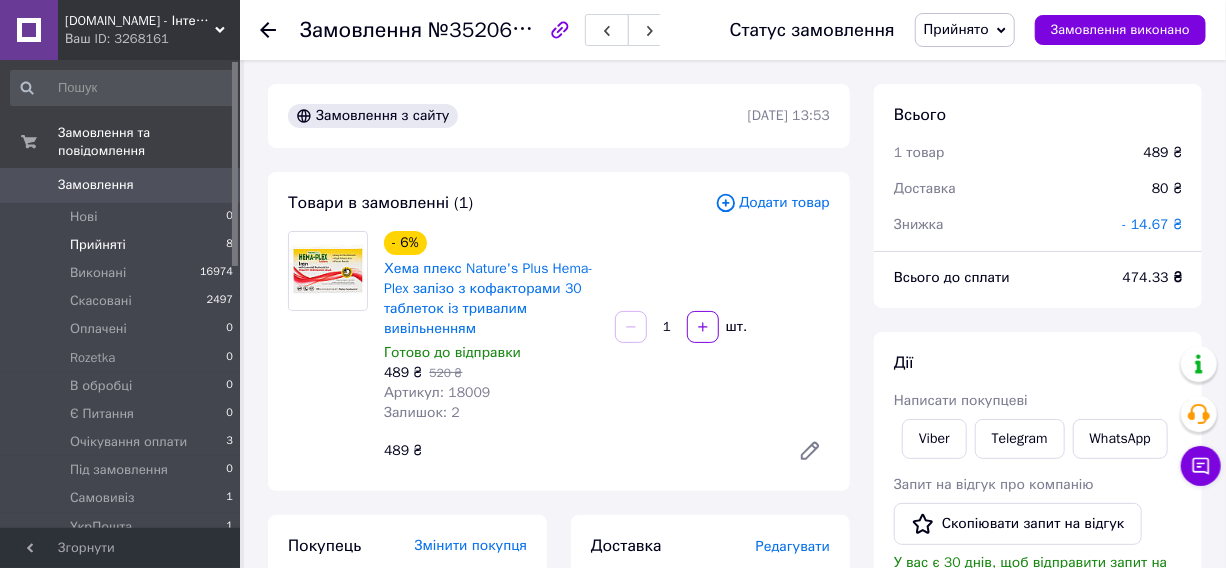 click on "Прийняті" at bounding box center (98, 245) 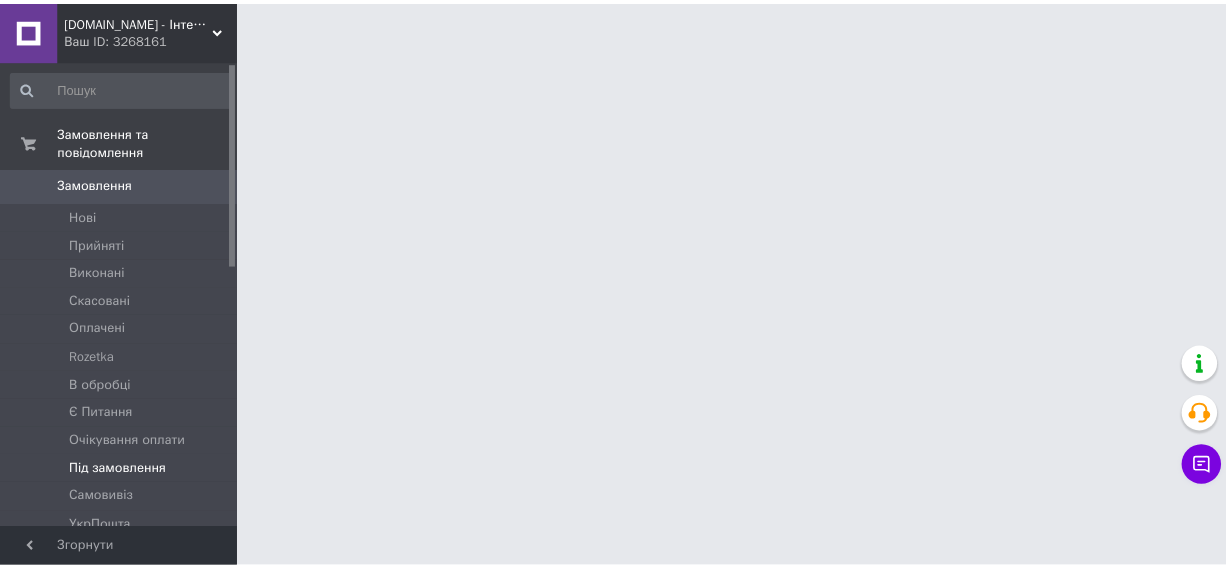 scroll, scrollTop: 0, scrollLeft: 0, axis: both 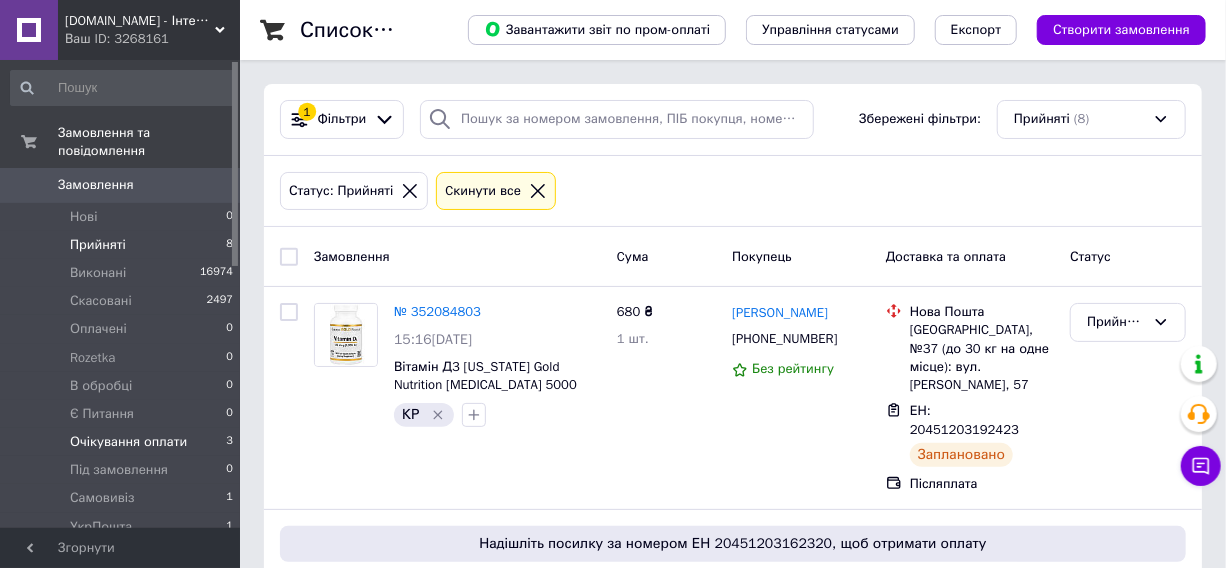 click on "Очікування оплати 3" at bounding box center [122, 442] 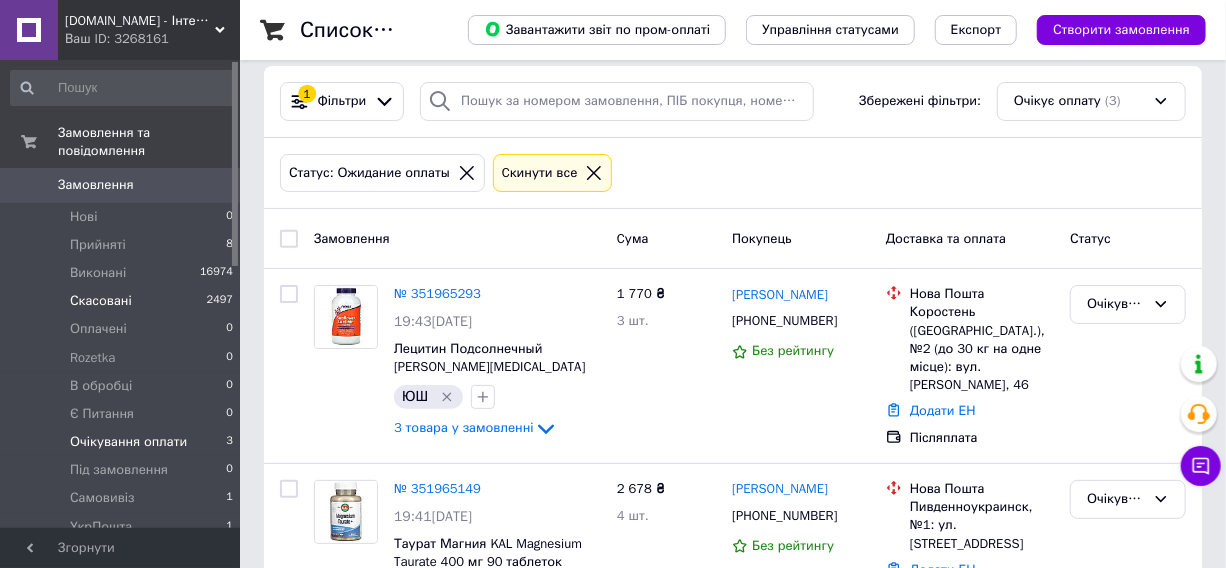 scroll, scrollTop: 0, scrollLeft: 0, axis: both 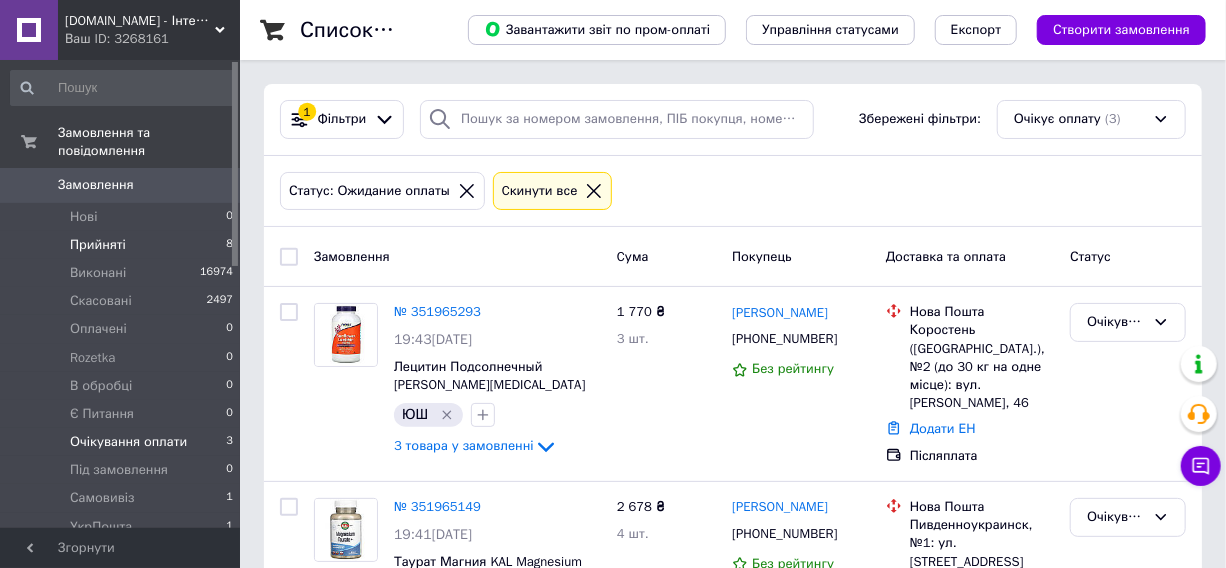 click on "Прийняті 8" at bounding box center (122, 245) 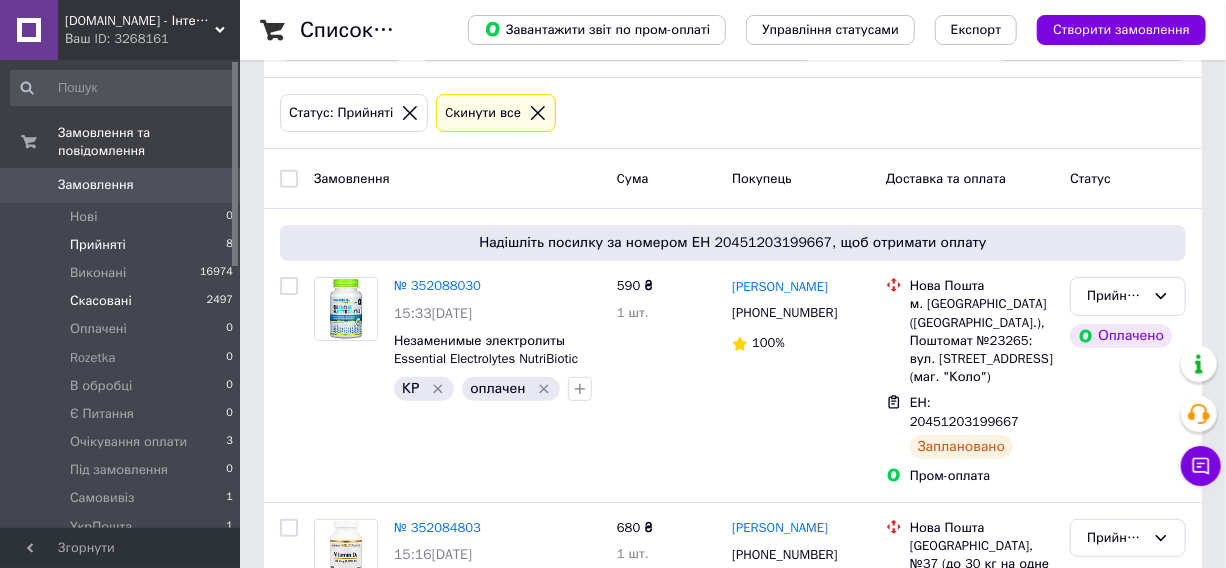 scroll, scrollTop: 0, scrollLeft: 0, axis: both 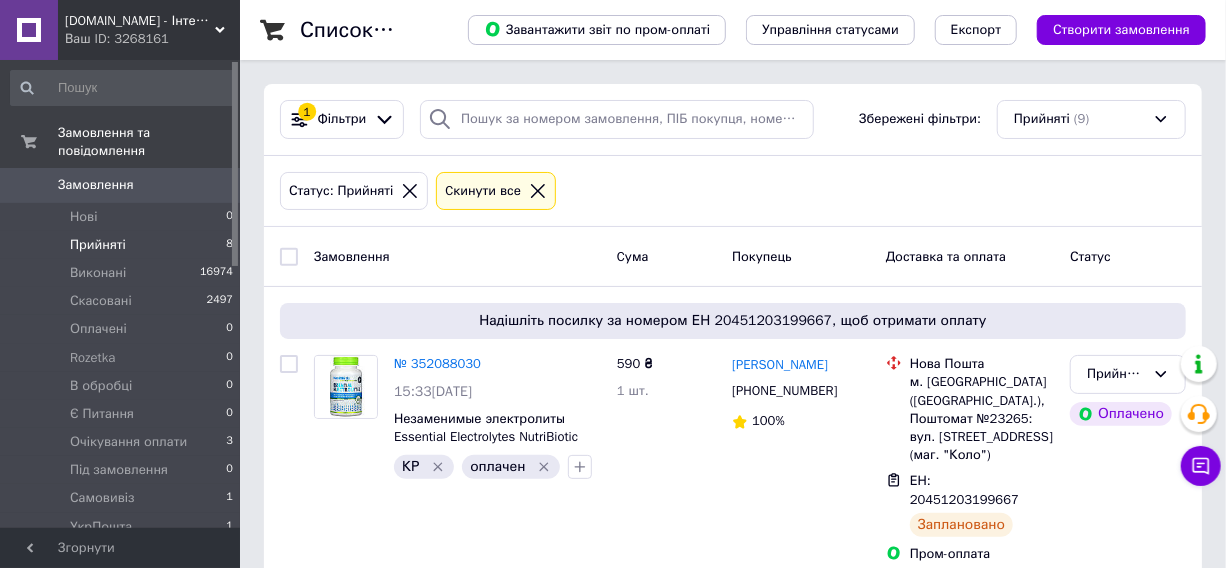 click on "Прийняті 8" at bounding box center [122, 245] 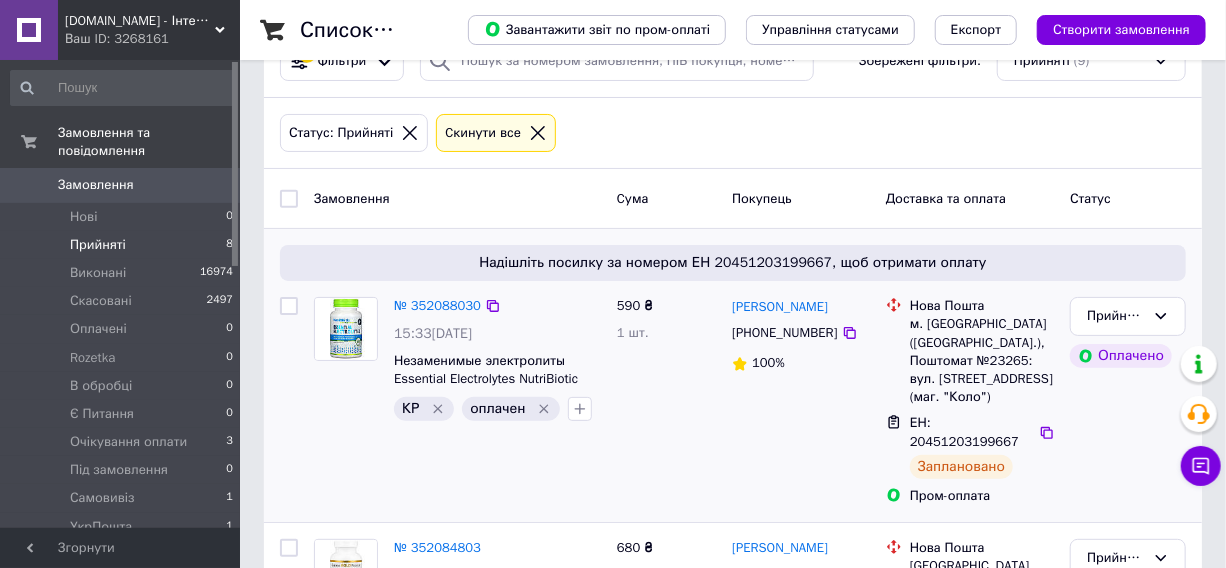 scroll, scrollTop: 90, scrollLeft: 0, axis: vertical 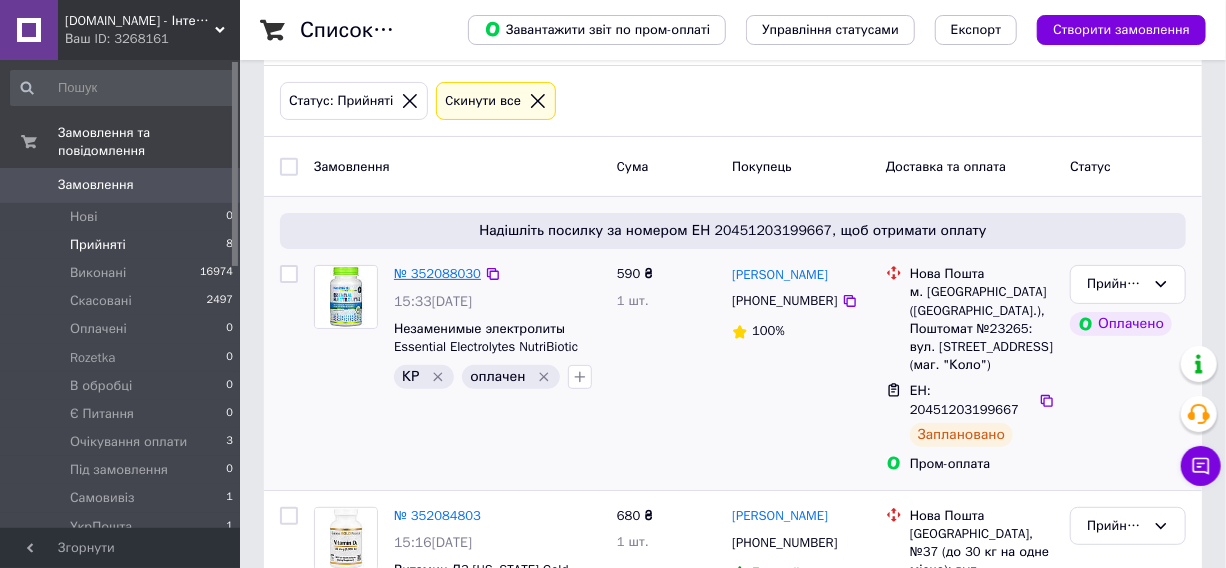 click on "№ 352088030" at bounding box center [437, 273] 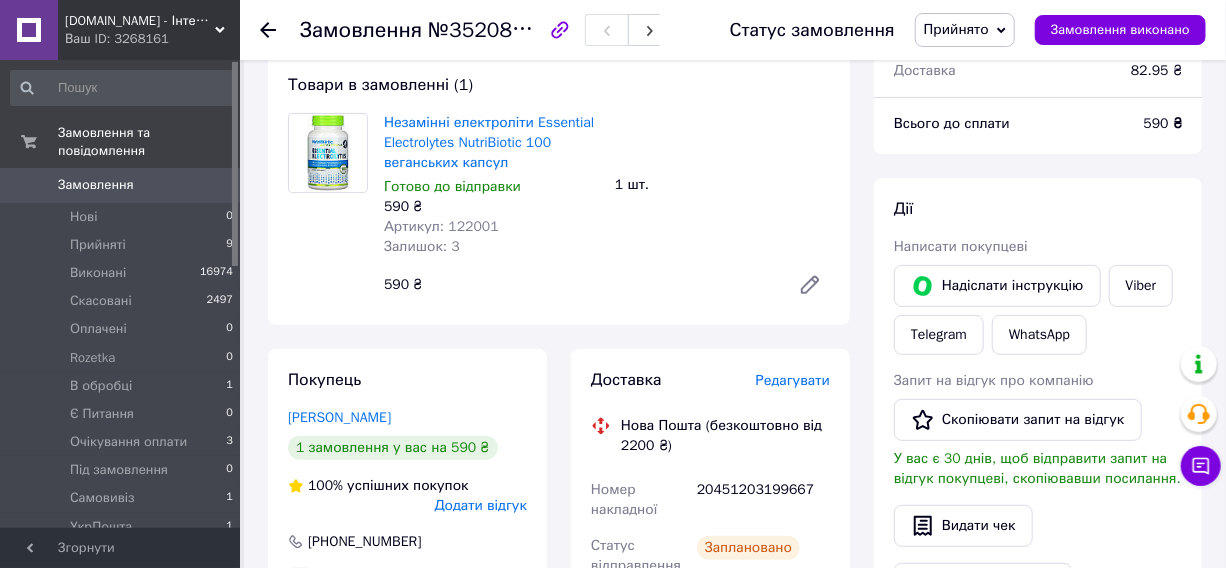 scroll, scrollTop: 181, scrollLeft: 0, axis: vertical 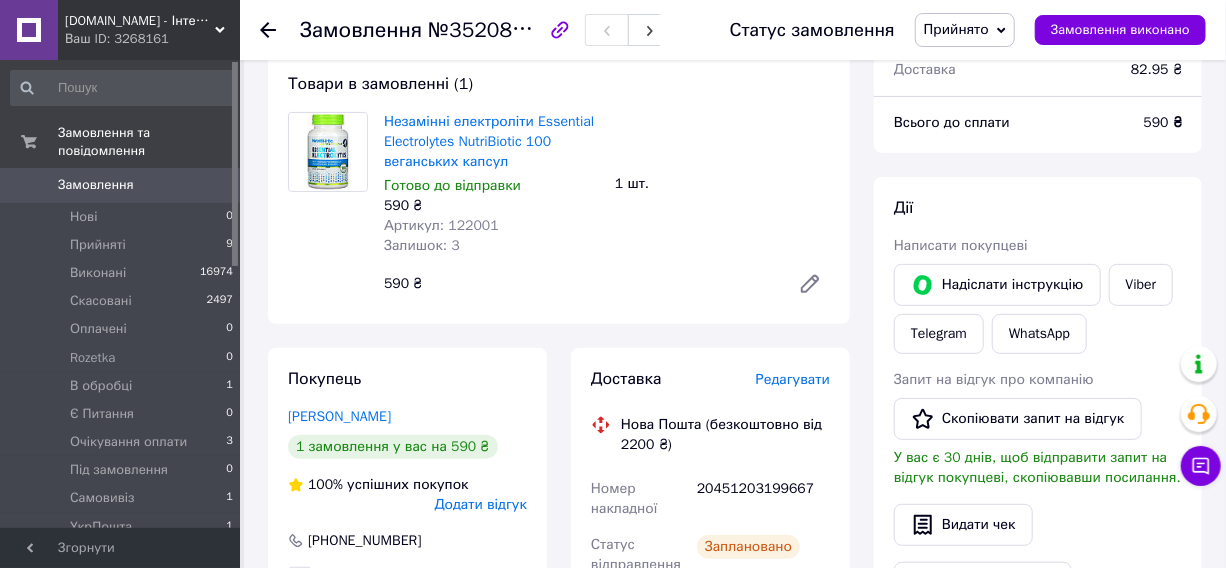 click on "20451203199667" at bounding box center [763, 499] 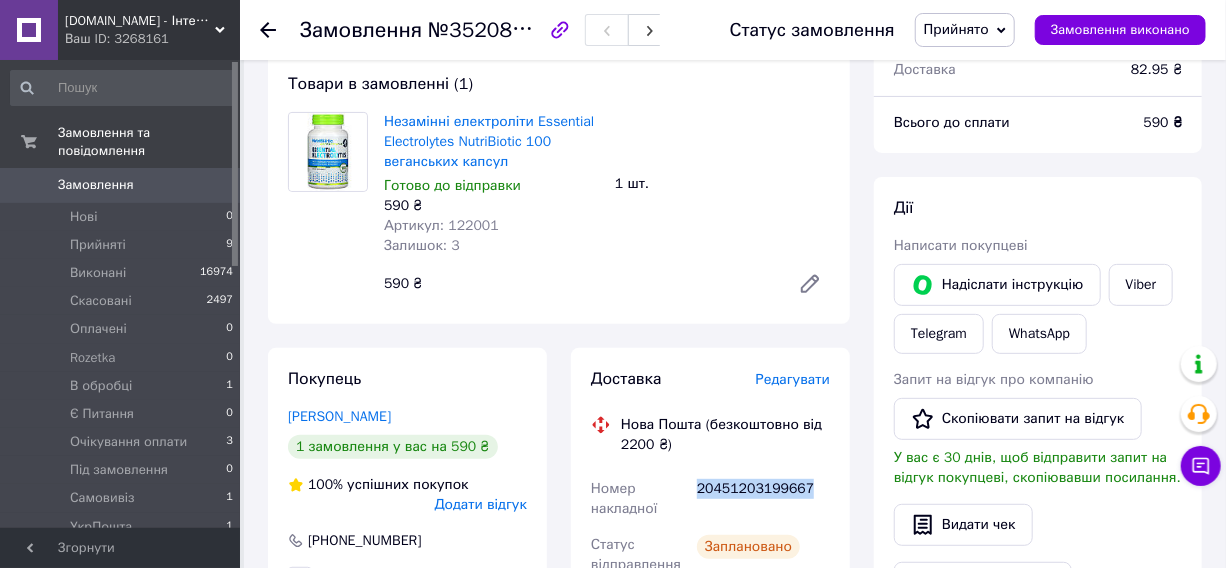 click on "20451203199667" at bounding box center [763, 499] 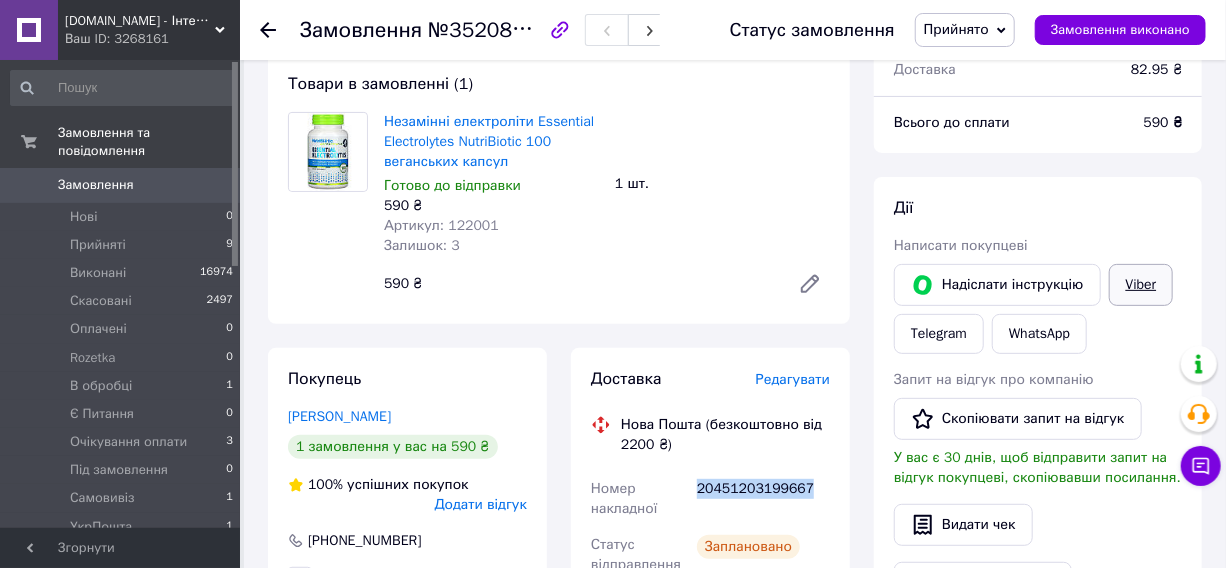 click on "Viber" at bounding box center (1141, 285) 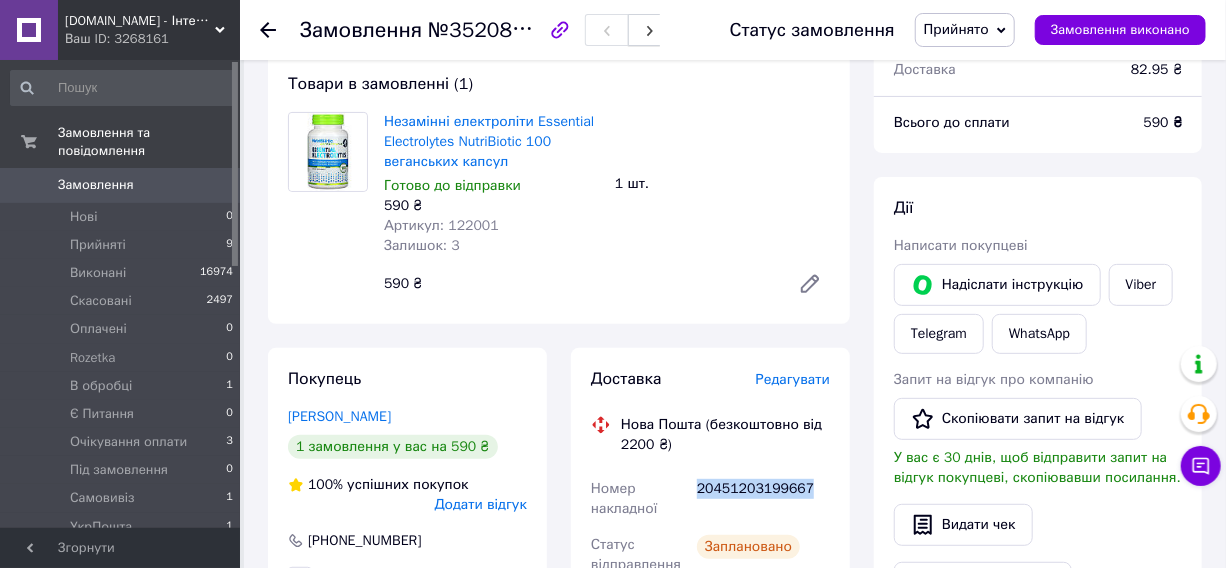 click at bounding box center (650, 30) 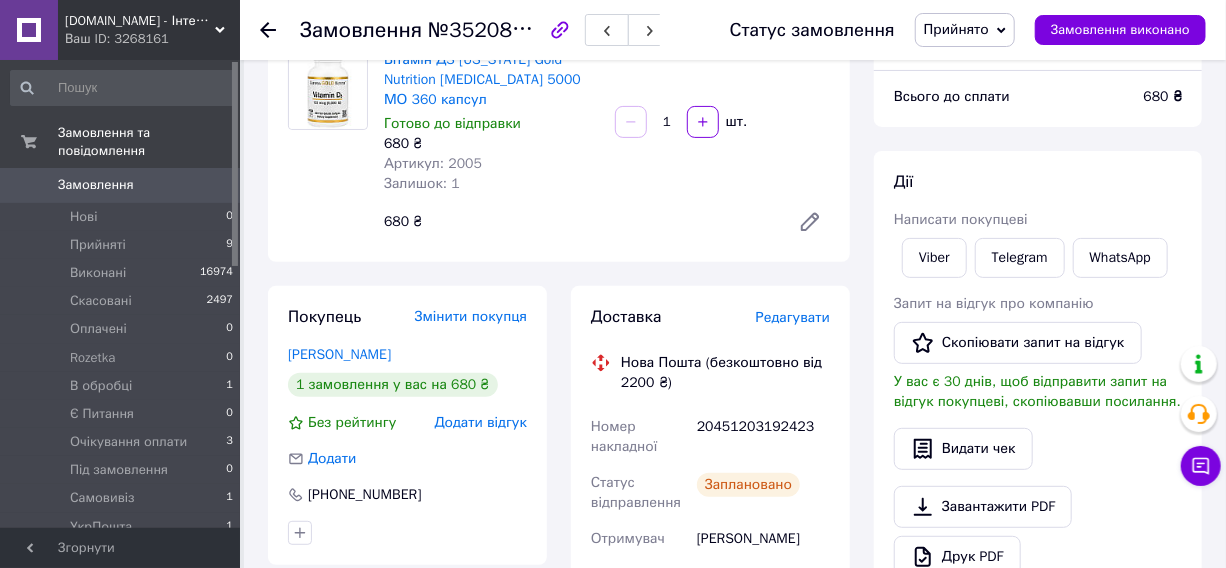 click on "20451203192423" at bounding box center (763, 437) 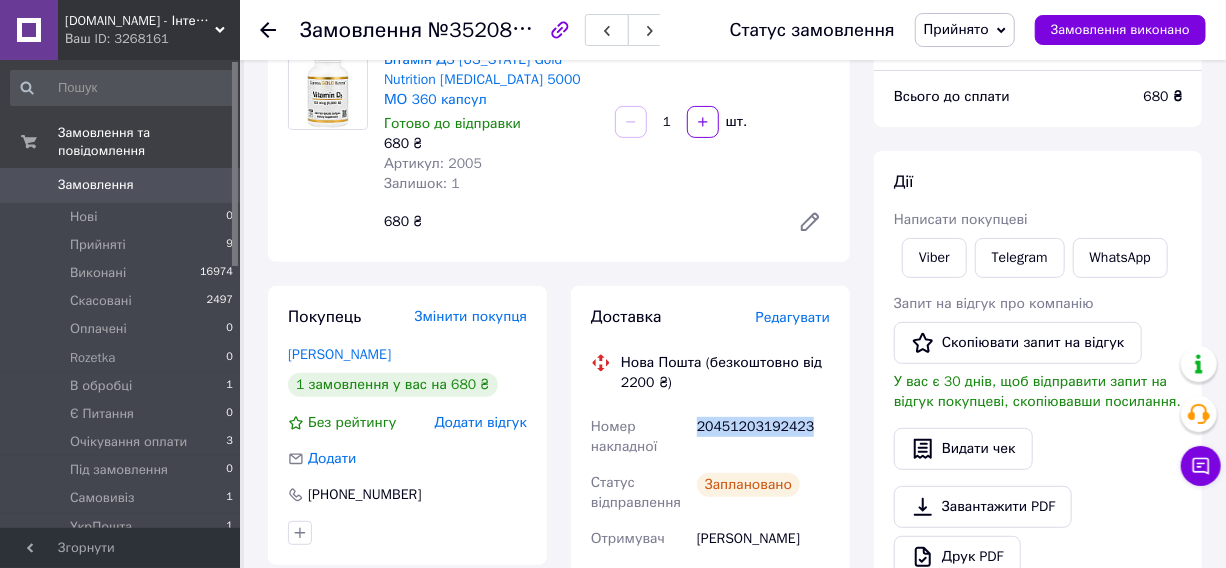 click on "20451203192423" at bounding box center (763, 437) 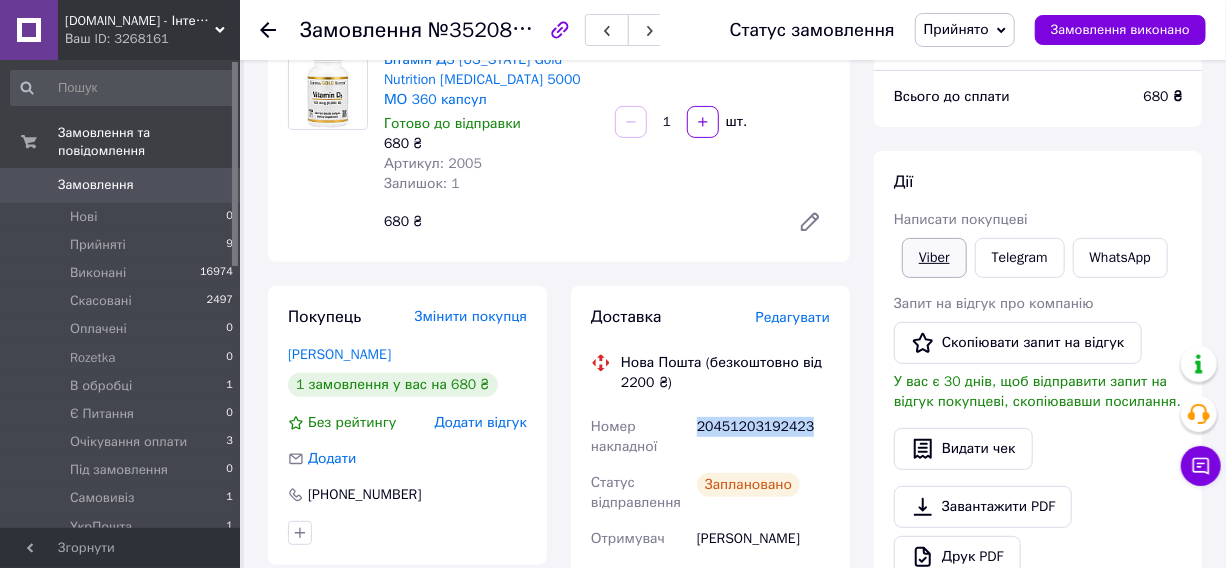 click on "Viber" at bounding box center (934, 258) 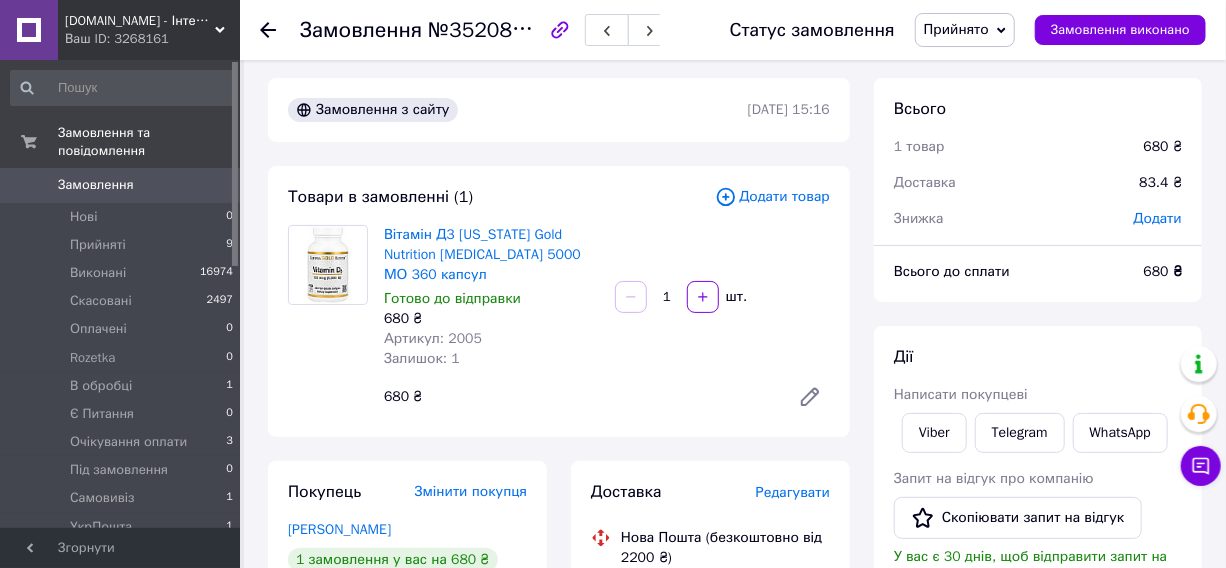 scroll, scrollTop: 0, scrollLeft: 0, axis: both 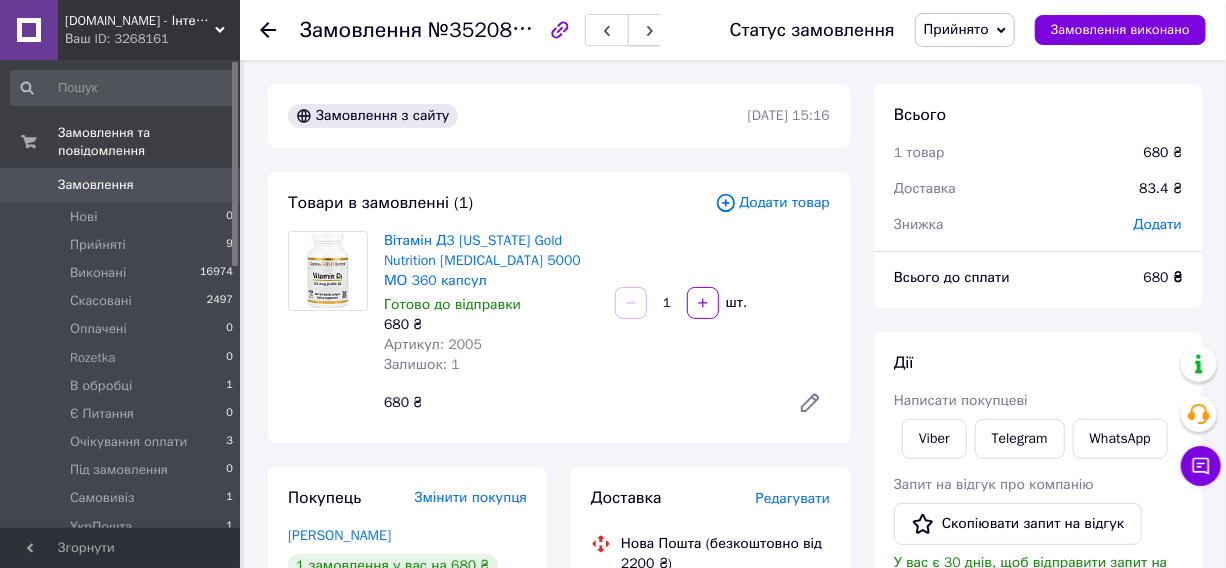 click 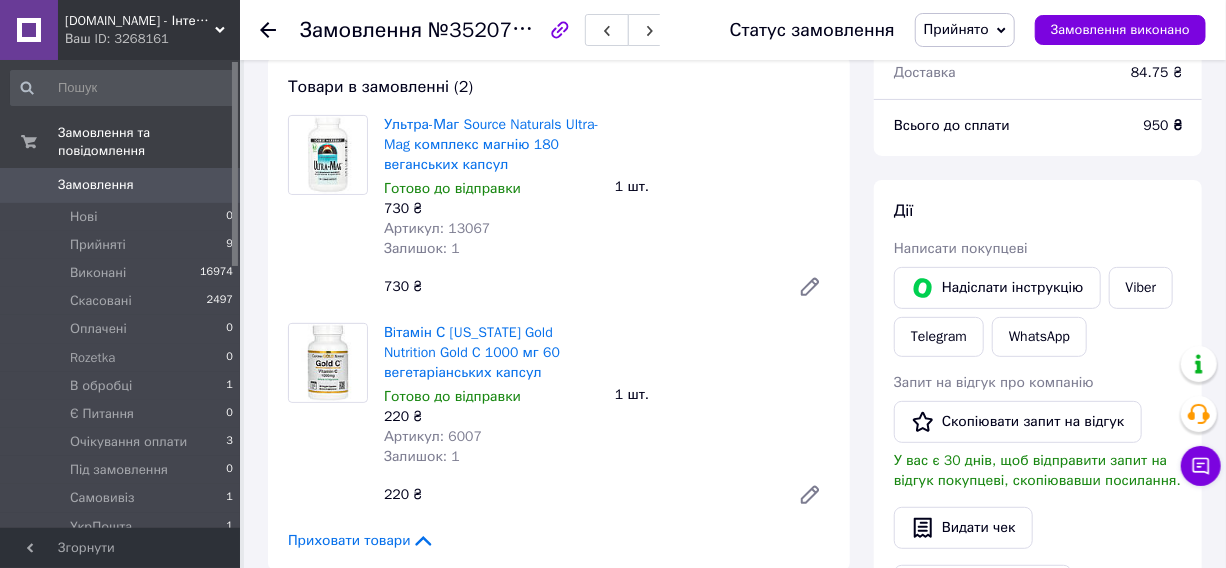 scroll, scrollTop: 286, scrollLeft: 0, axis: vertical 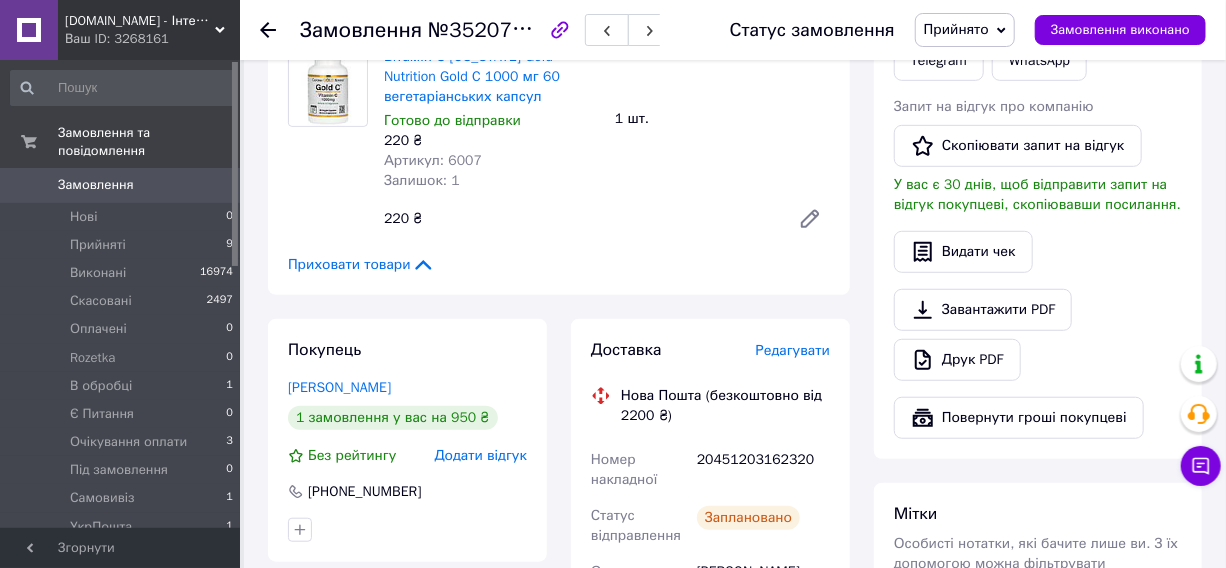 click on "20451203162320" at bounding box center (763, 470) 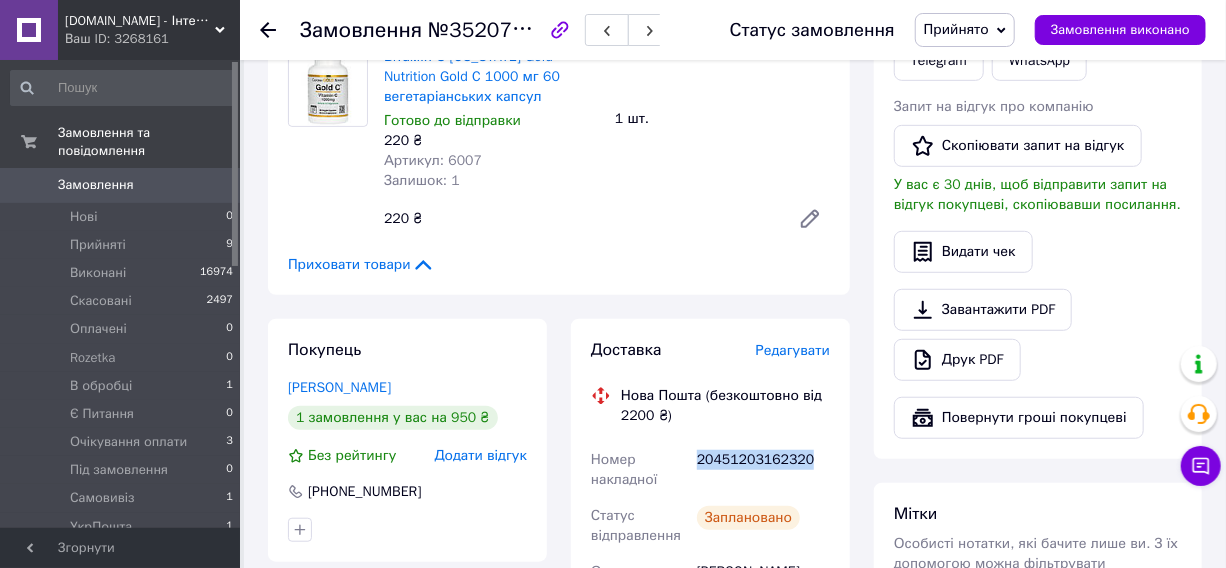 click on "20451203162320" at bounding box center (763, 470) 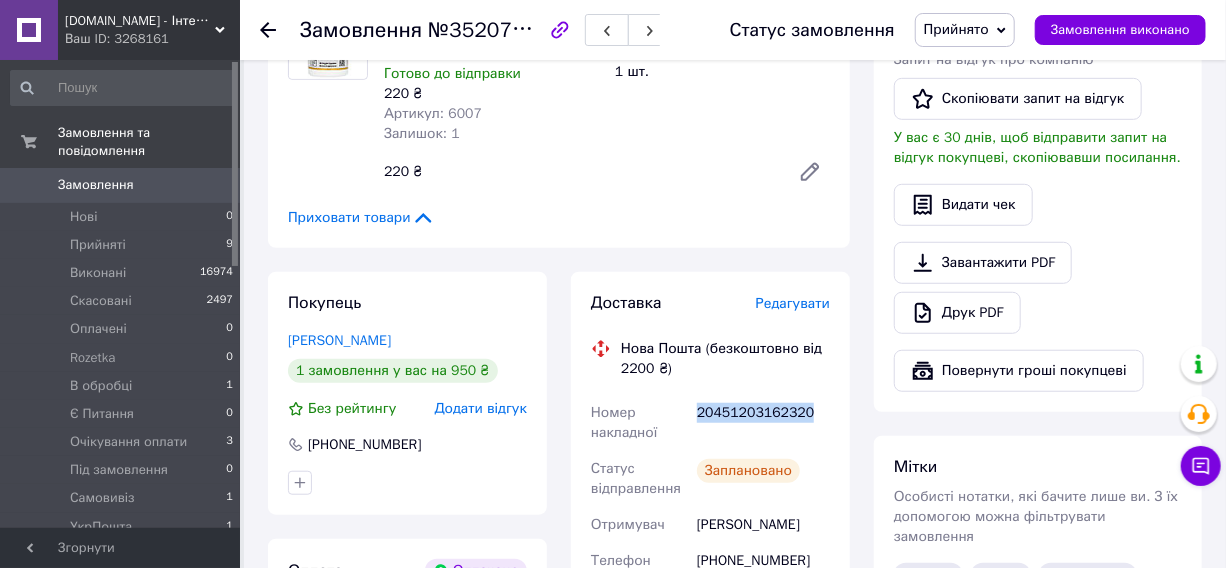 scroll, scrollTop: 181, scrollLeft: 0, axis: vertical 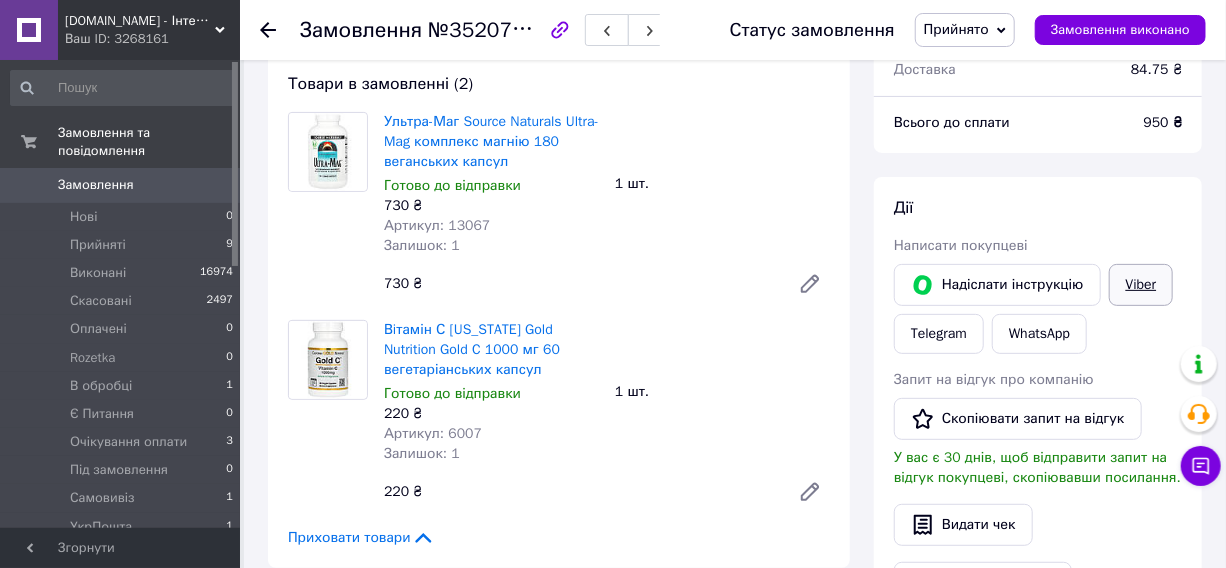 click on "Viber" at bounding box center [1141, 285] 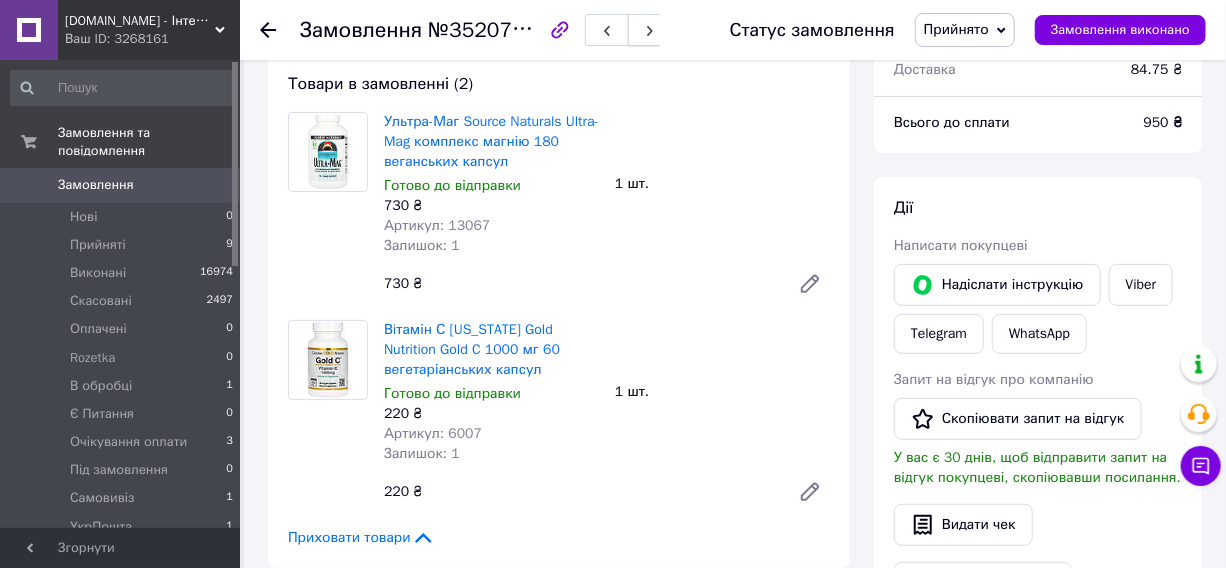 click at bounding box center [650, 30] 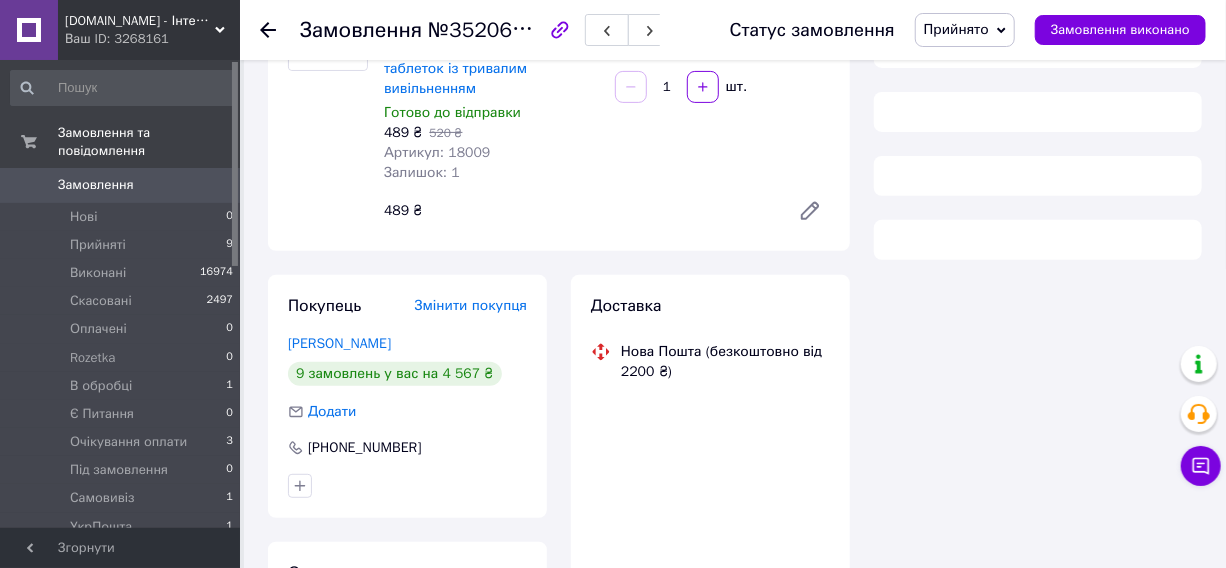 scroll, scrollTop: 272, scrollLeft: 0, axis: vertical 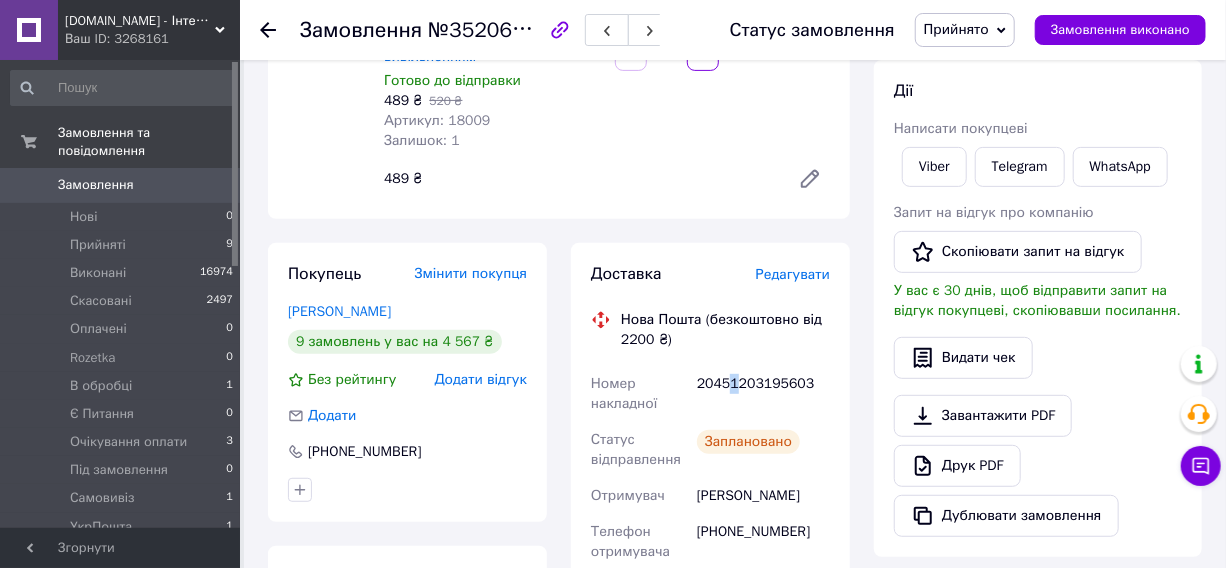 click on "20451203195603" at bounding box center (763, 394) 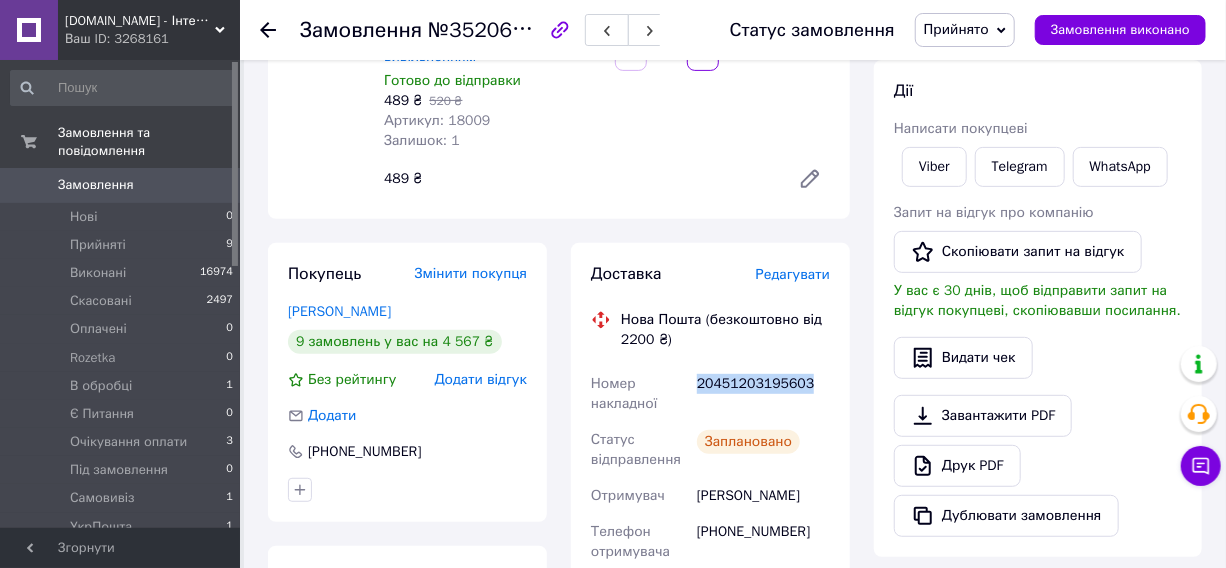 click on "20451203195603" at bounding box center [763, 394] 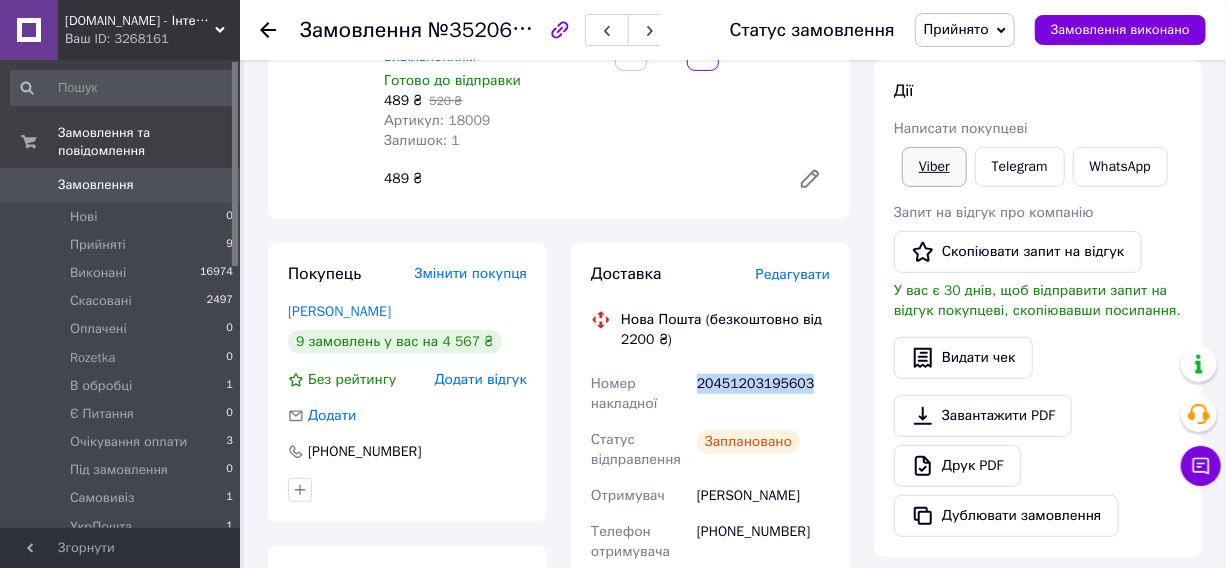 click on "Viber" at bounding box center (934, 167) 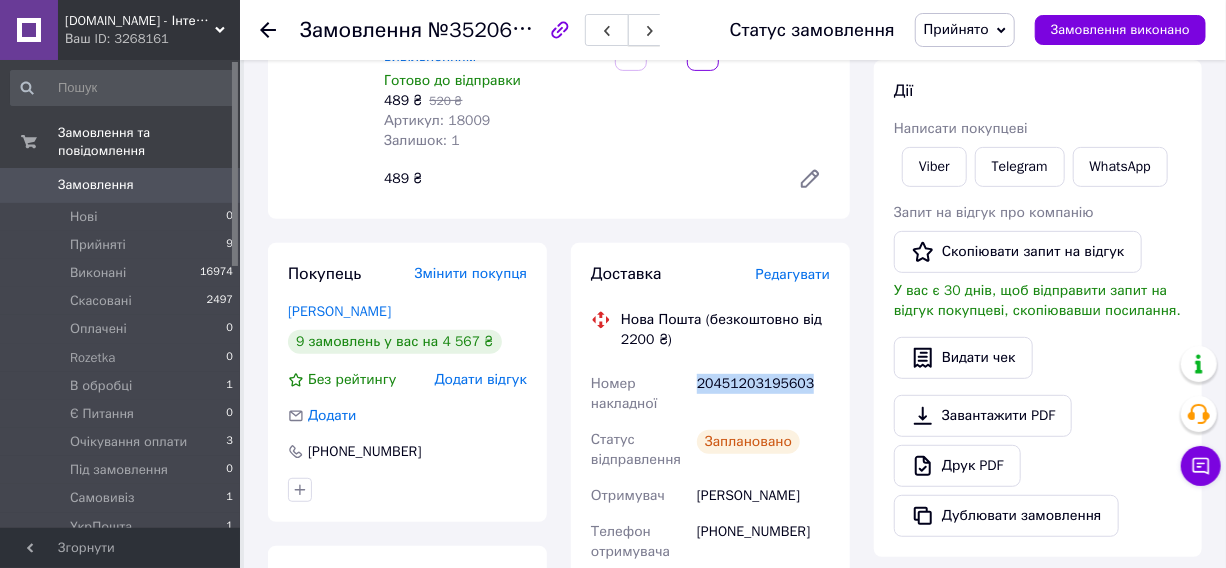click 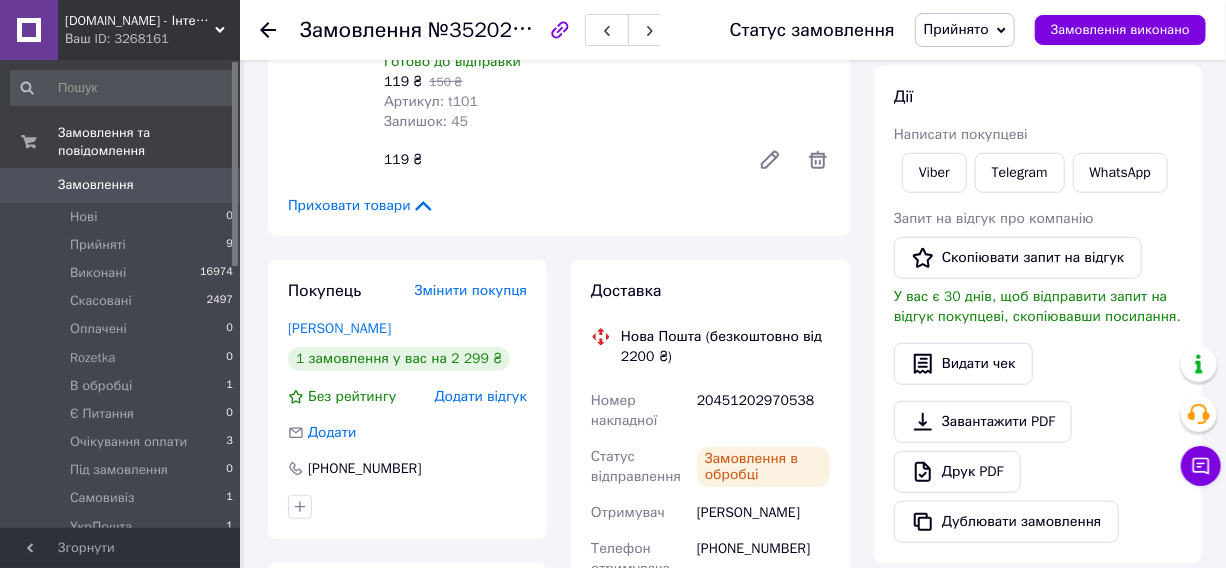 scroll, scrollTop: 545, scrollLeft: 0, axis: vertical 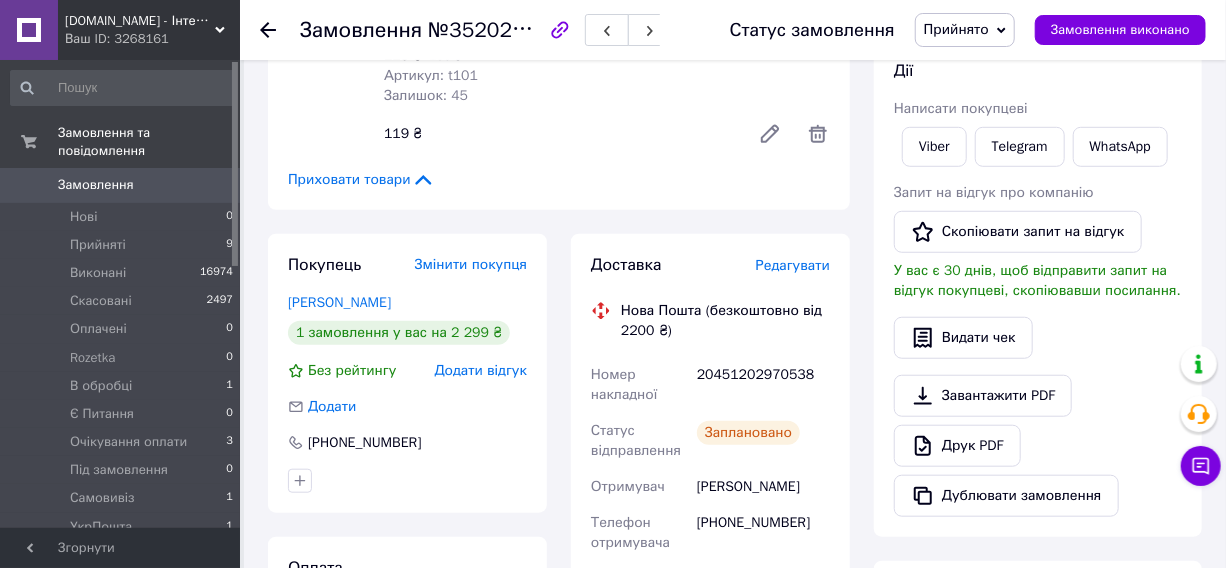 click on "20451202970538" at bounding box center (763, 385) 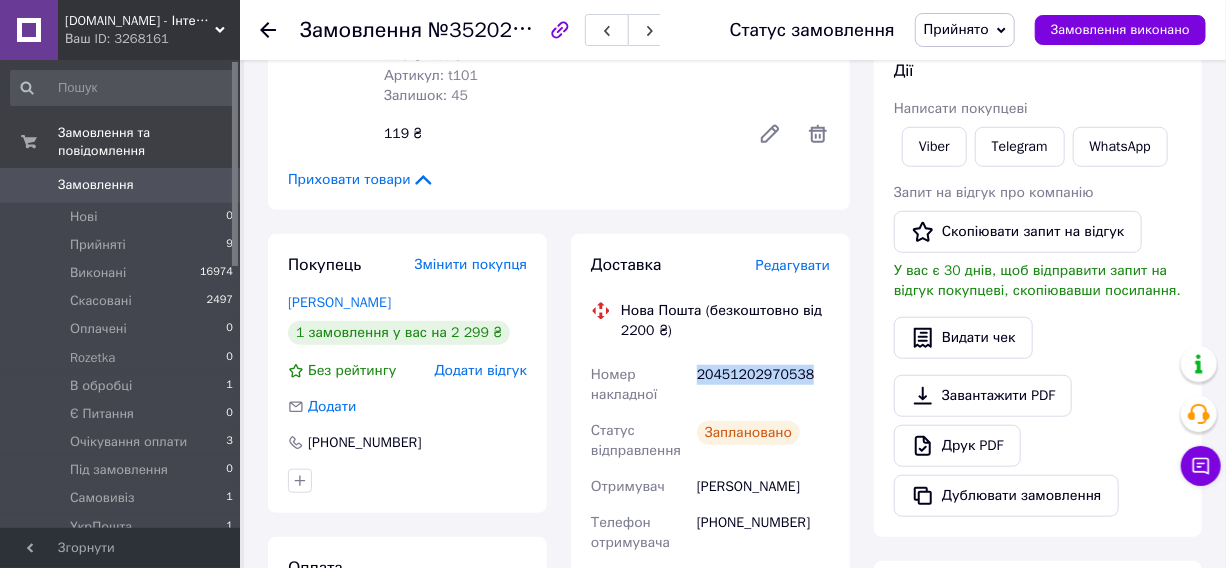 click on "20451202970538" at bounding box center [763, 385] 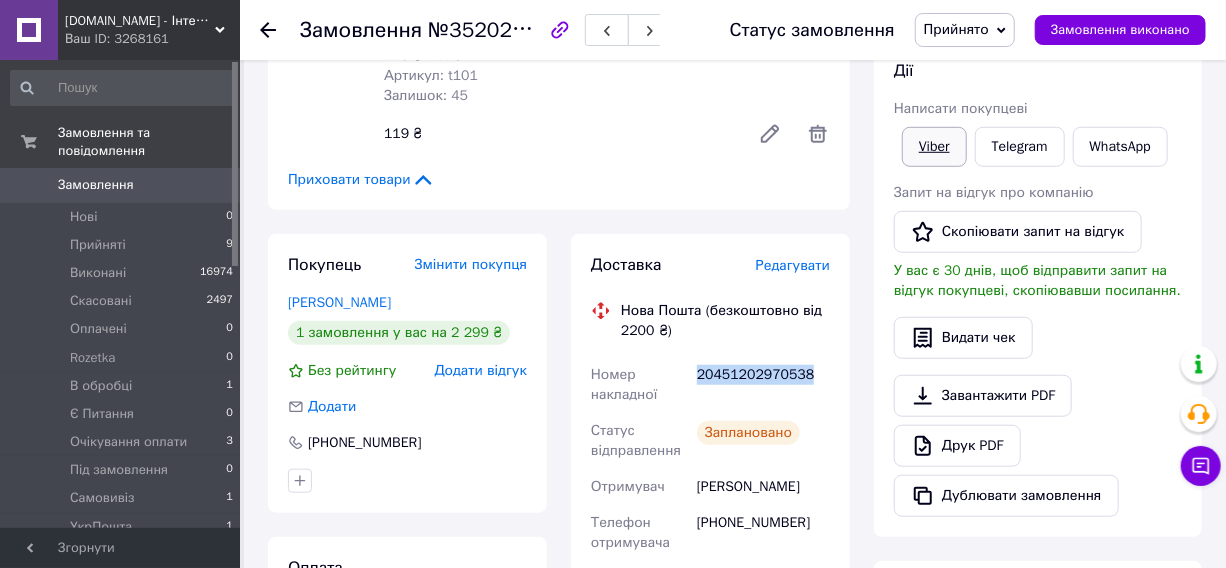 click on "Viber" at bounding box center (934, 147) 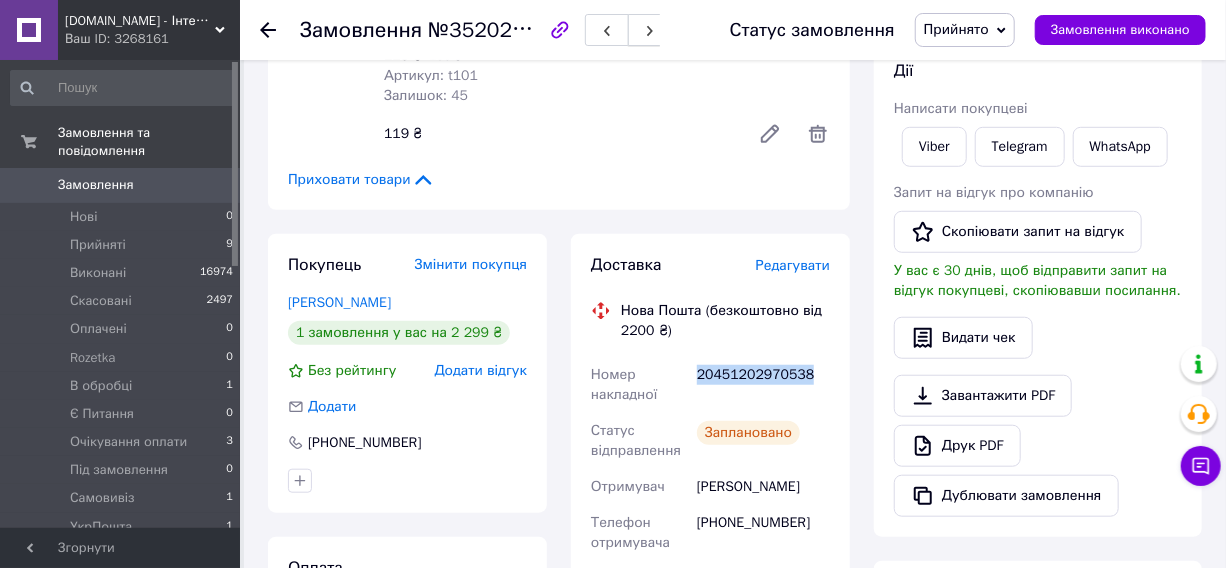 click at bounding box center [650, 30] 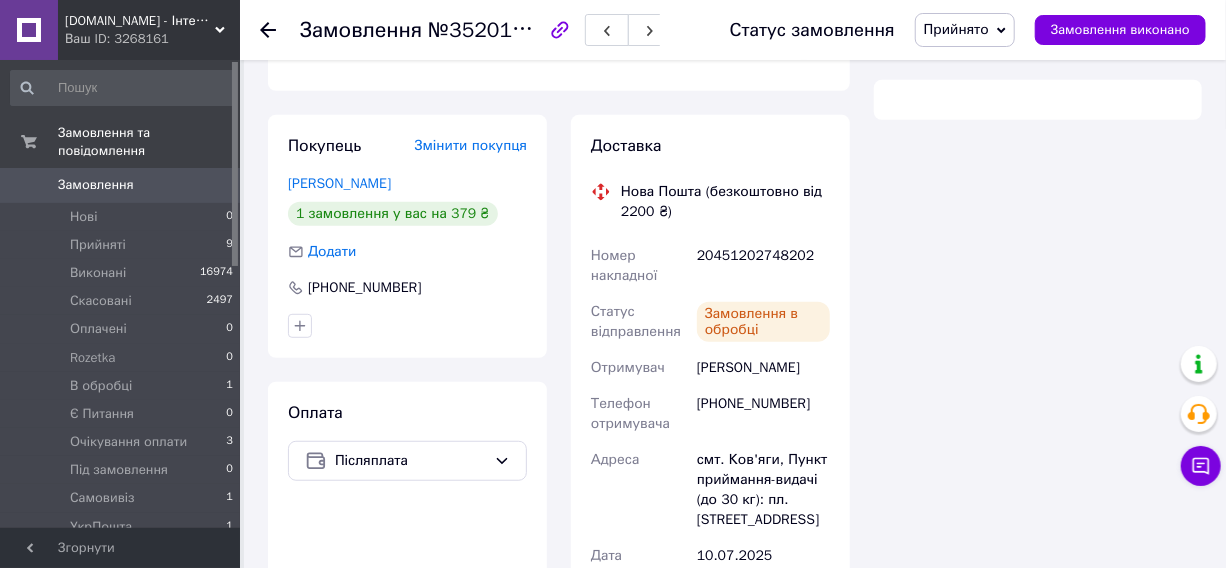 scroll, scrollTop: 545, scrollLeft: 0, axis: vertical 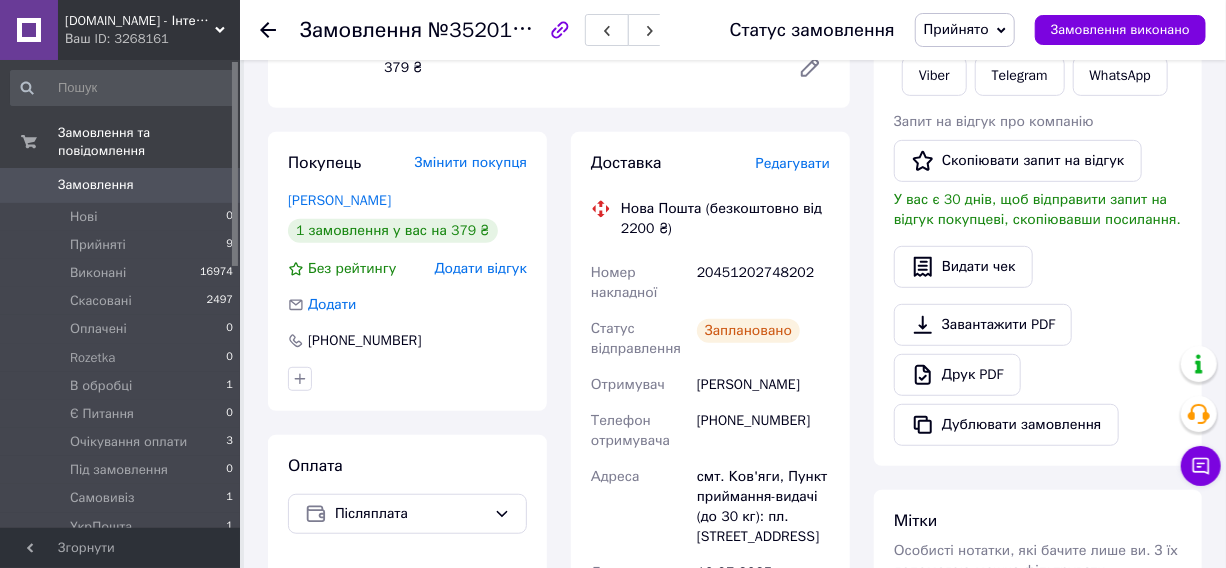 click on "20451202748202" at bounding box center [763, 283] 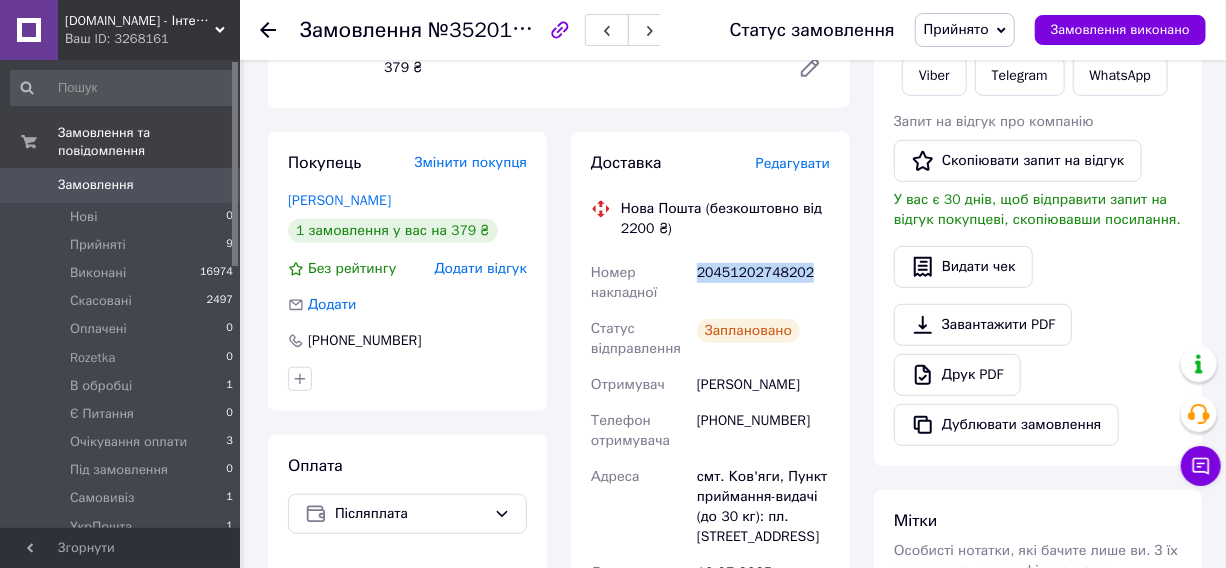click on "20451202748202" at bounding box center [763, 283] 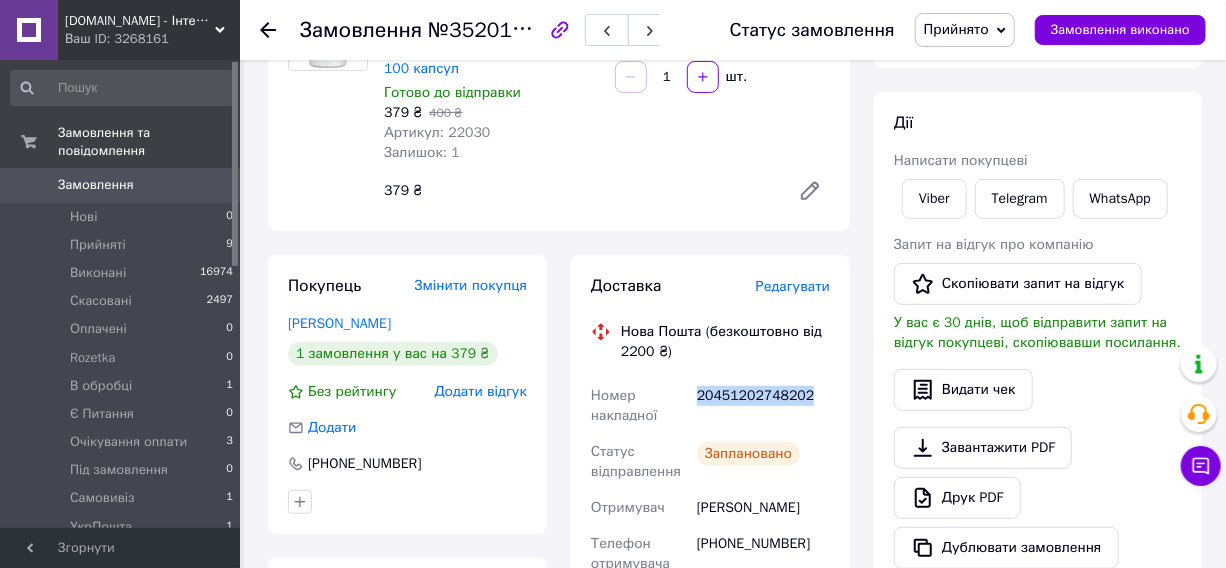 scroll, scrollTop: 272, scrollLeft: 0, axis: vertical 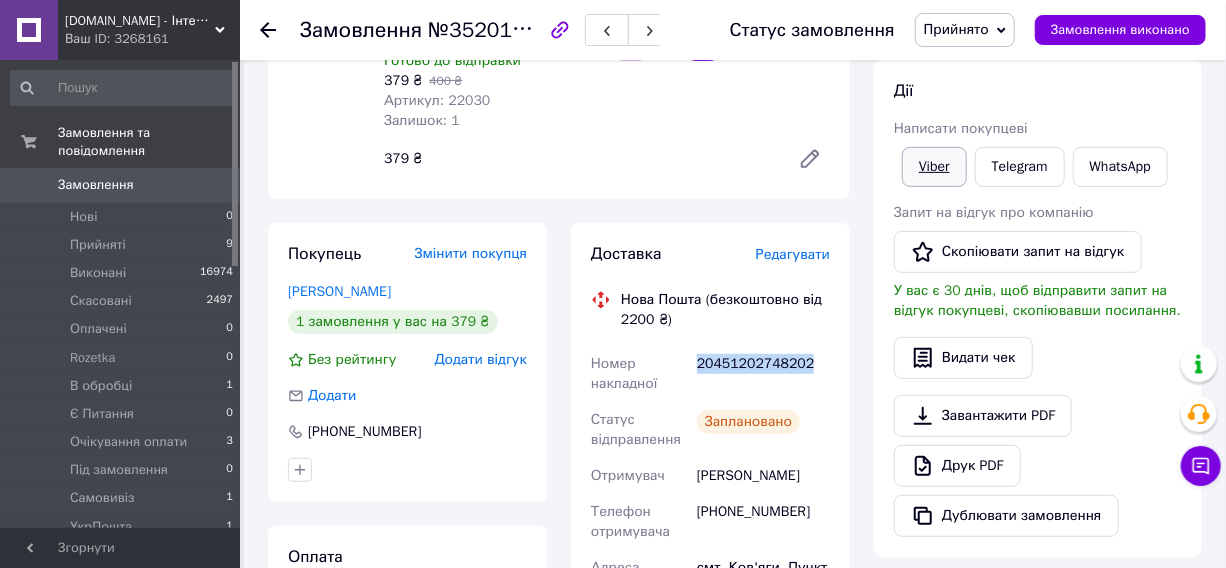 click on "Viber" at bounding box center (934, 167) 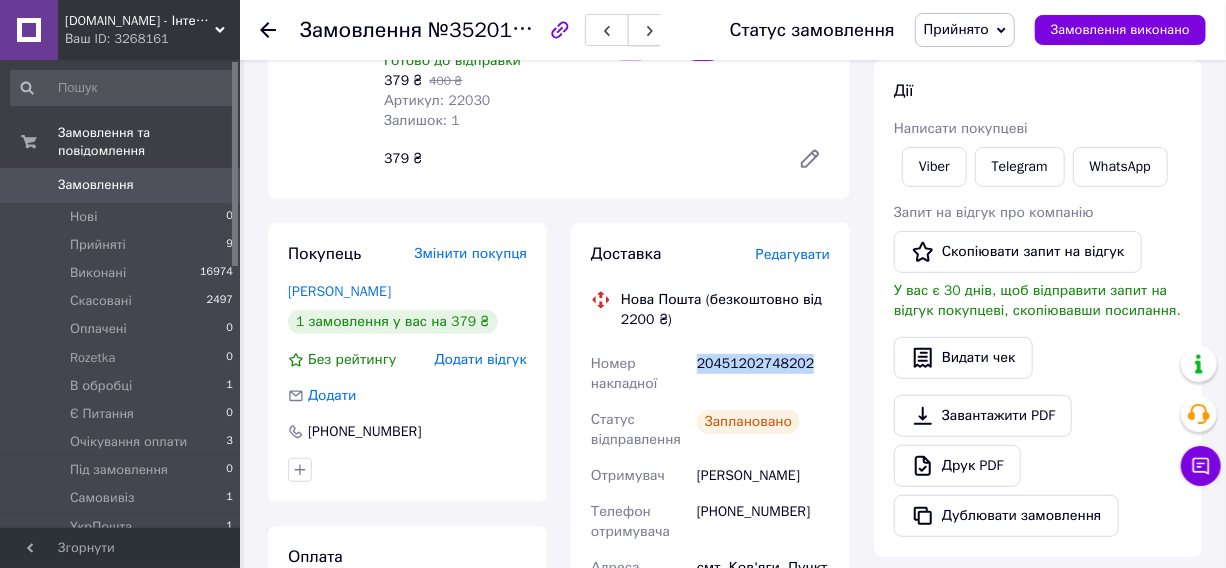 click at bounding box center [650, 30] 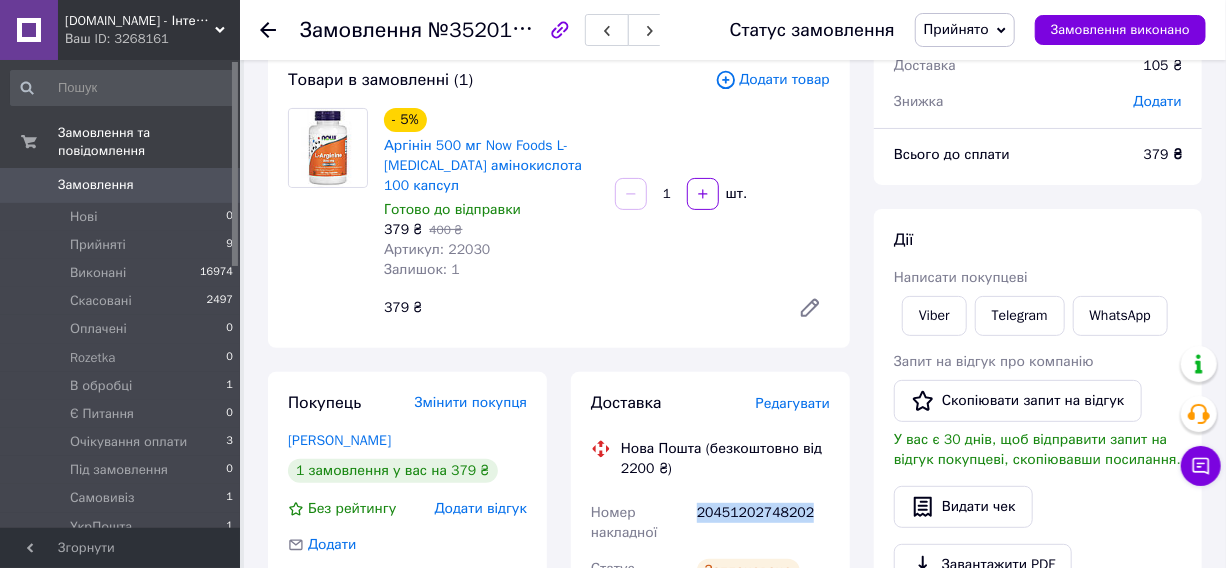 scroll, scrollTop: 90, scrollLeft: 0, axis: vertical 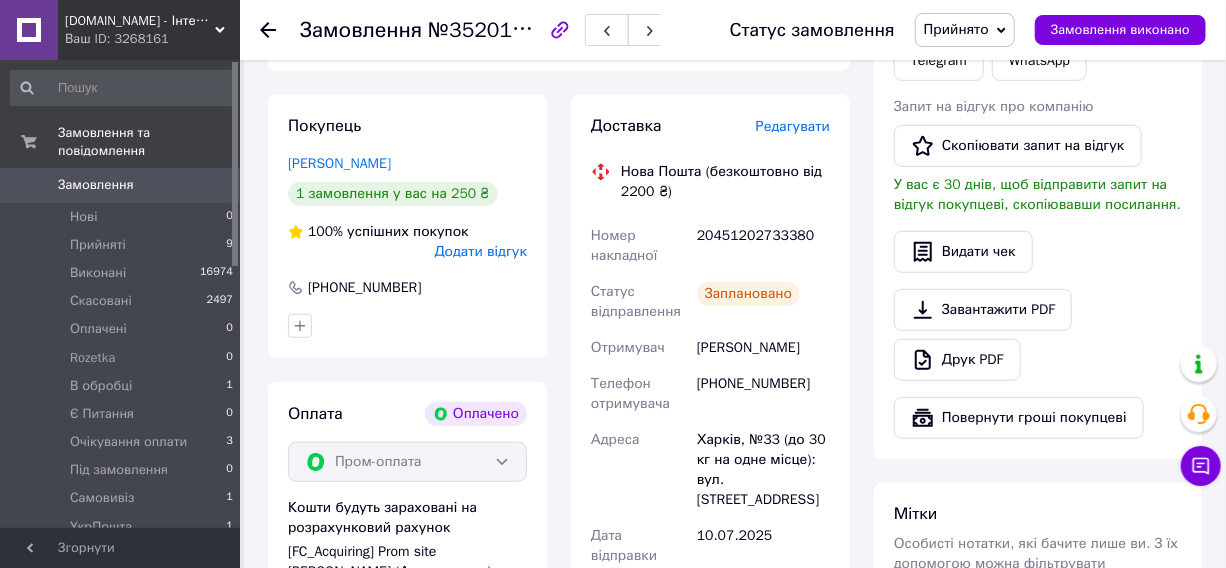 click on "20451202733380" at bounding box center (763, 246) 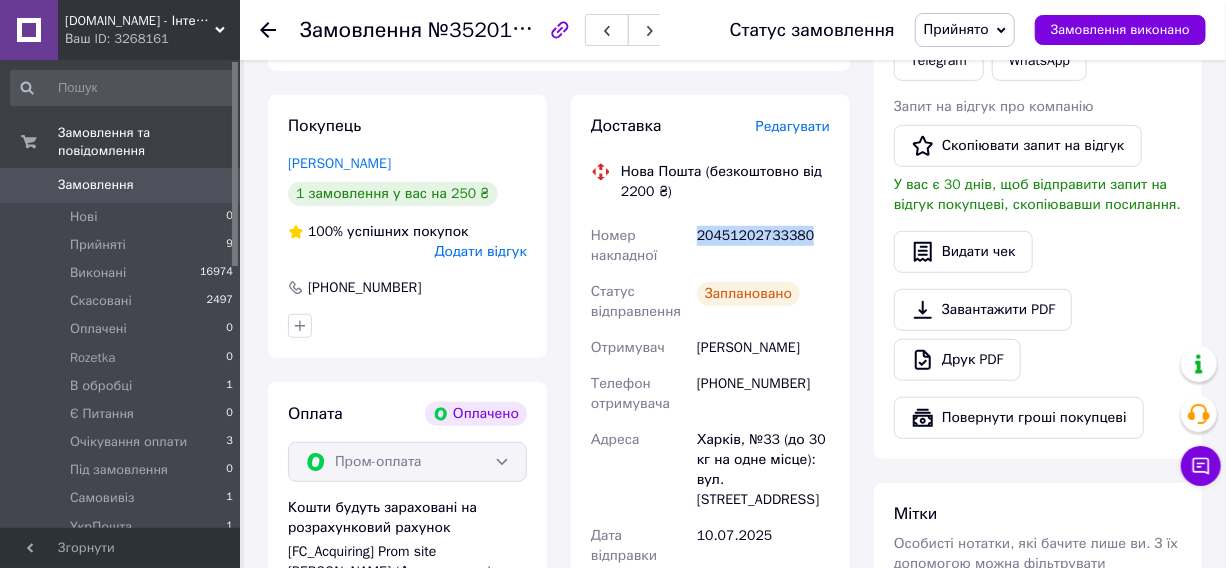 click on "20451202733380" at bounding box center (763, 246) 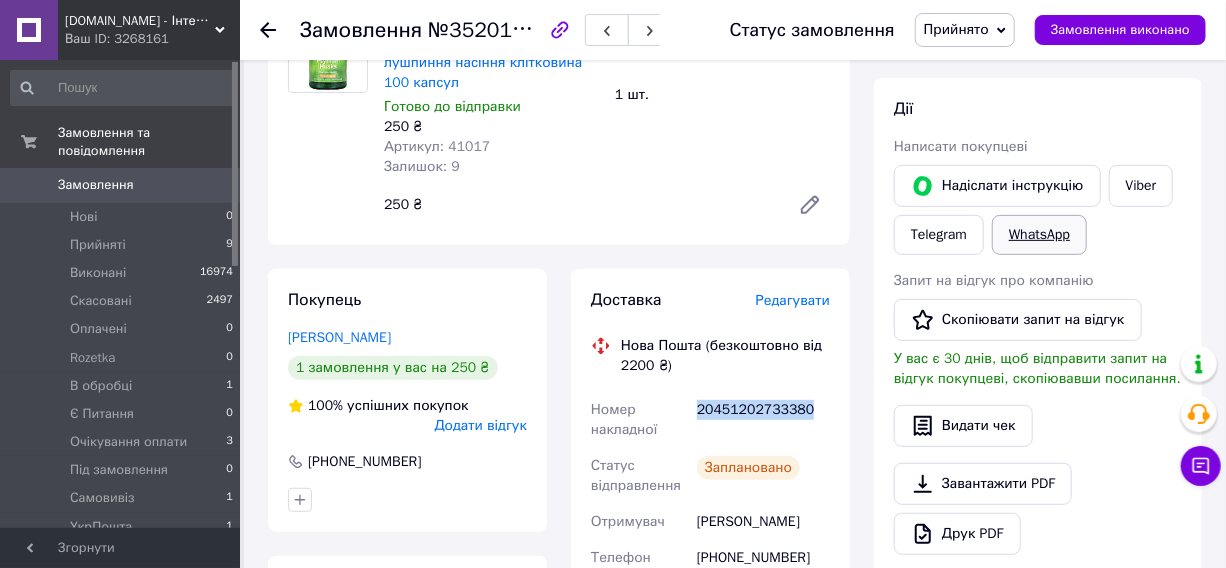 scroll, scrollTop: 272, scrollLeft: 0, axis: vertical 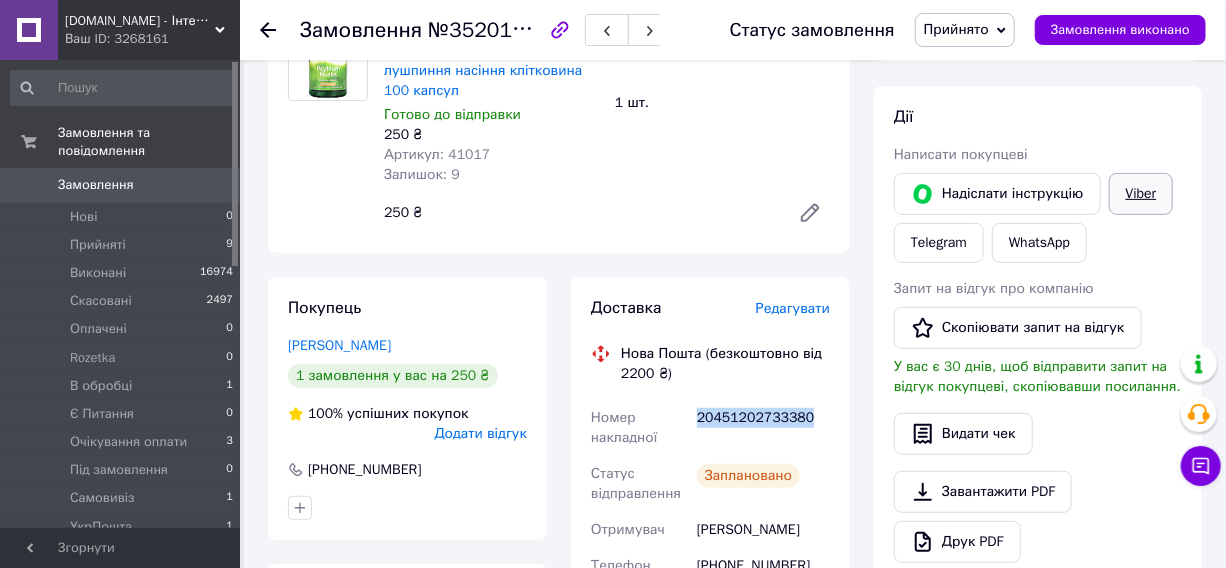 click on "Viber" at bounding box center [1141, 194] 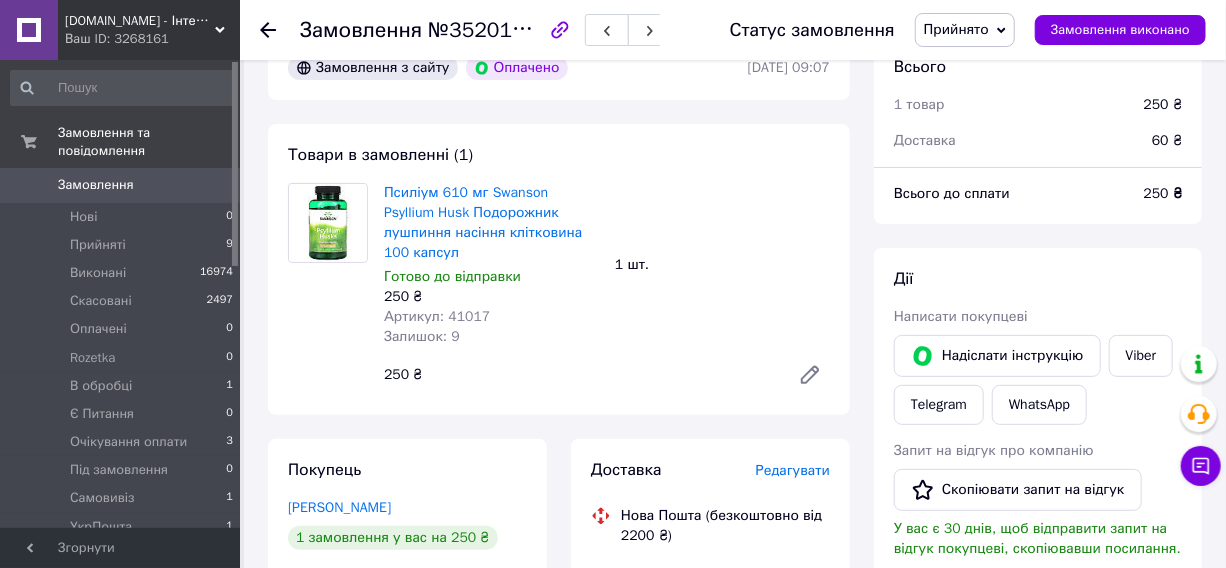 scroll, scrollTop: 90, scrollLeft: 0, axis: vertical 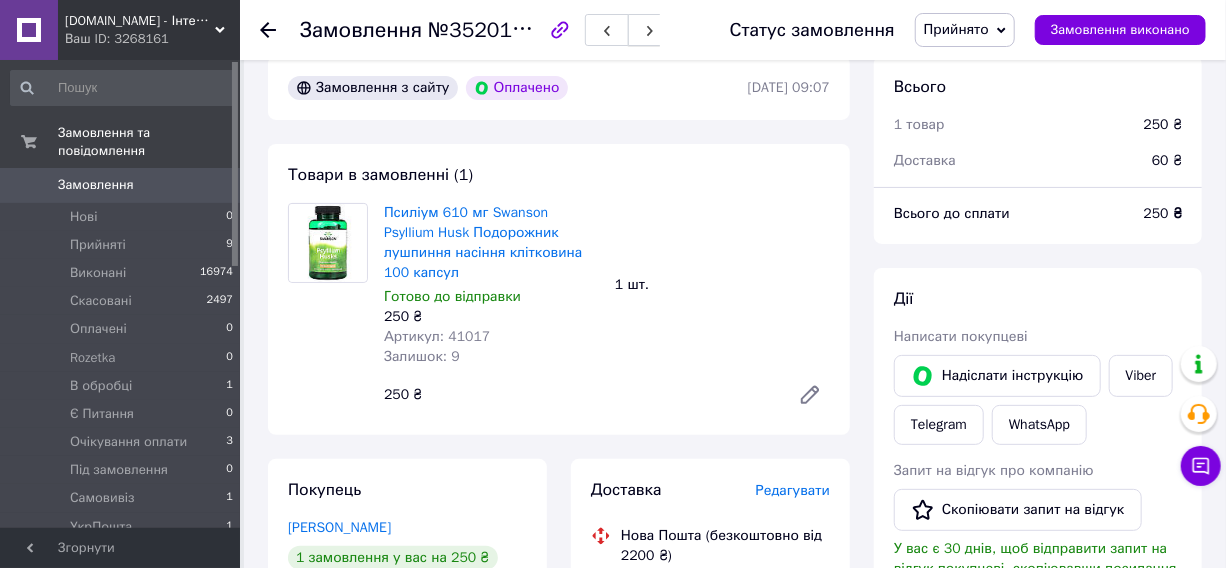 click at bounding box center [650, 30] 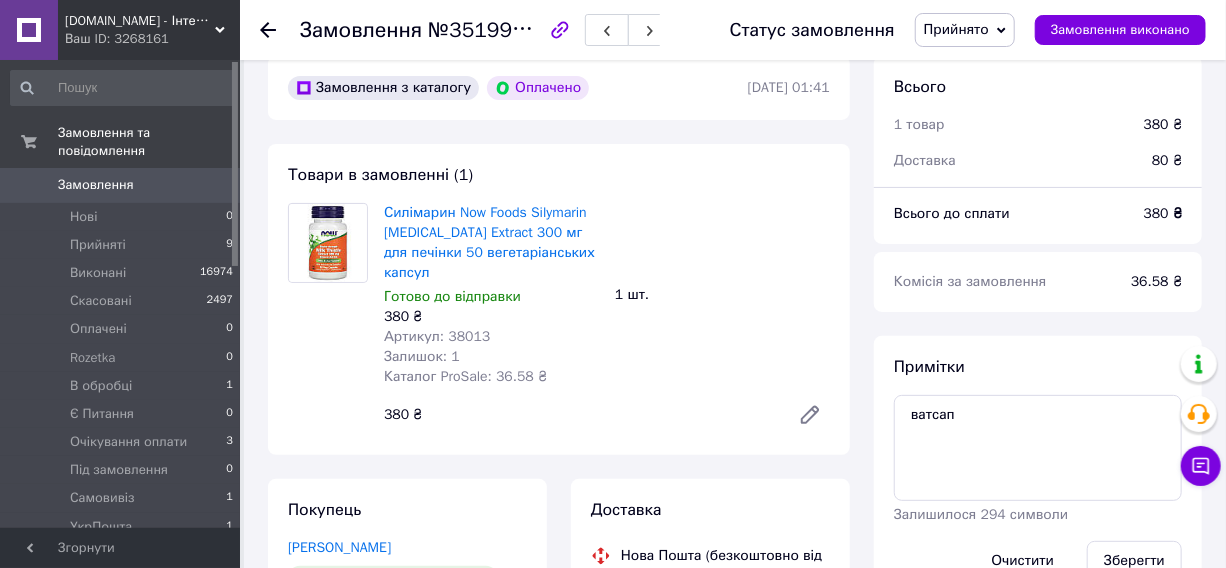 scroll, scrollTop: 454, scrollLeft: 0, axis: vertical 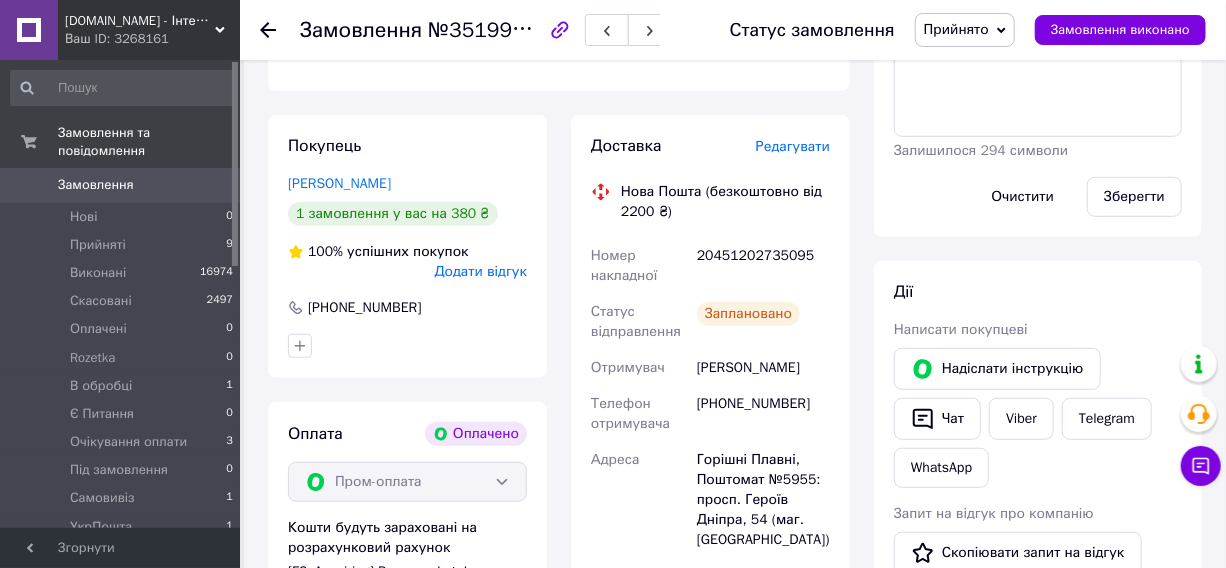 click on "[PHONE_NUMBER]" at bounding box center (763, 414) 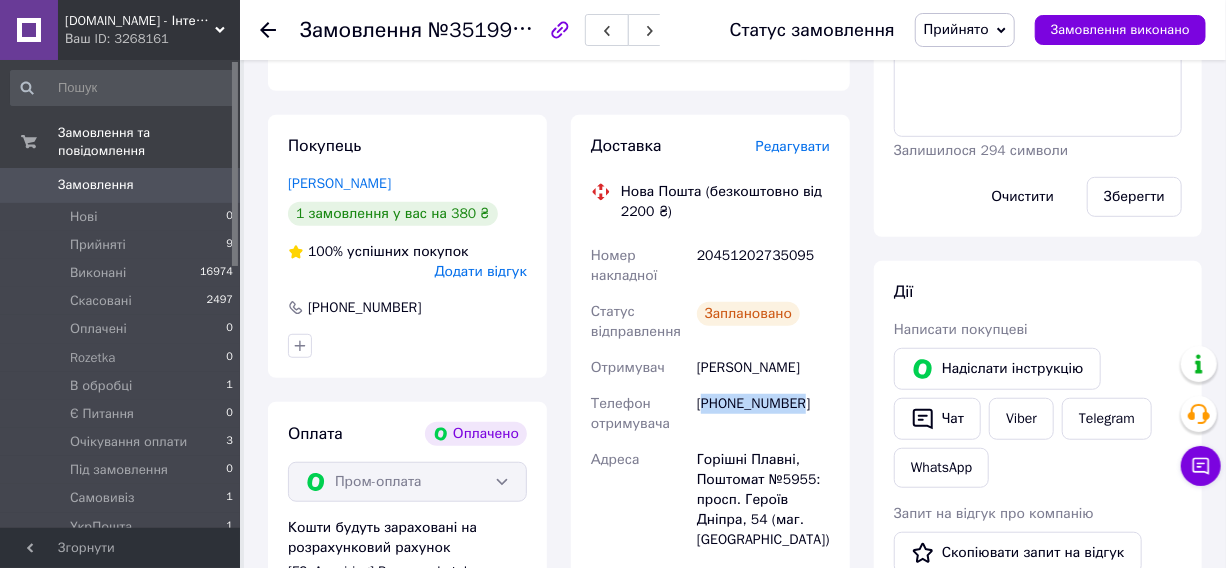 click on "[PHONE_NUMBER]" at bounding box center [763, 414] 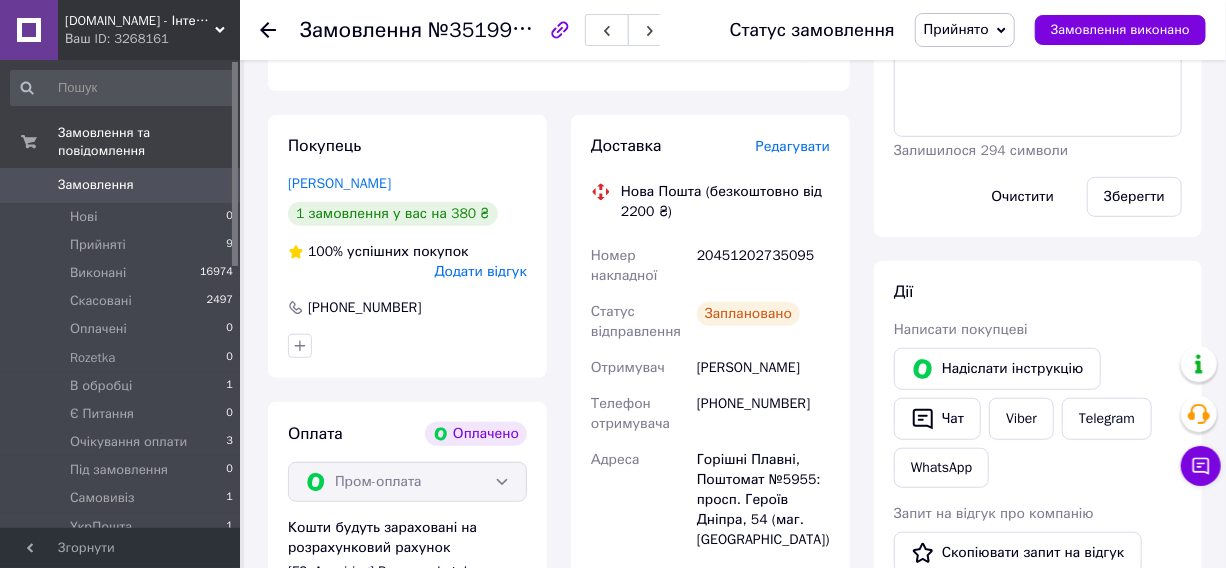 click on "20451202735095" at bounding box center (763, 266) 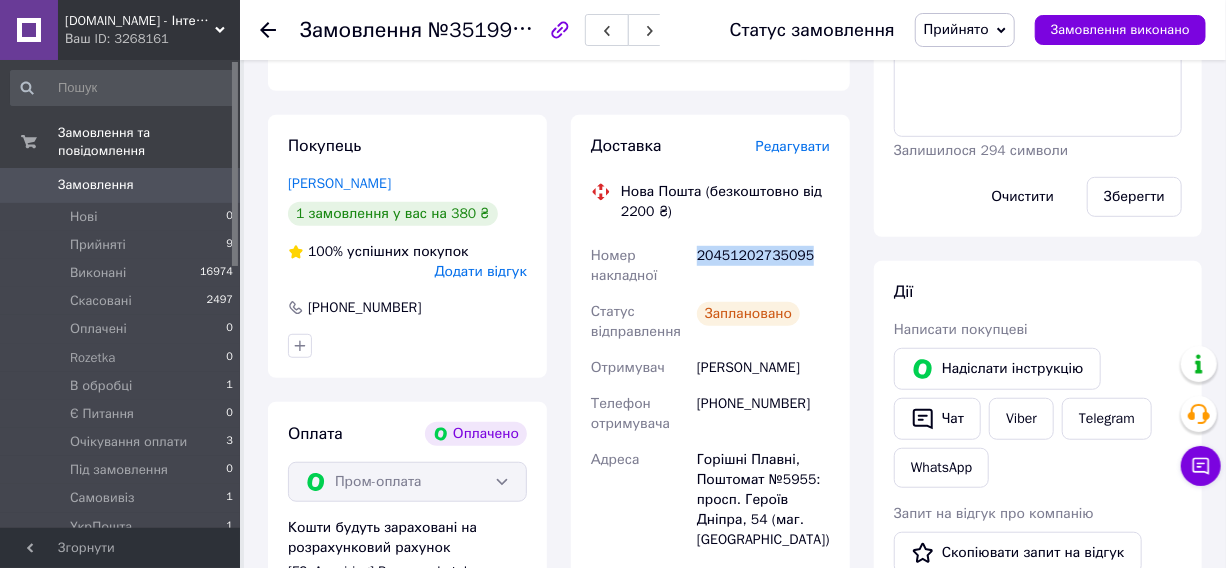 click on "20451202735095" at bounding box center [763, 266] 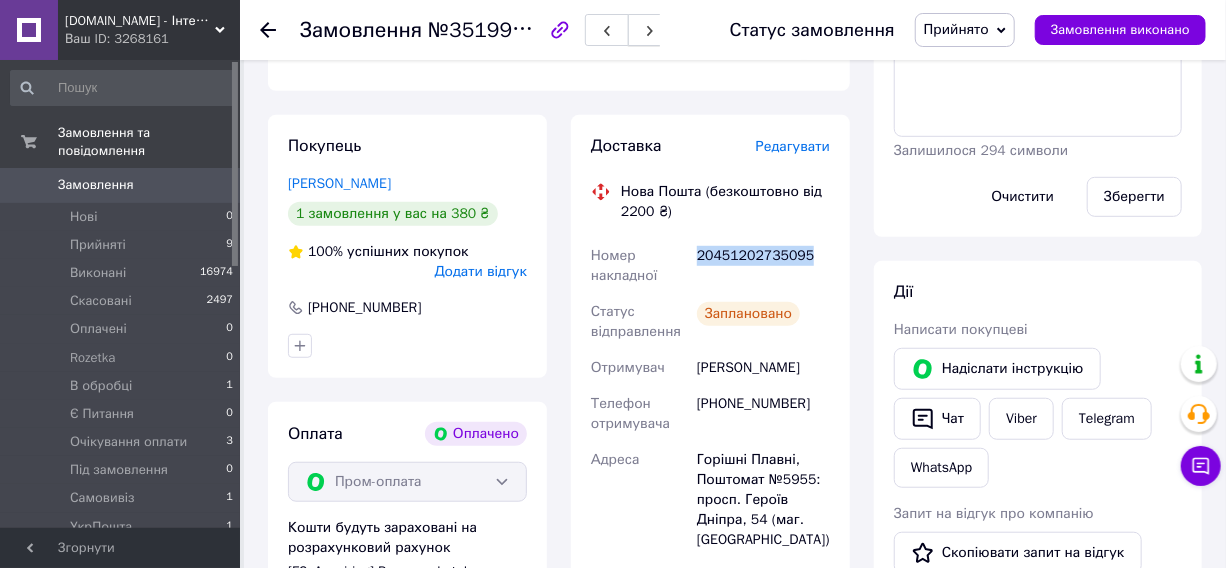click at bounding box center [650, 30] 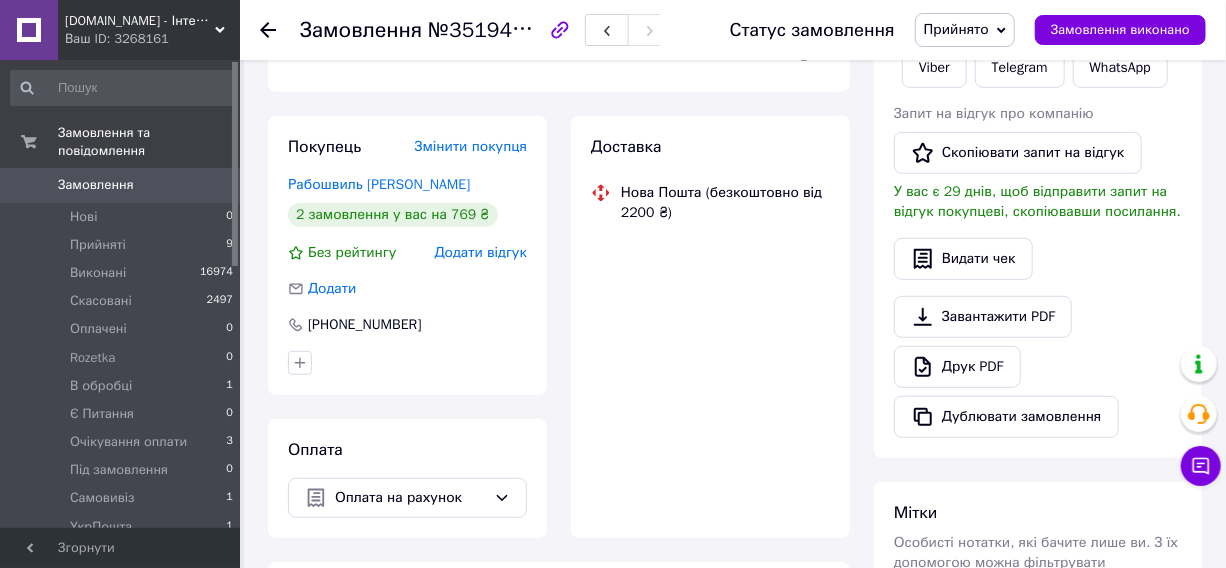 scroll, scrollTop: 454, scrollLeft: 0, axis: vertical 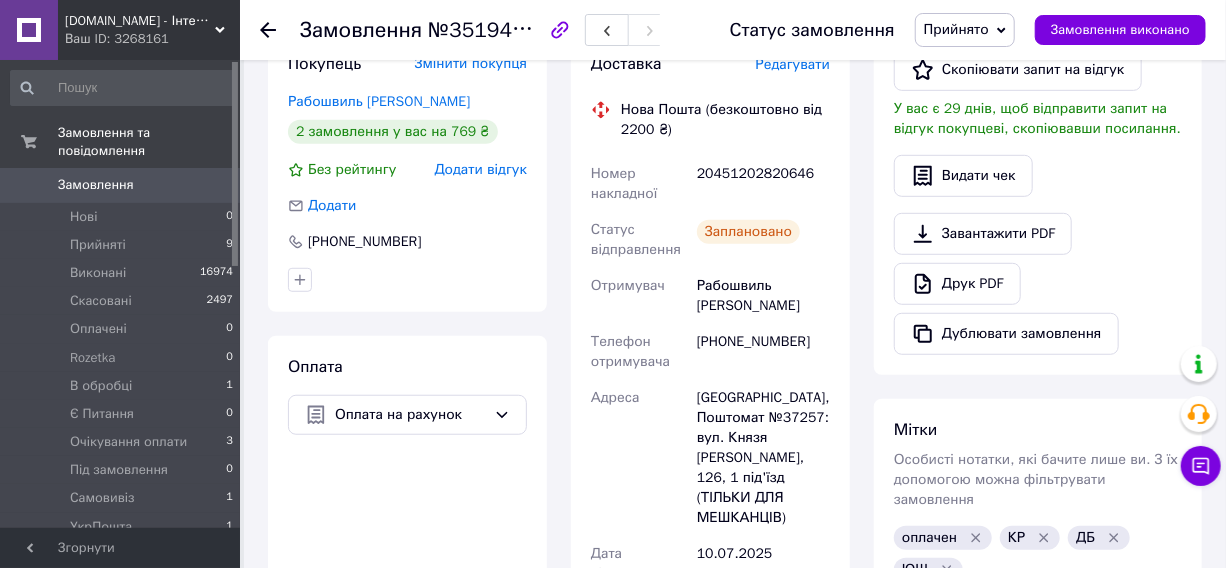 click on "20451202820646" at bounding box center (763, 184) 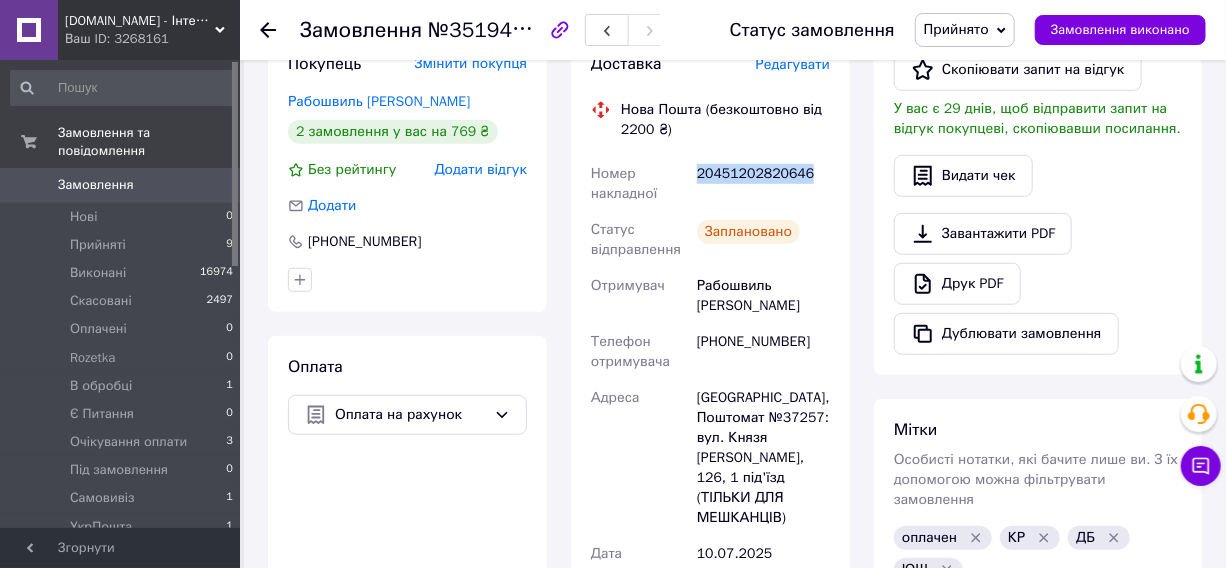 click on "20451202820646" at bounding box center (763, 184) 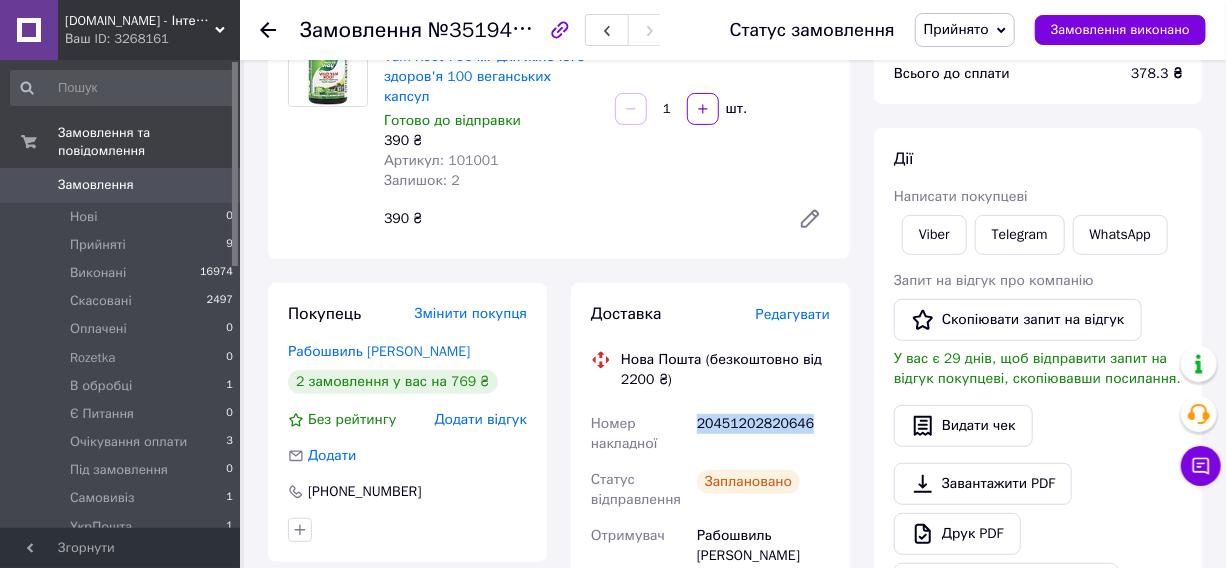 scroll, scrollTop: 181, scrollLeft: 0, axis: vertical 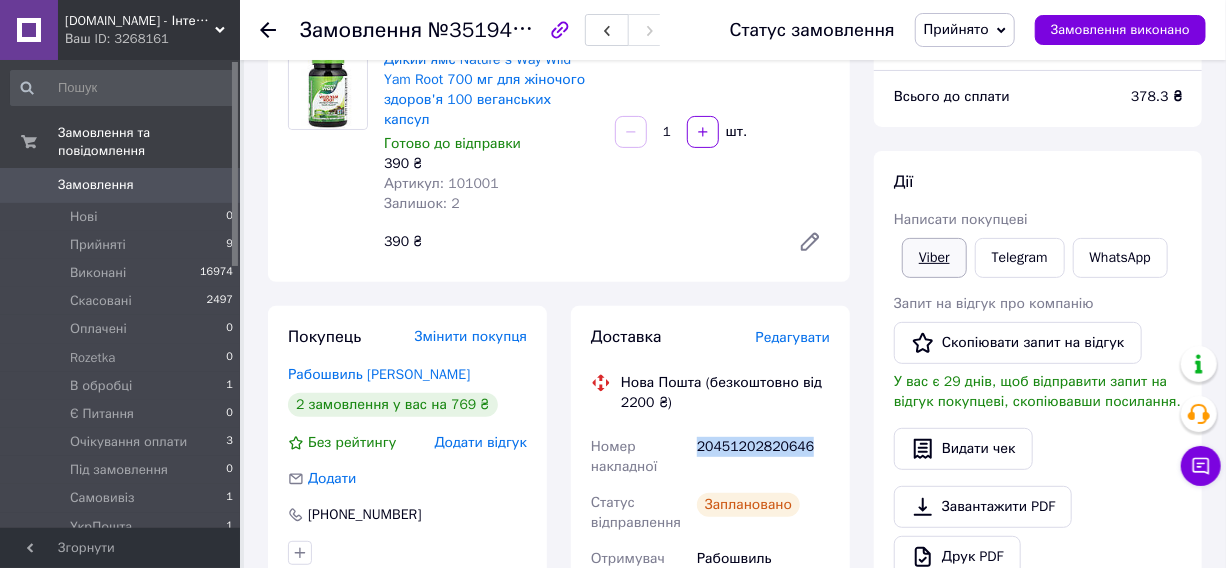click on "Viber" at bounding box center (934, 258) 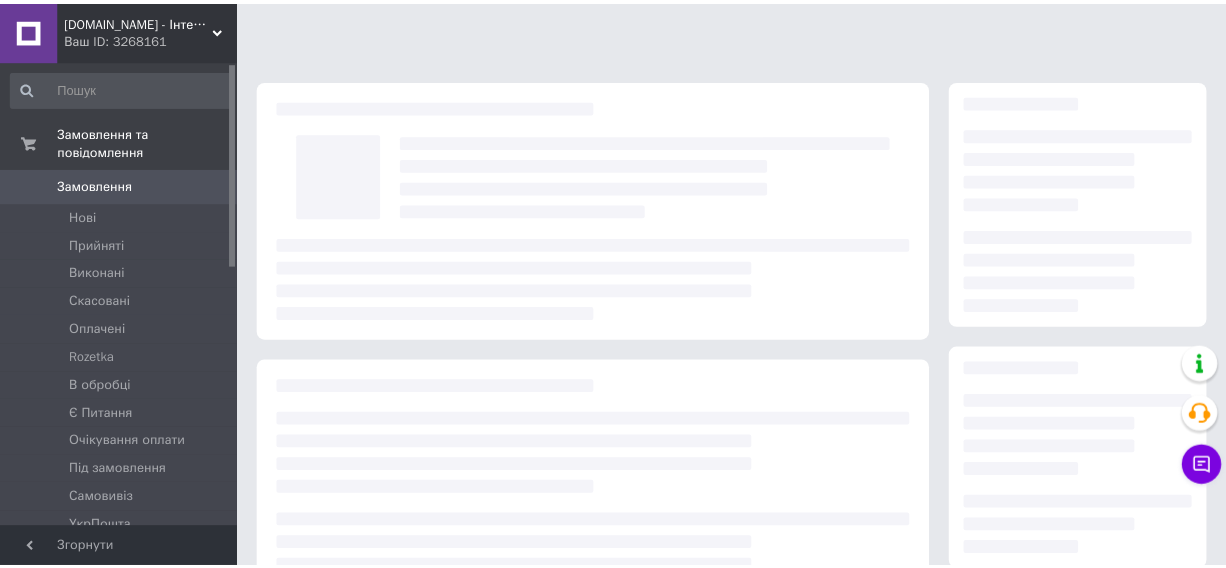 scroll, scrollTop: 181, scrollLeft: 0, axis: vertical 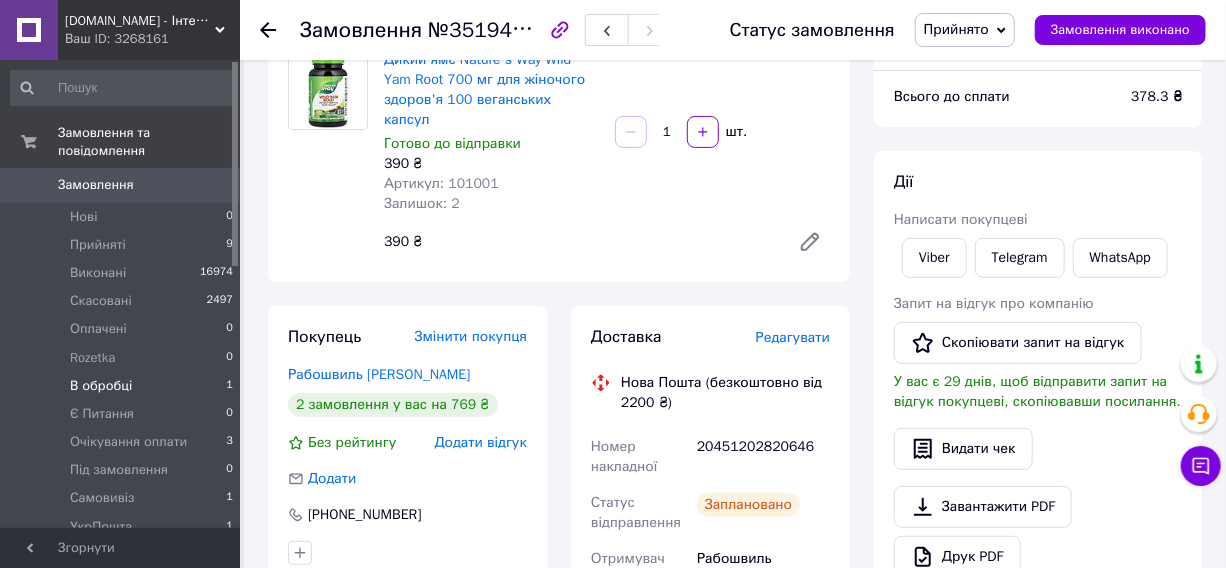 click on "В обробці" at bounding box center [101, 386] 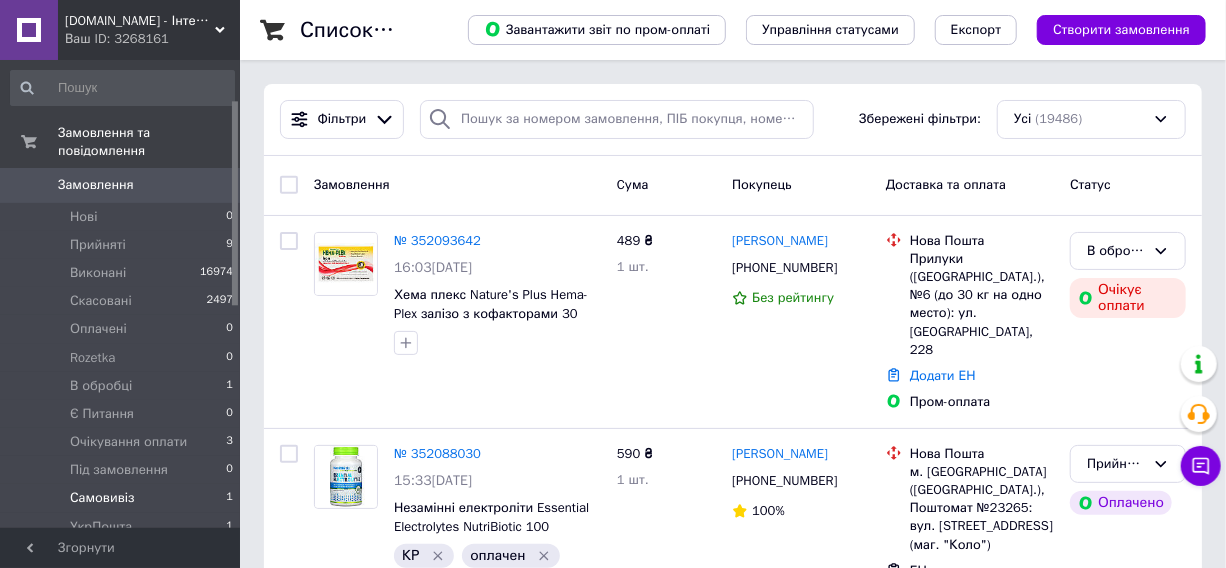 scroll, scrollTop: 90, scrollLeft: 0, axis: vertical 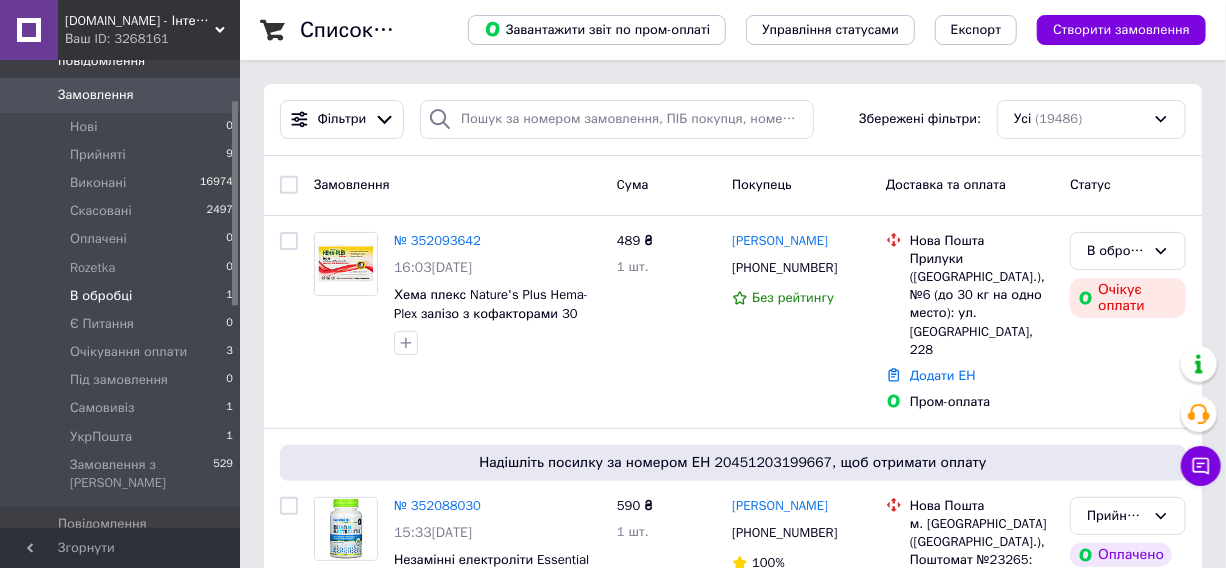 click on "В обробці 1" at bounding box center [122, 296] 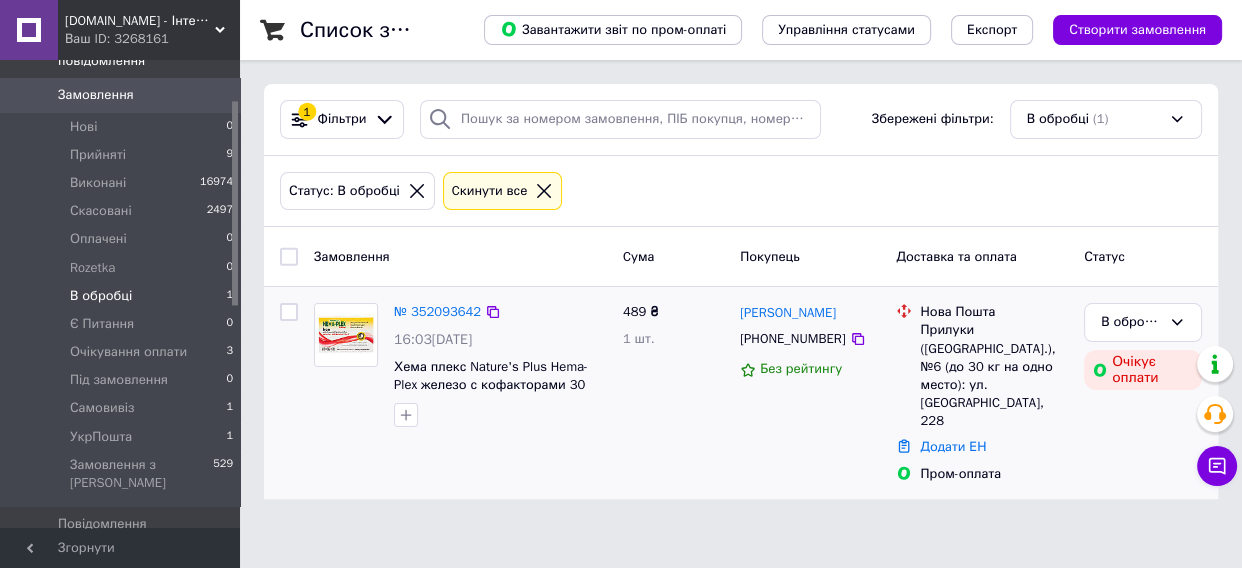 click on "№ 352093642" at bounding box center (437, 312) 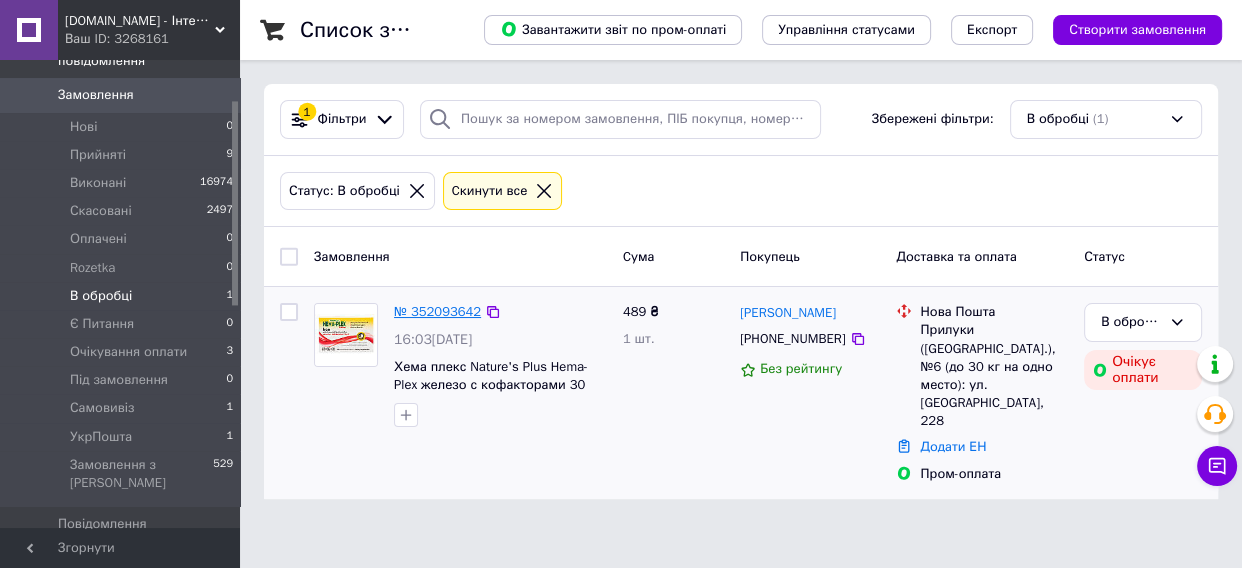 click on "№ 352093642" at bounding box center [437, 311] 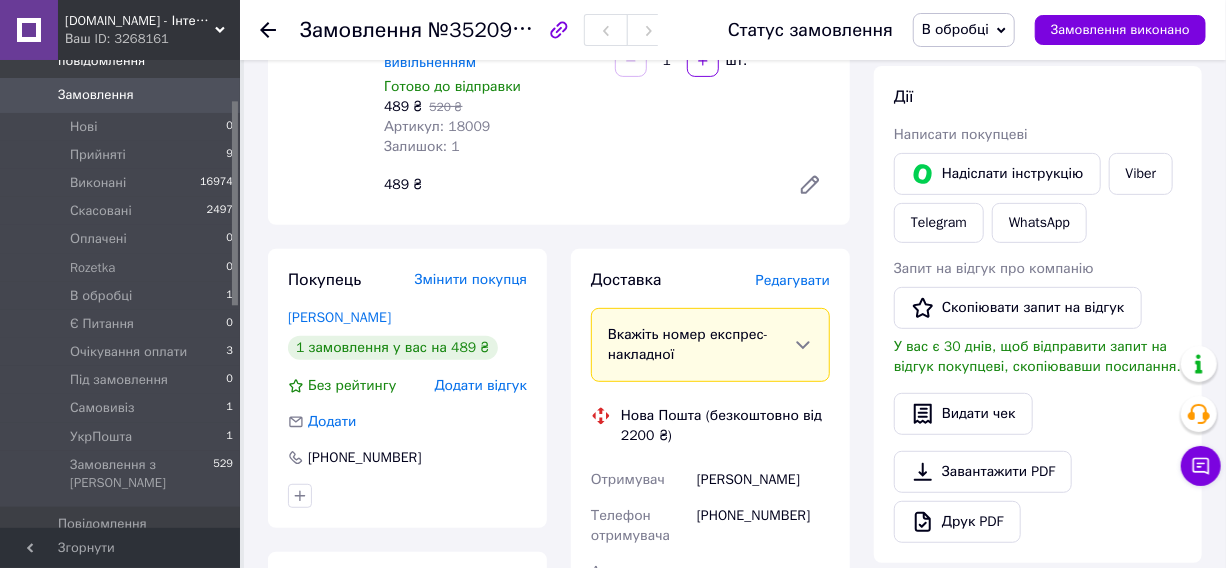 scroll, scrollTop: 272, scrollLeft: 0, axis: vertical 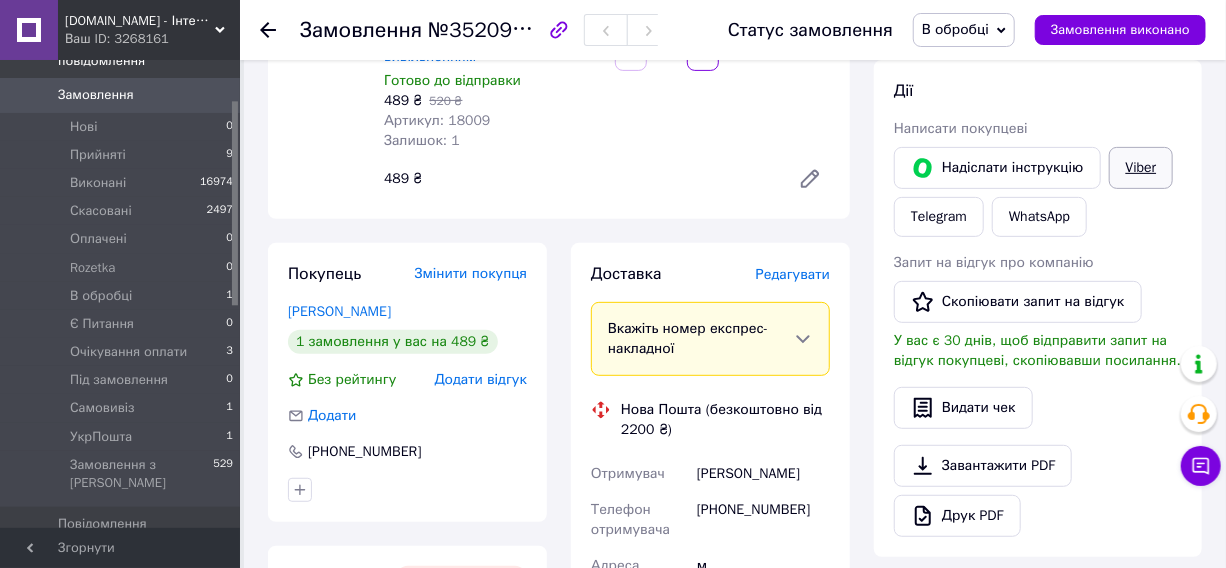 click on "Viber" at bounding box center (1141, 168) 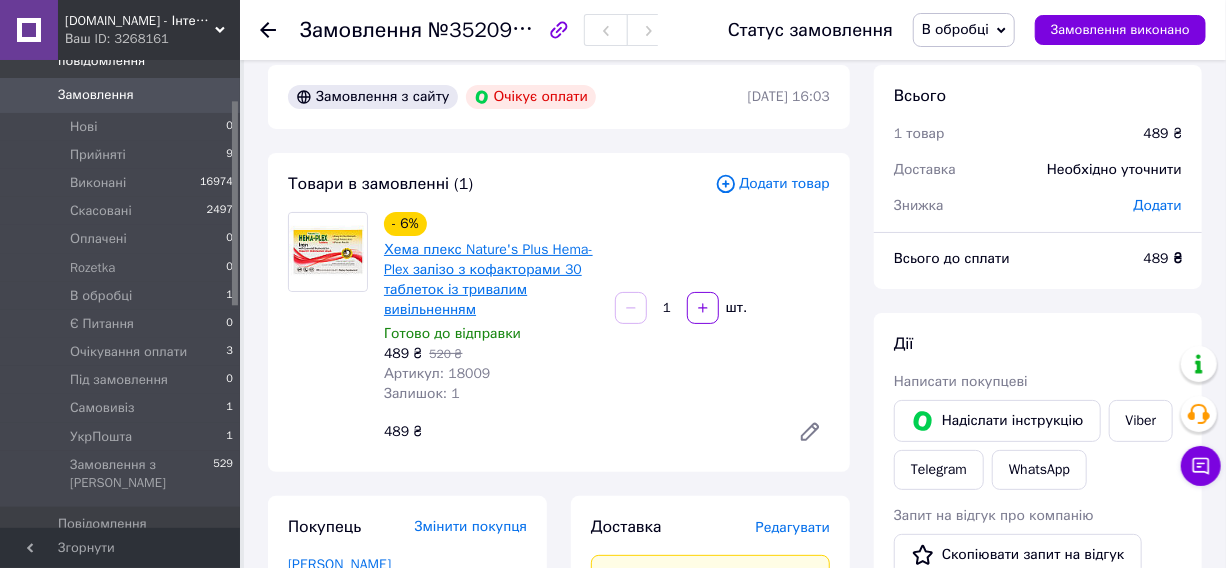 scroll, scrollTop: 0, scrollLeft: 0, axis: both 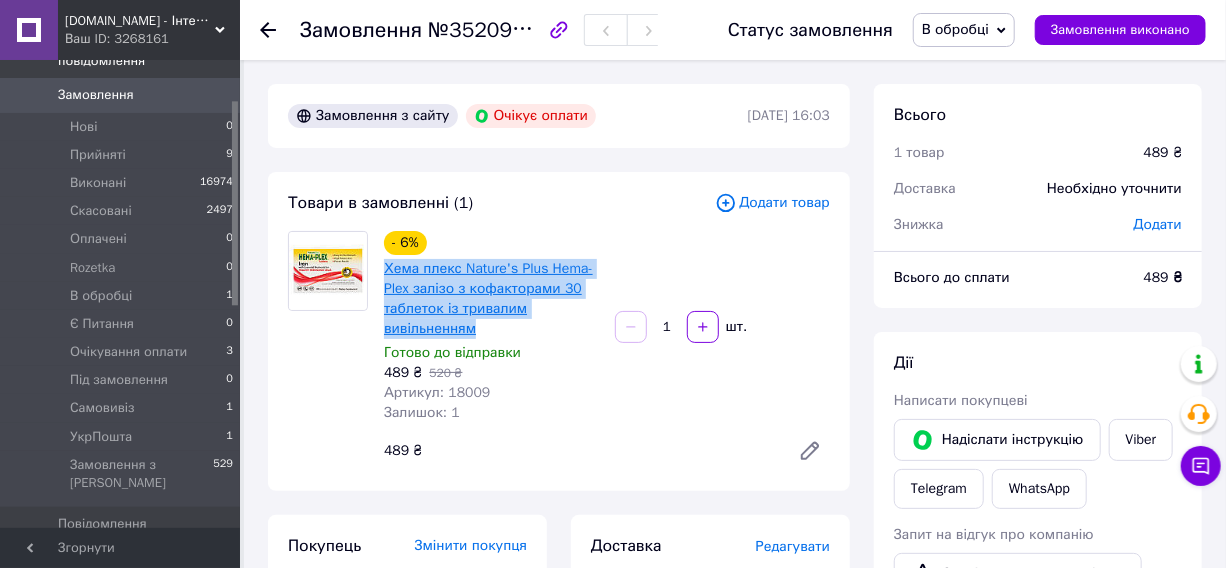 drag, startPoint x: 489, startPoint y: 329, endPoint x: 384, endPoint y: 272, distance: 119.47385 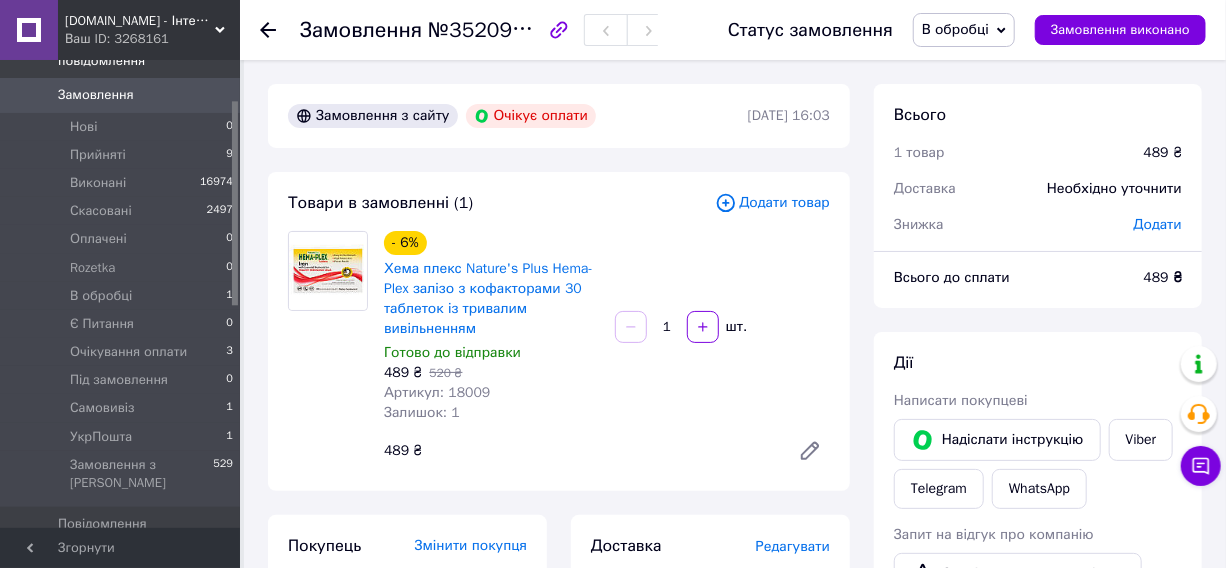 click on "489 ₴" at bounding box center [403, 372] 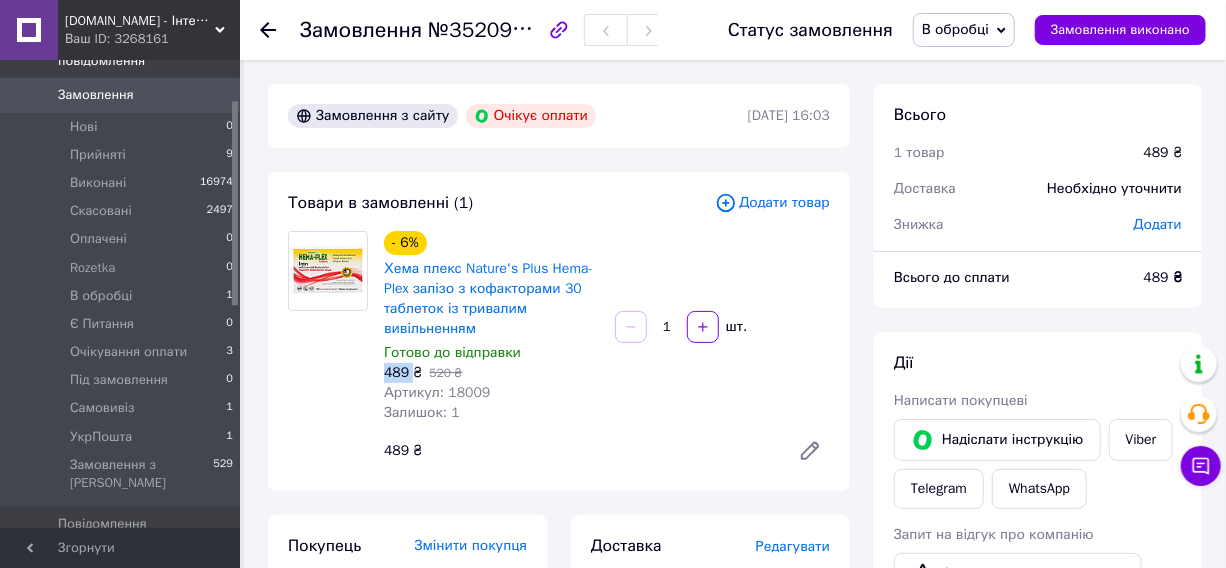 click on "489 ₴" at bounding box center (403, 372) 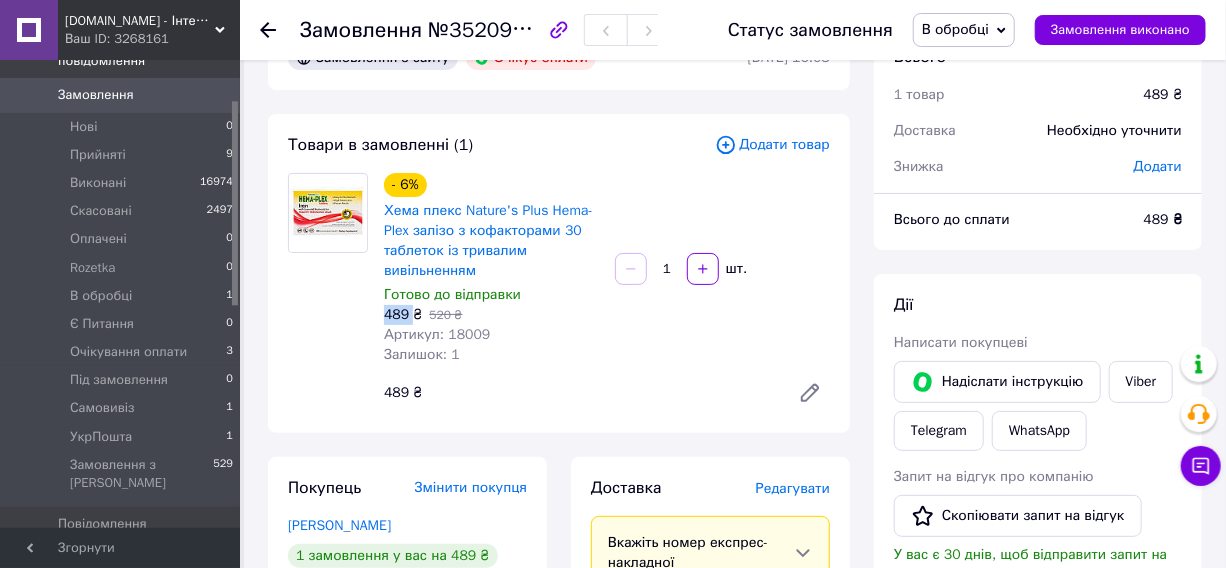 scroll, scrollTop: 90, scrollLeft: 0, axis: vertical 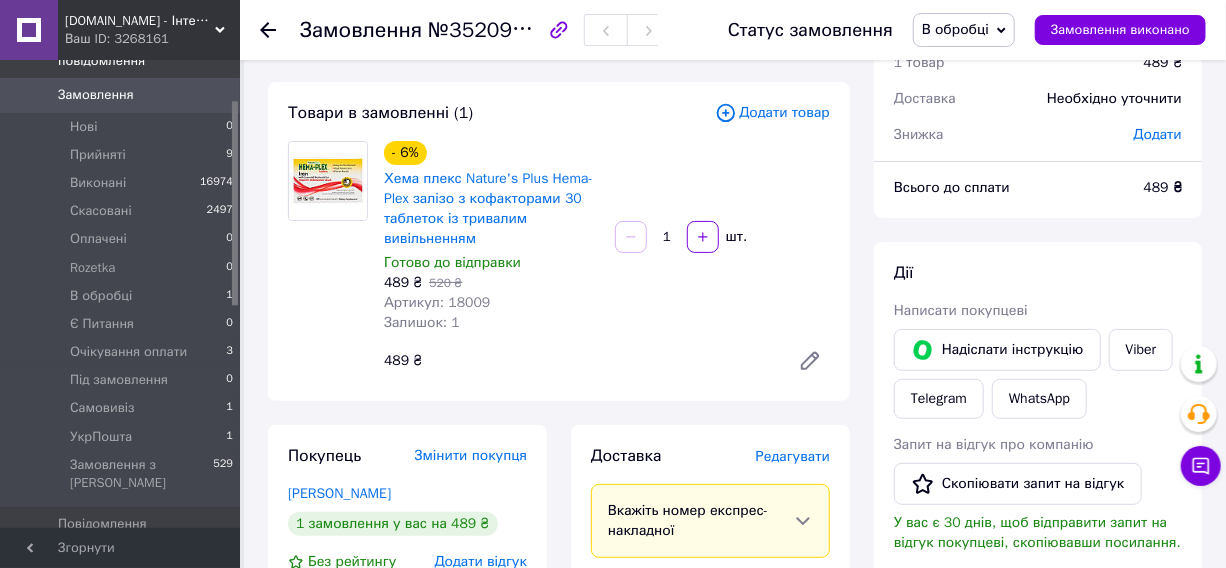 click at bounding box center (280, 30) 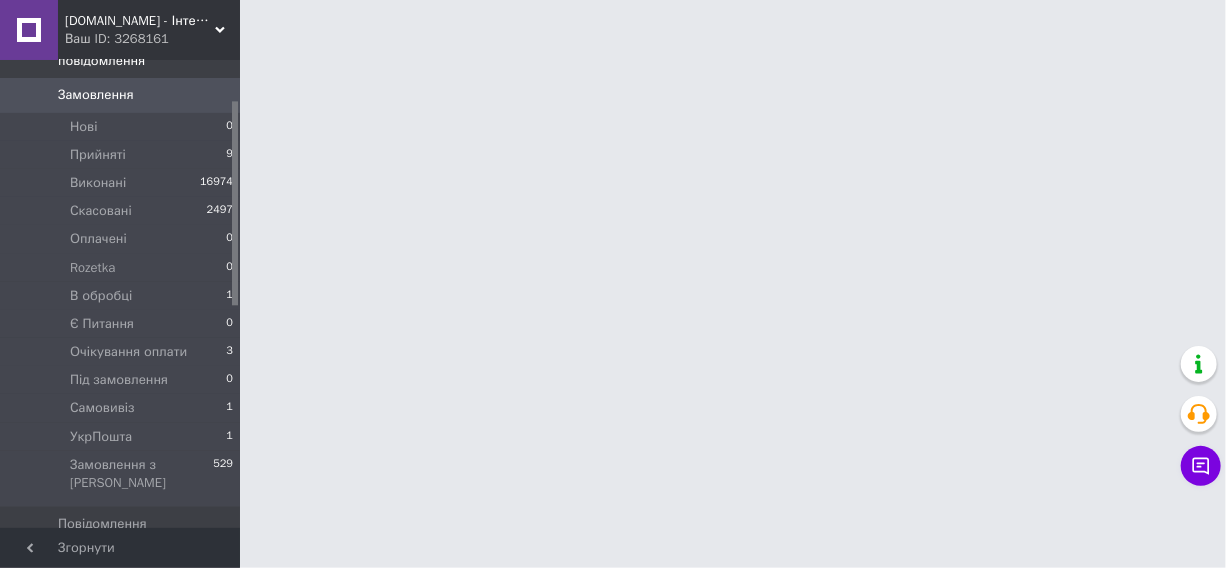 scroll, scrollTop: 0, scrollLeft: 0, axis: both 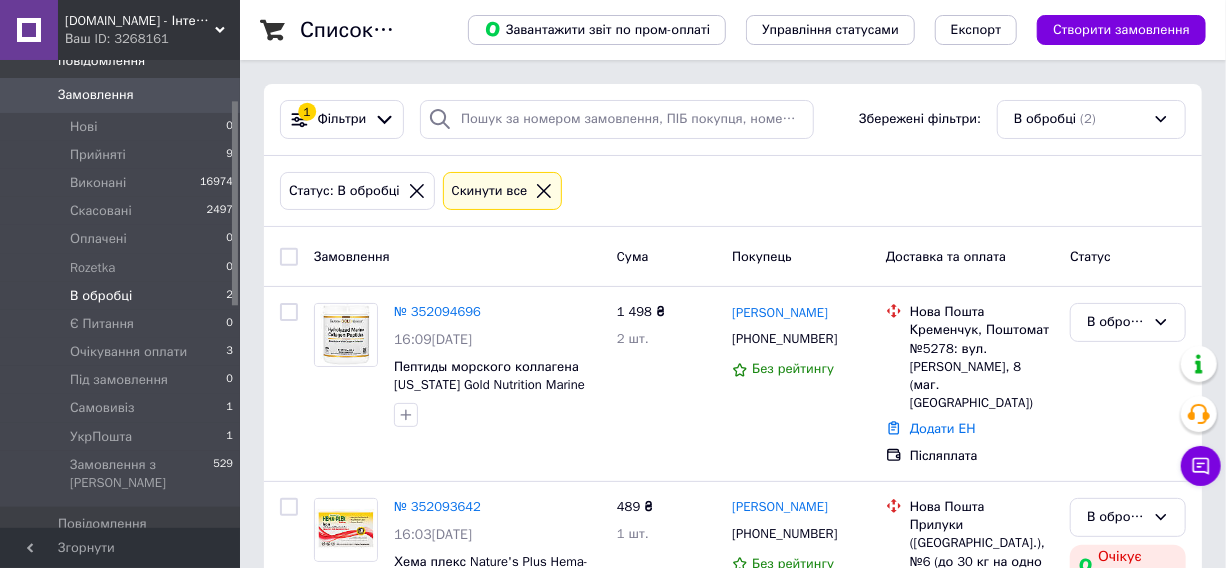 click on "В обробці" at bounding box center [101, 296] 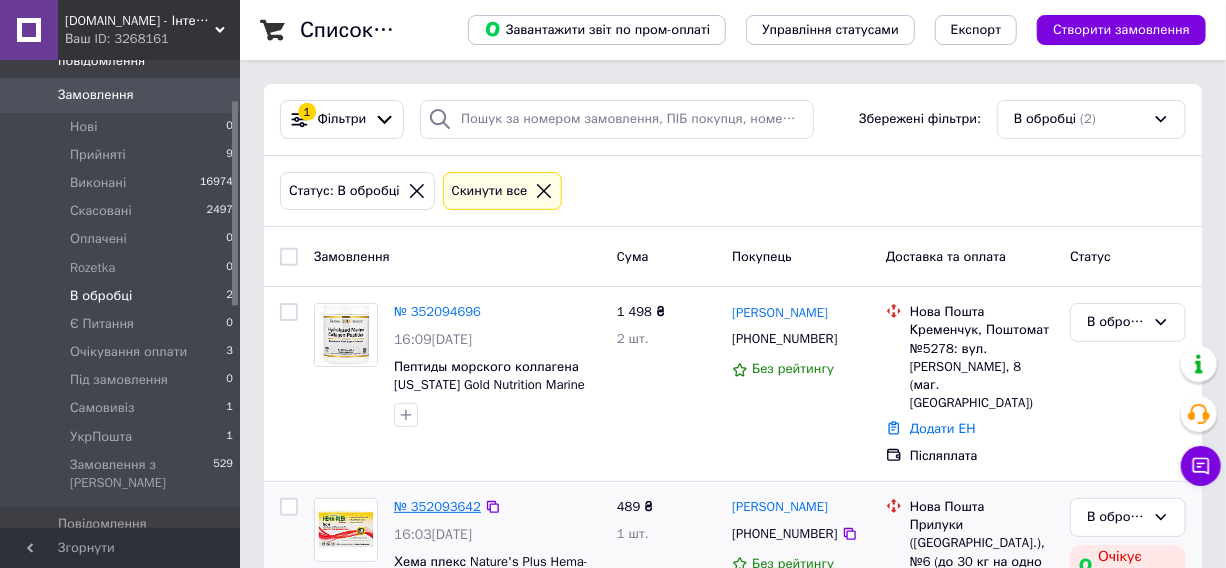 click on "№ 352093642" at bounding box center [437, 506] 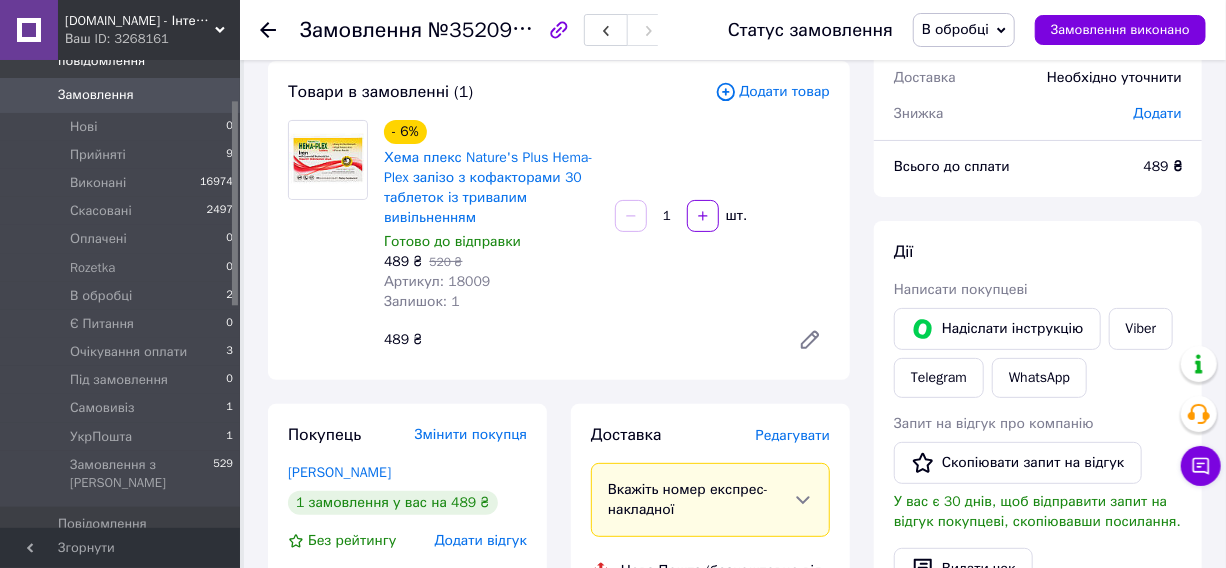 scroll, scrollTop: 90, scrollLeft: 0, axis: vertical 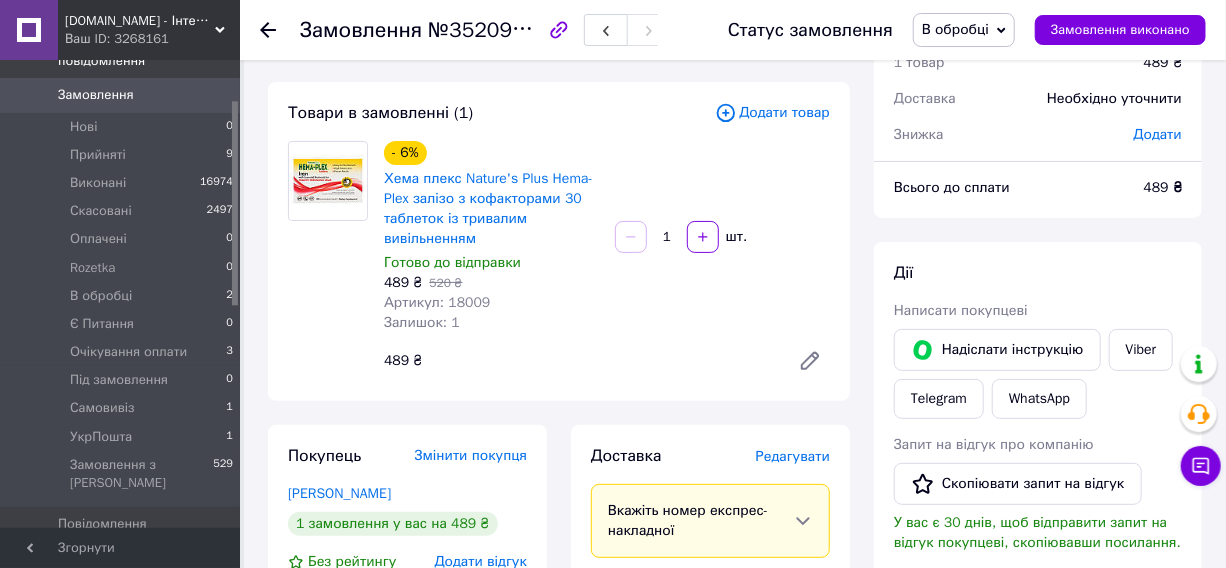 click on "Згорнути" at bounding box center (120, 548) 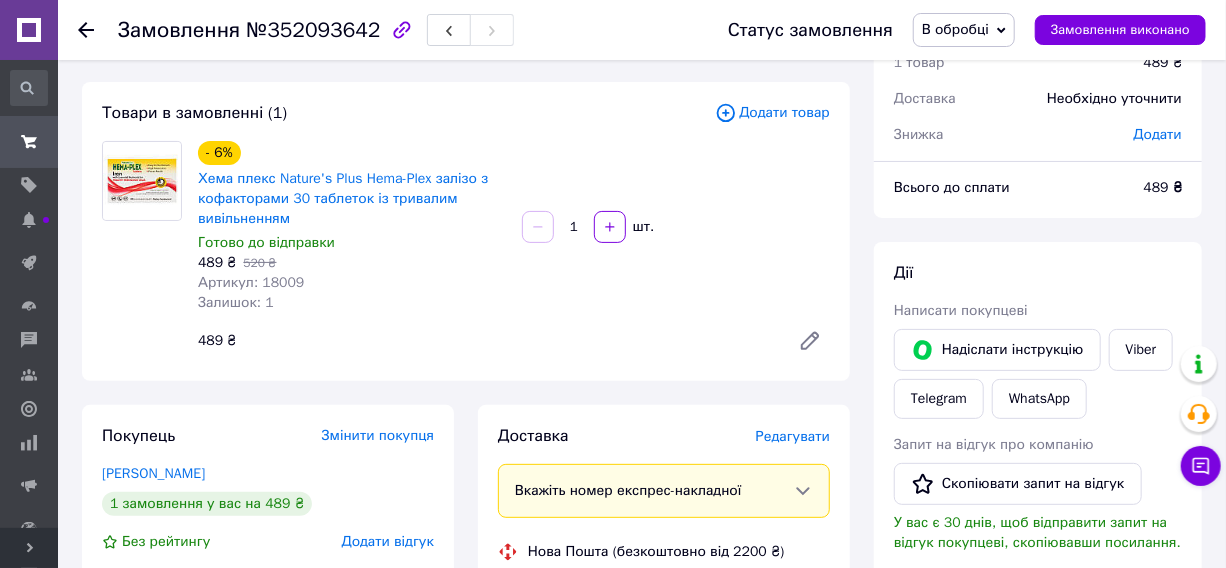 click on "№352093642" at bounding box center (313, 30) 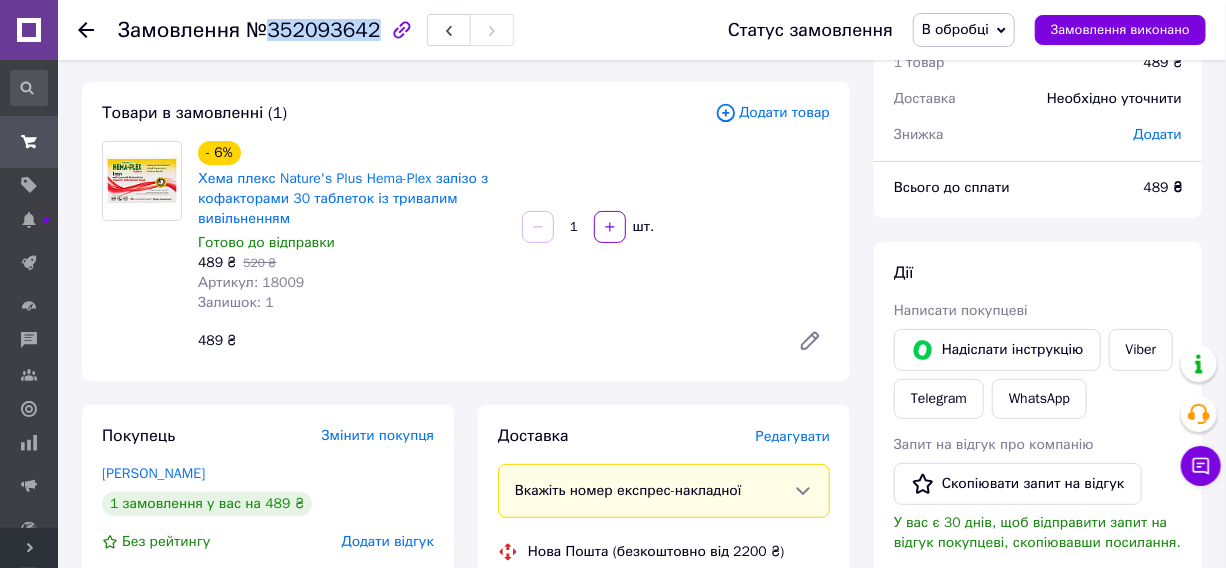 click on "№352093642" at bounding box center (313, 30) 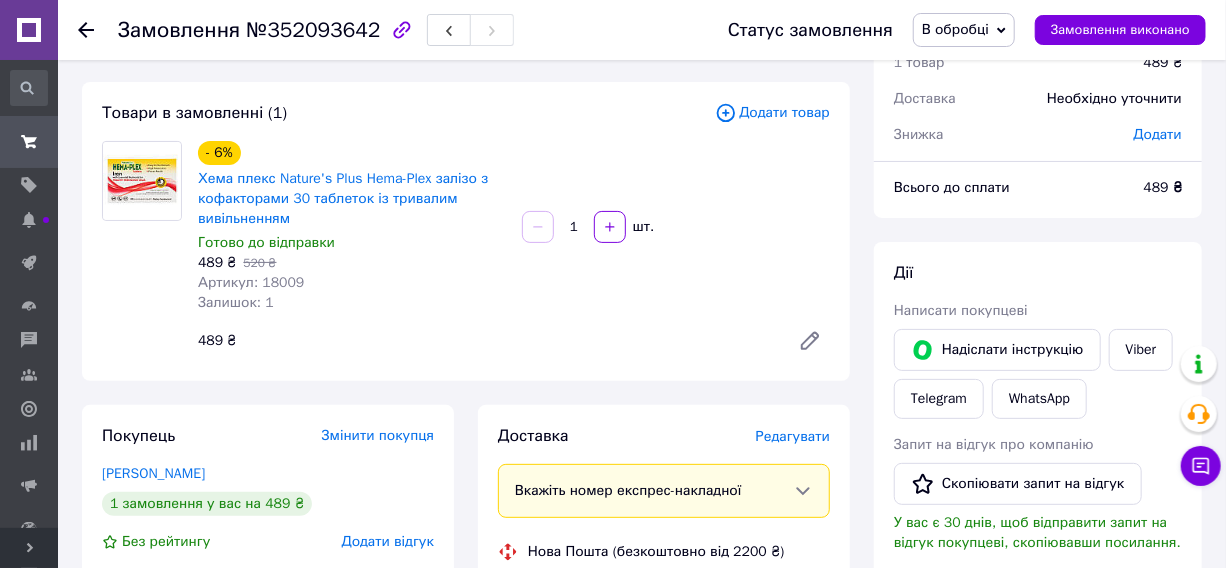 click on "Розгорнути" at bounding box center (29, 548) 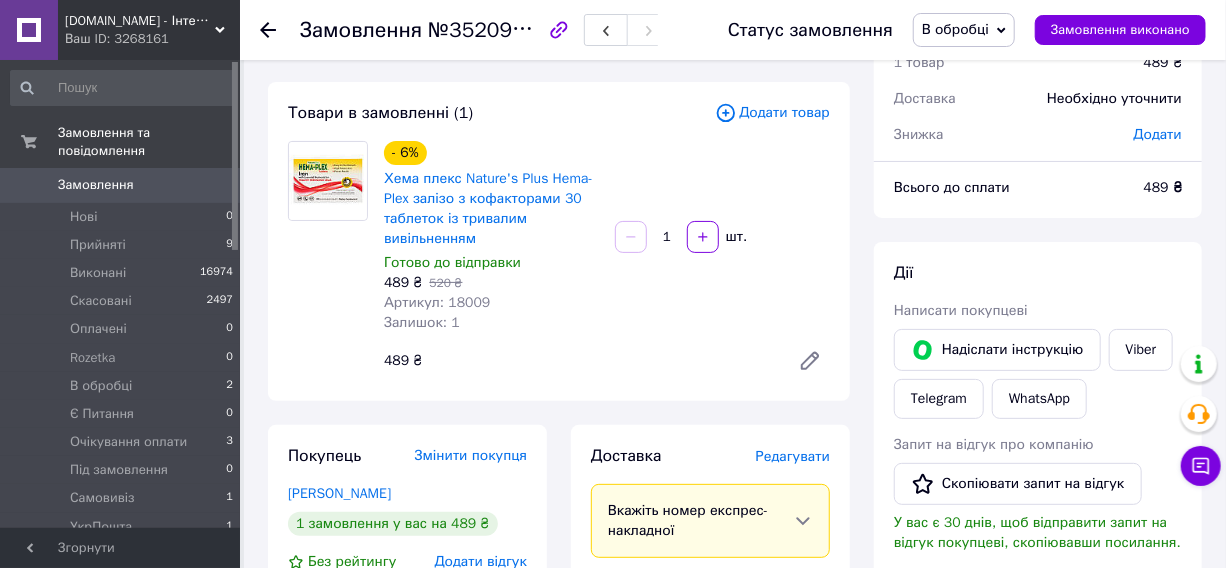 click on "В обробці" at bounding box center (955, 29) 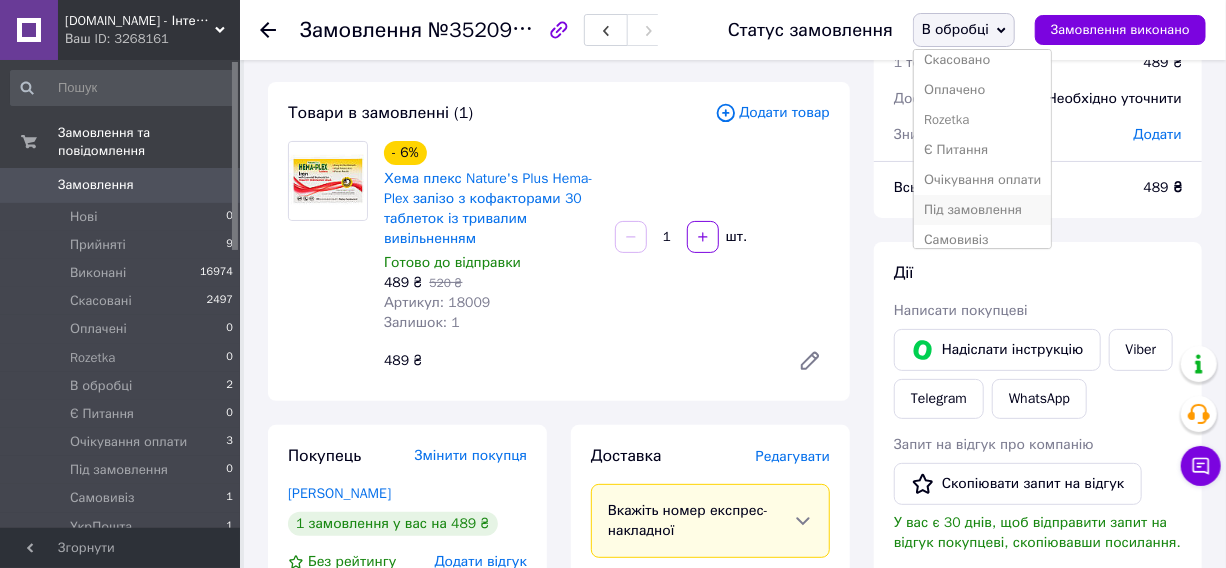 scroll, scrollTop: 90, scrollLeft: 0, axis: vertical 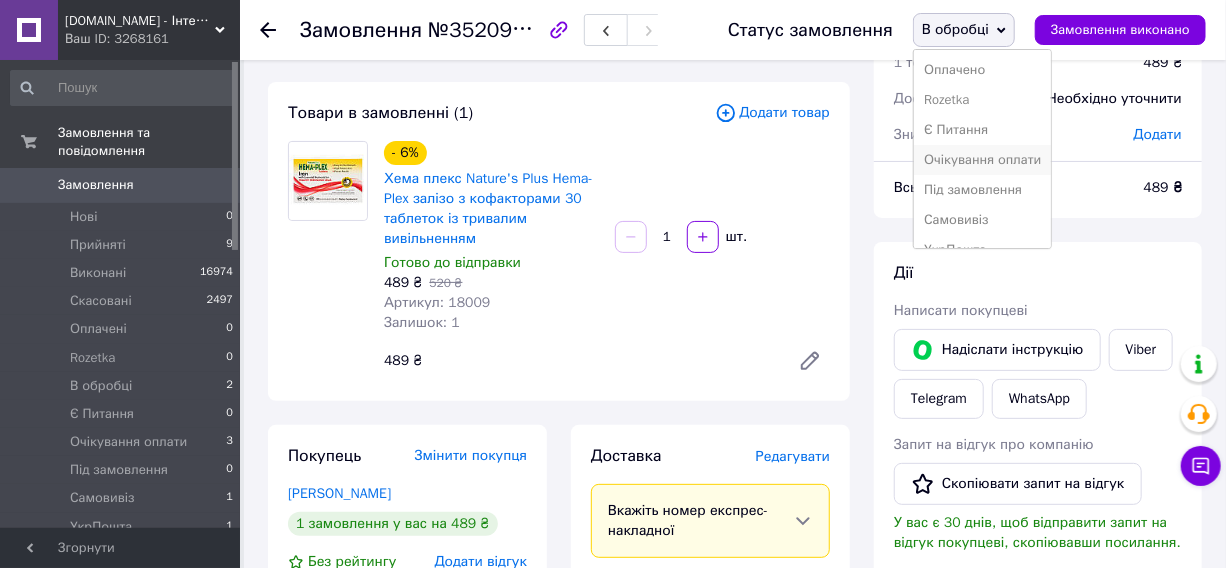 click on "Очікування оплати" at bounding box center (982, 160) 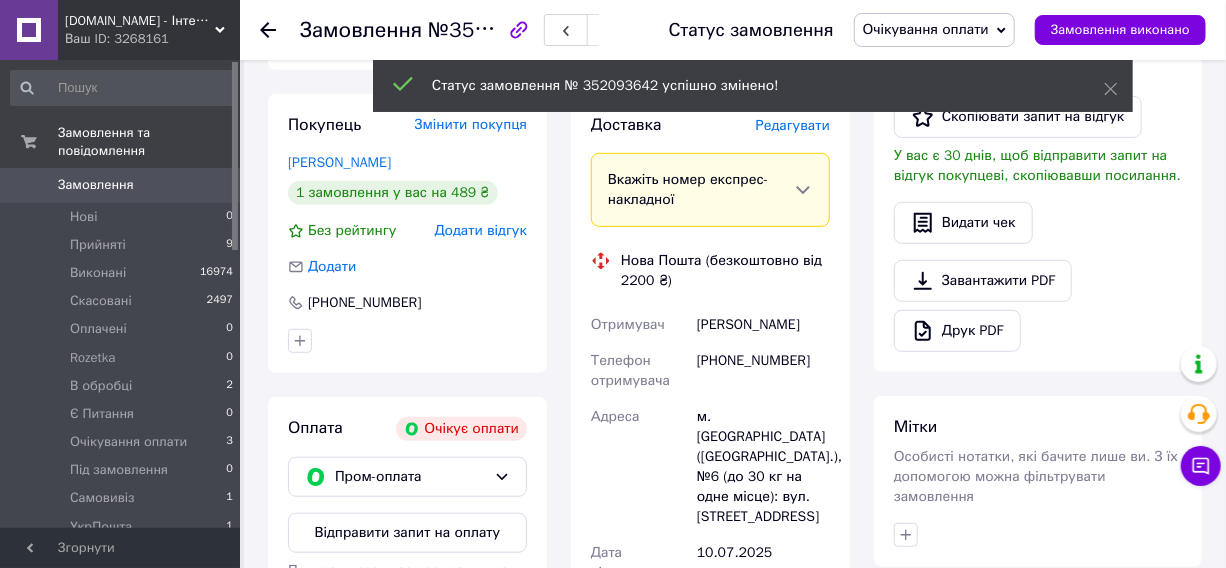 scroll, scrollTop: 454, scrollLeft: 0, axis: vertical 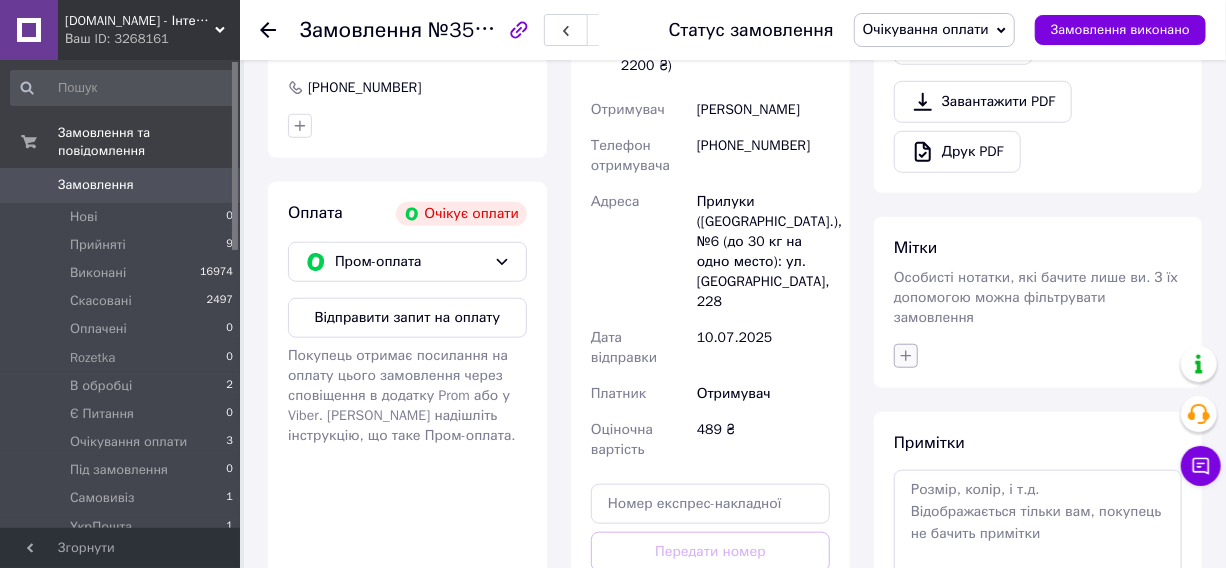 drag, startPoint x: 904, startPoint y: 328, endPoint x: 908, endPoint y: 338, distance: 10.770329 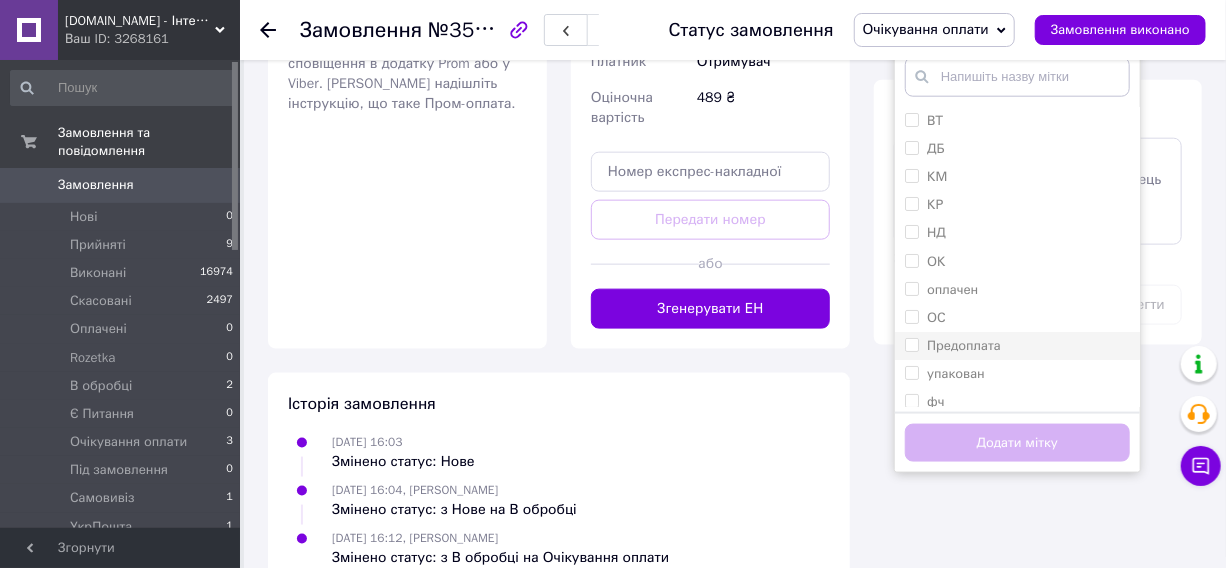 scroll, scrollTop: 970, scrollLeft: 0, axis: vertical 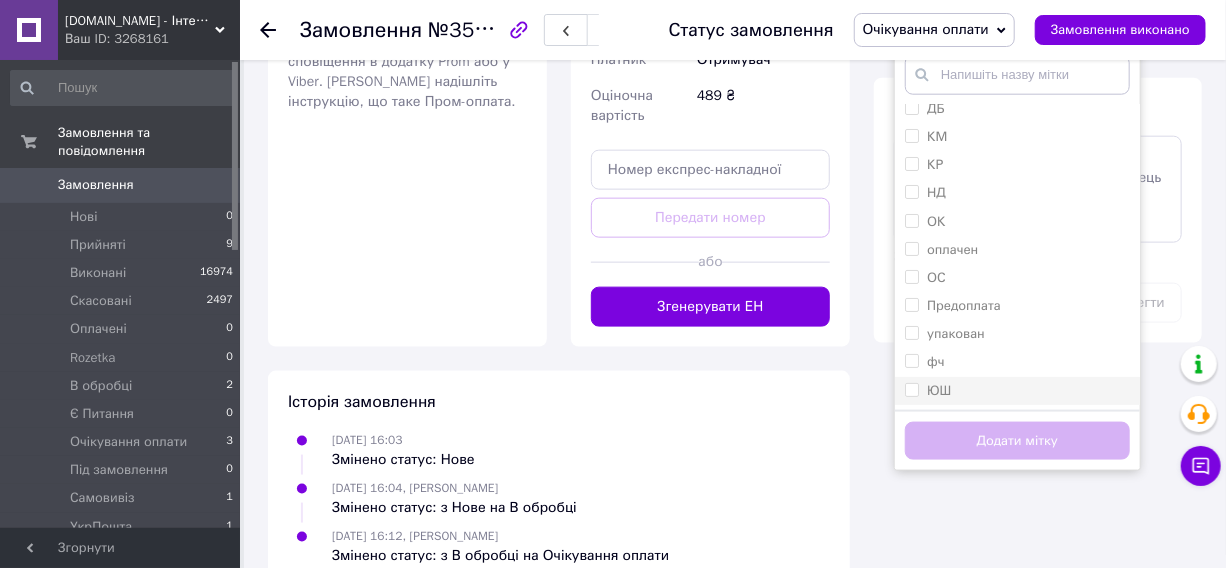 click on "ЮШ" at bounding box center [911, 389] 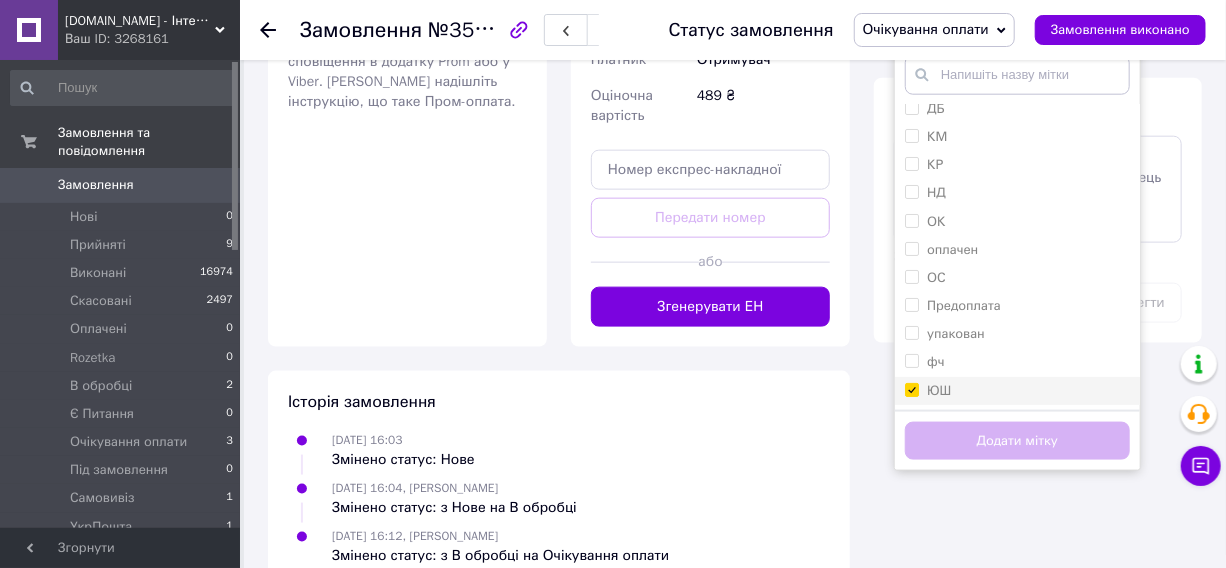 checkbox on "true" 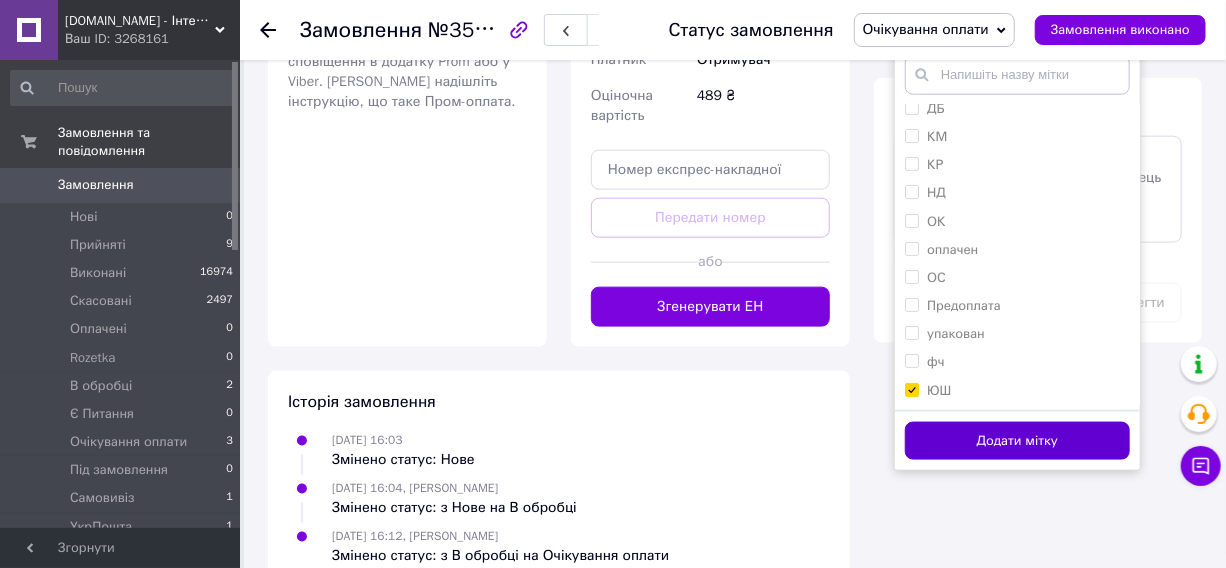 click on "Додати мітку" at bounding box center [1017, 441] 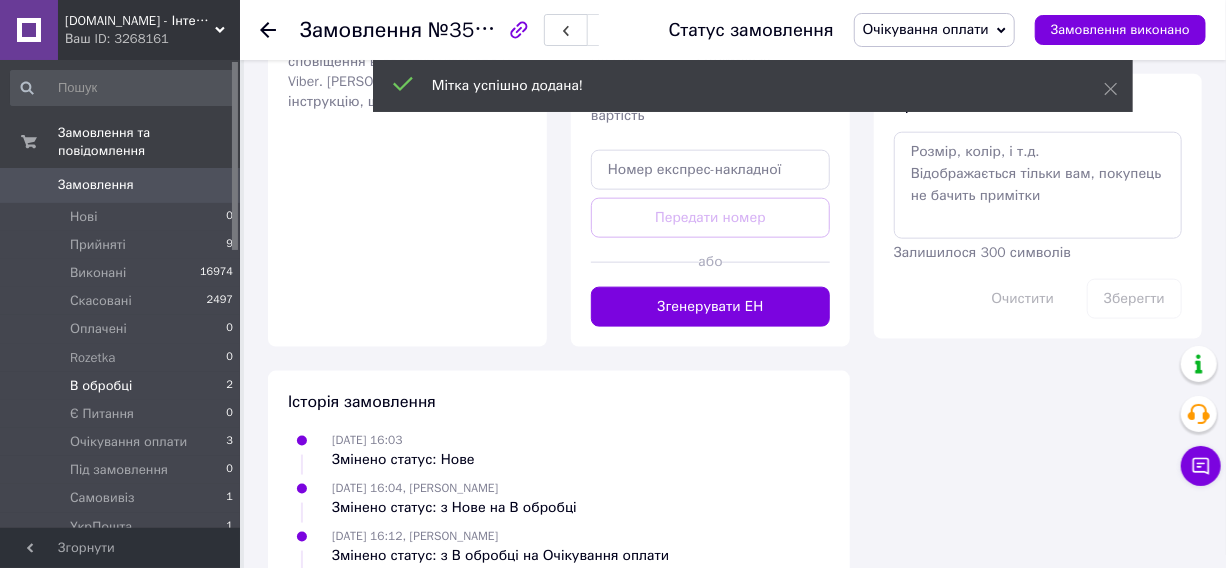 click on "В обробці" at bounding box center (101, 386) 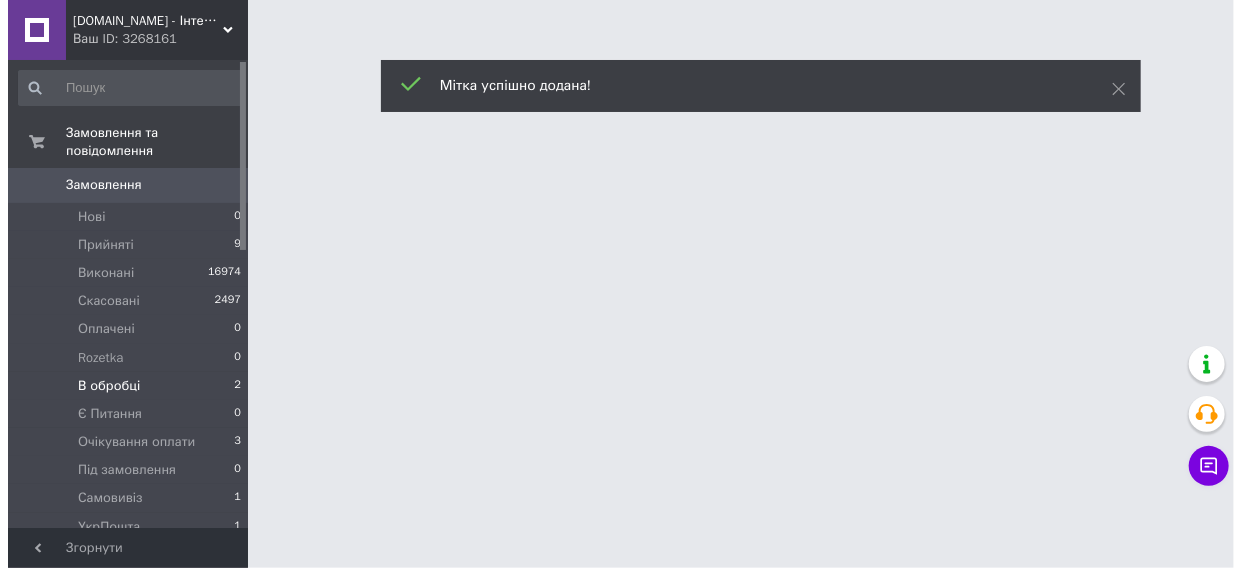 scroll, scrollTop: 0, scrollLeft: 0, axis: both 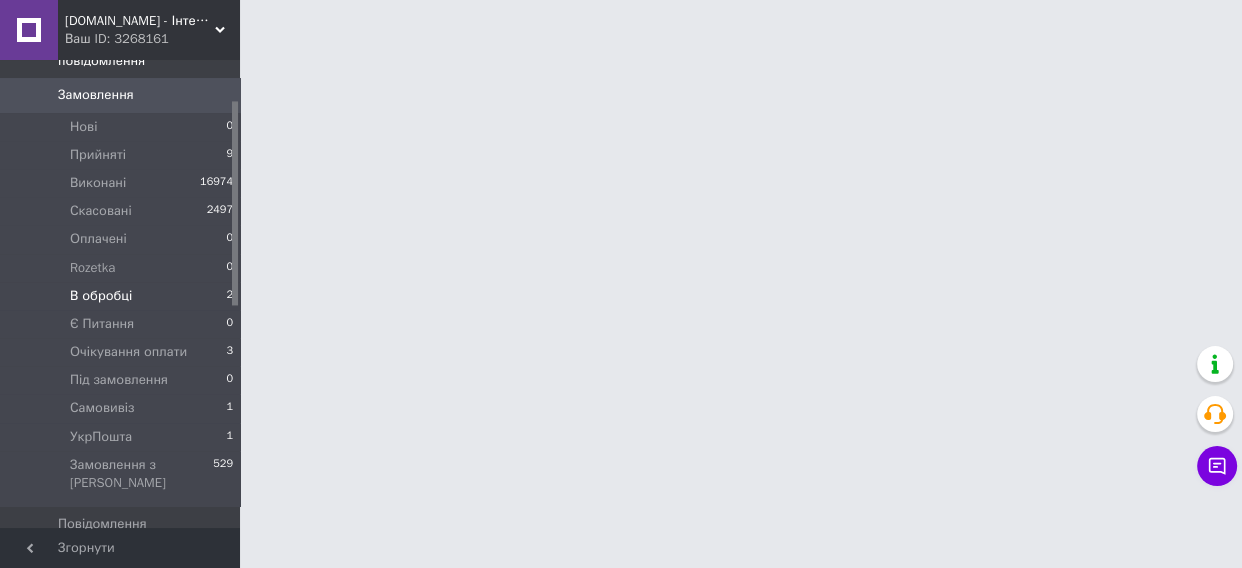 click on "В обробці 2" at bounding box center (122, 296) 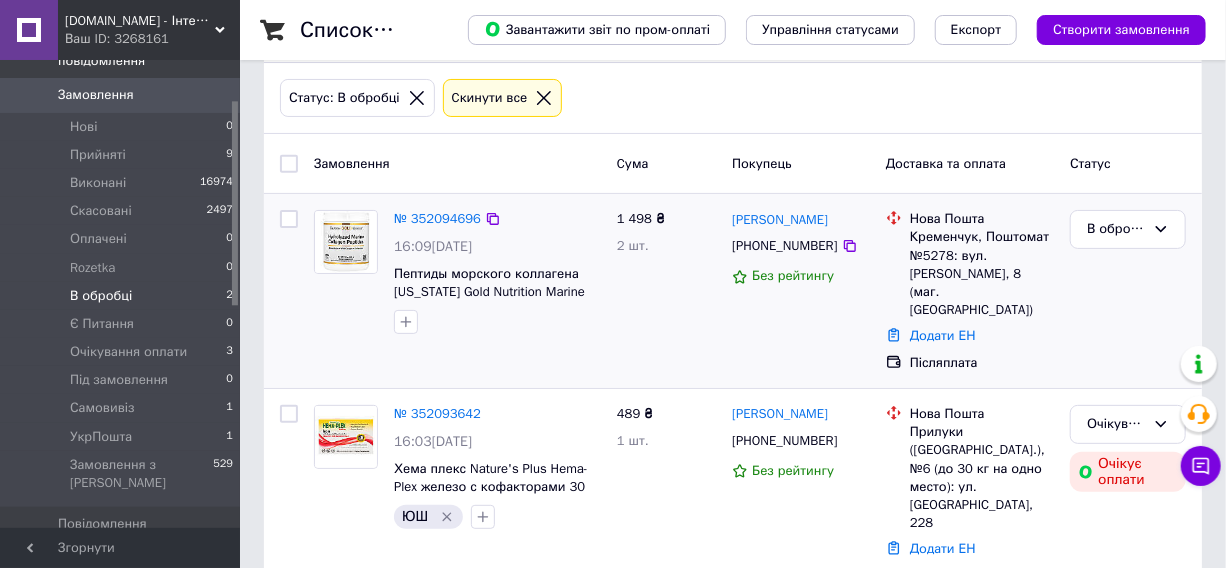 scroll, scrollTop: 94, scrollLeft: 0, axis: vertical 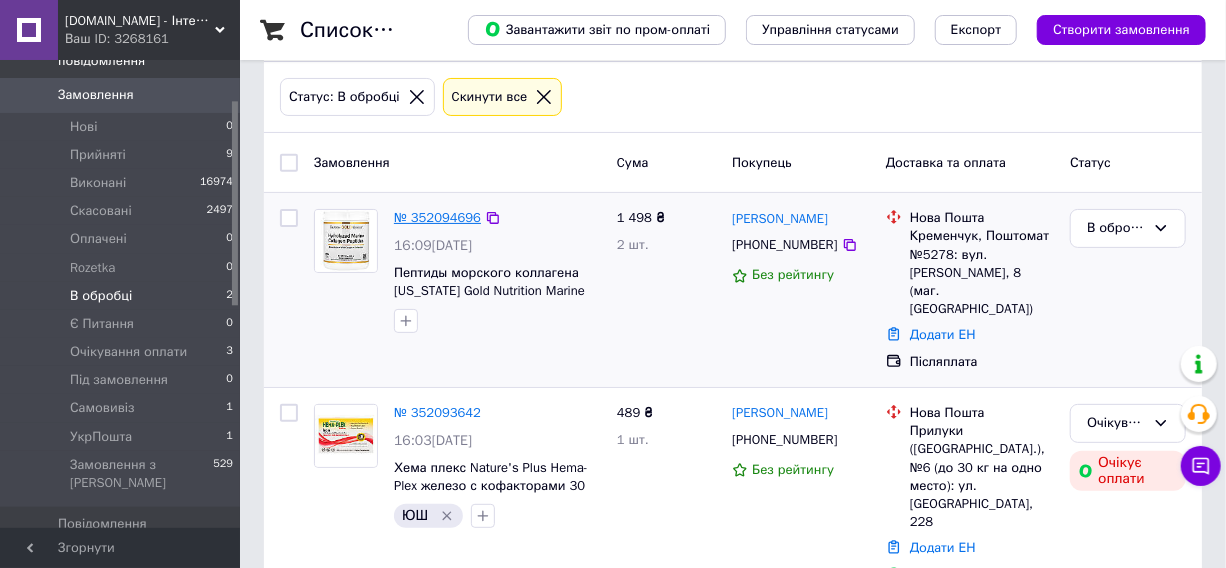click on "№ 352094696" at bounding box center (437, 217) 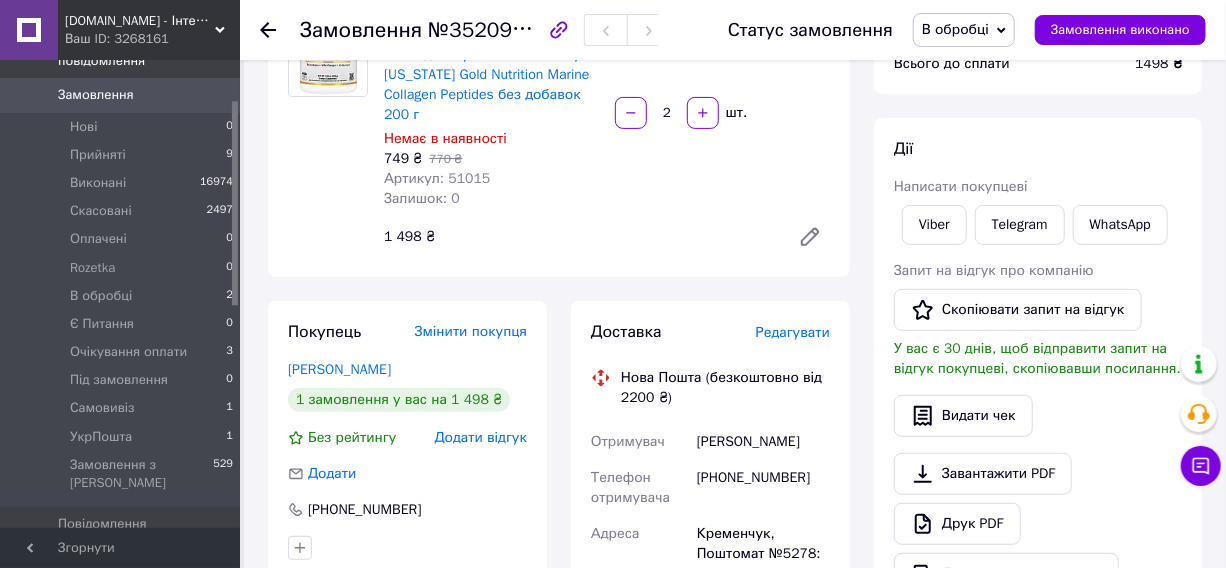 scroll, scrollTop: 94, scrollLeft: 0, axis: vertical 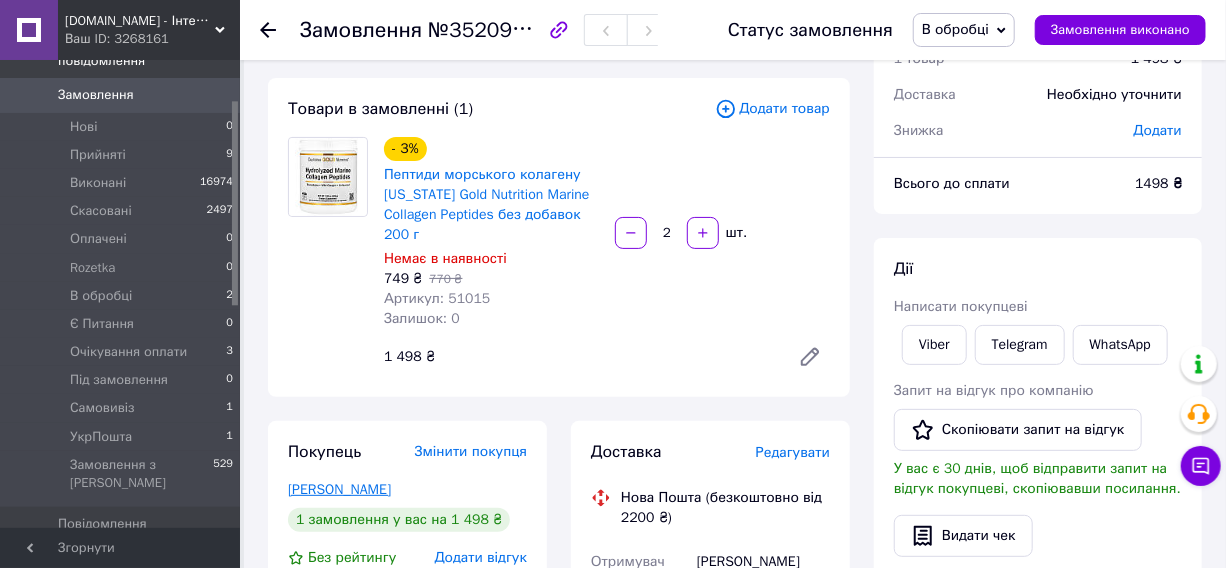 click on "Романова Ольга" at bounding box center [339, 489] 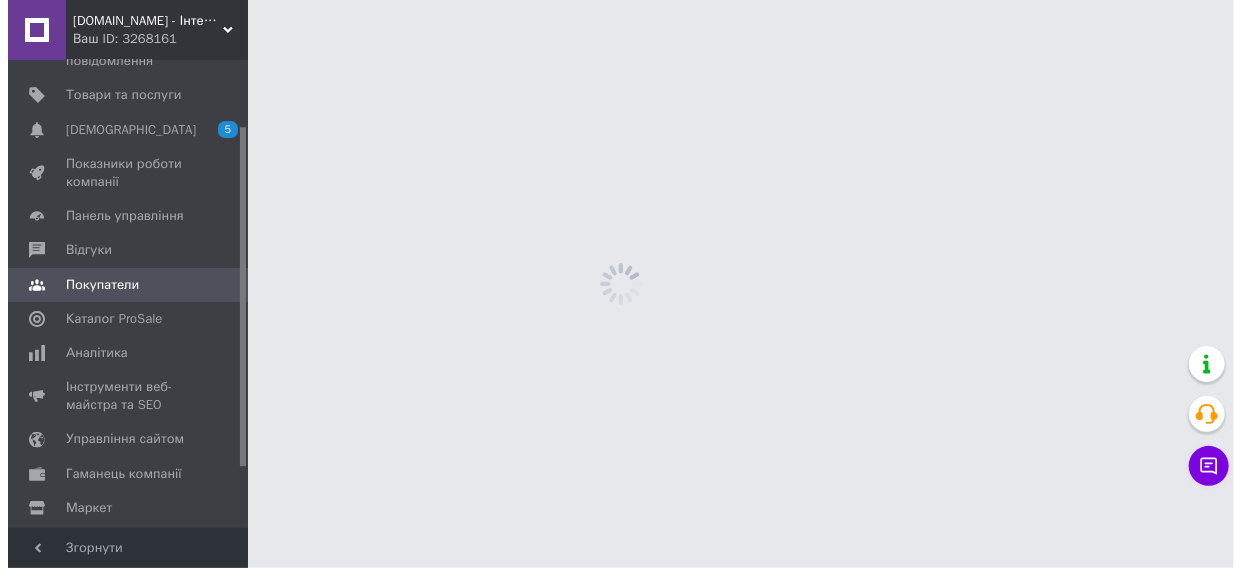 scroll, scrollTop: 0, scrollLeft: 0, axis: both 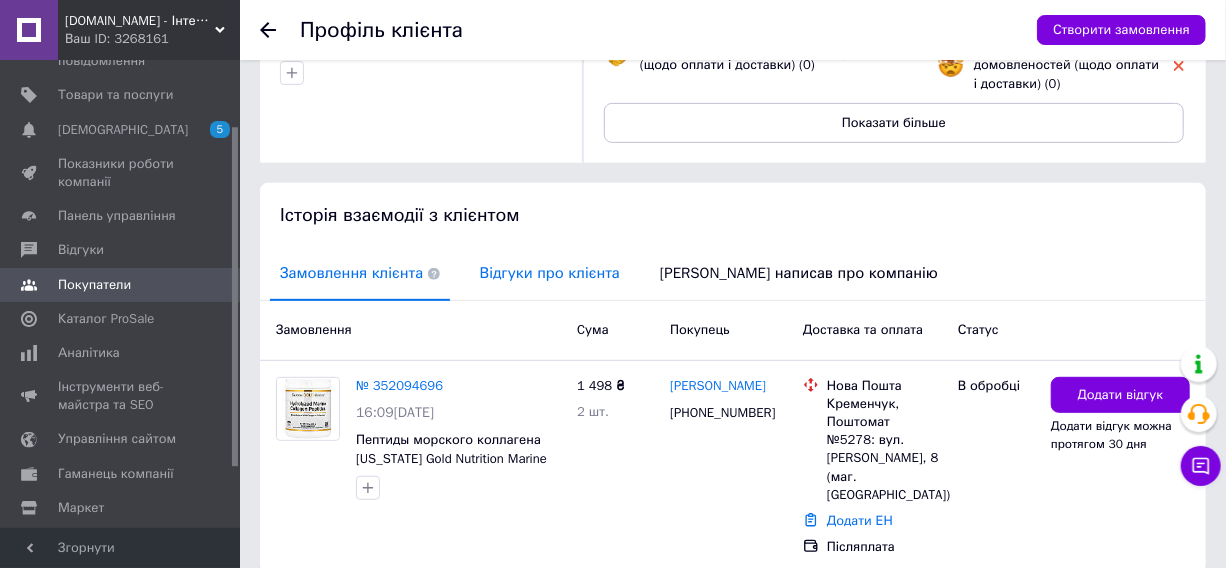 click on "Відгуки про клієнта" at bounding box center (550, 273) 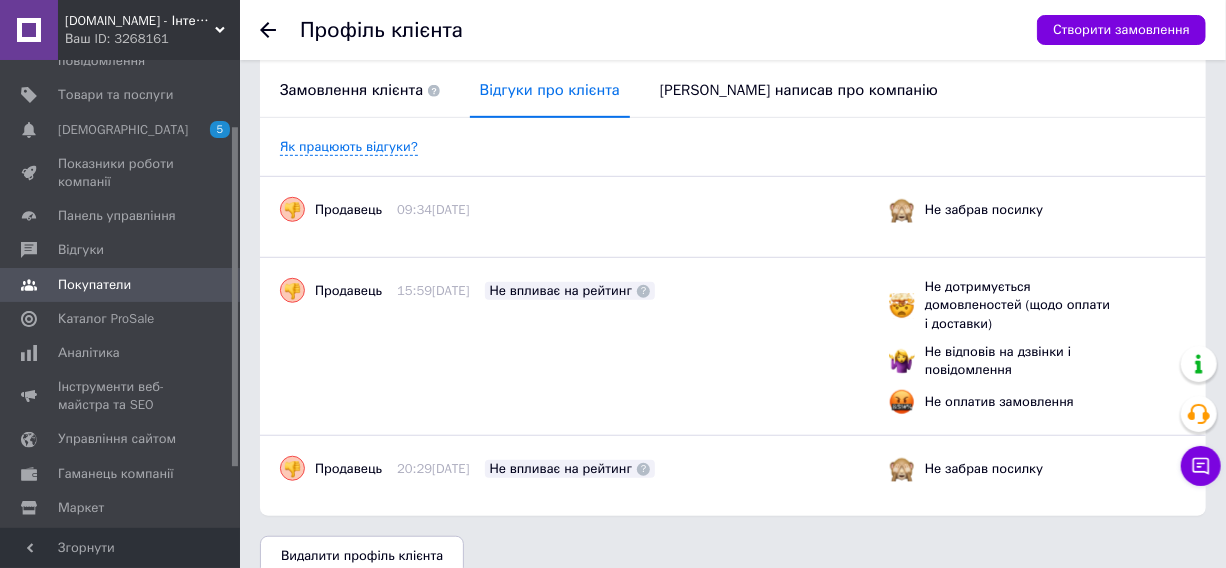scroll, scrollTop: 482, scrollLeft: 0, axis: vertical 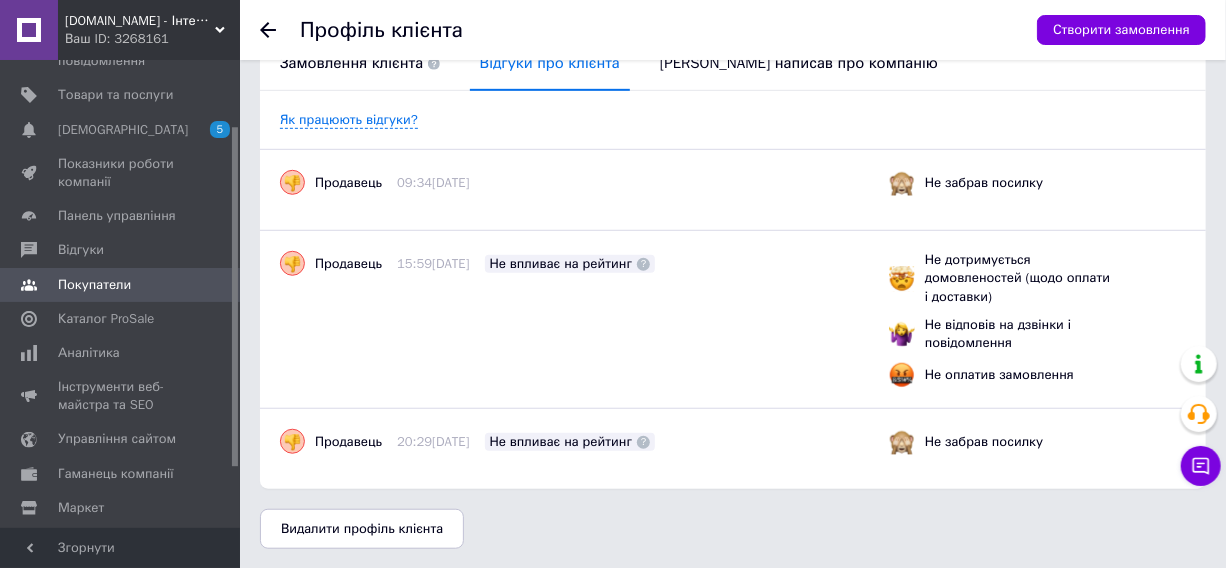 click 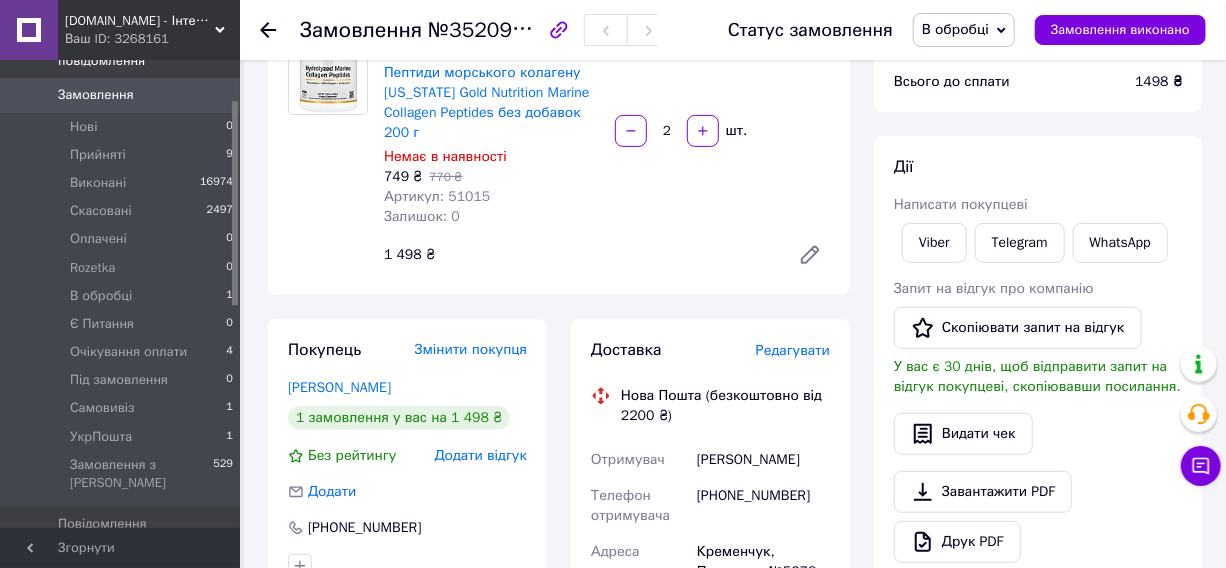 scroll, scrollTop: 185, scrollLeft: 0, axis: vertical 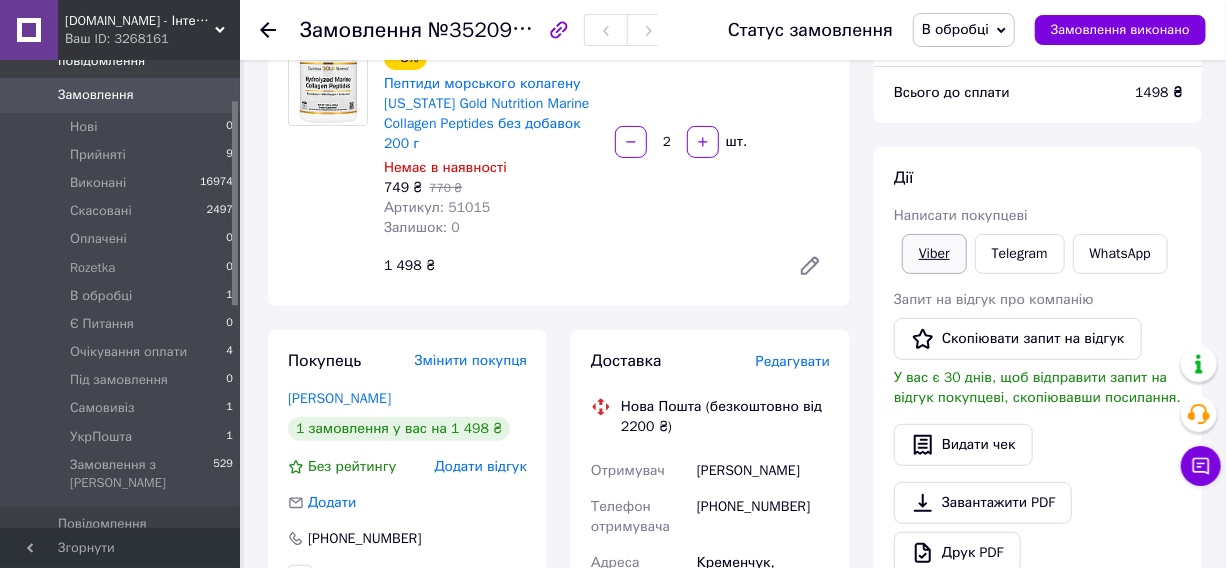 click on "Viber" at bounding box center [934, 254] 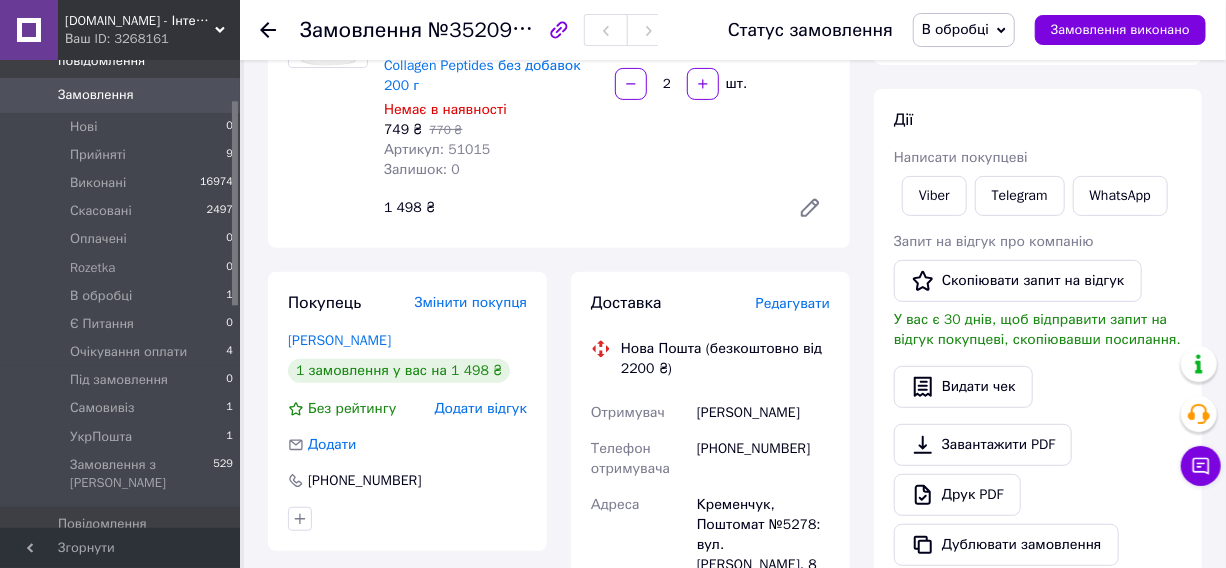 scroll, scrollTop: 276, scrollLeft: 0, axis: vertical 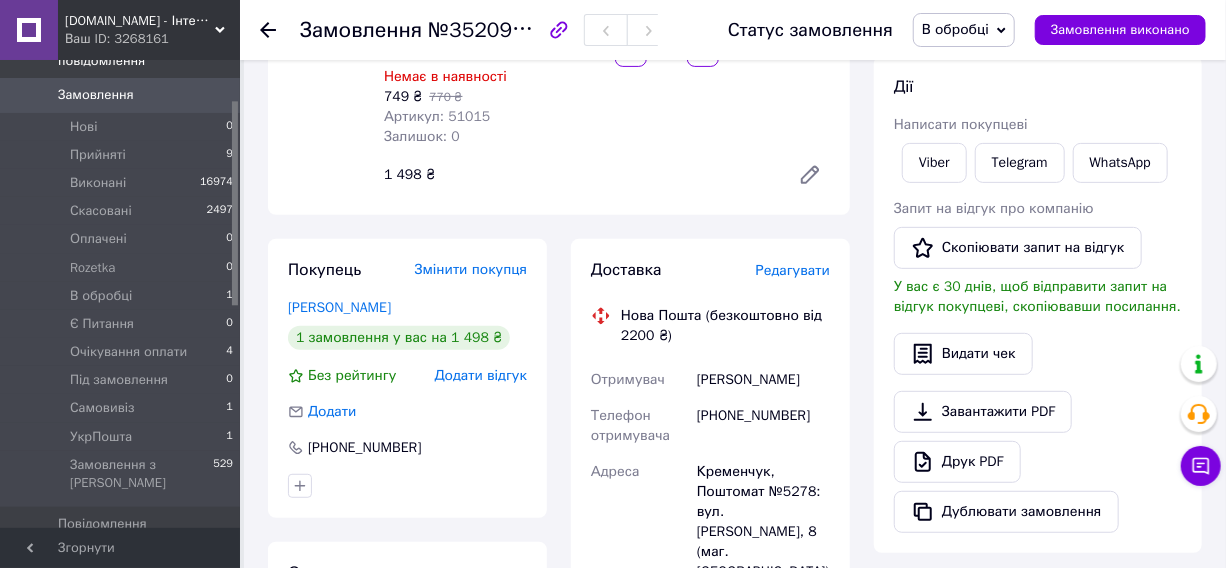 click on "Романова Ольга" at bounding box center (763, 380) 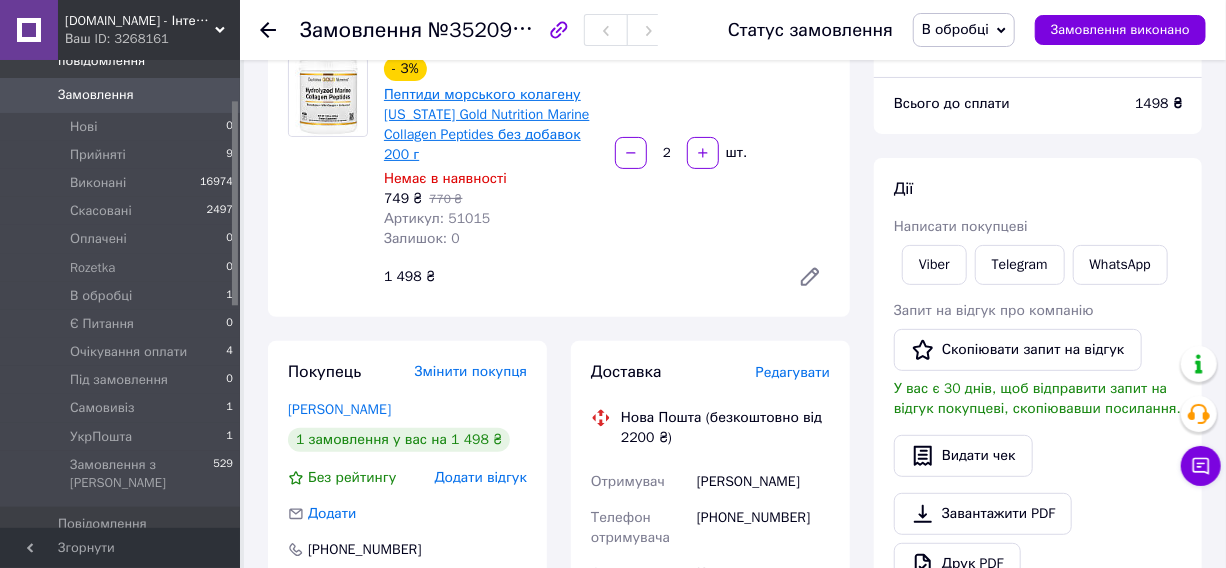 scroll, scrollTop: 3, scrollLeft: 0, axis: vertical 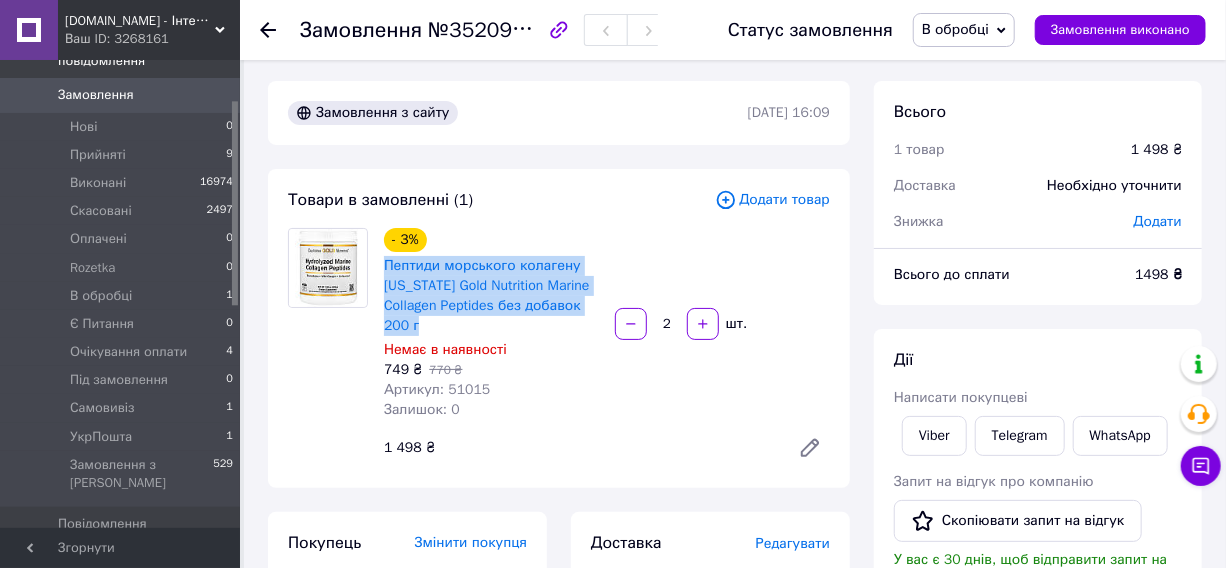 drag, startPoint x: 423, startPoint y: 328, endPoint x: 382, endPoint y: 273, distance: 68.60029 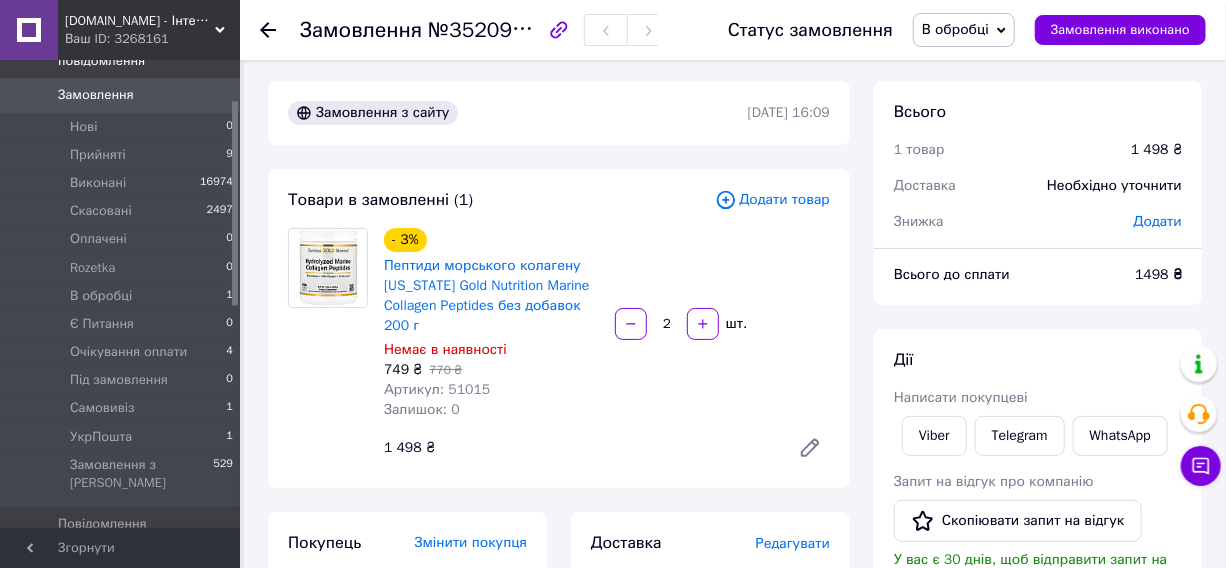 click on "1498 ₴" at bounding box center [1158, 274] 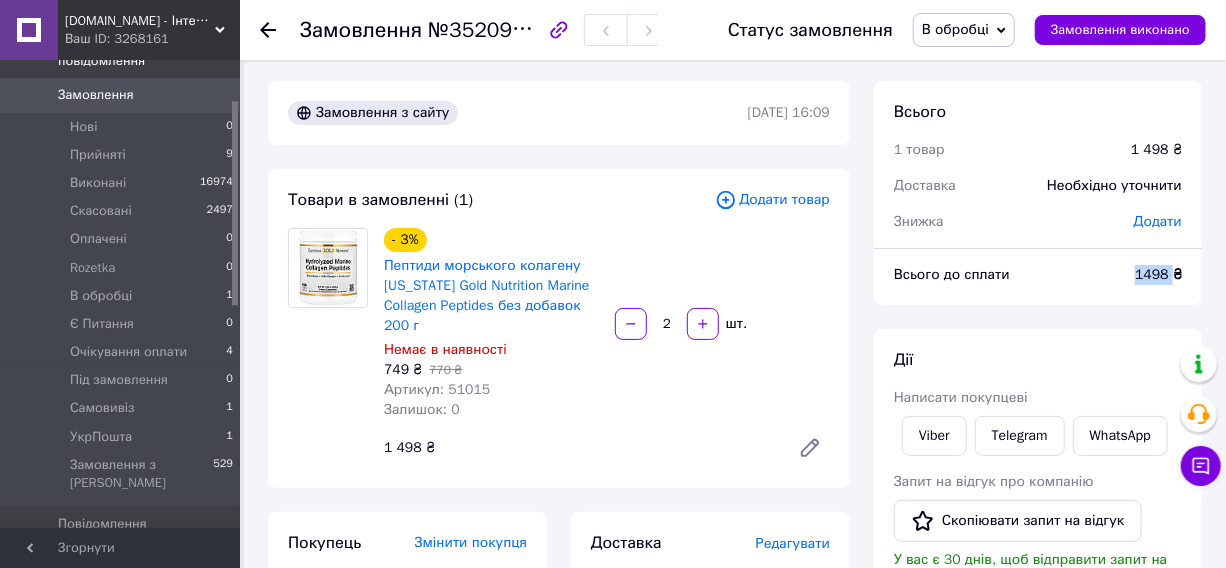 click on "1498 ₴" at bounding box center [1158, 274] 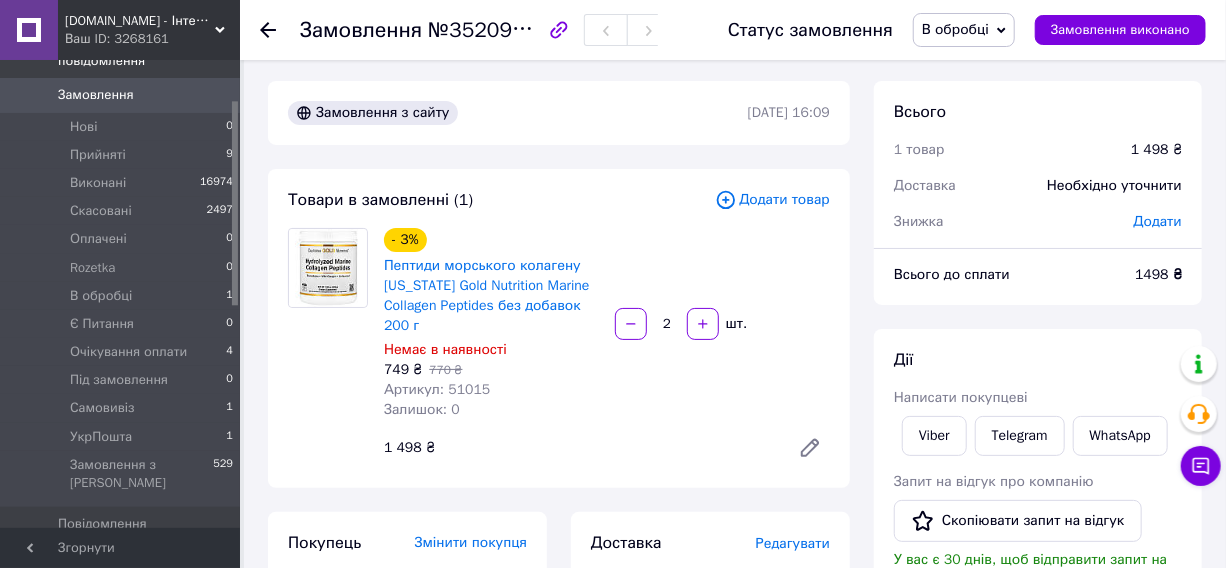 click on "Згорнути" at bounding box center (120, 548) 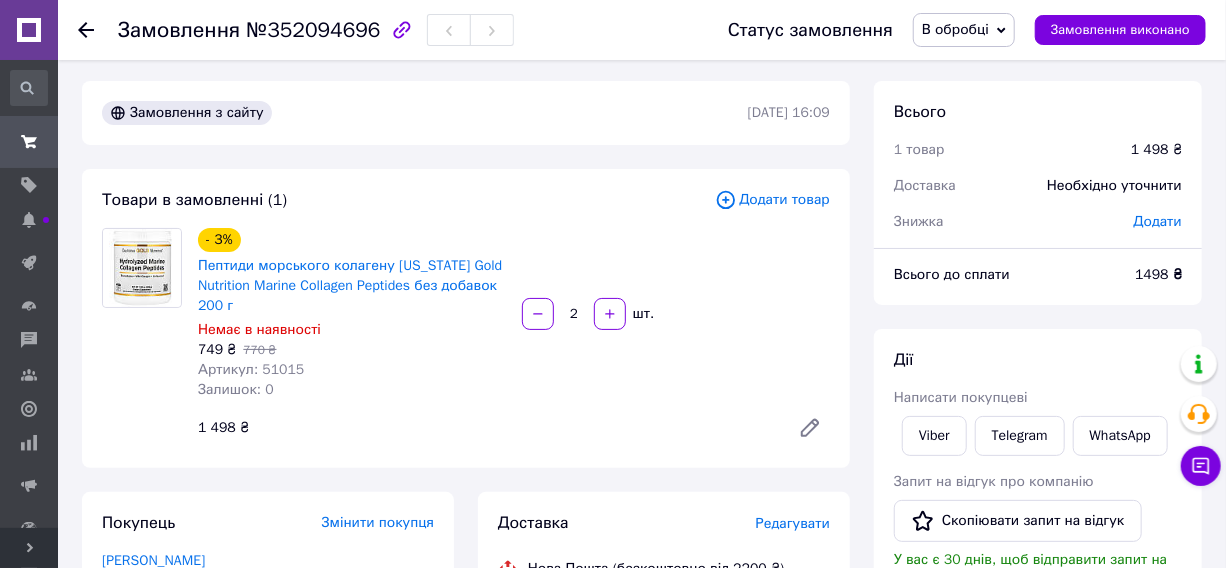 click on "№352094696" at bounding box center (313, 30) 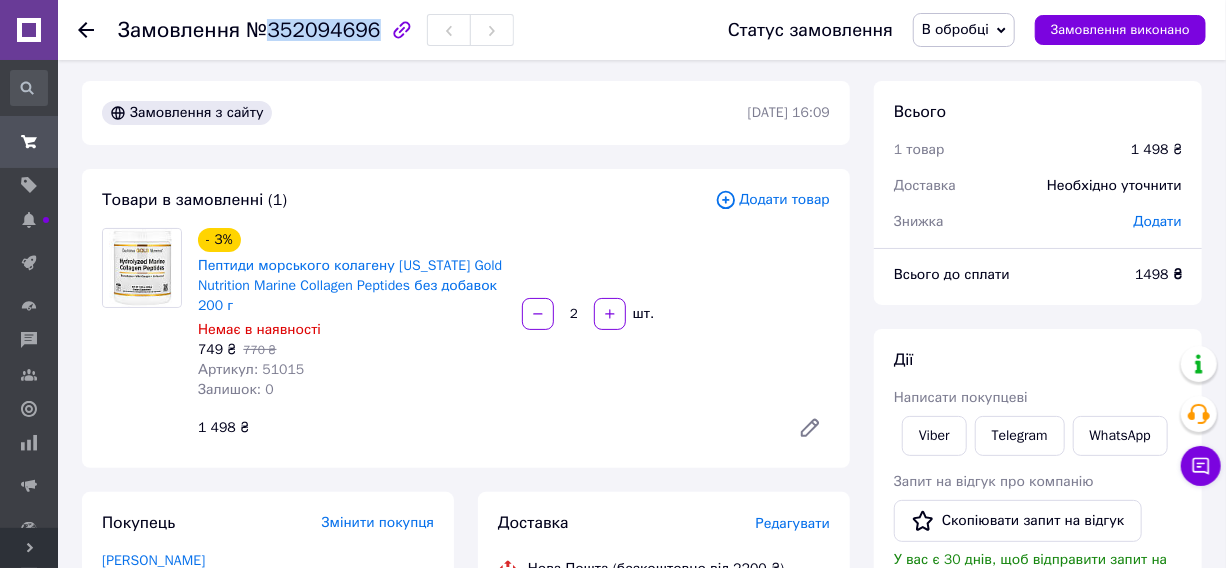 click on "№352094696" at bounding box center (313, 30) 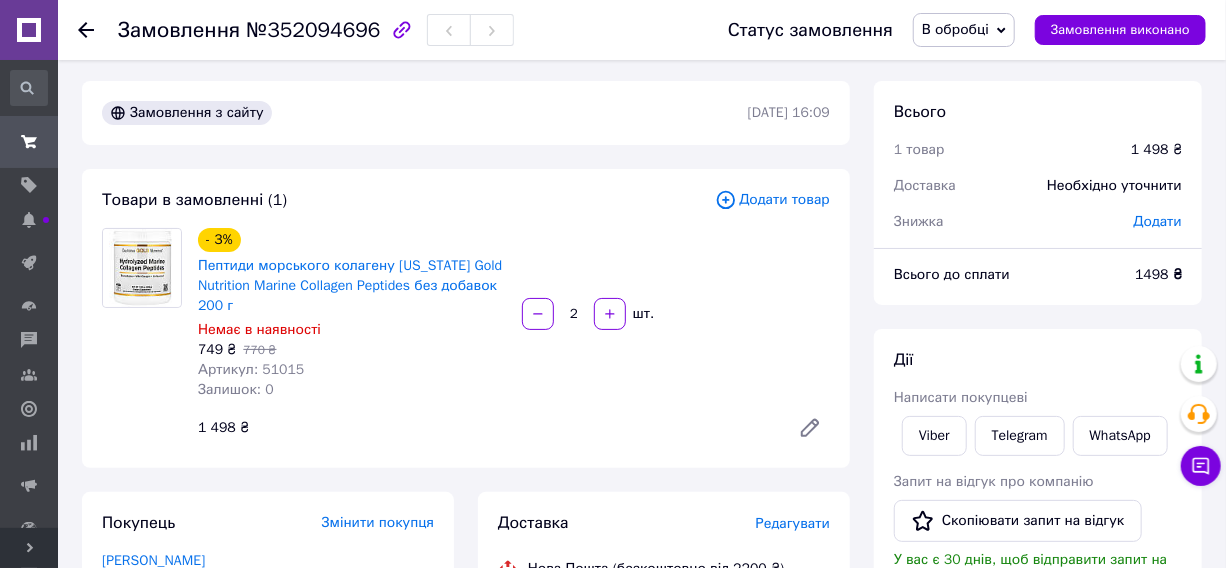 click on "Розгорнути" at bounding box center (29, 548) 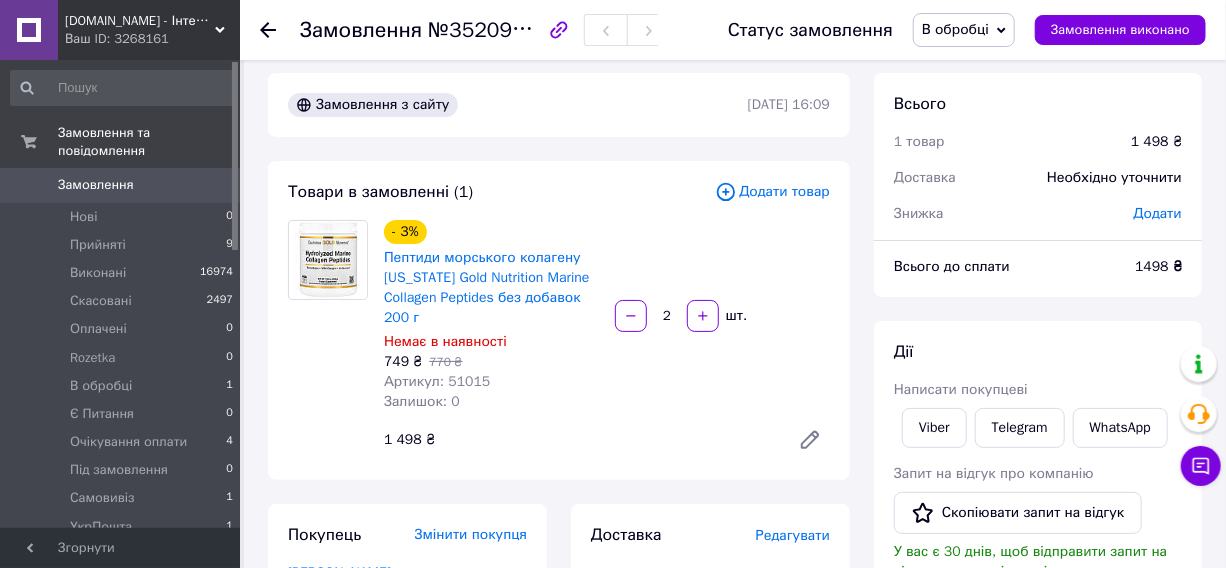 scroll, scrollTop: 0, scrollLeft: 0, axis: both 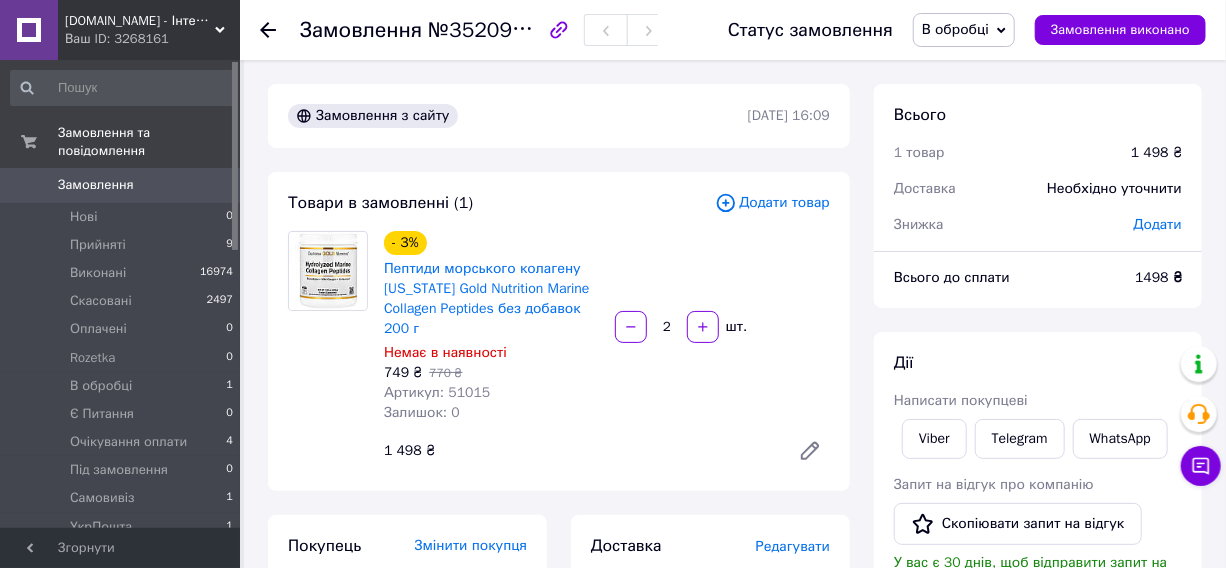 click on "В обробці" at bounding box center (955, 29) 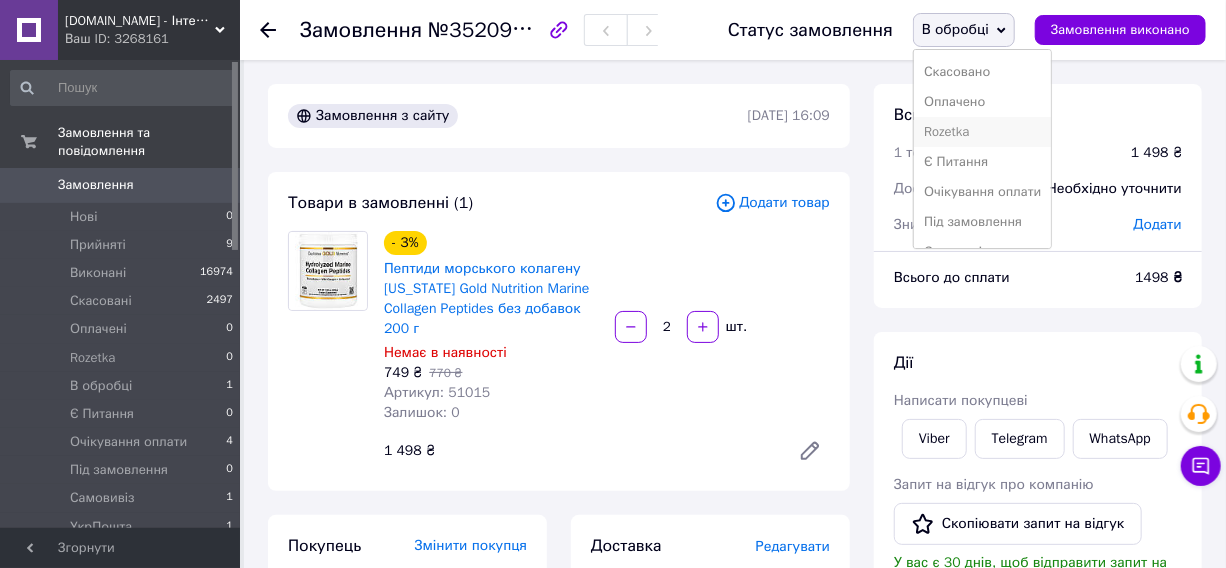 scroll, scrollTop: 90, scrollLeft: 0, axis: vertical 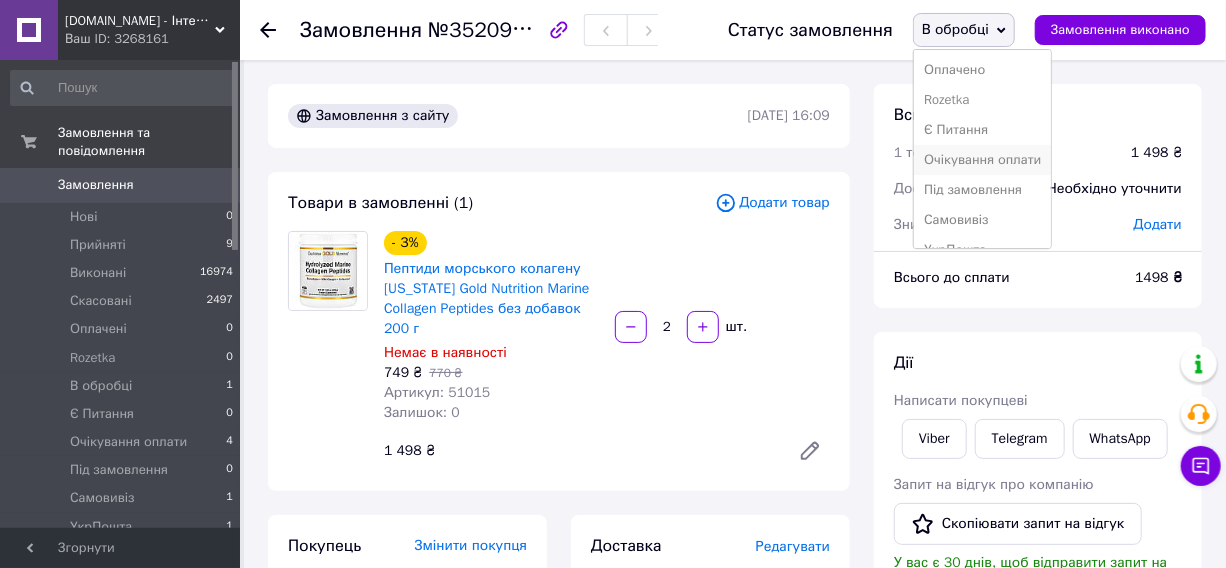 click on "Очікування оплати" at bounding box center (982, 160) 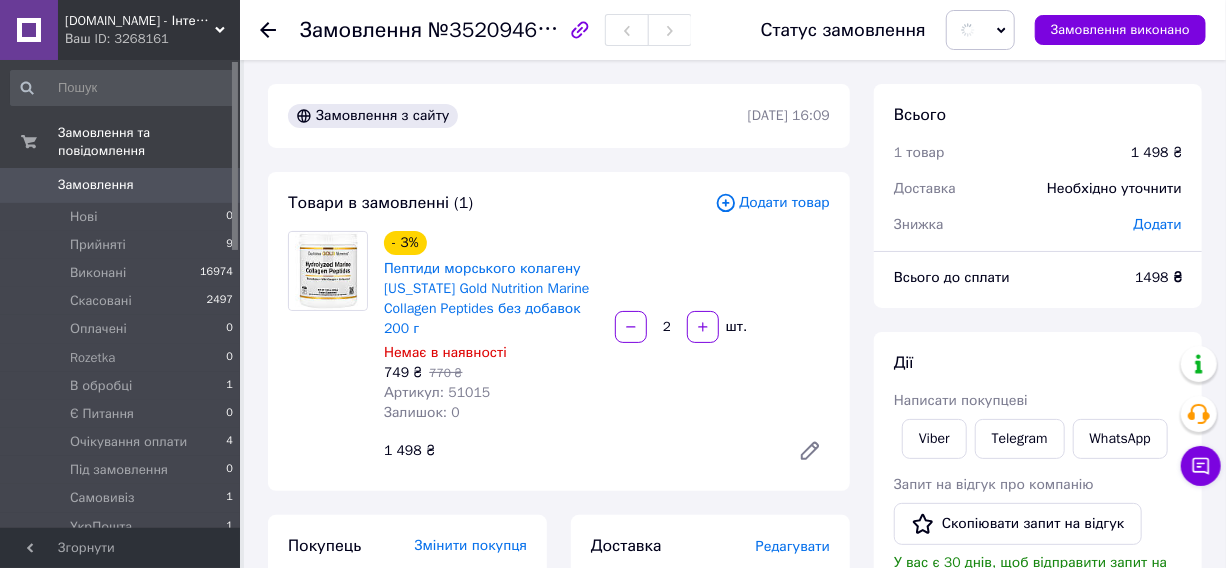scroll, scrollTop: 0, scrollLeft: 0, axis: both 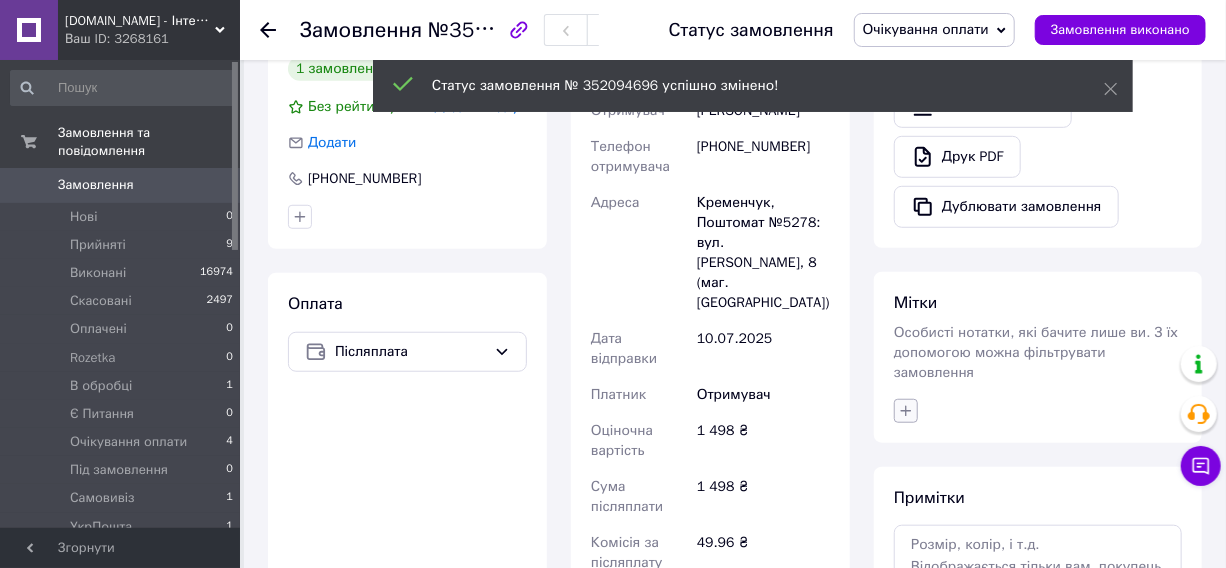 click 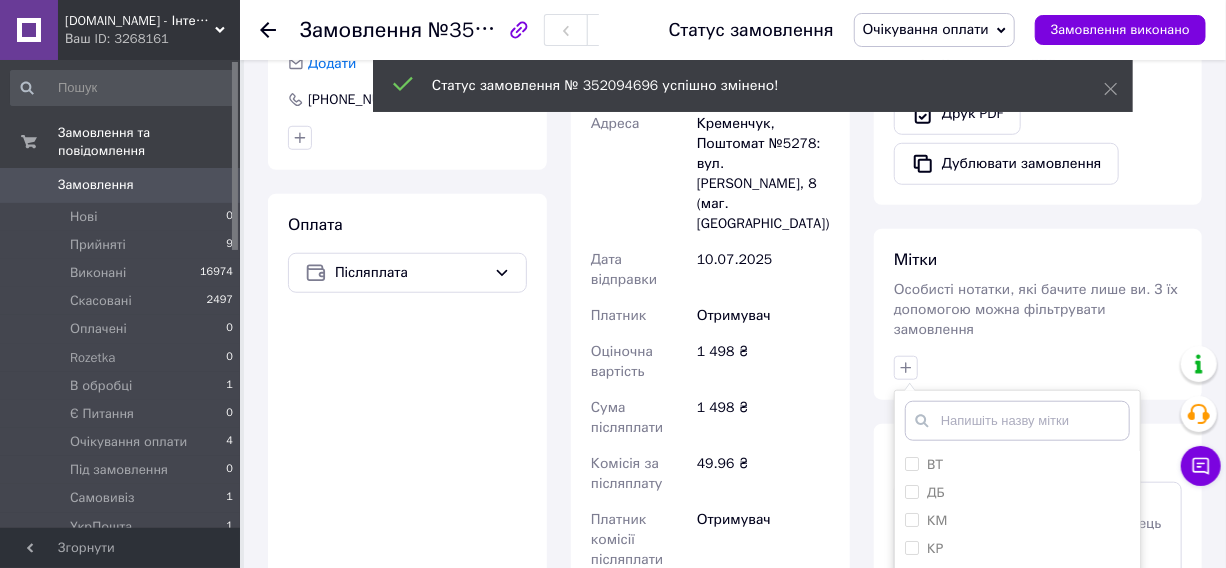 scroll, scrollTop: 818, scrollLeft: 0, axis: vertical 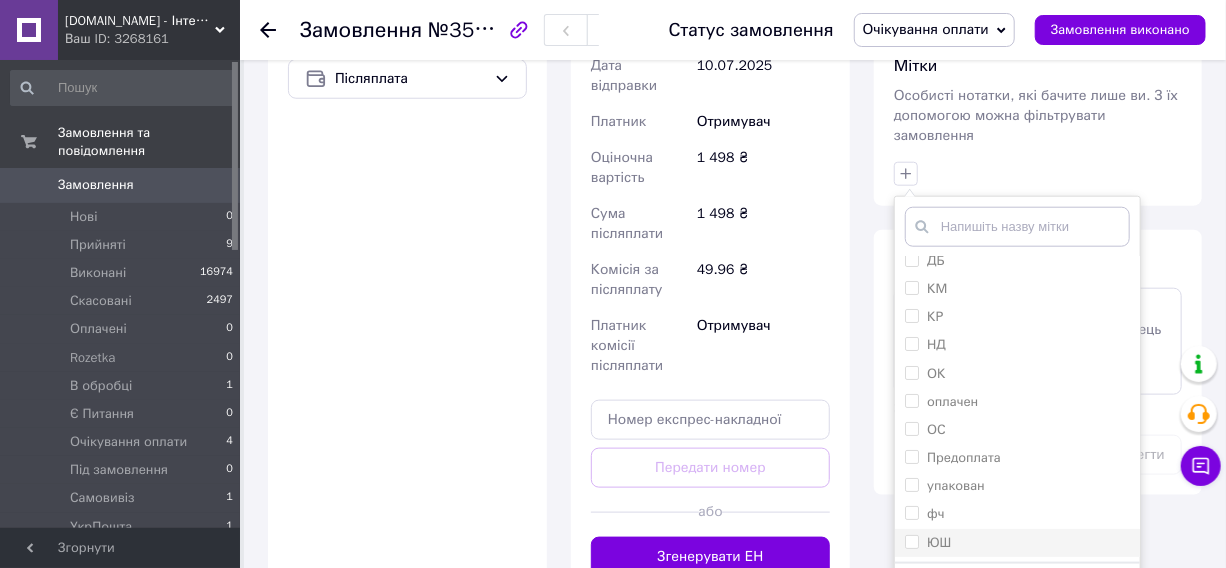 click on "ЮШ" at bounding box center [911, 541] 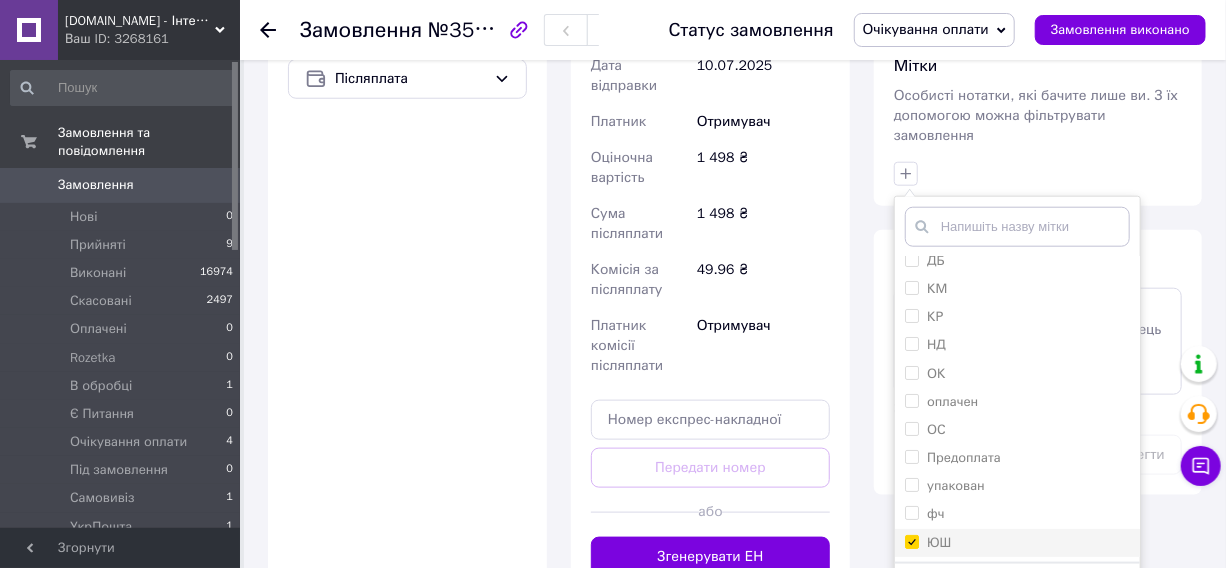 checkbox on "true" 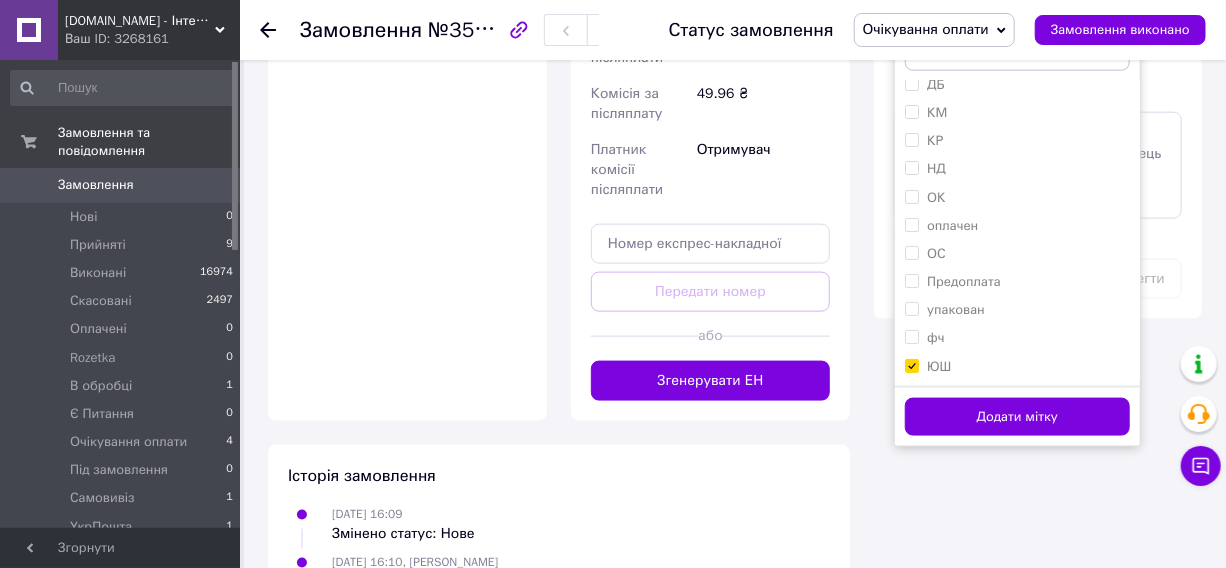 scroll, scrollTop: 1000, scrollLeft: 0, axis: vertical 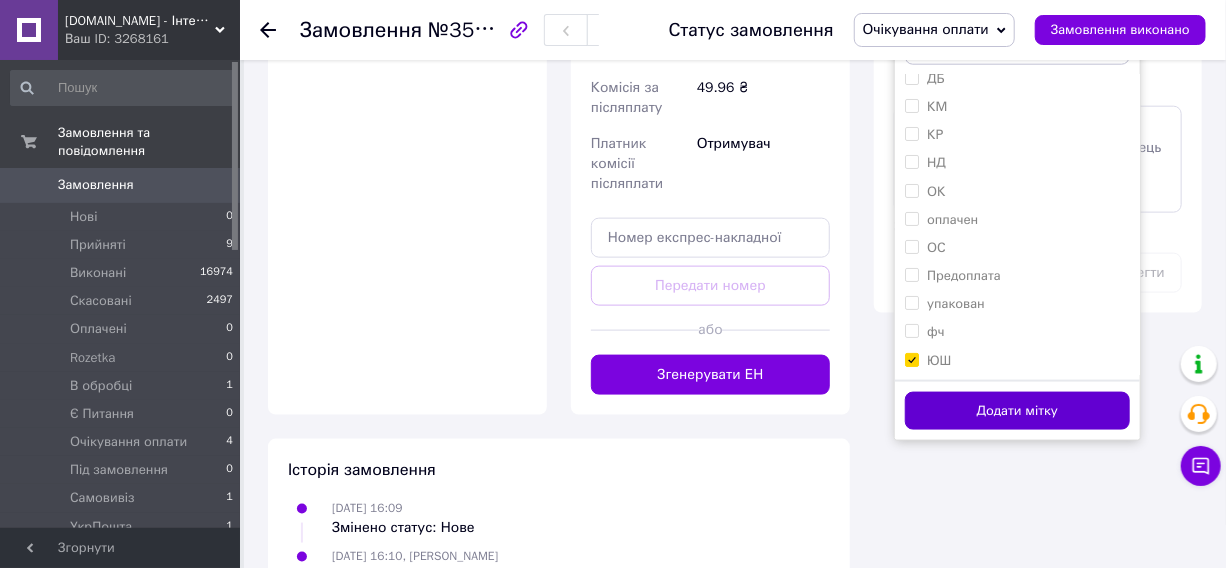 click on "Додати мітку" at bounding box center (1017, 411) 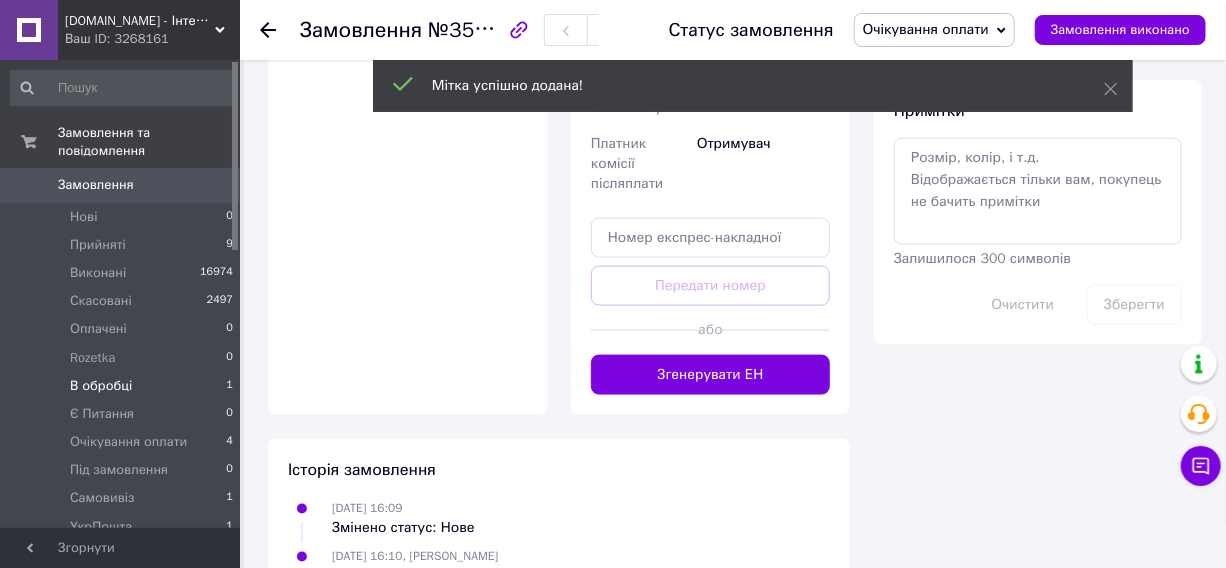 click on "В обробці" at bounding box center [101, 386] 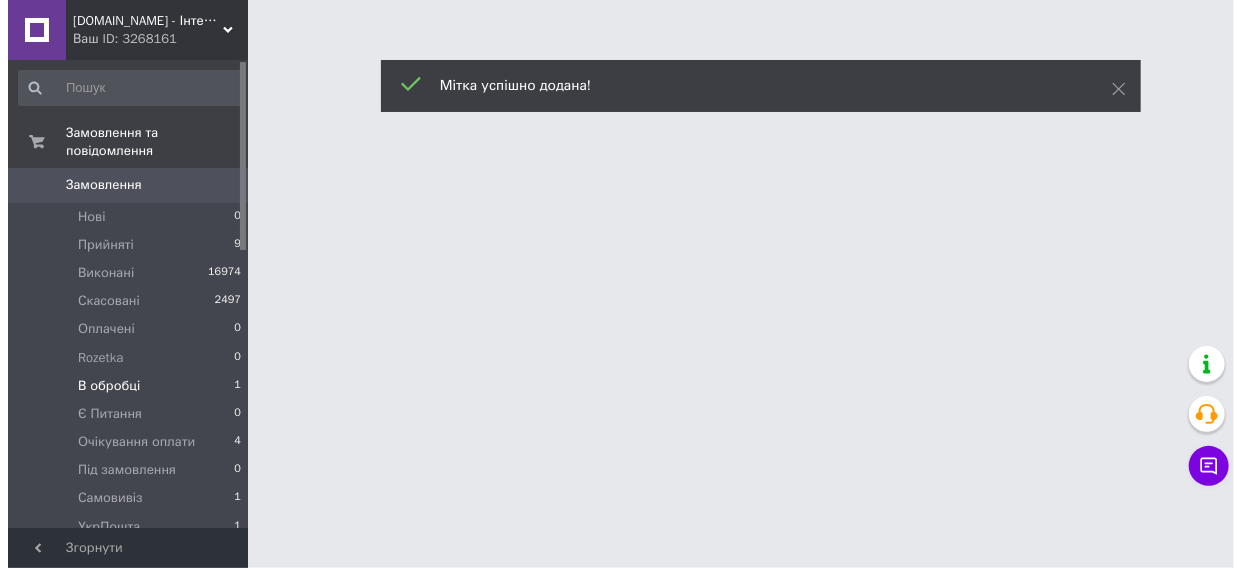 scroll, scrollTop: 0, scrollLeft: 0, axis: both 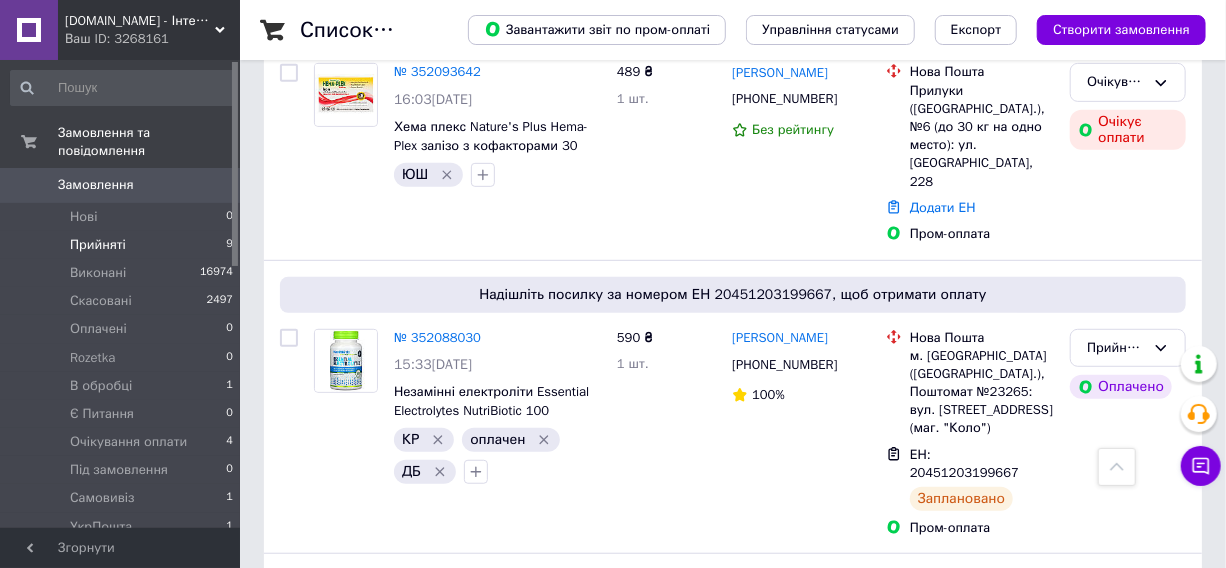 click on "Прийняті" at bounding box center [98, 245] 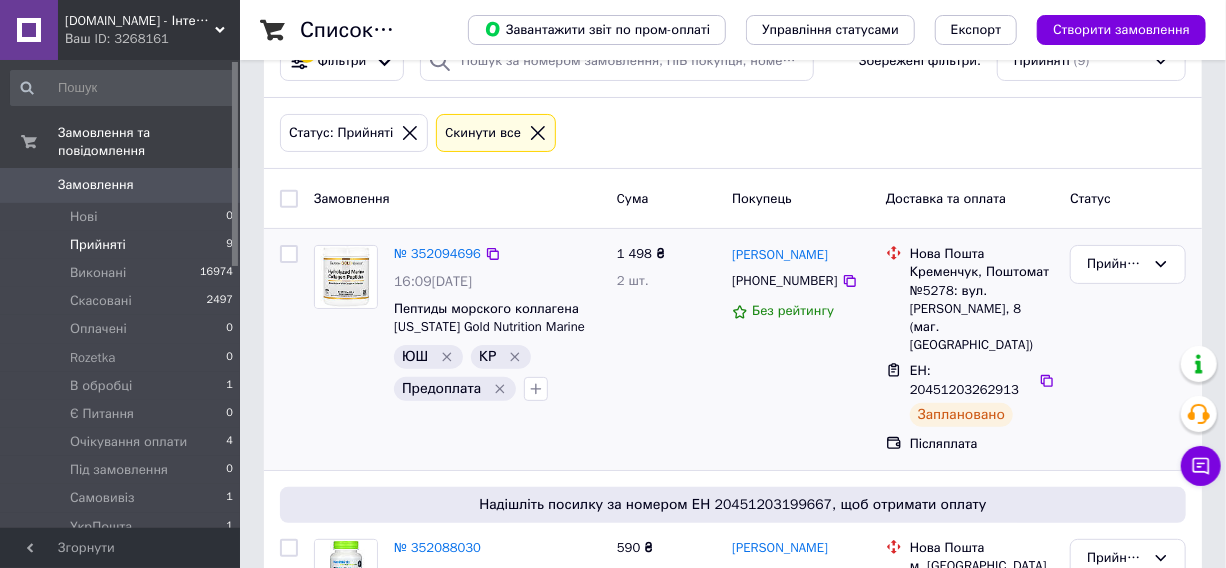 scroll, scrollTop: 90, scrollLeft: 0, axis: vertical 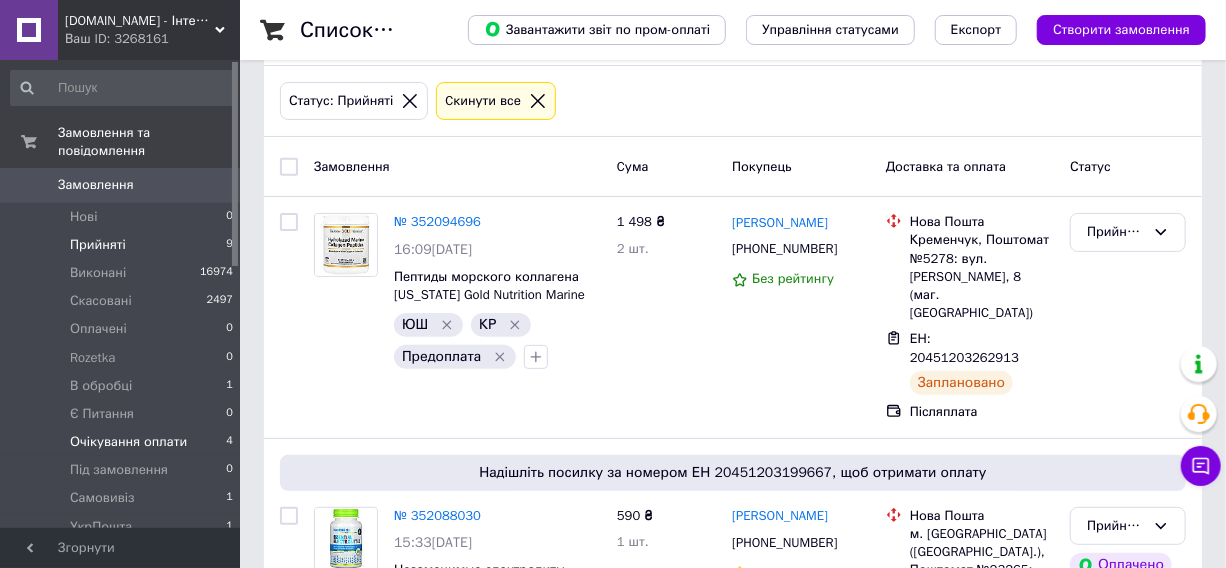 click on "Очікування оплати" at bounding box center (128, 442) 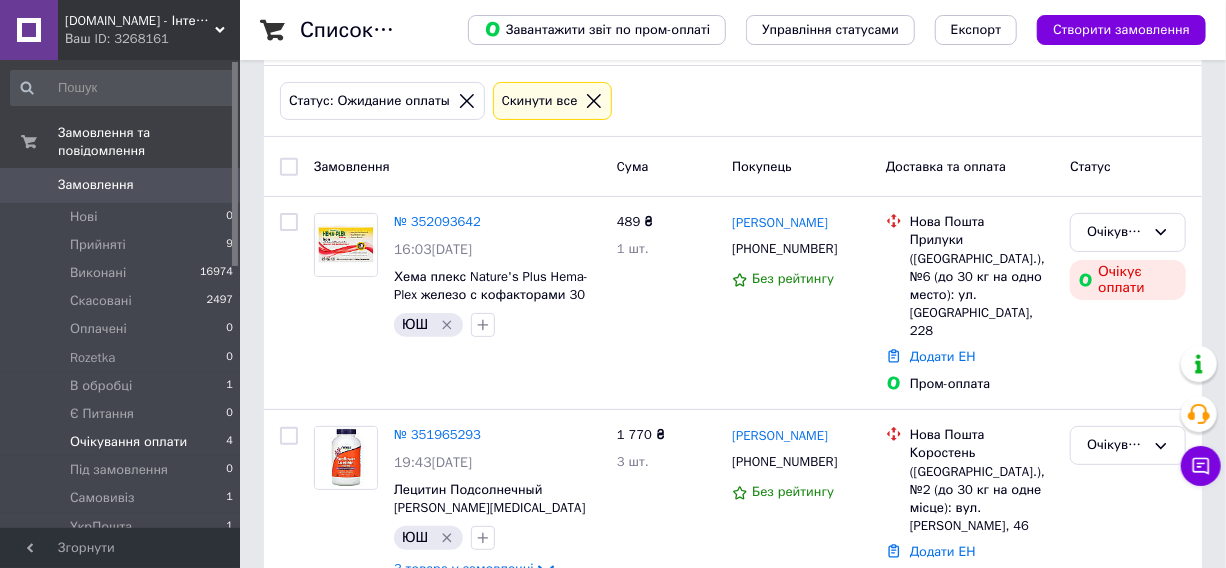 scroll, scrollTop: 0, scrollLeft: 0, axis: both 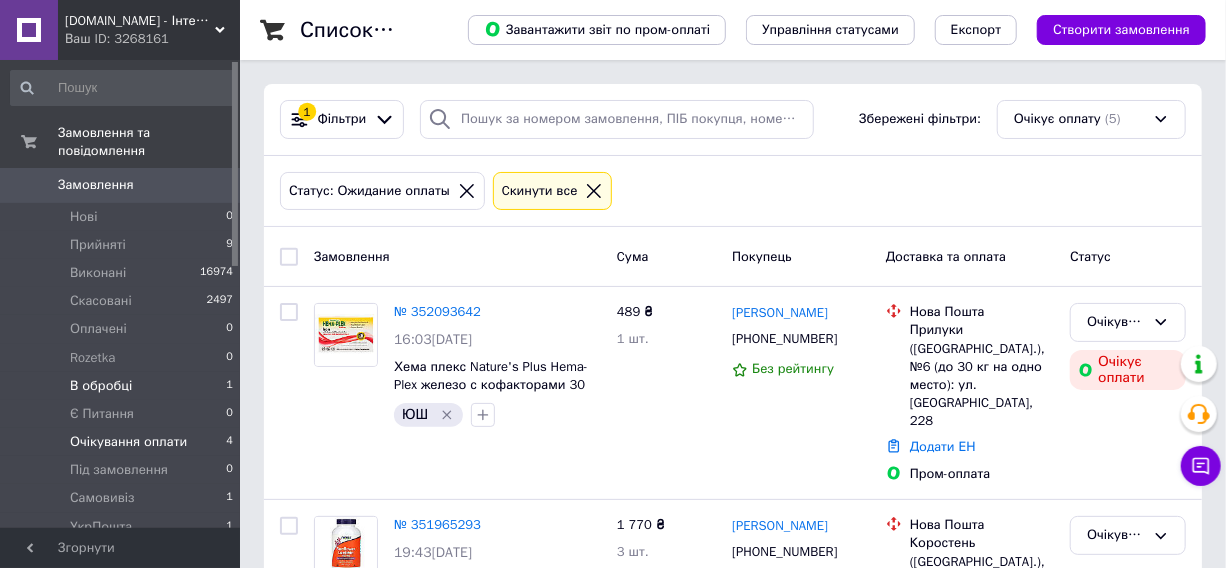 click on "В обробці 1" at bounding box center [122, 386] 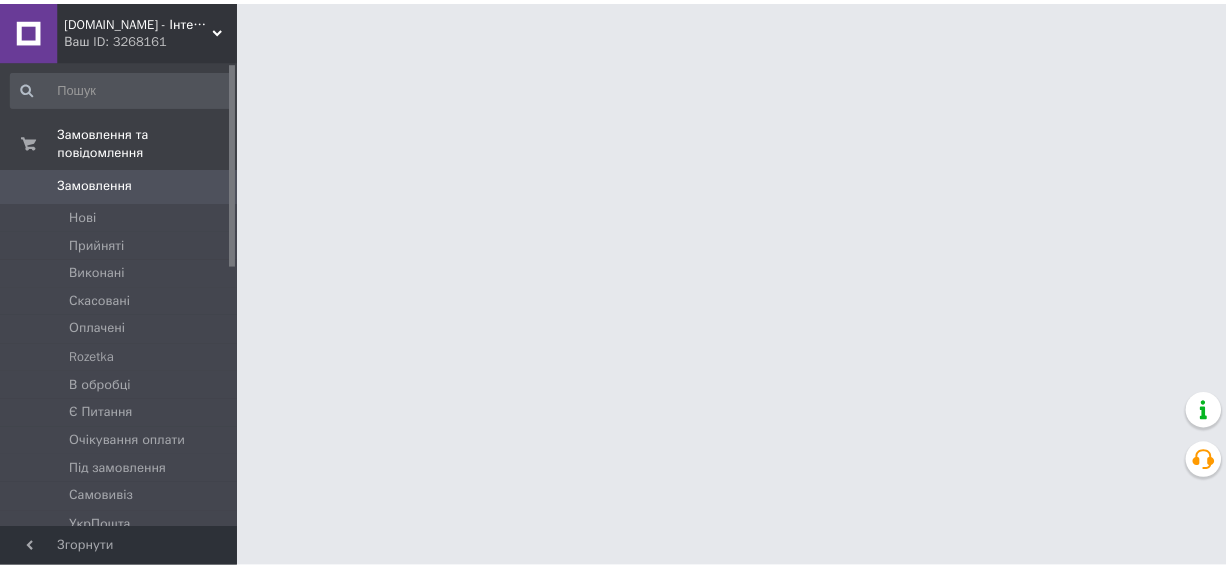 scroll, scrollTop: 0, scrollLeft: 0, axis: both 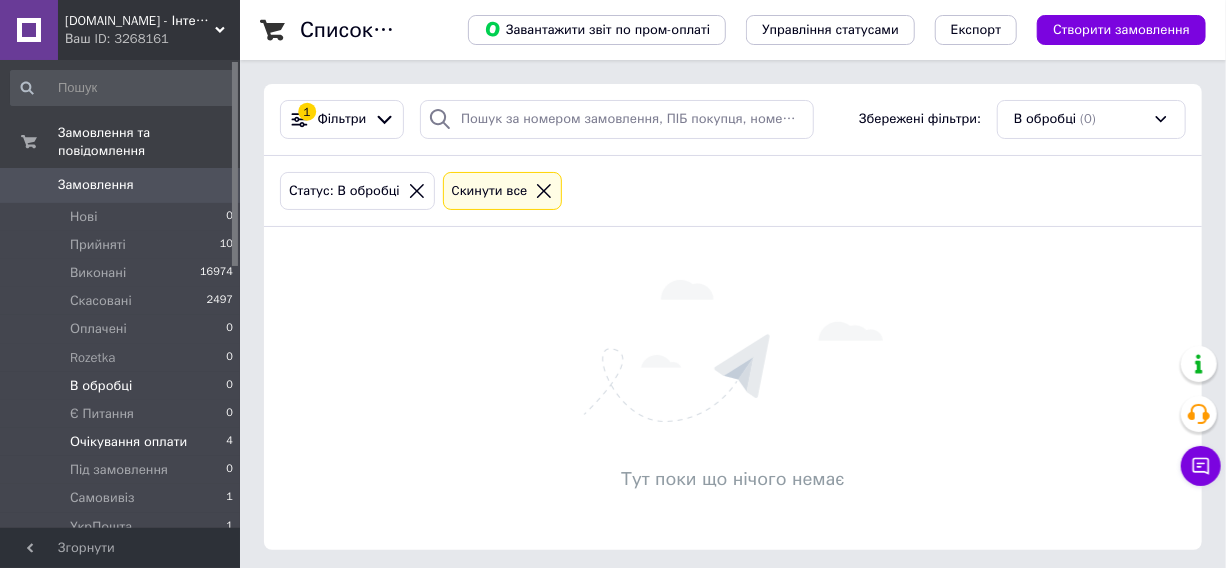 click on "Очікування оплати 4" at bounding box center [122, 442] 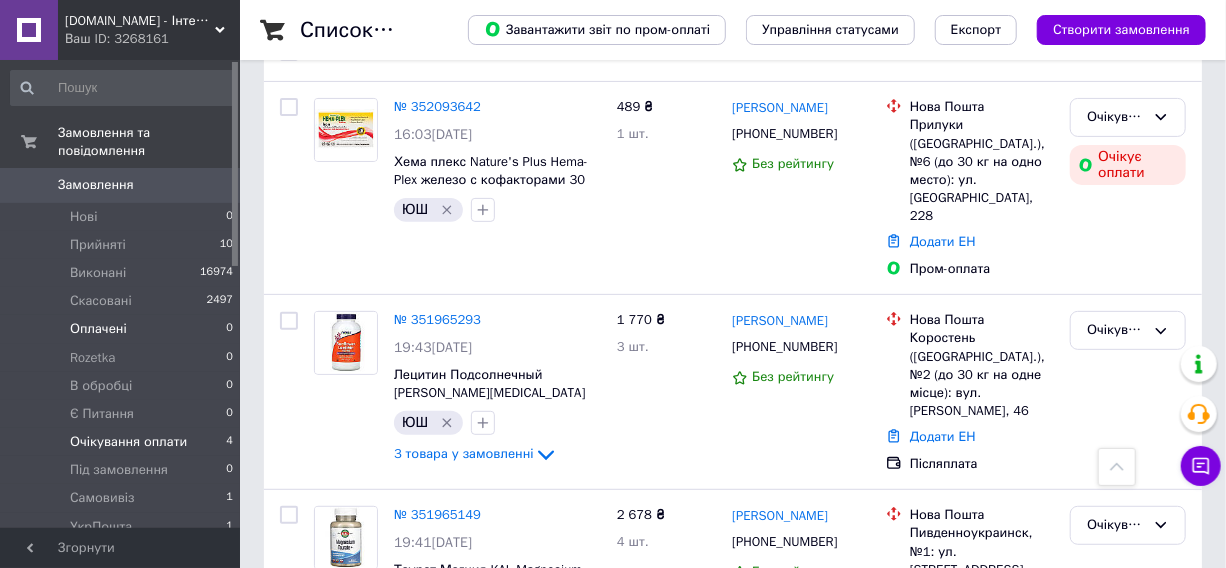 scroll, scrollTop: 187, scrollLeft: 0, axis: vertical 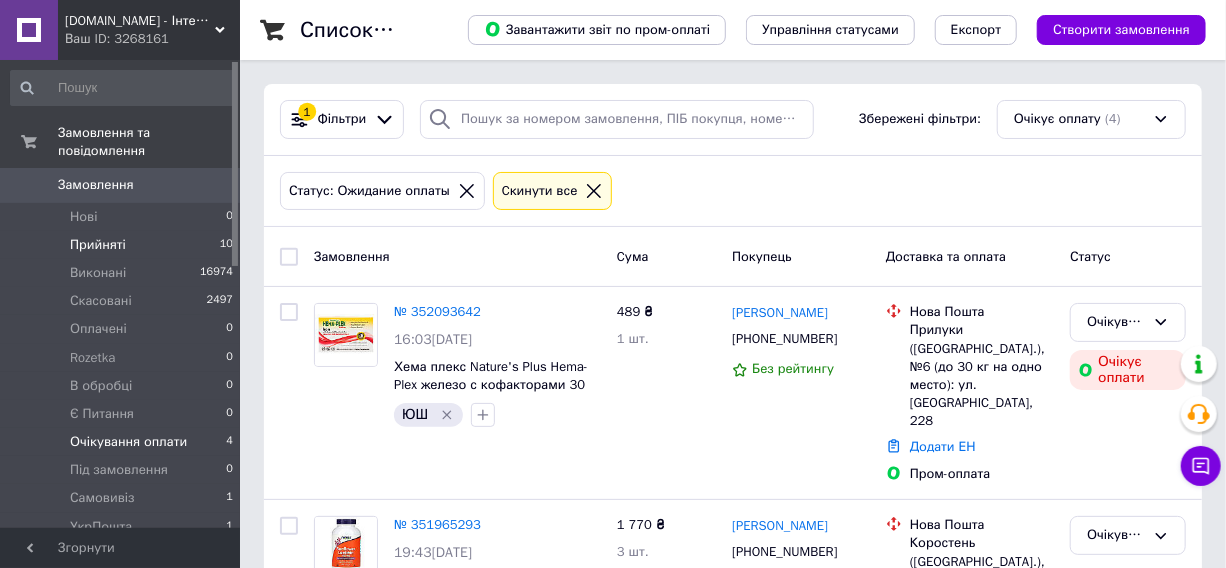 click on "Прийняті" at bounding box center [98, 245] 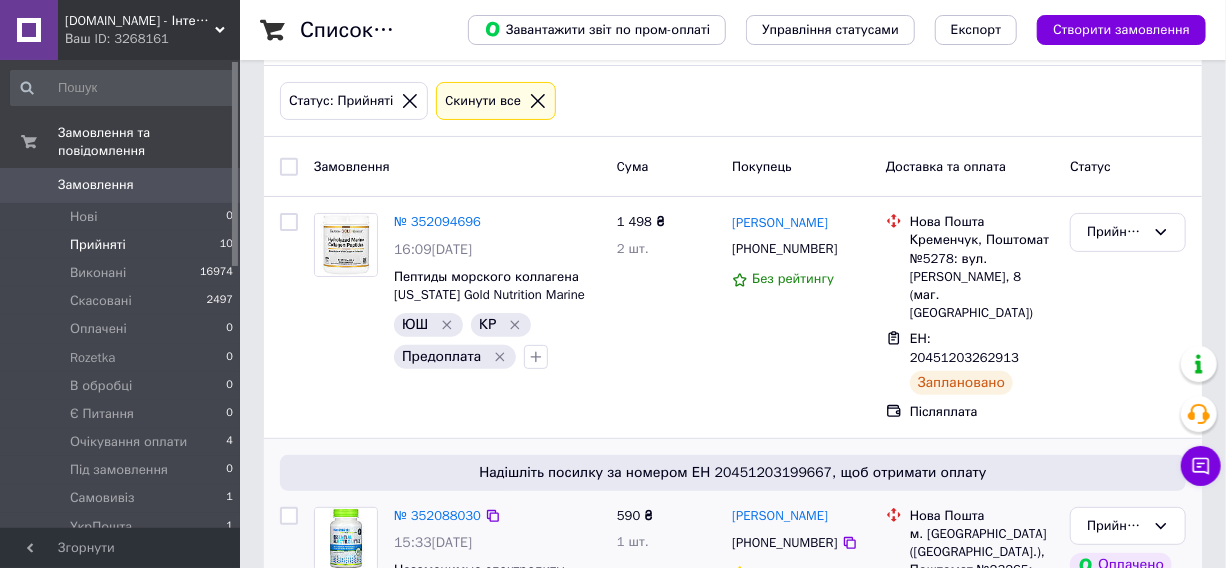 scroll, scrollTop: 0, scrollLeft: 0, axis: both 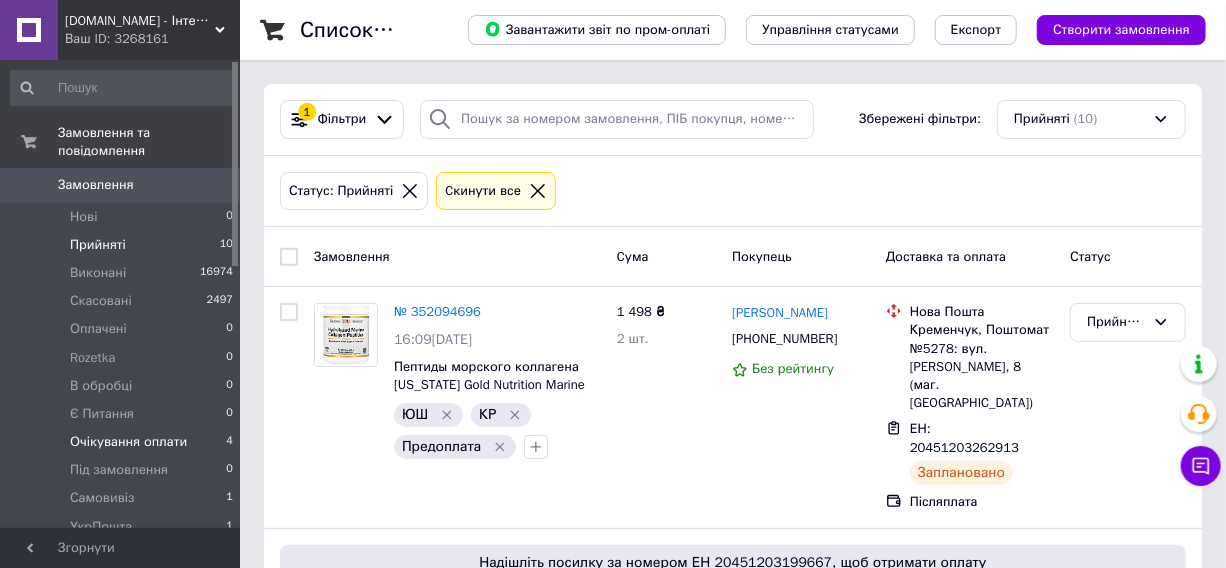 click on "Очікування оплати" at bounding box center [128, 442] 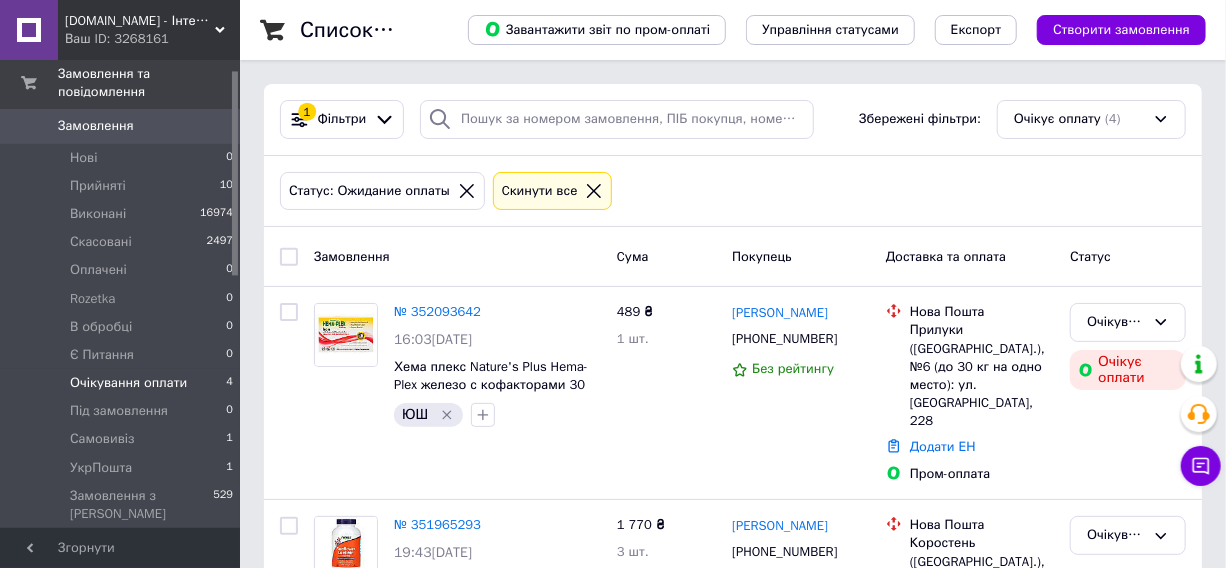 scroll, scrollTop: 90, scrollLeft: 0, axis: vertical 